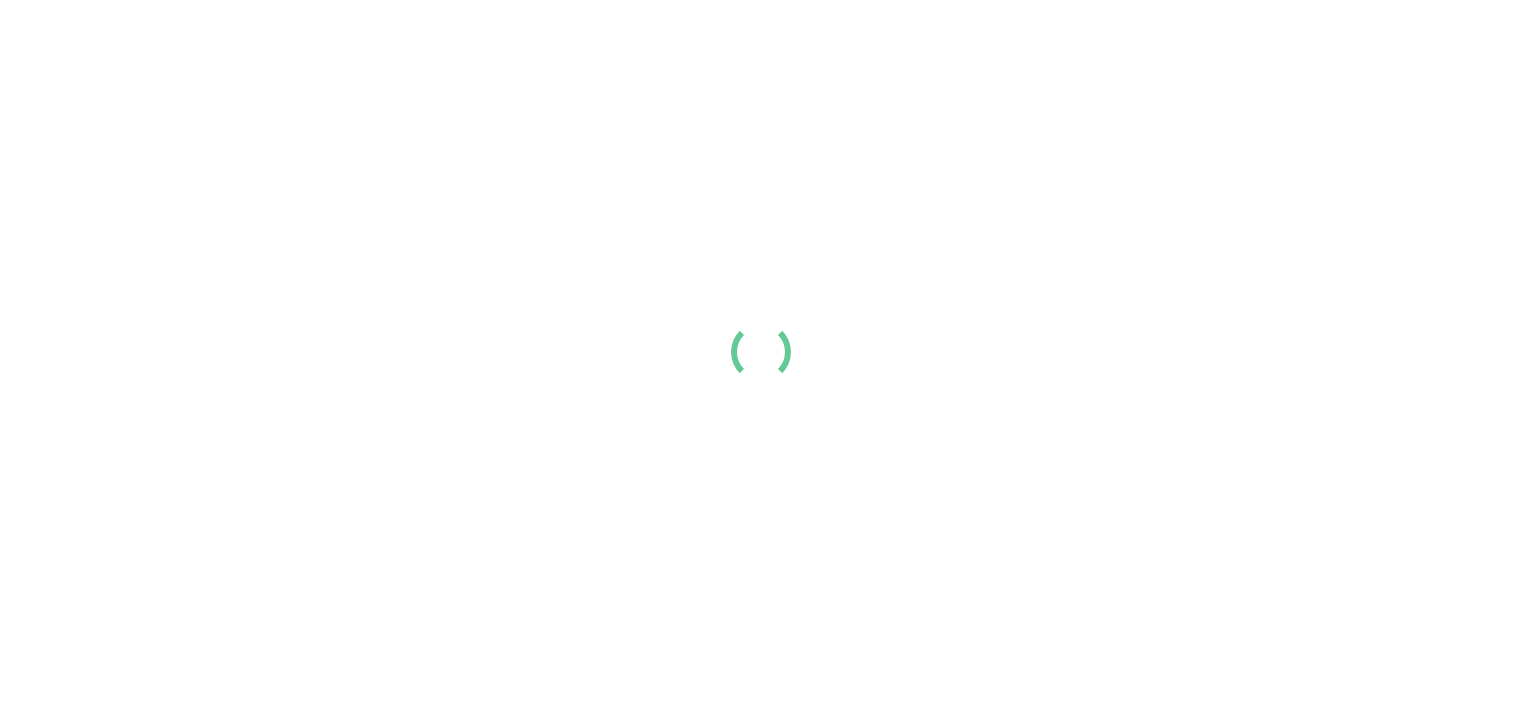 scroll, scrollTop: 0, scrollLeft: 0, axis: both 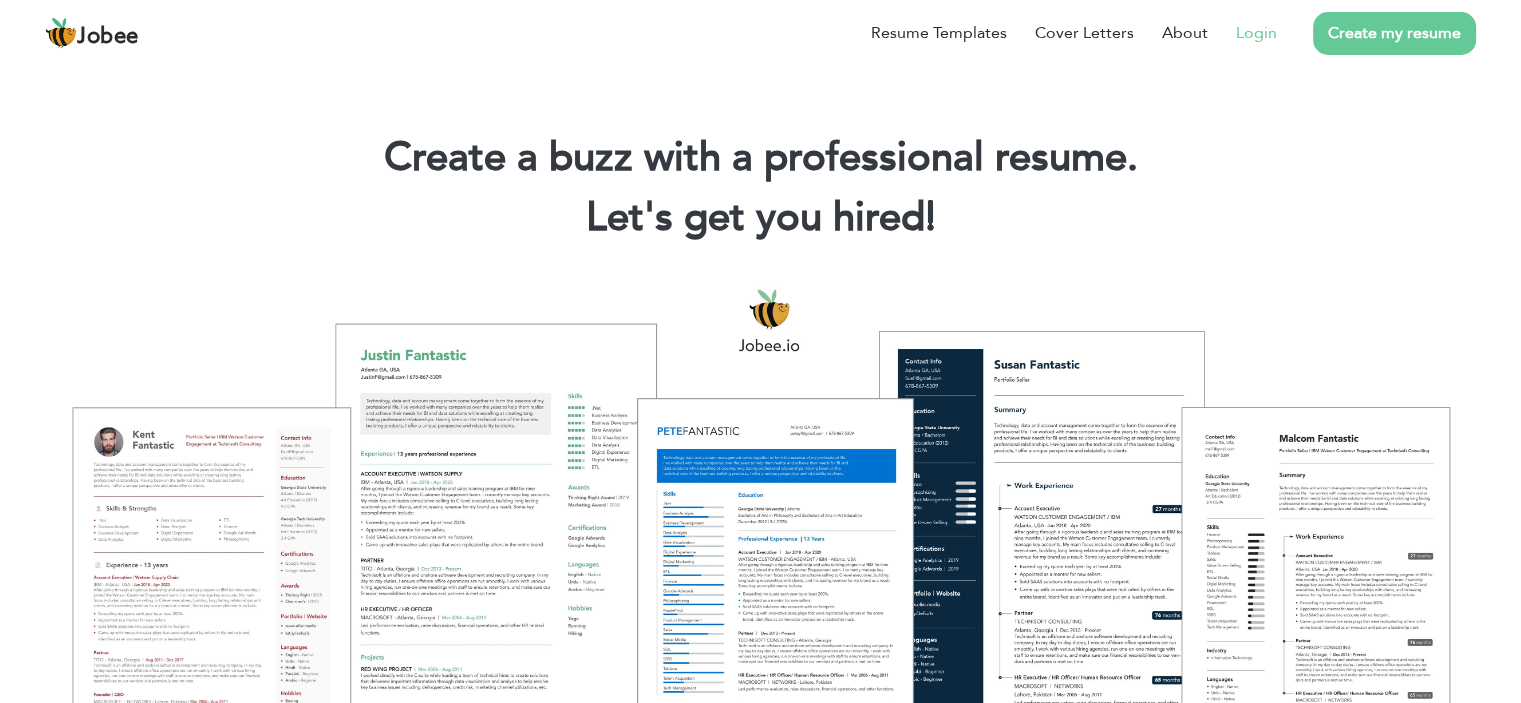 click on "Login" at bounding box center [1256, 33] 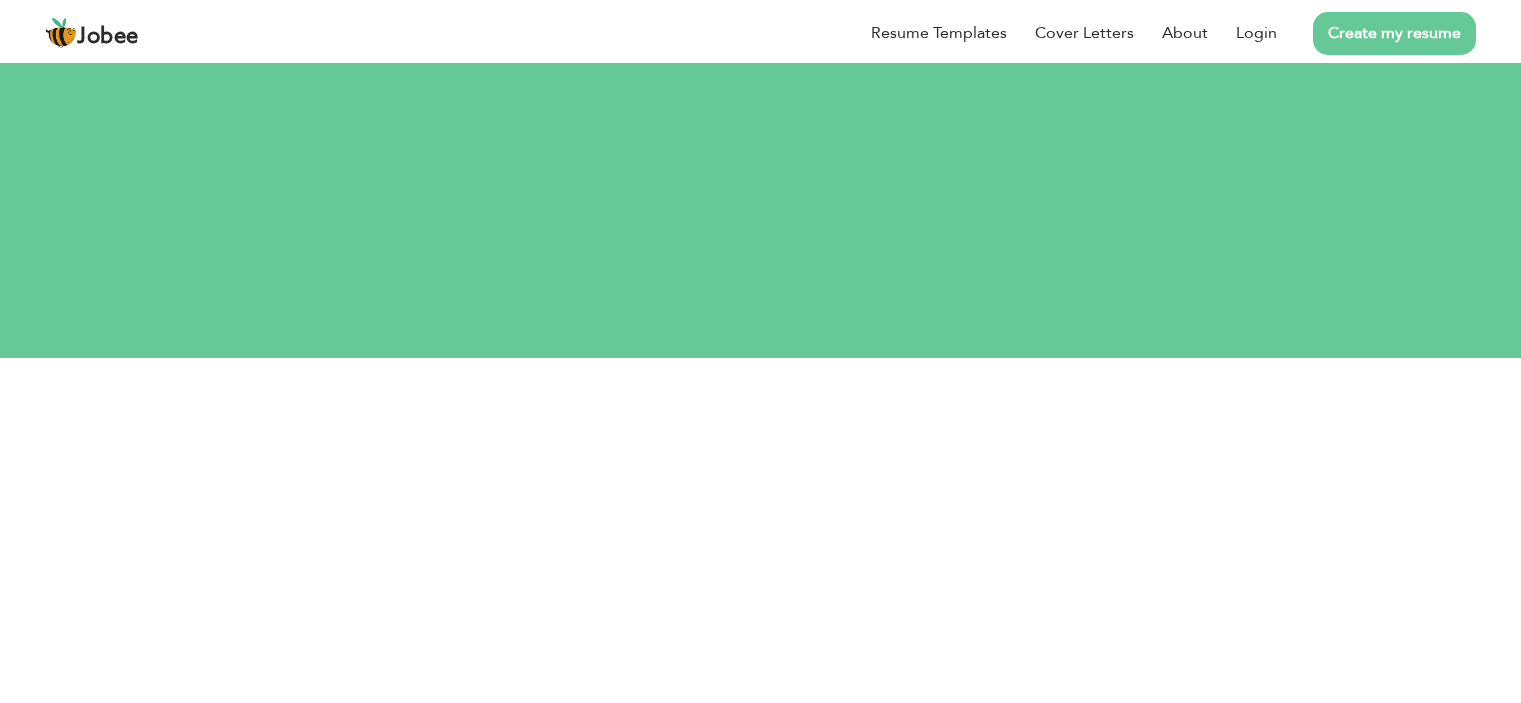 scroll, scrollTop: 0, scrollLeft: 0, axis: both 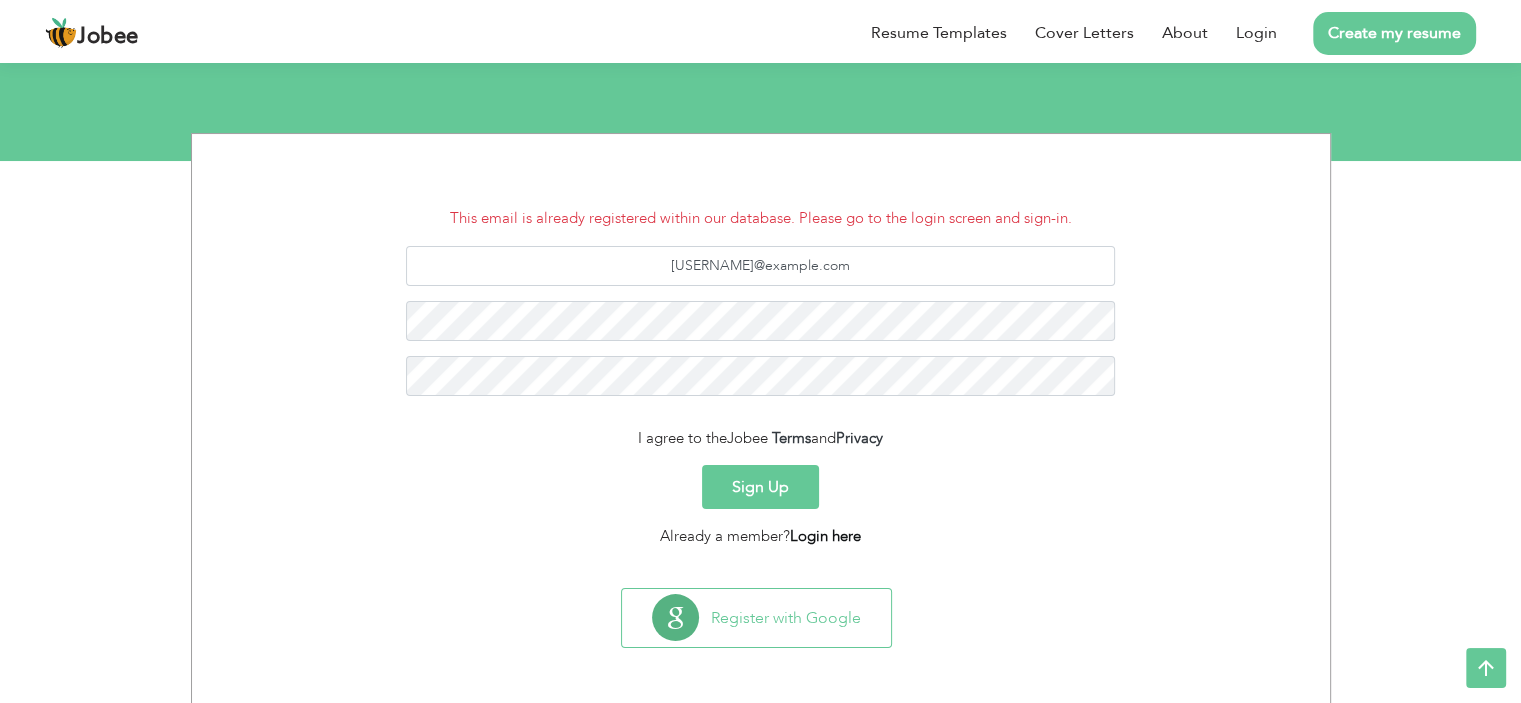 click on "Login here" at bounding box center [825, 536] 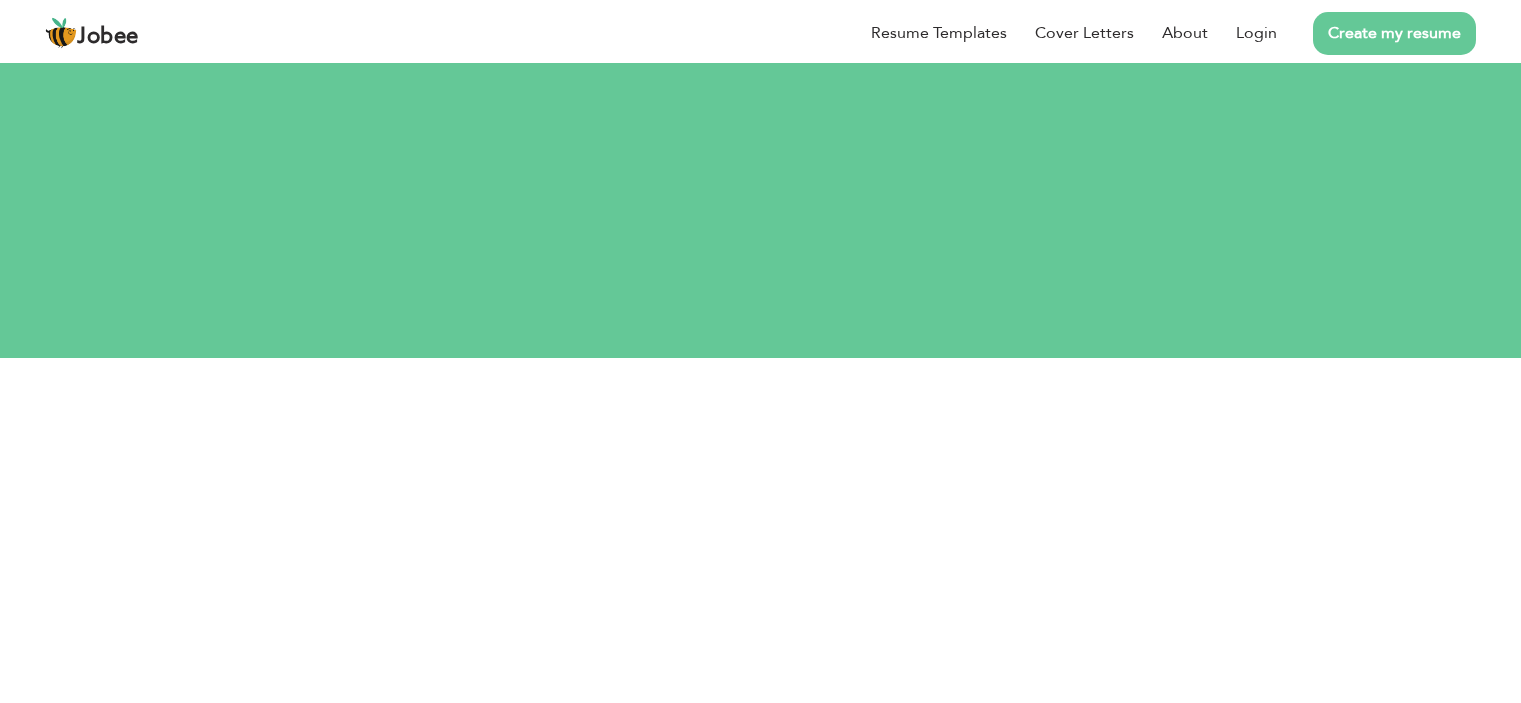 scroll, scrollTop: 0, scrollLeft: 0, axis: both 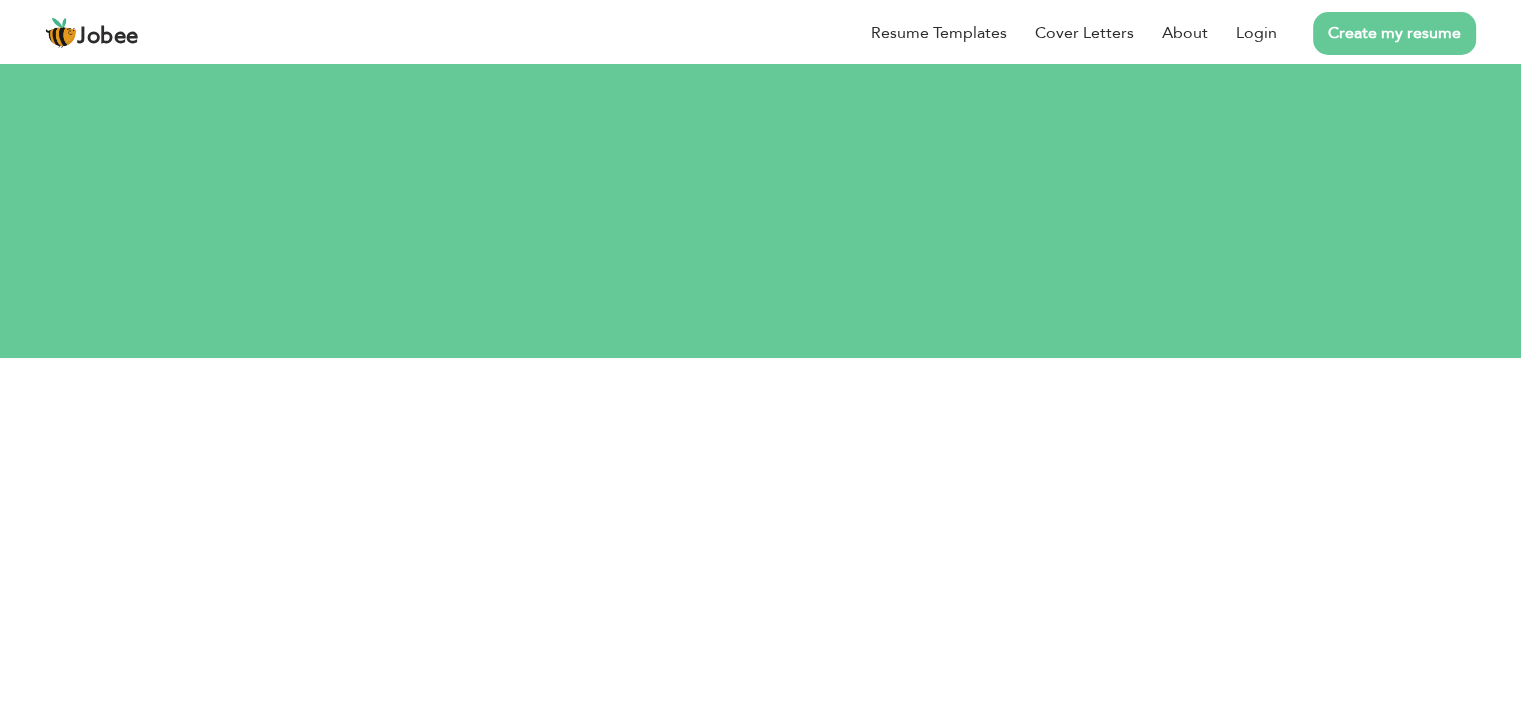 click on "Let's do this!
Login your account." at bounding box center [761, 290] 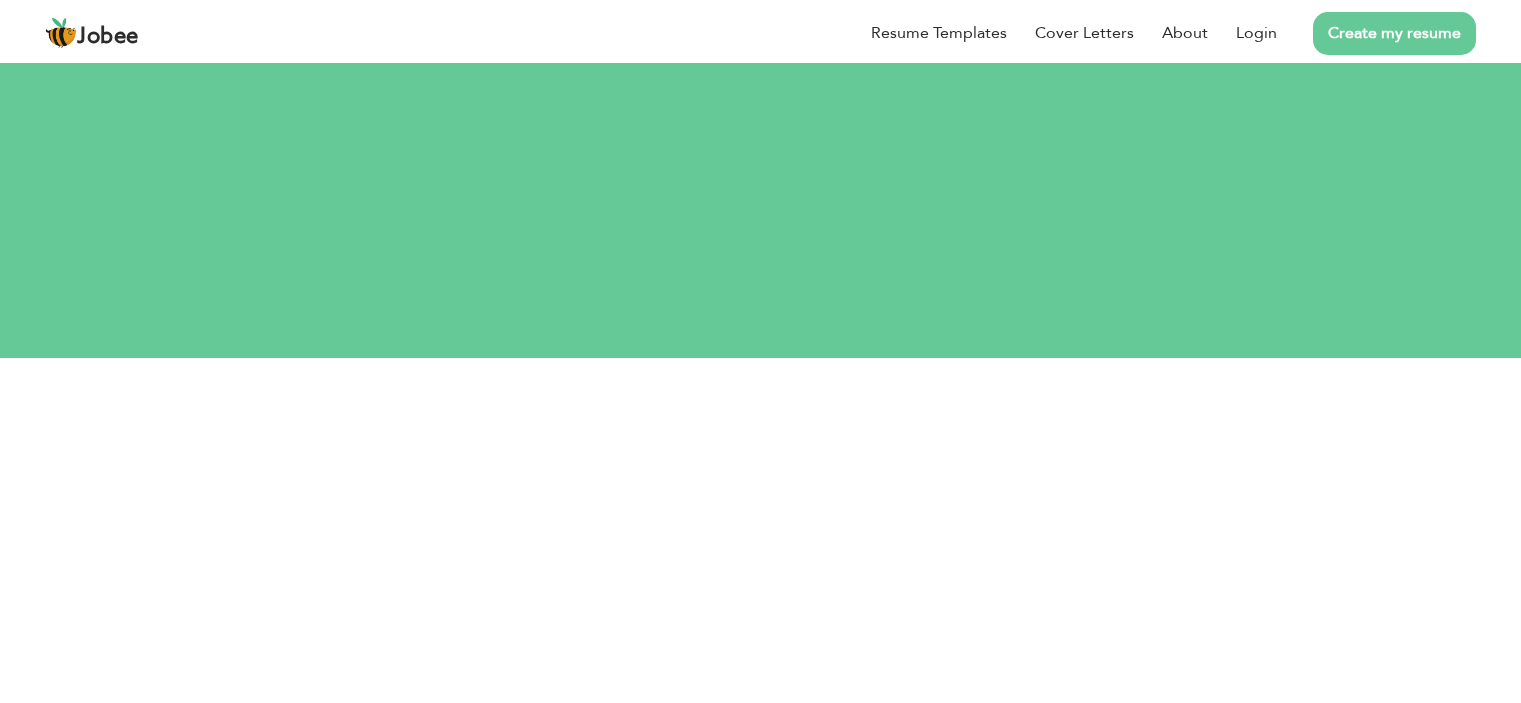 scroll, scrollTop: 0, scrollLeft: 0, axis: both 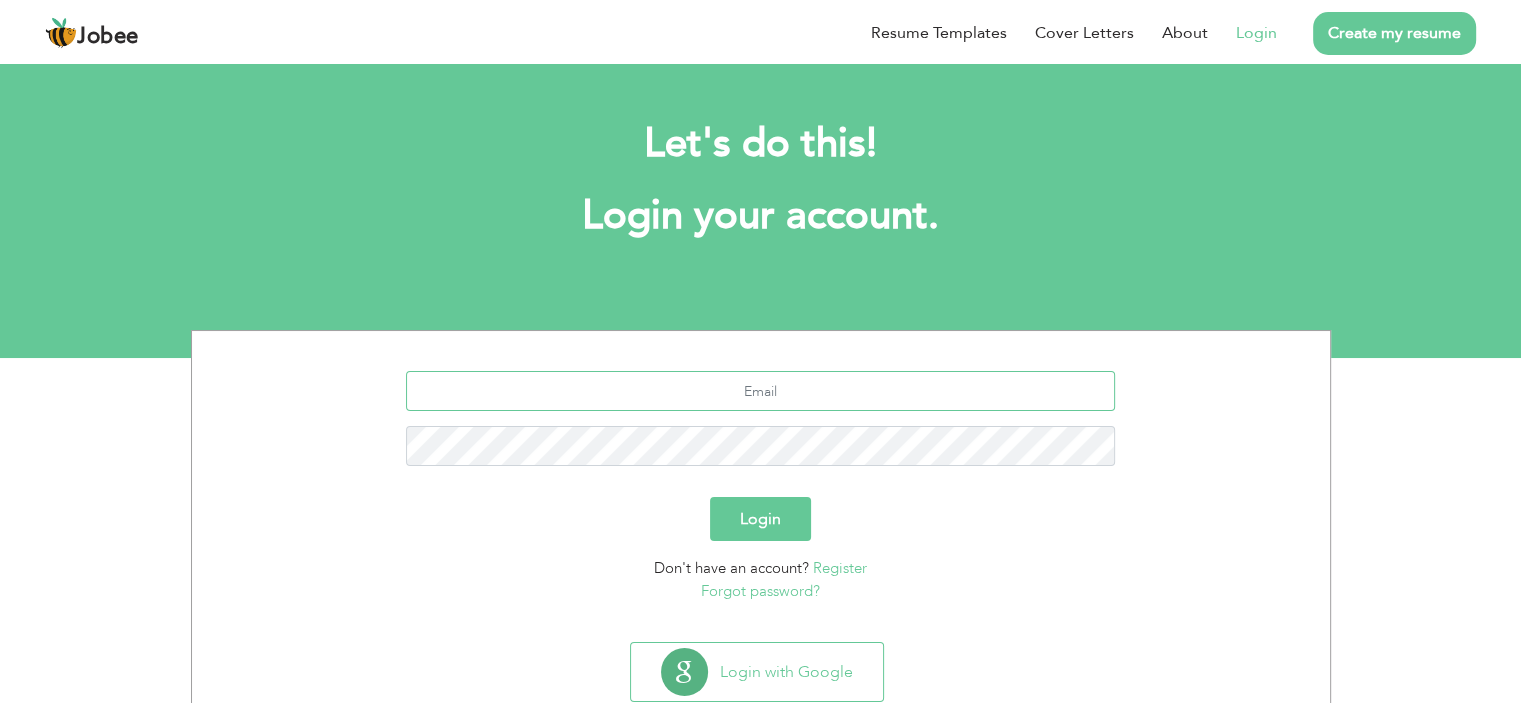 click at bounding box center [760, 391] 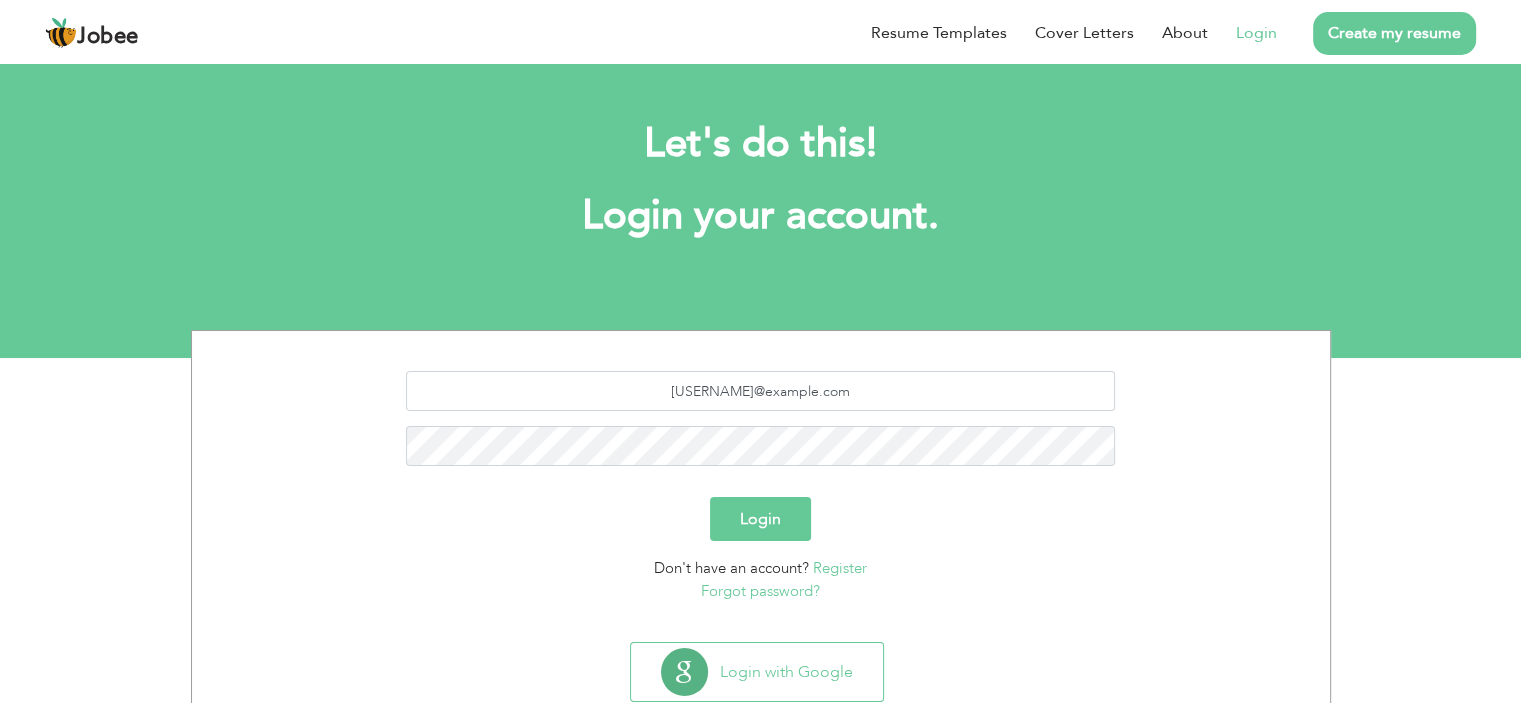 click on "Forgot password?" at bounding box center [760, 591] 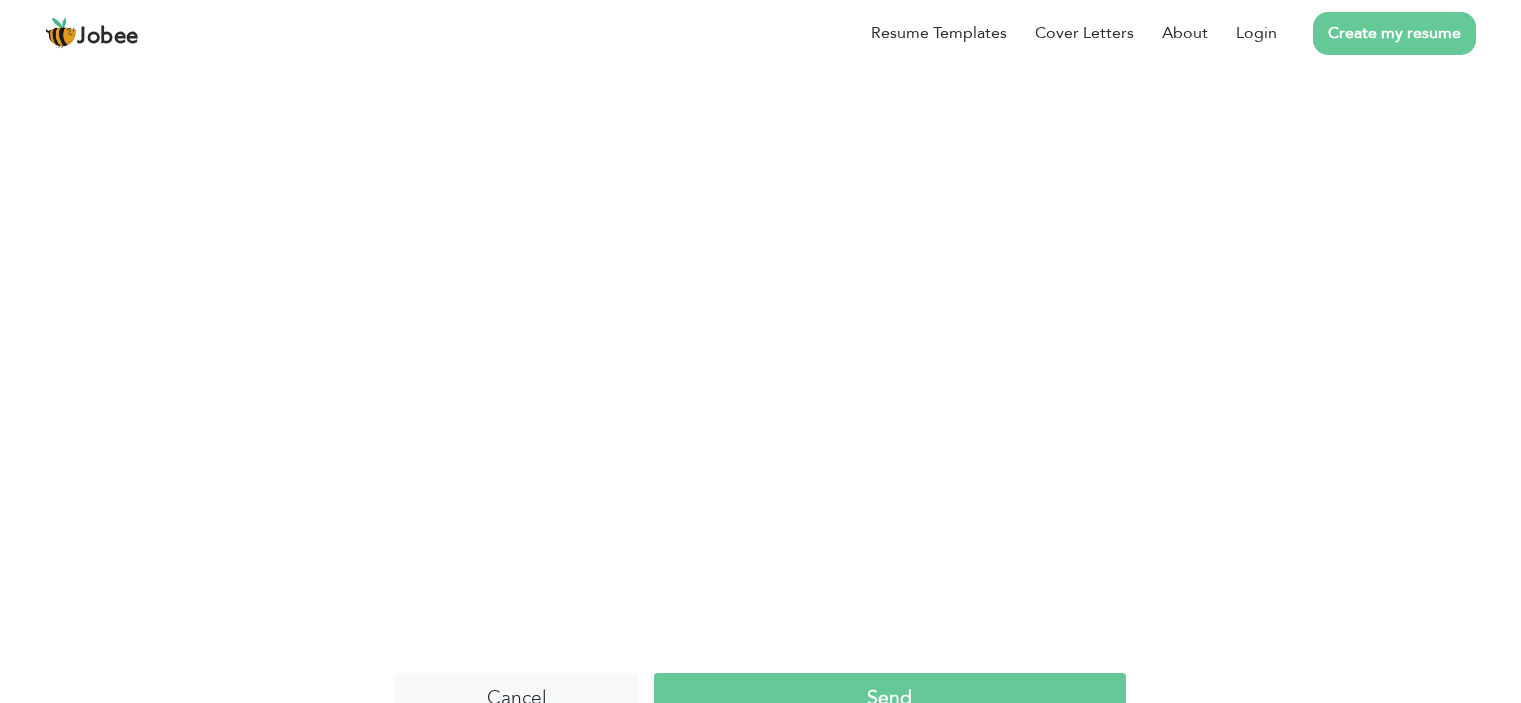 scroll, scrollTop: 0, scrollLeft: 0, axis: both 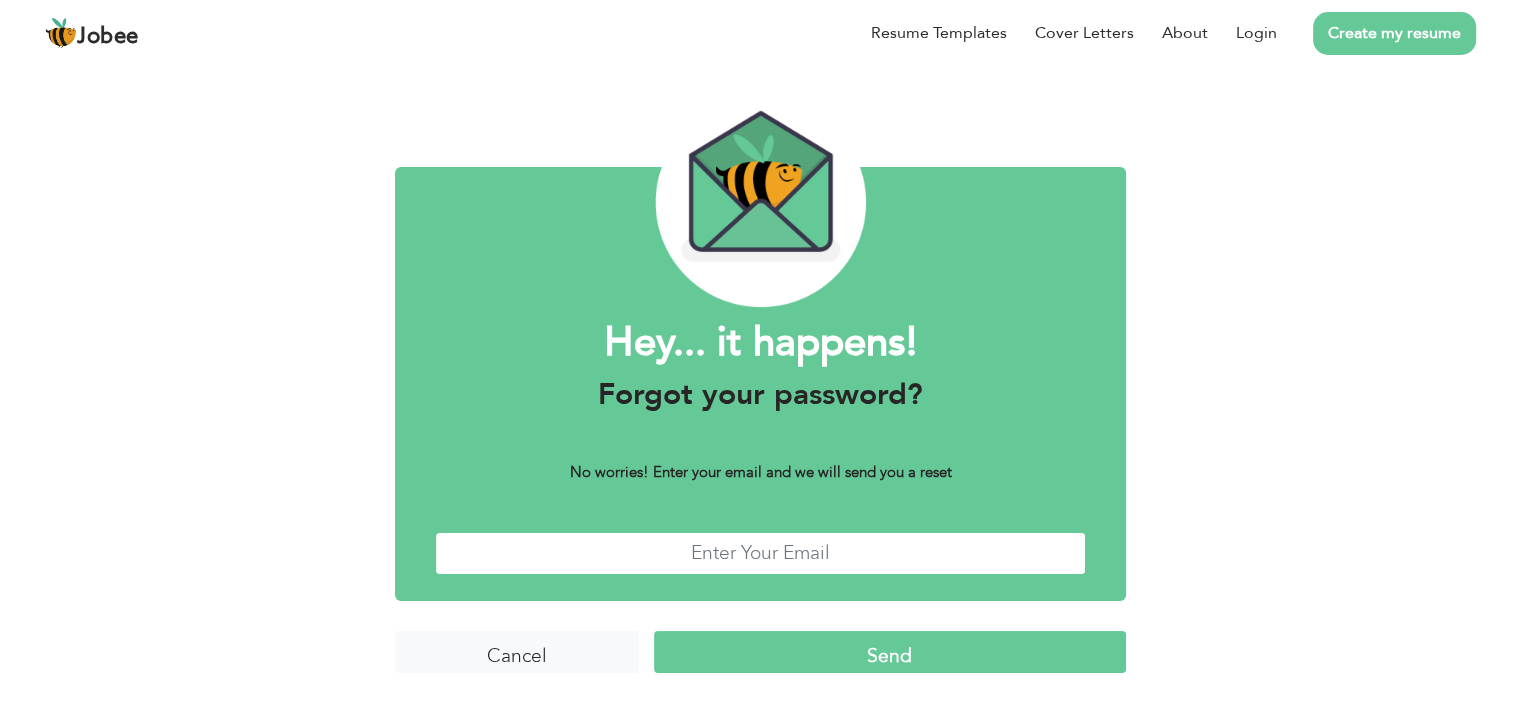 click at bounding box center [760, 553] 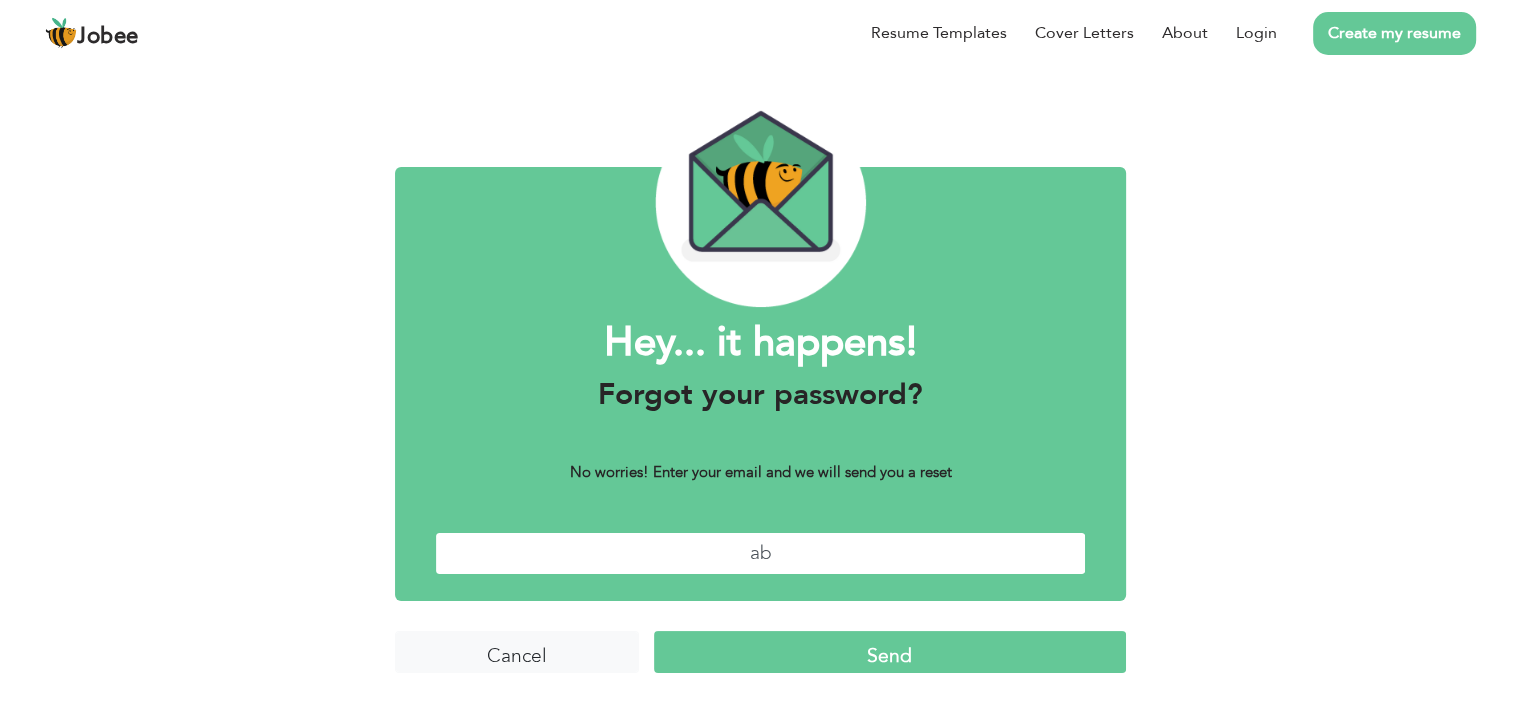 type on "a" 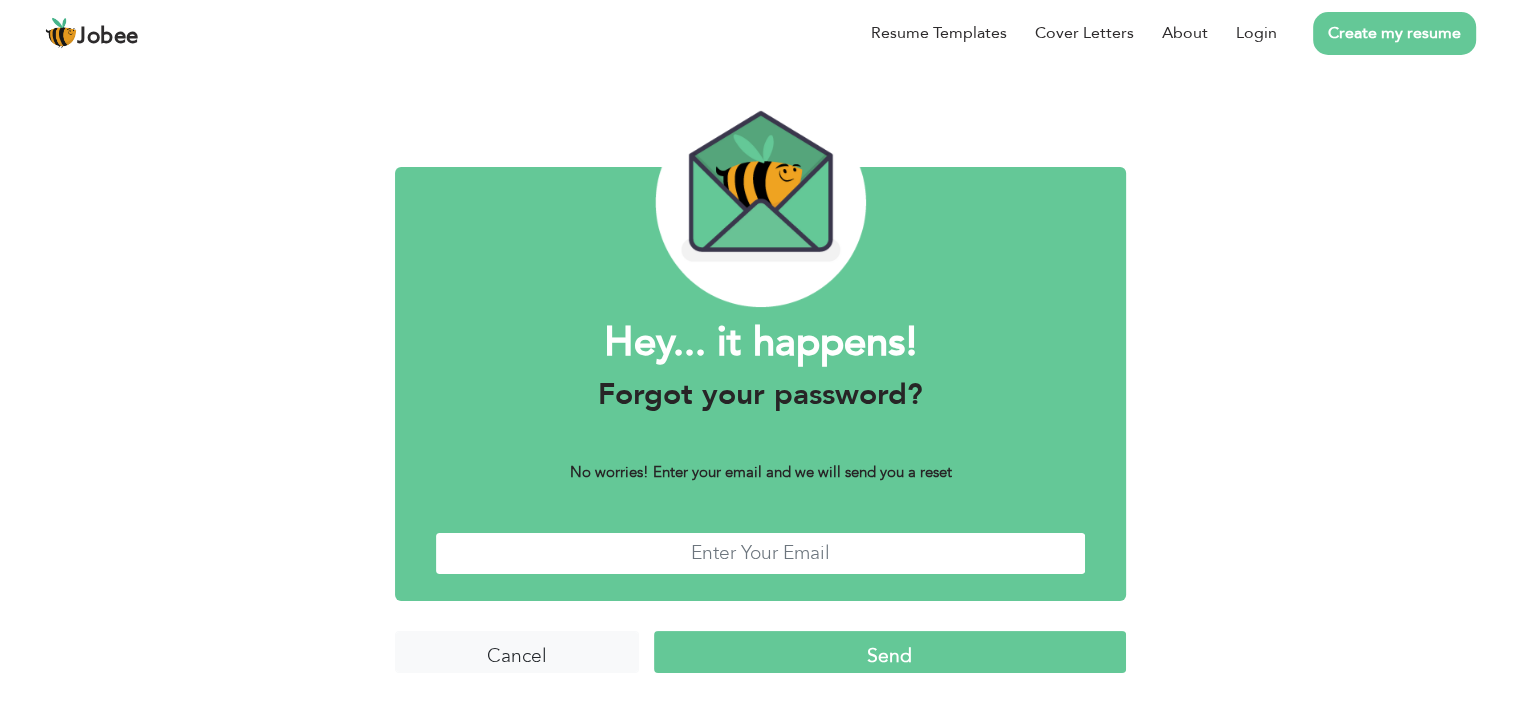 click at bounding box center (760, 553) 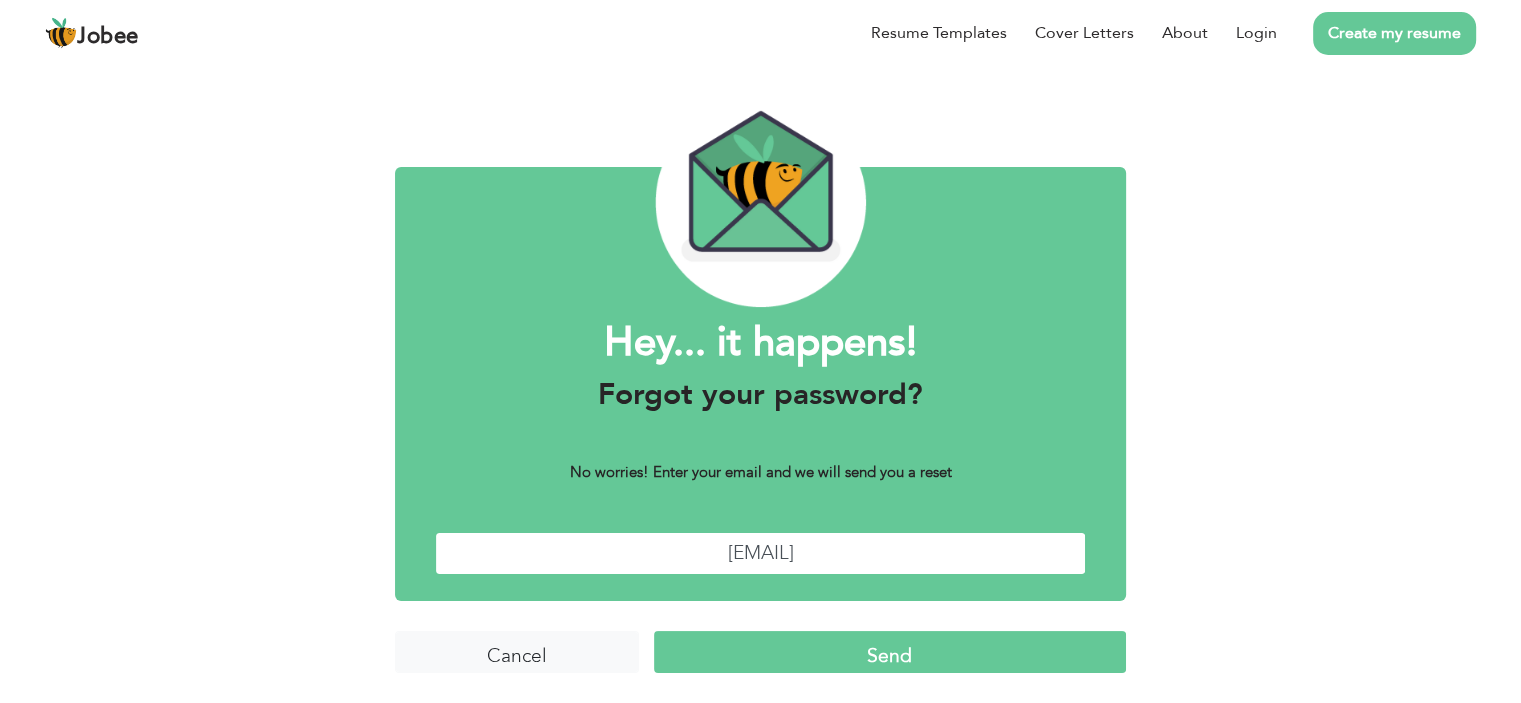 type on "[USERNAME]@example.com" 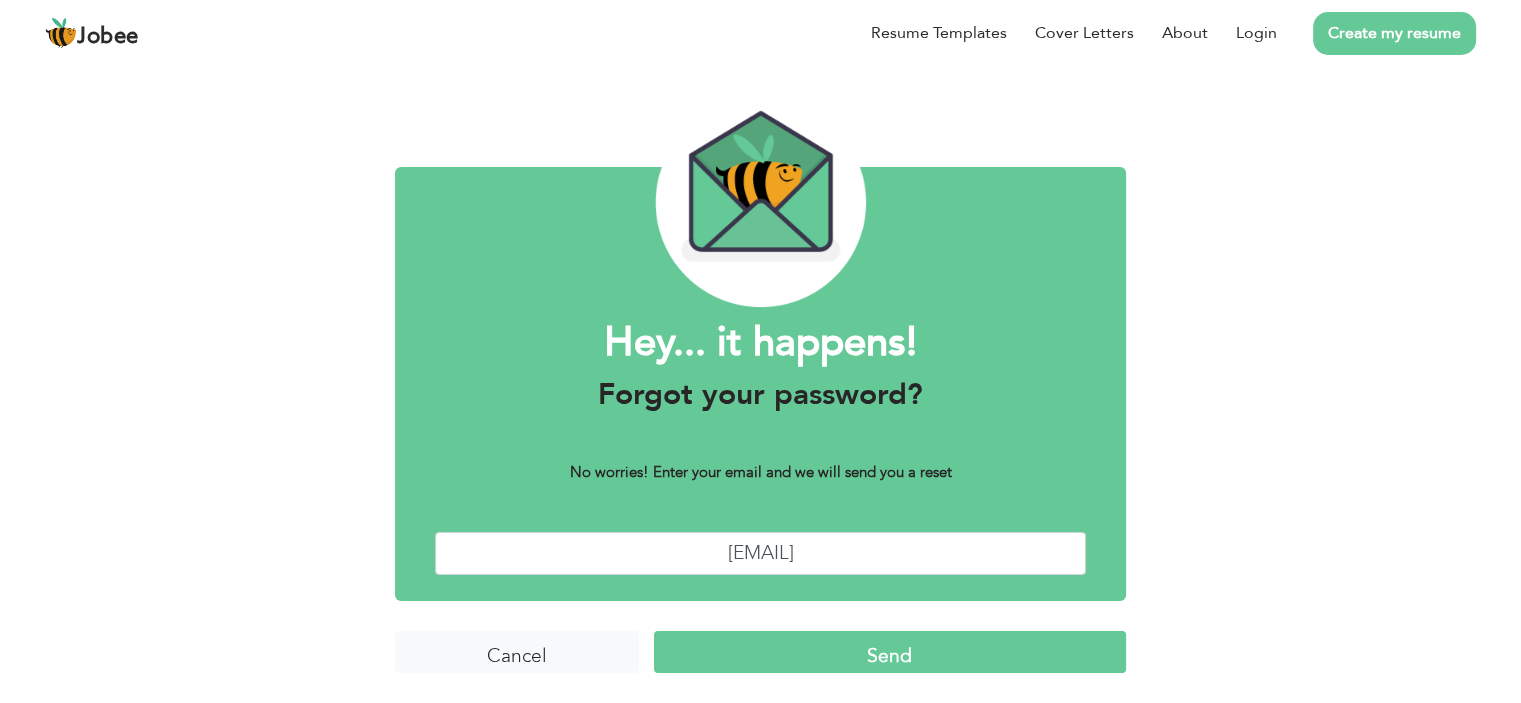 click on "Send" at bounding box center [890, 652] 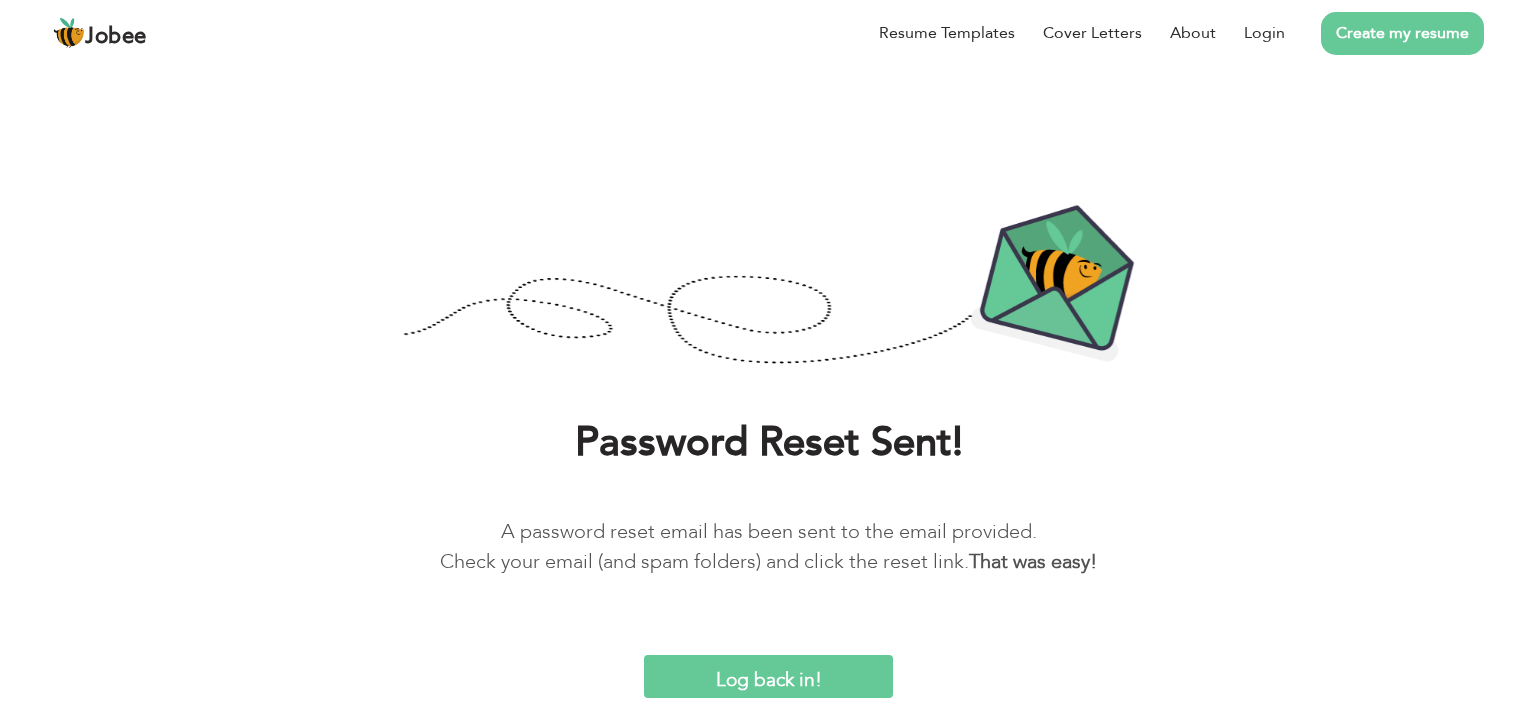 scroll, scrollTop: 0, scrollLeft: 0, axis: both 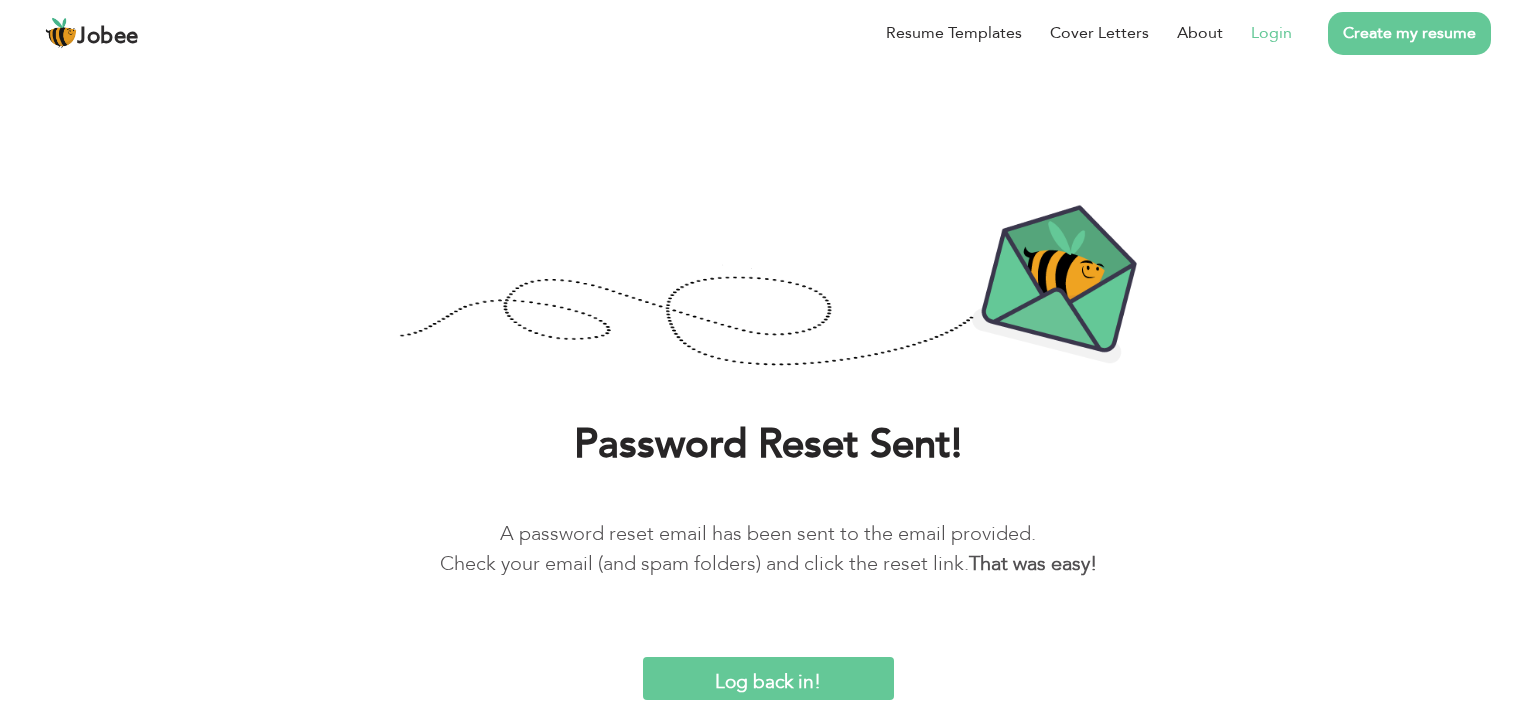 click on "Login" at bounding box center (1271, 33) 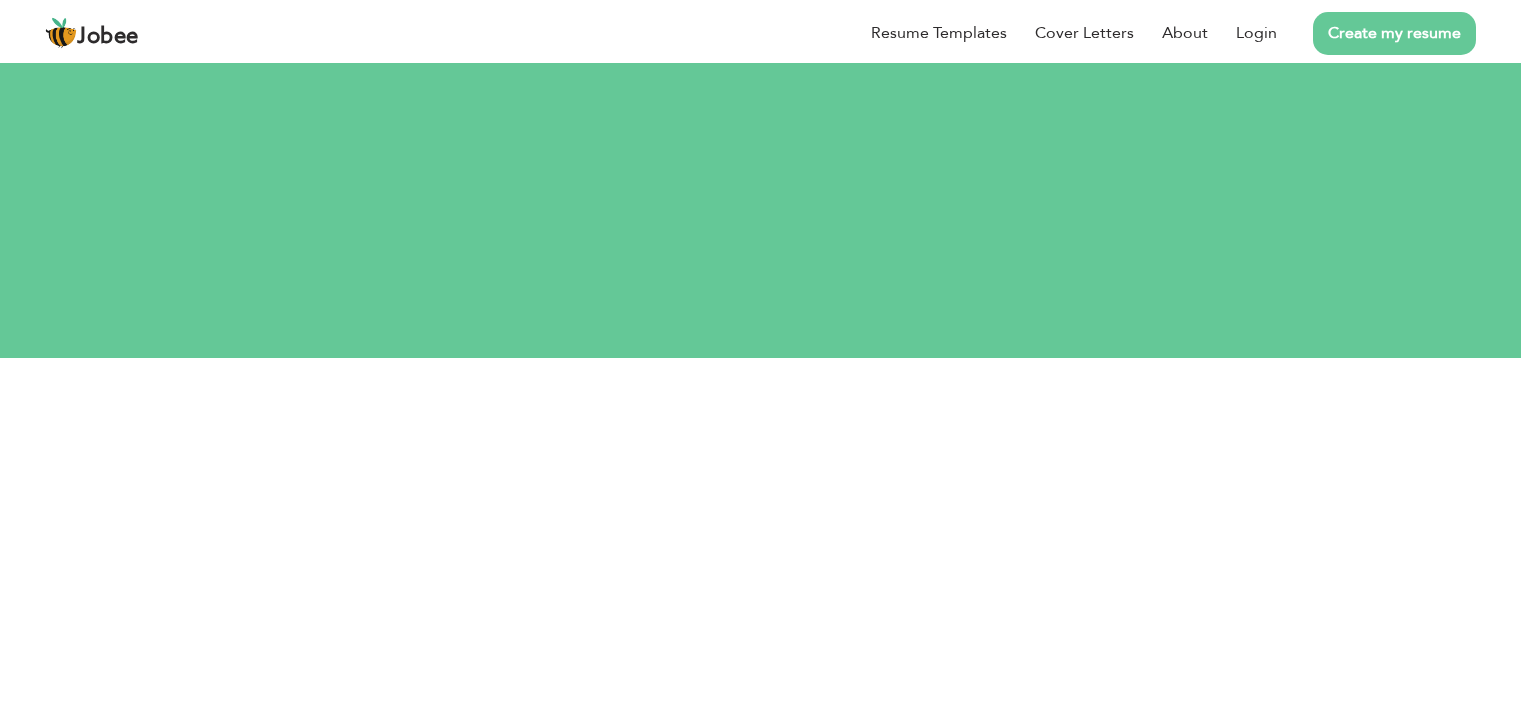 scroll, scrollTop: 0, scrollLeft: 0, axis: both 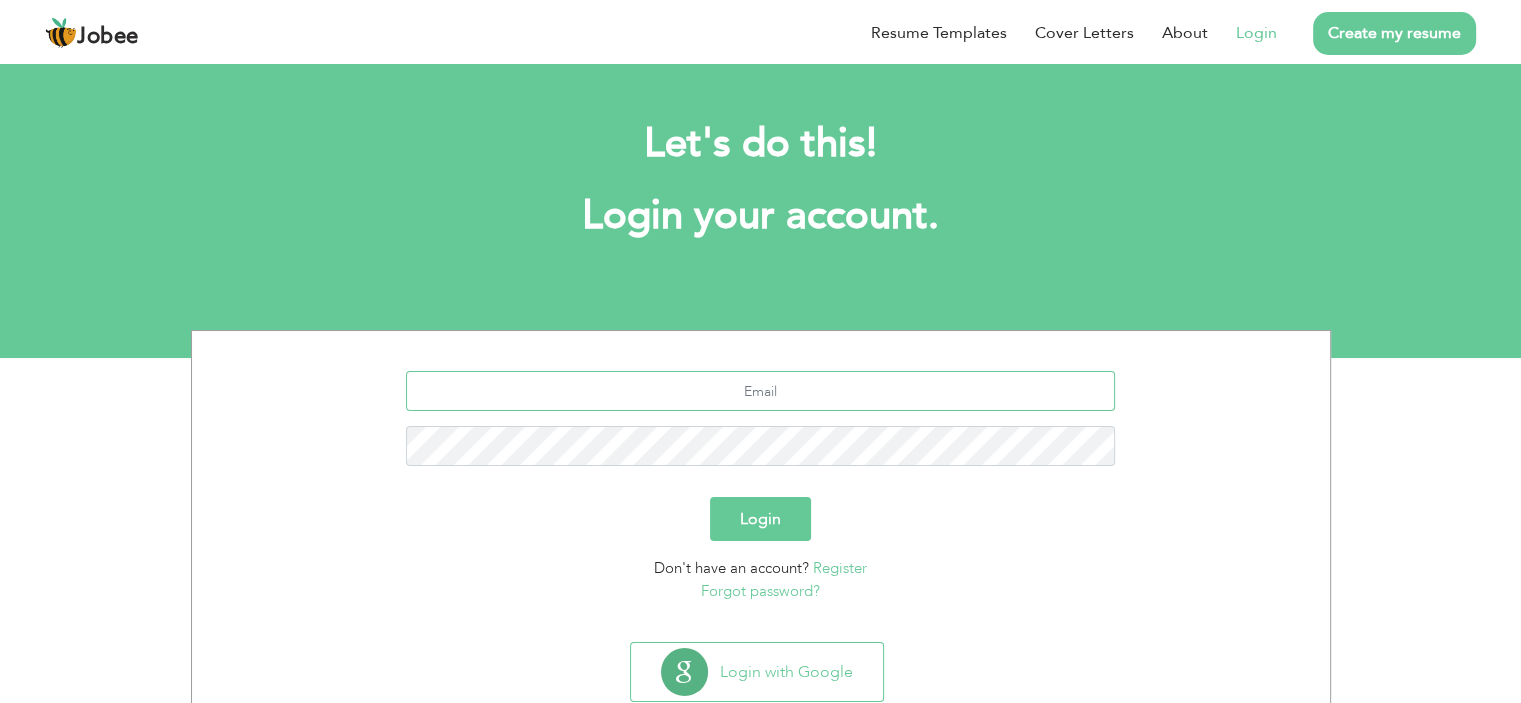 click at bounding box center (760, 391) 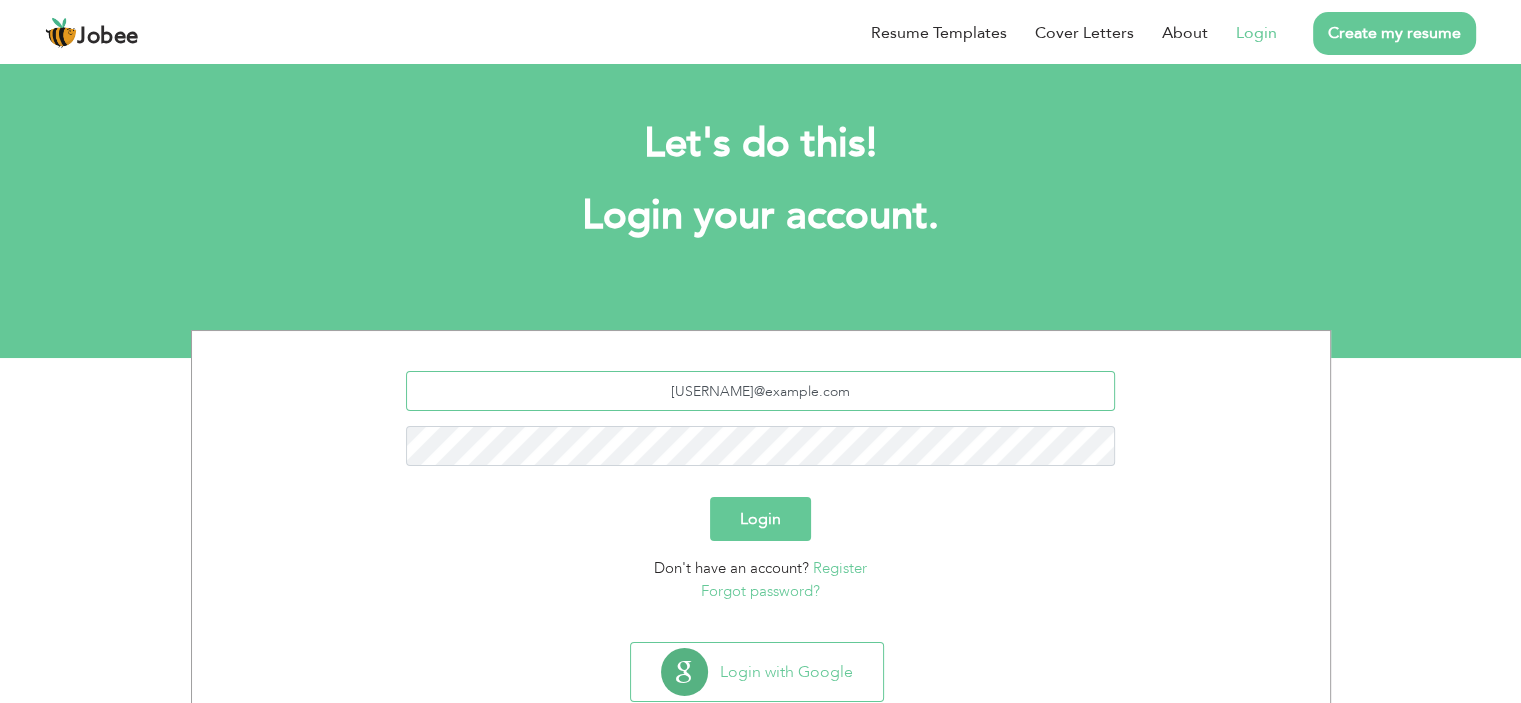type on "[EMAIL]" 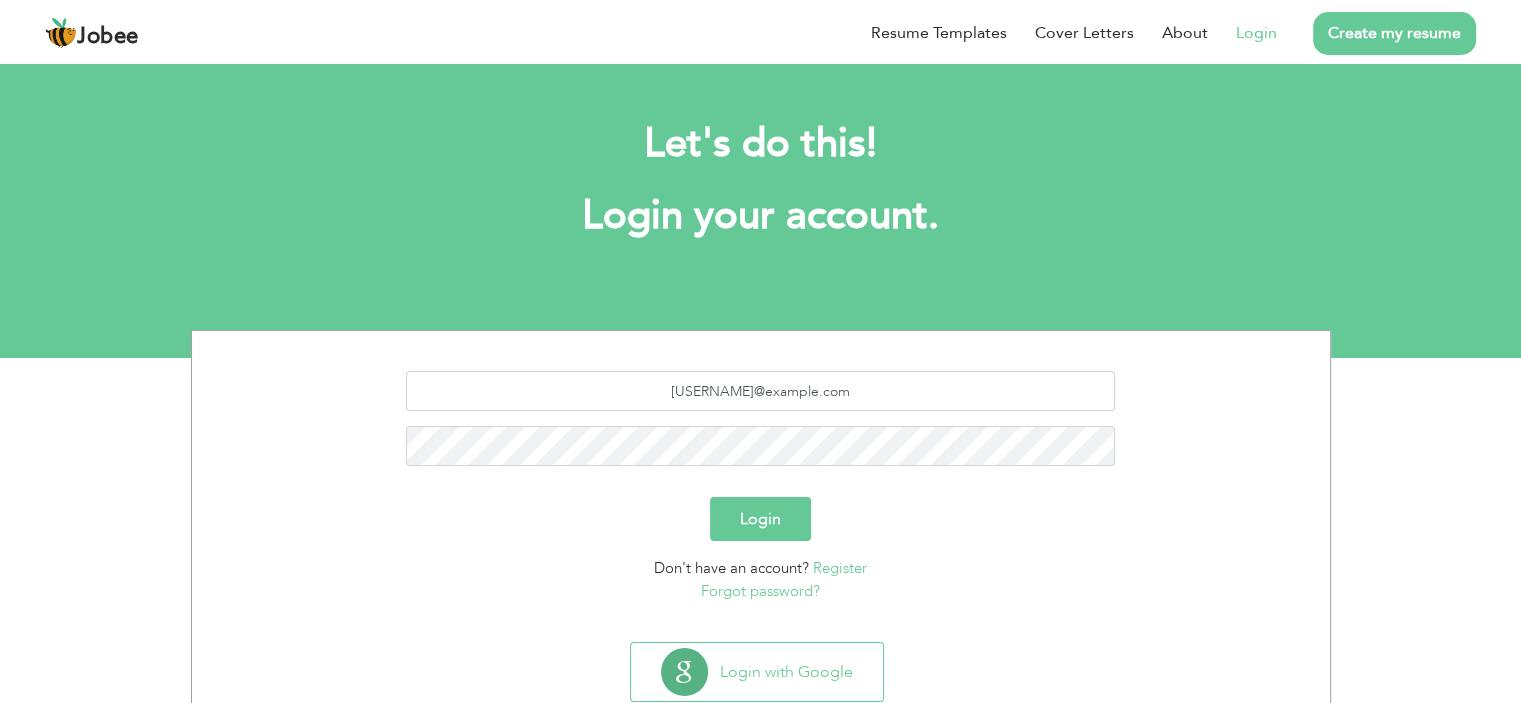 click on "Login" at bounding box center (760, 519) 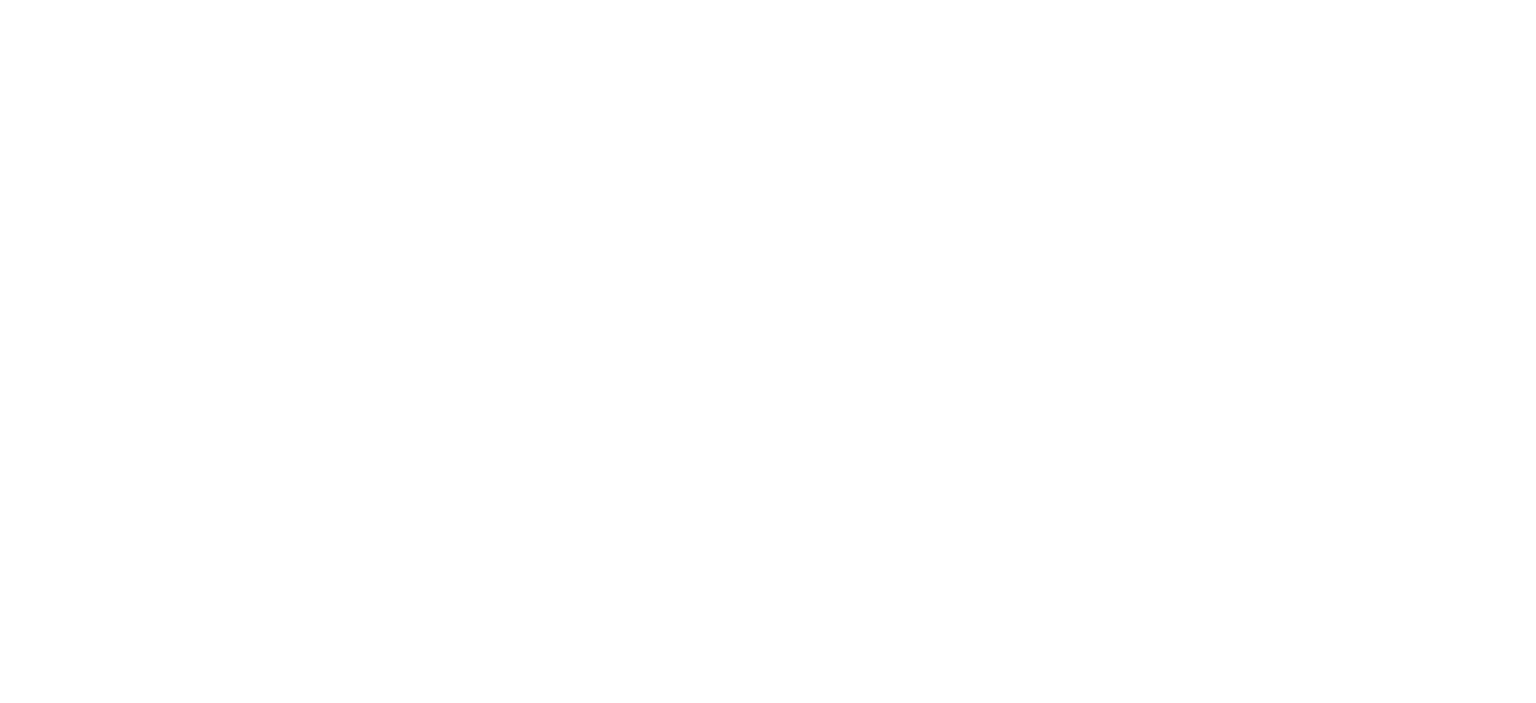 scroll, scrollTop: 0, scrollLeft: 0, axis: both 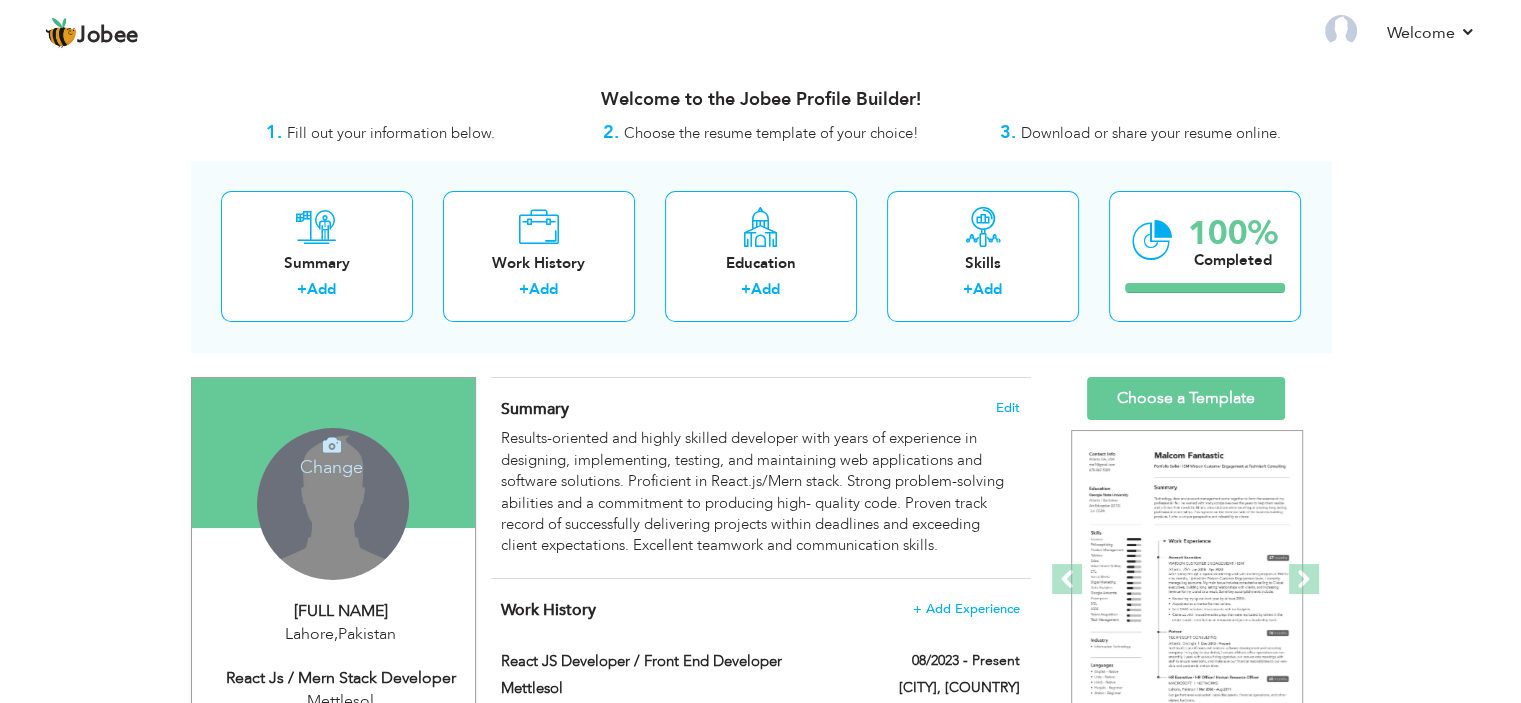 click on "Change
Remove" at bounding box center [333, 504] 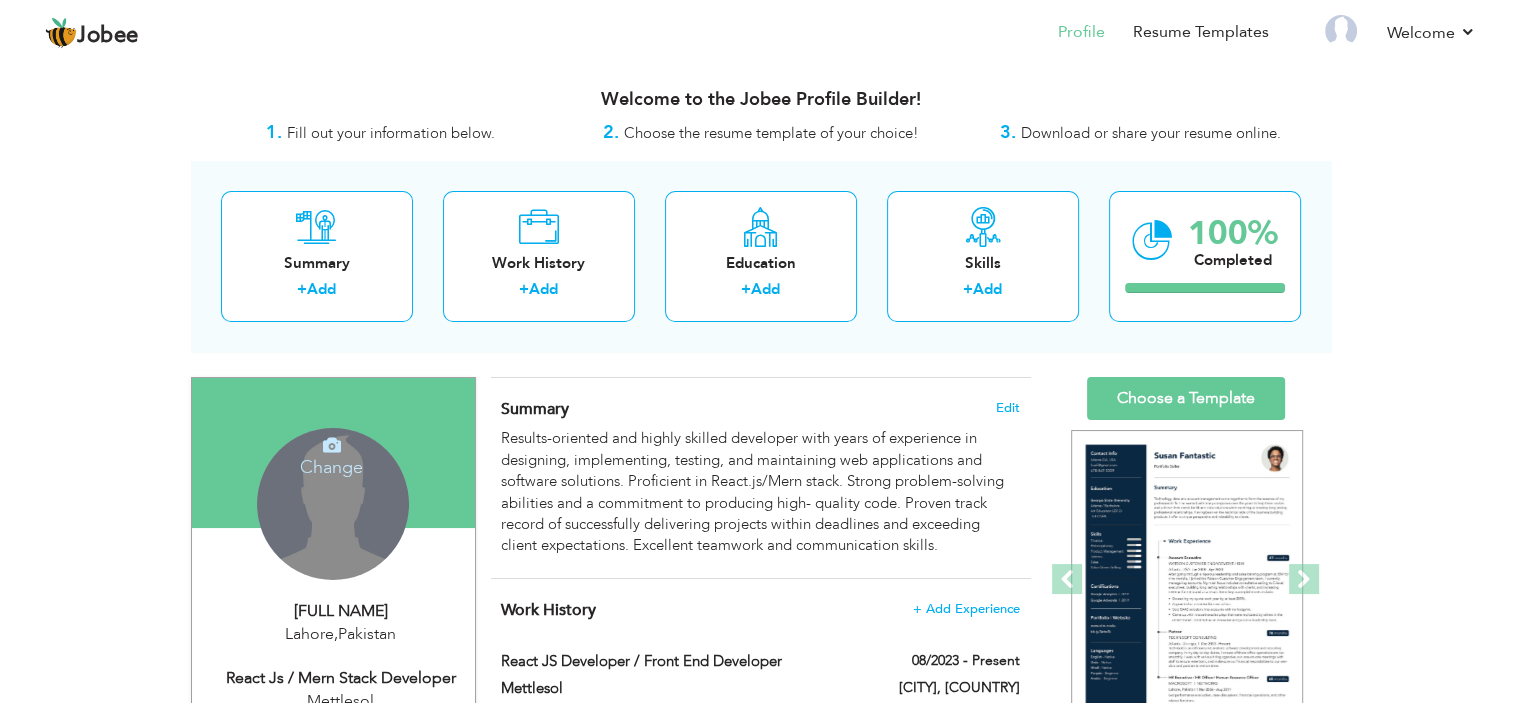click at bounding box center [332, 445] 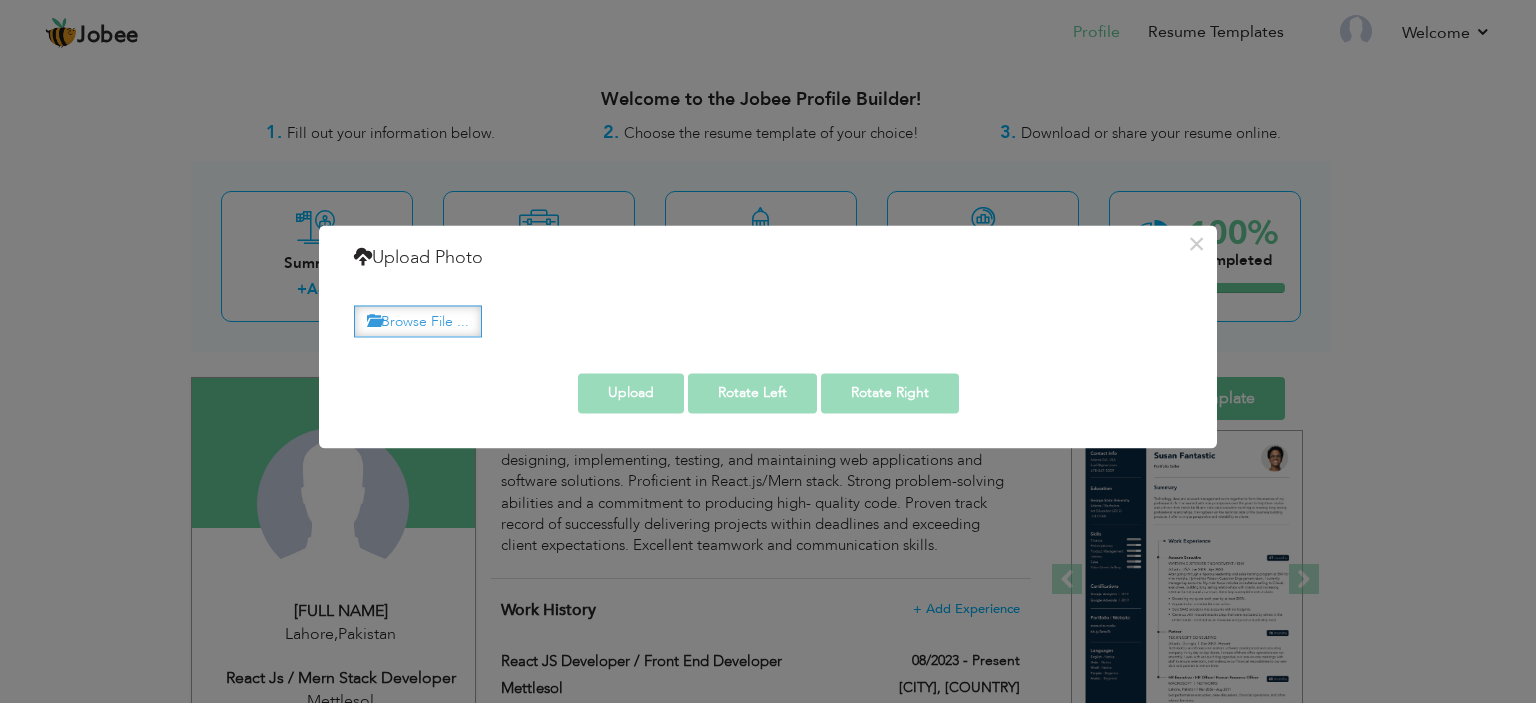click on "Browse File ..." at bounding box center [418, 321] 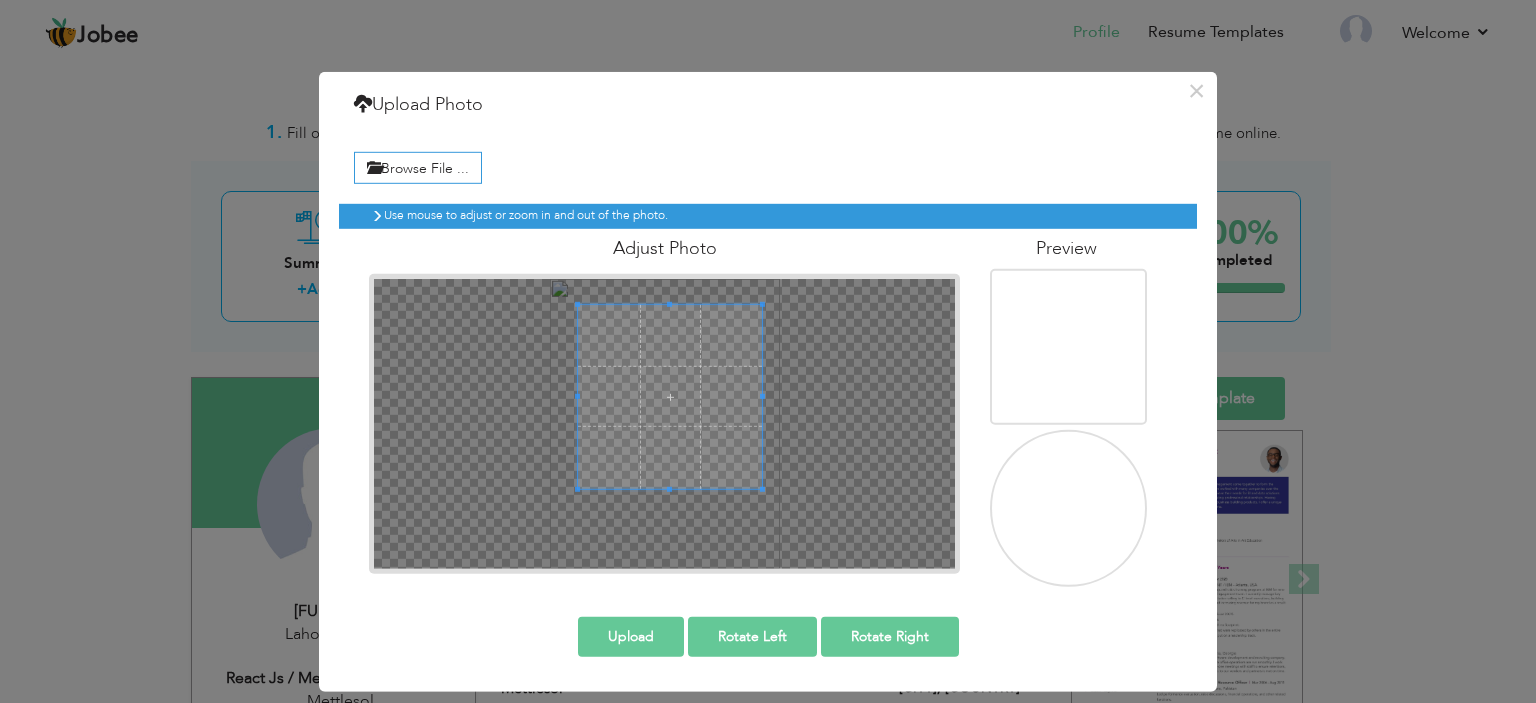 click at bounding box center [670, 396] 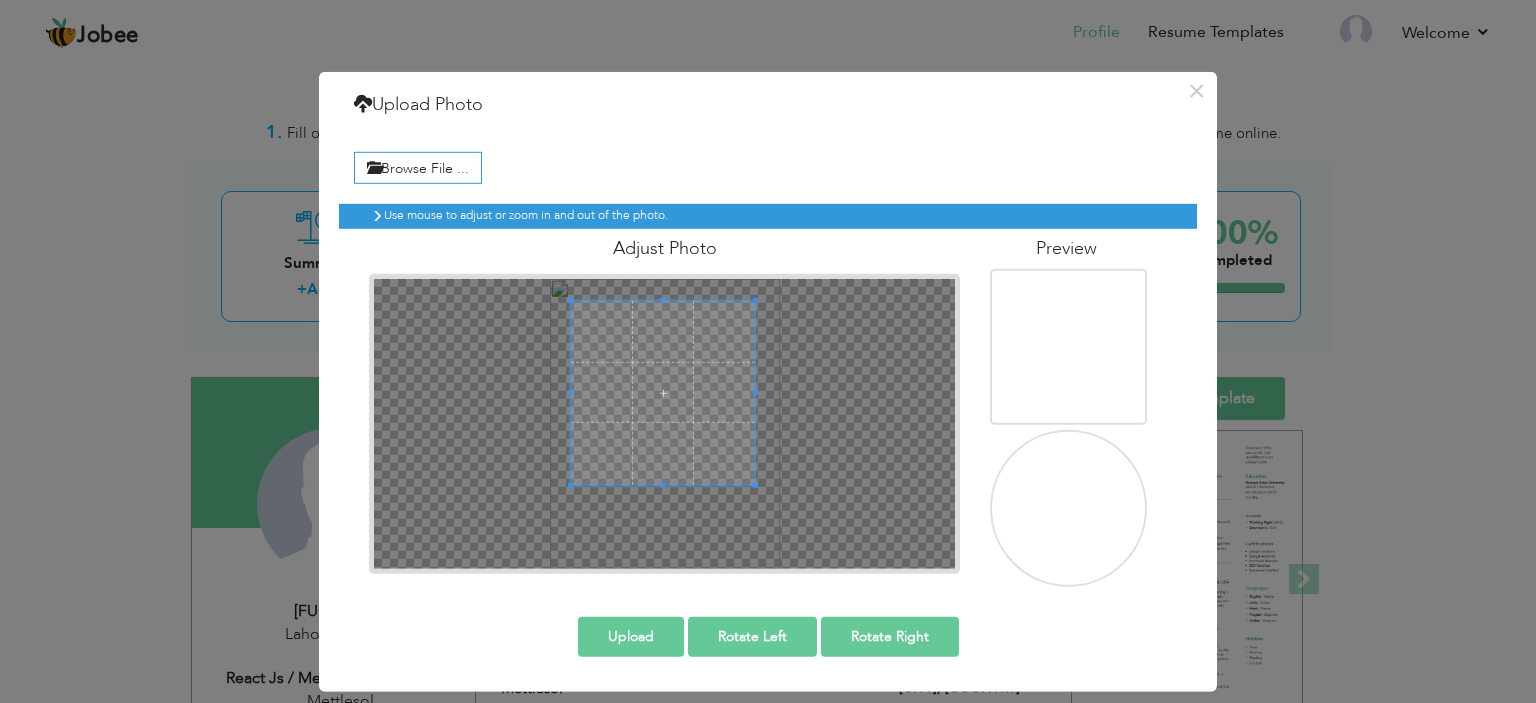 click at bounding box center (663, 392) 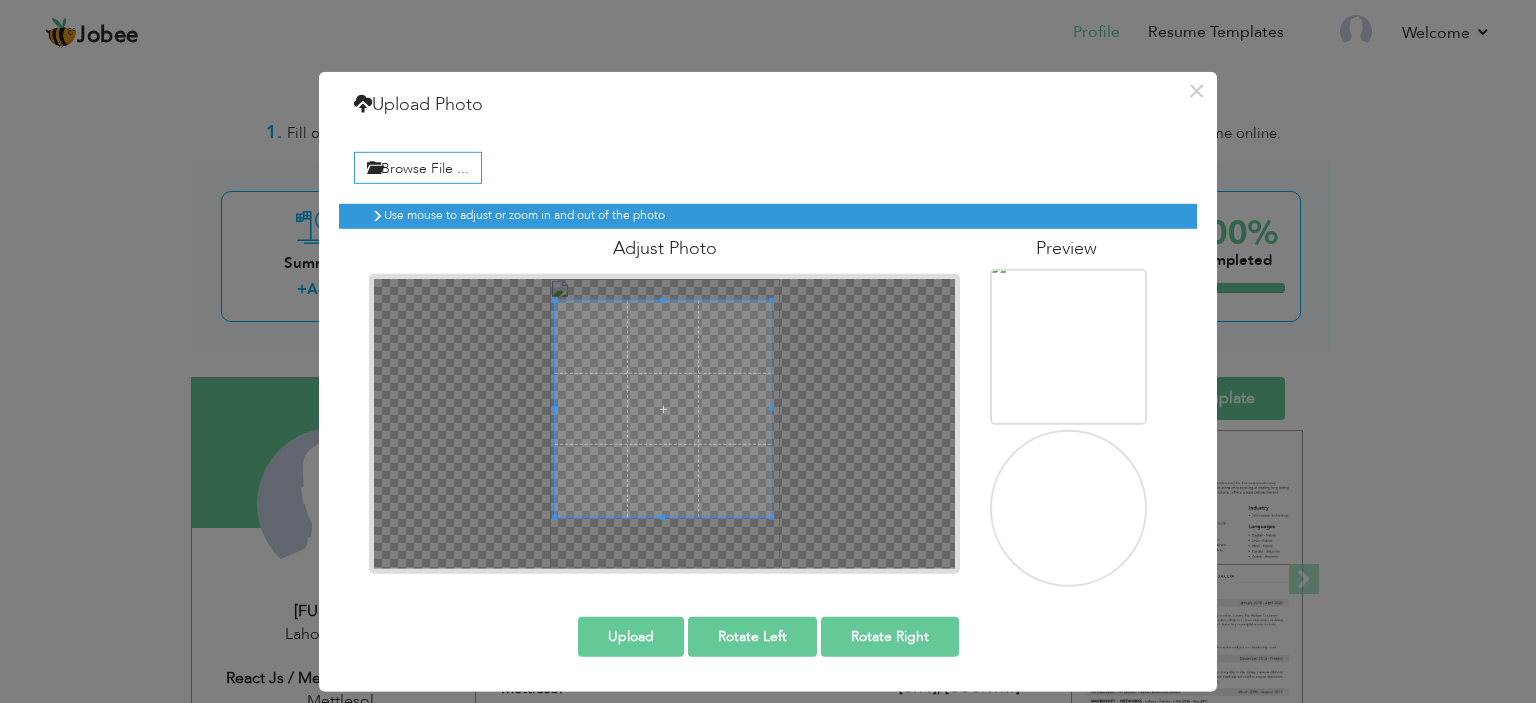 click at bounding box center [662, 517] 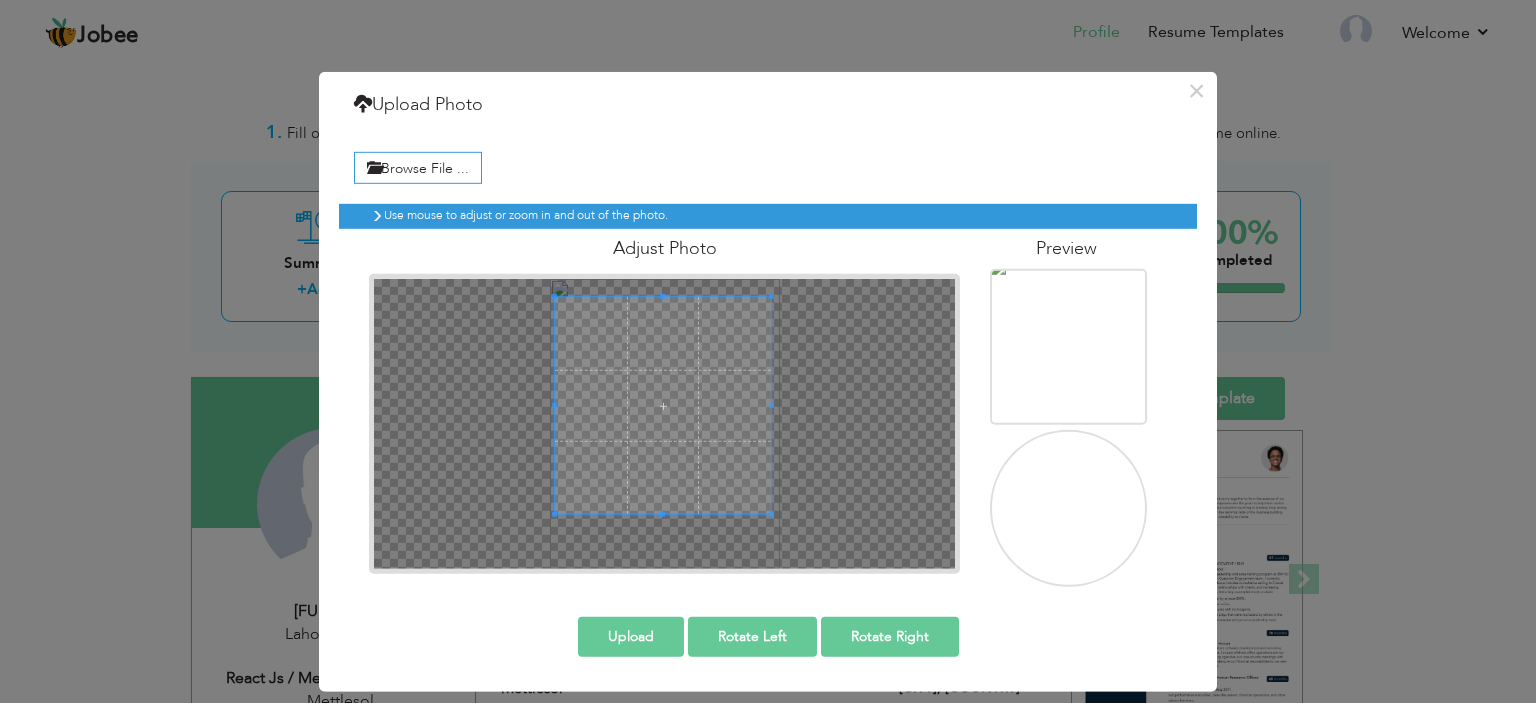 click at bounding box center (663, 405) 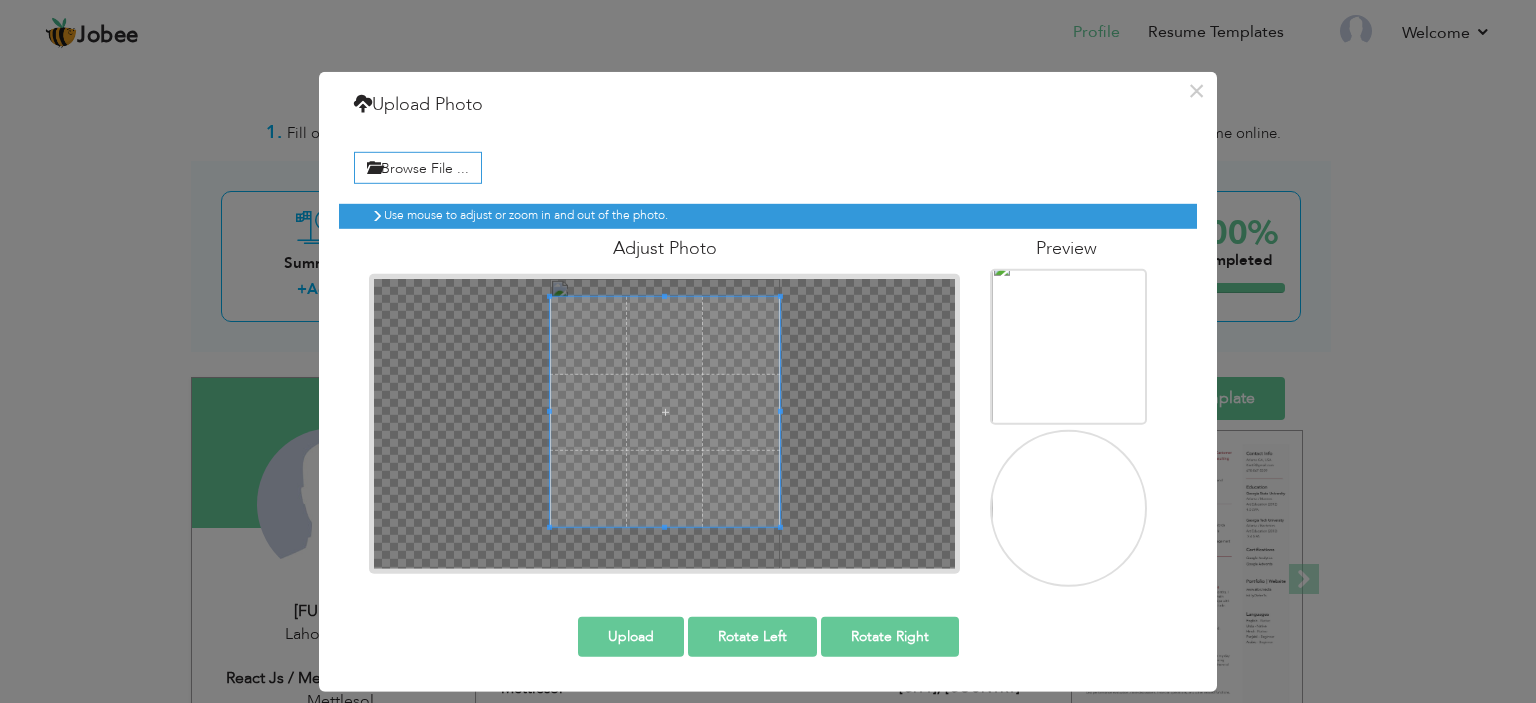 click at bounding box center (664, 423) 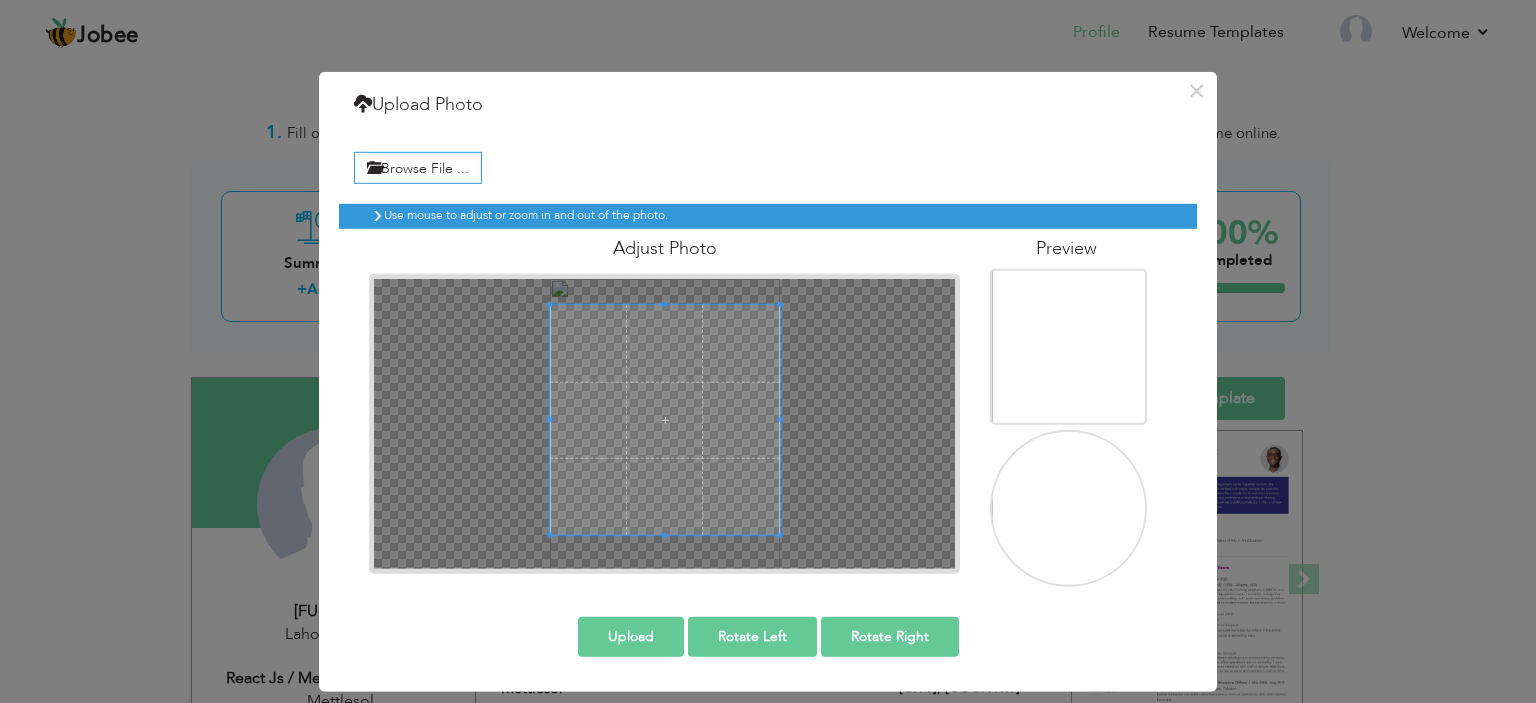 click at bounding box center (665, 420) 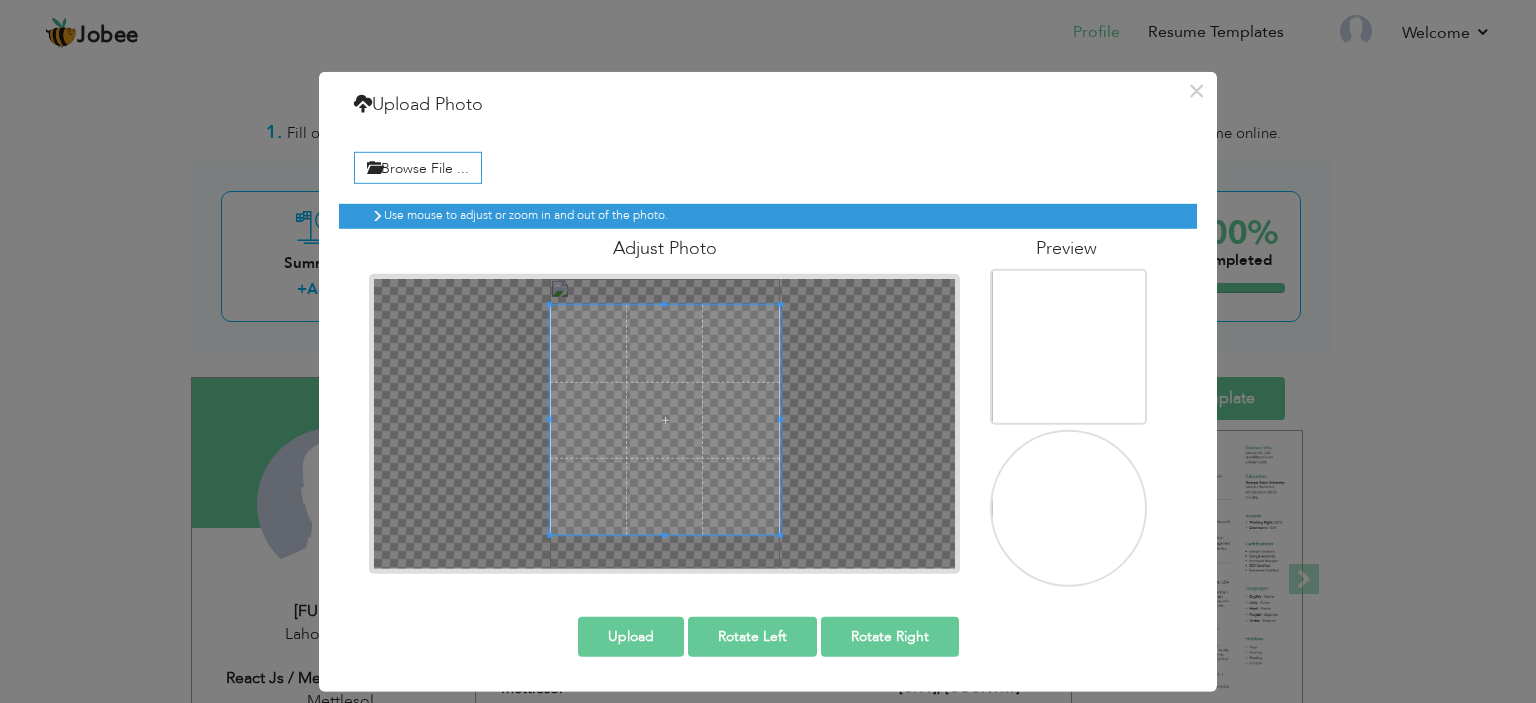 click at bounding box center (1070, 513) 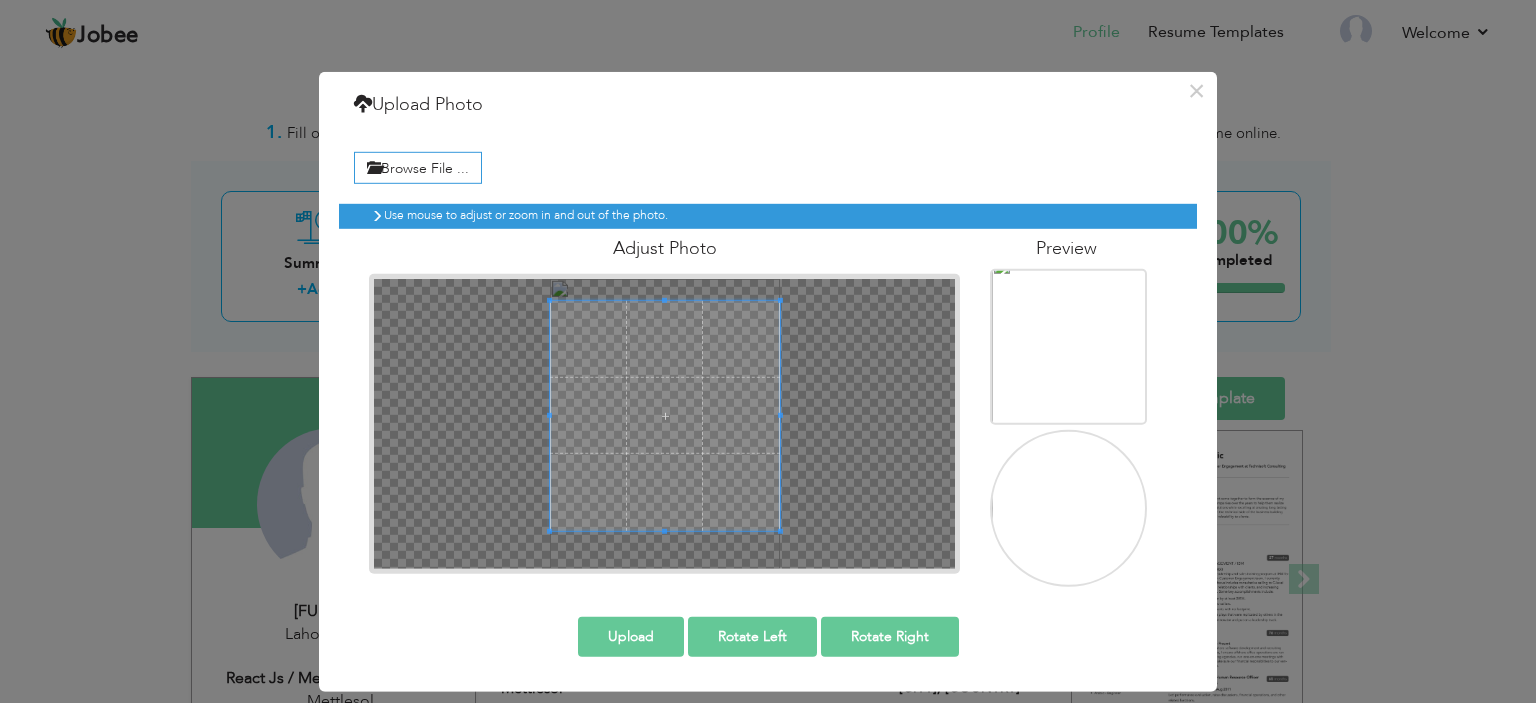 click at bounding box center (665, 415) 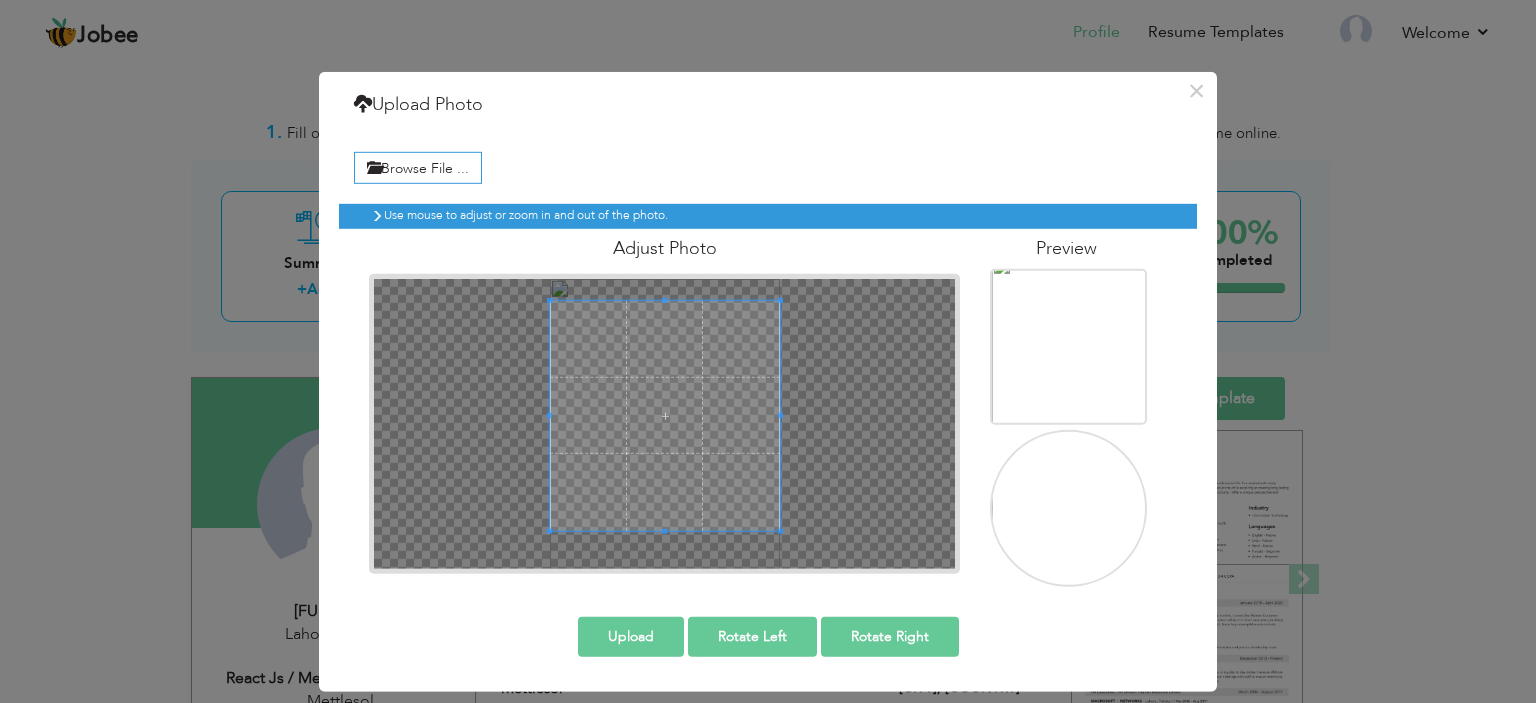 click on "Upload" at bounding box center (631, 637) 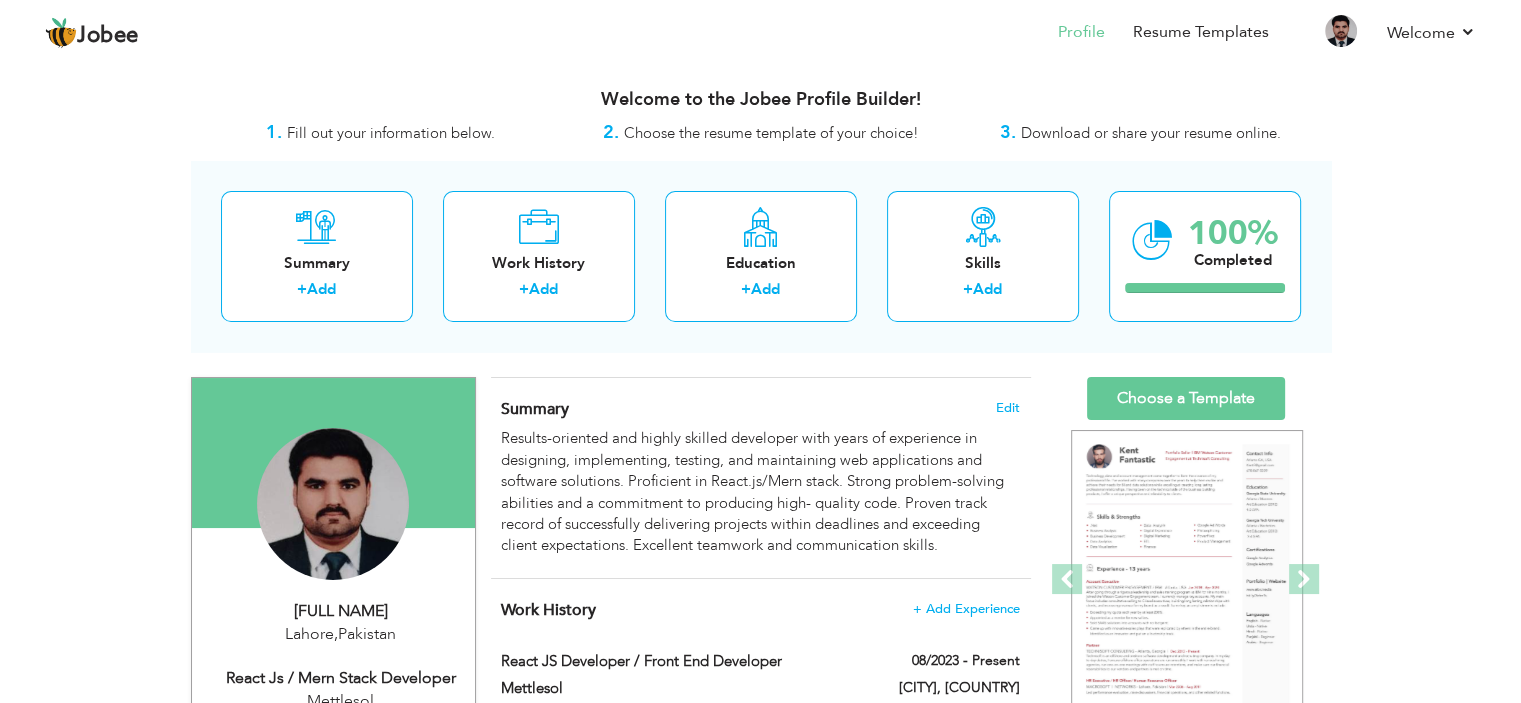 click on "View Resume
Export PDF
Profile
Summary
Public Link
Experience
Education
Awards
Work Histroy
Projects
Certifications
Skills
Preferred Job City" at bounding box center [760, 760] 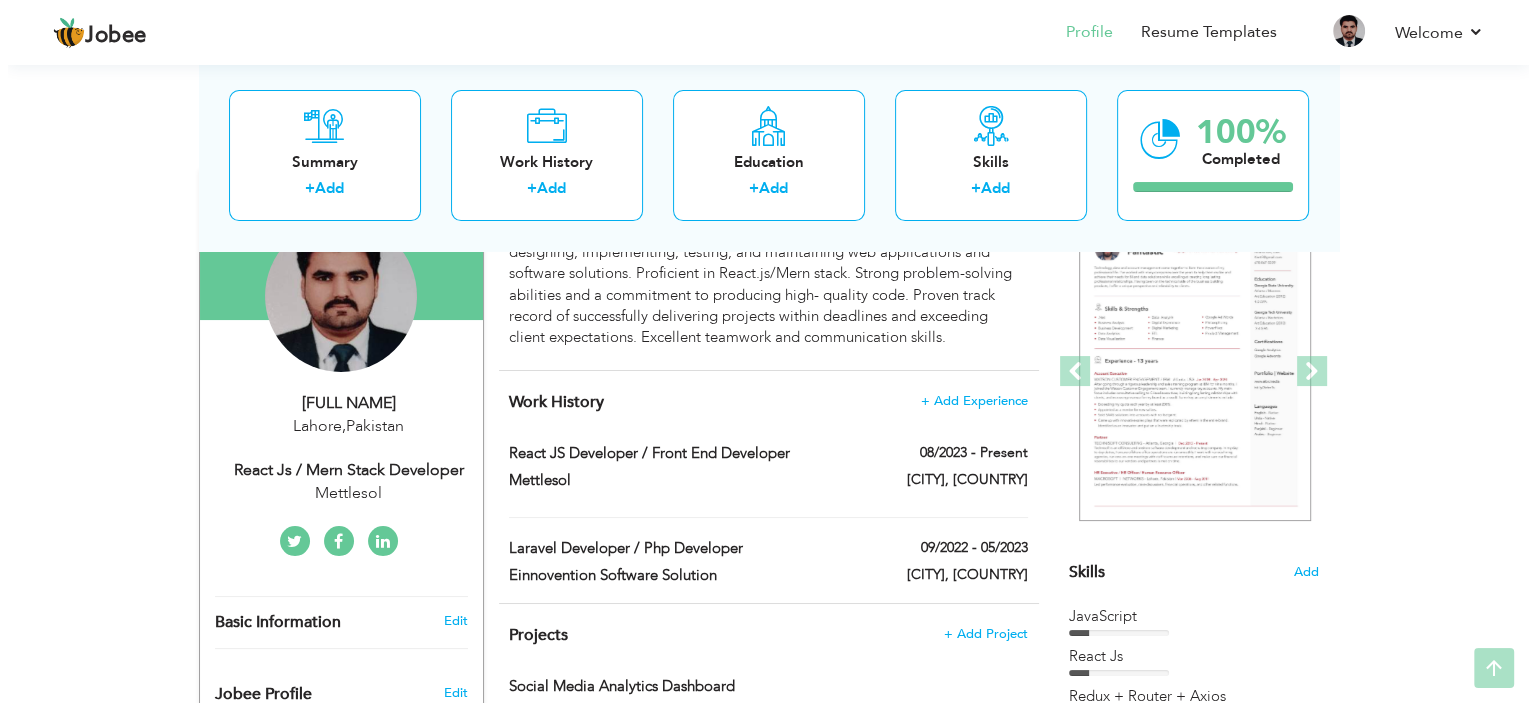 scroll, scrollTop: 275, scrollLeft: 0, axis: vertical 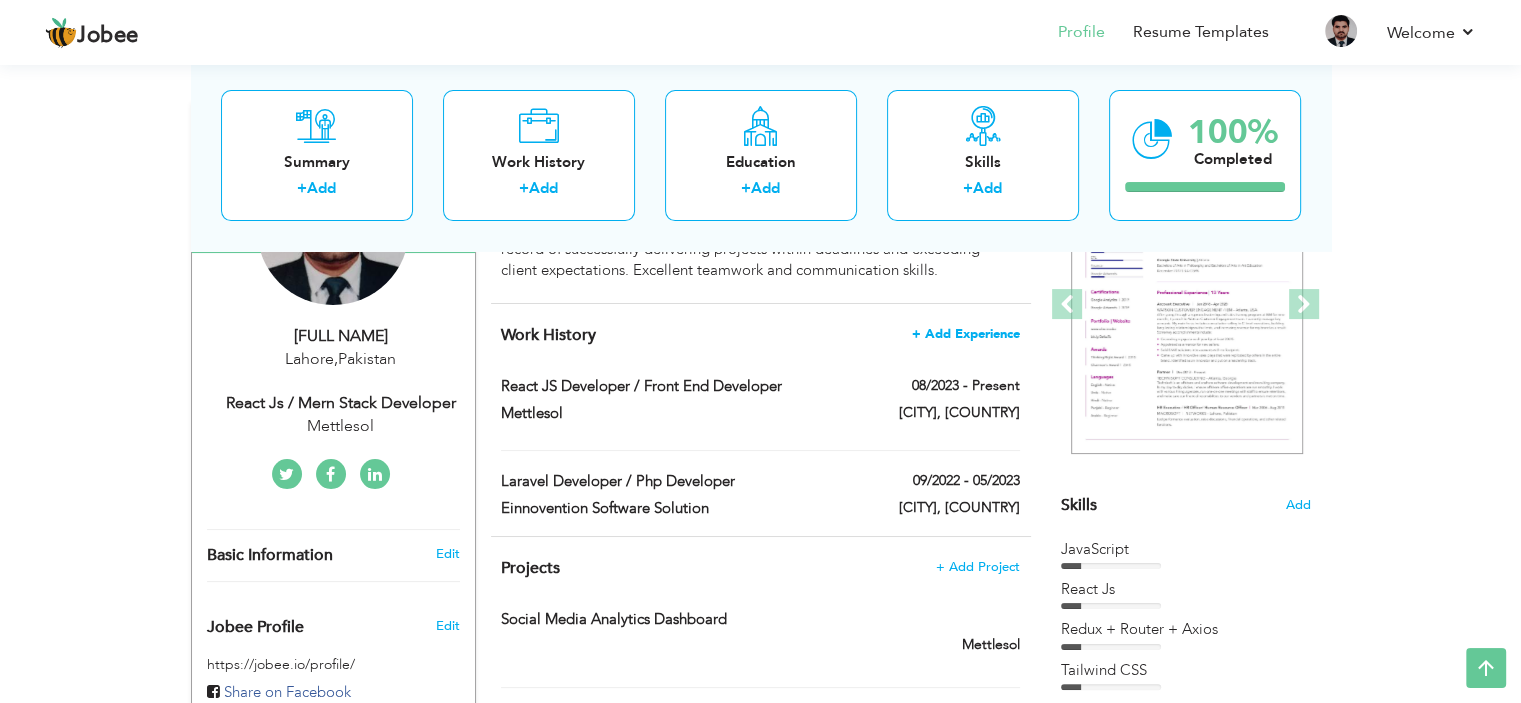 click on "+ Add Experience" at bounding box center (966, 334) 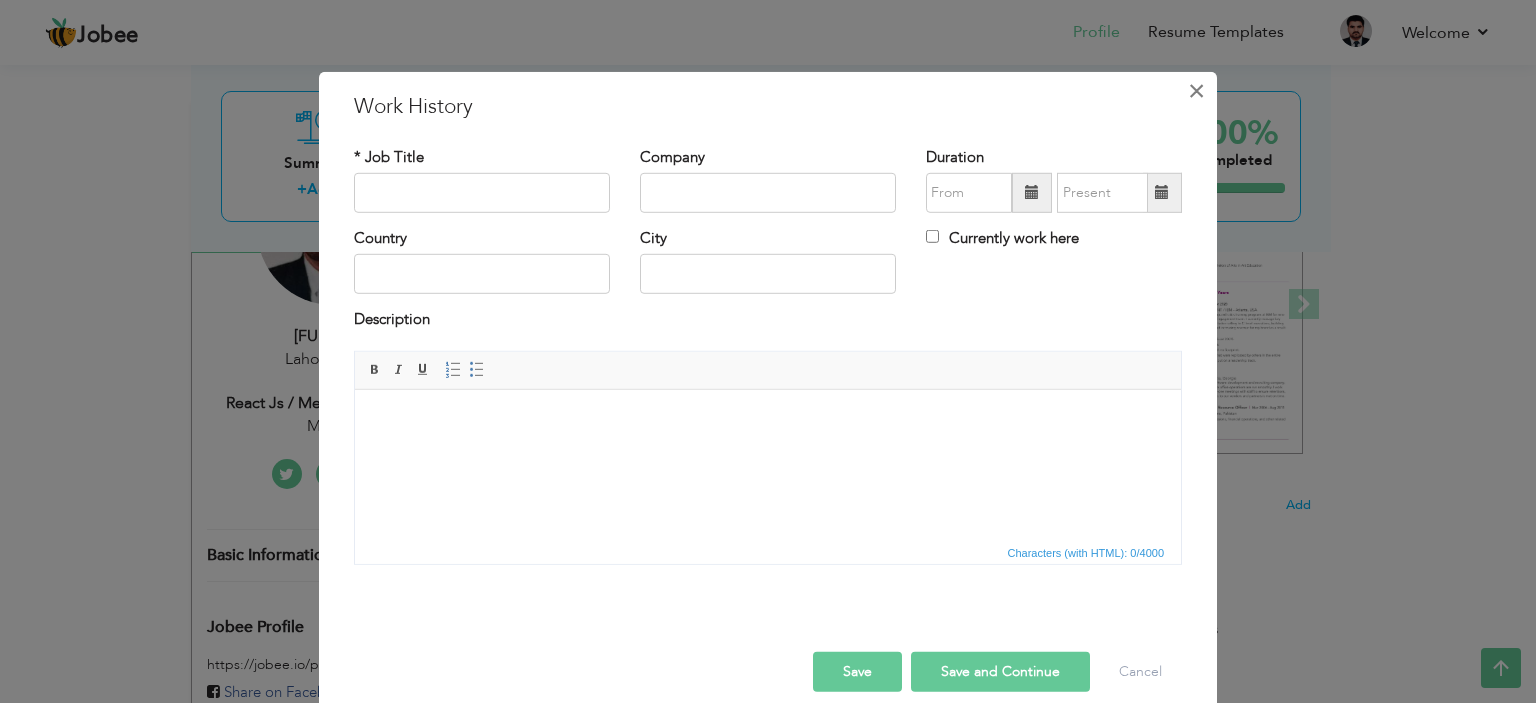 click on "×" at bounding box center (1196, 90) 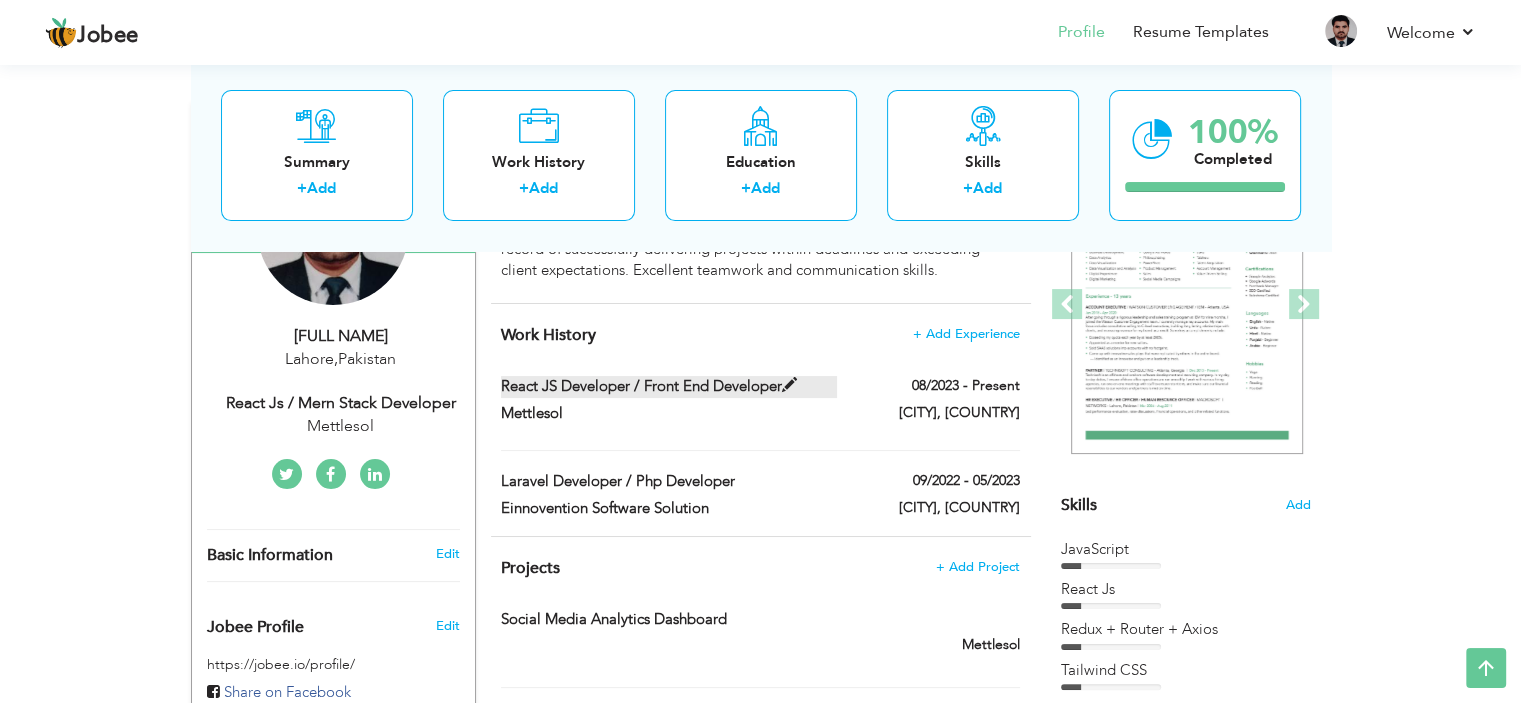 click on "React JS Developer / Front End Developer" at bounding box center [669, 386] 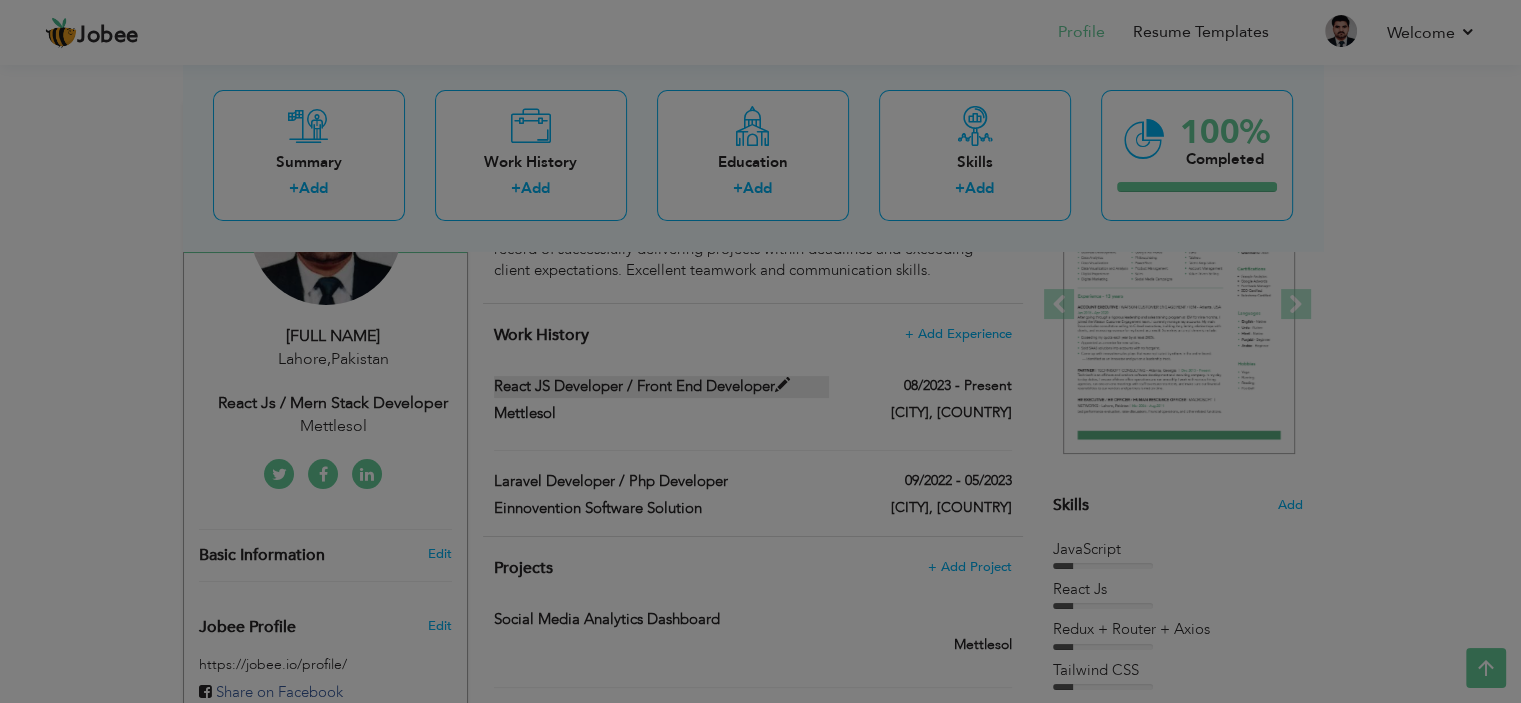 type on "React JS Developer / Front End Developer" 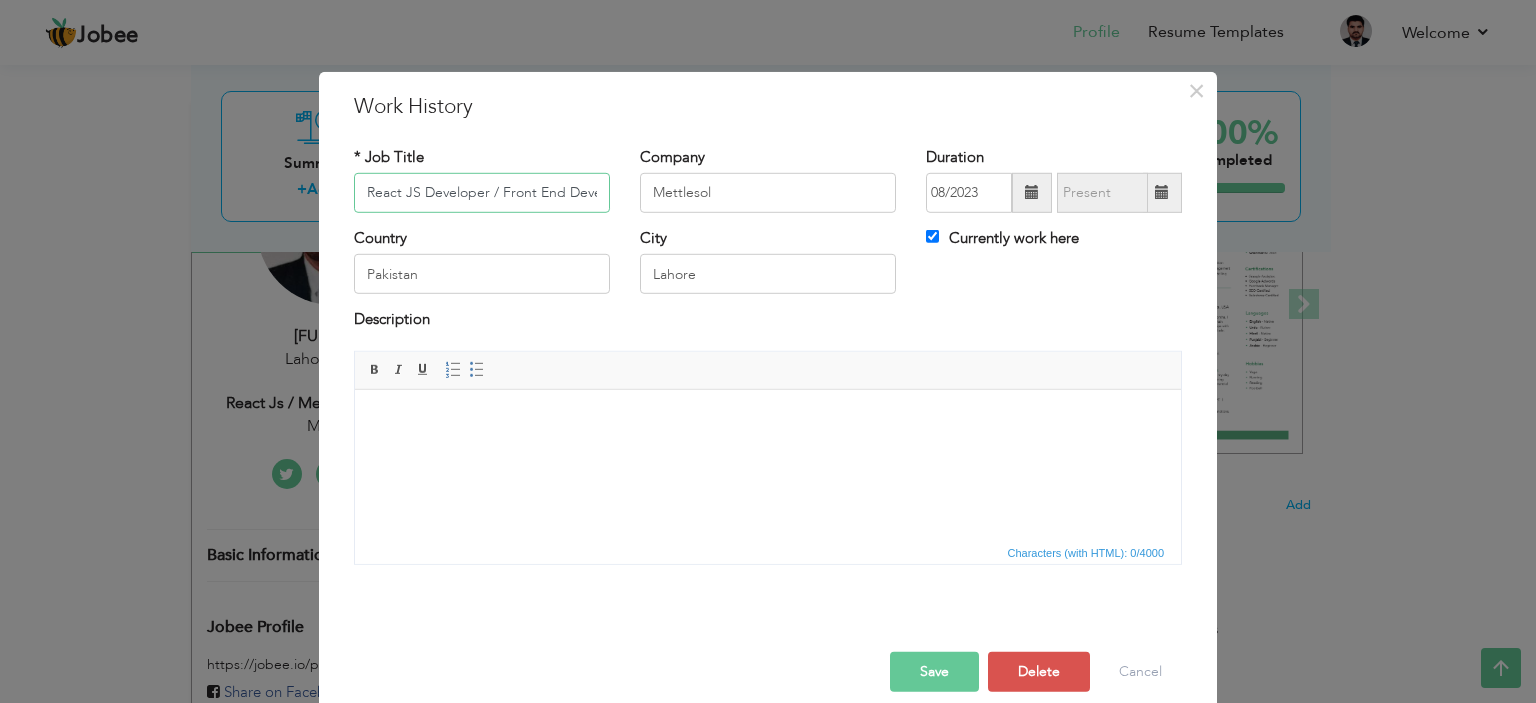 scroll, scrollTop: 0, scrollLeft: 33, axis: horizontal 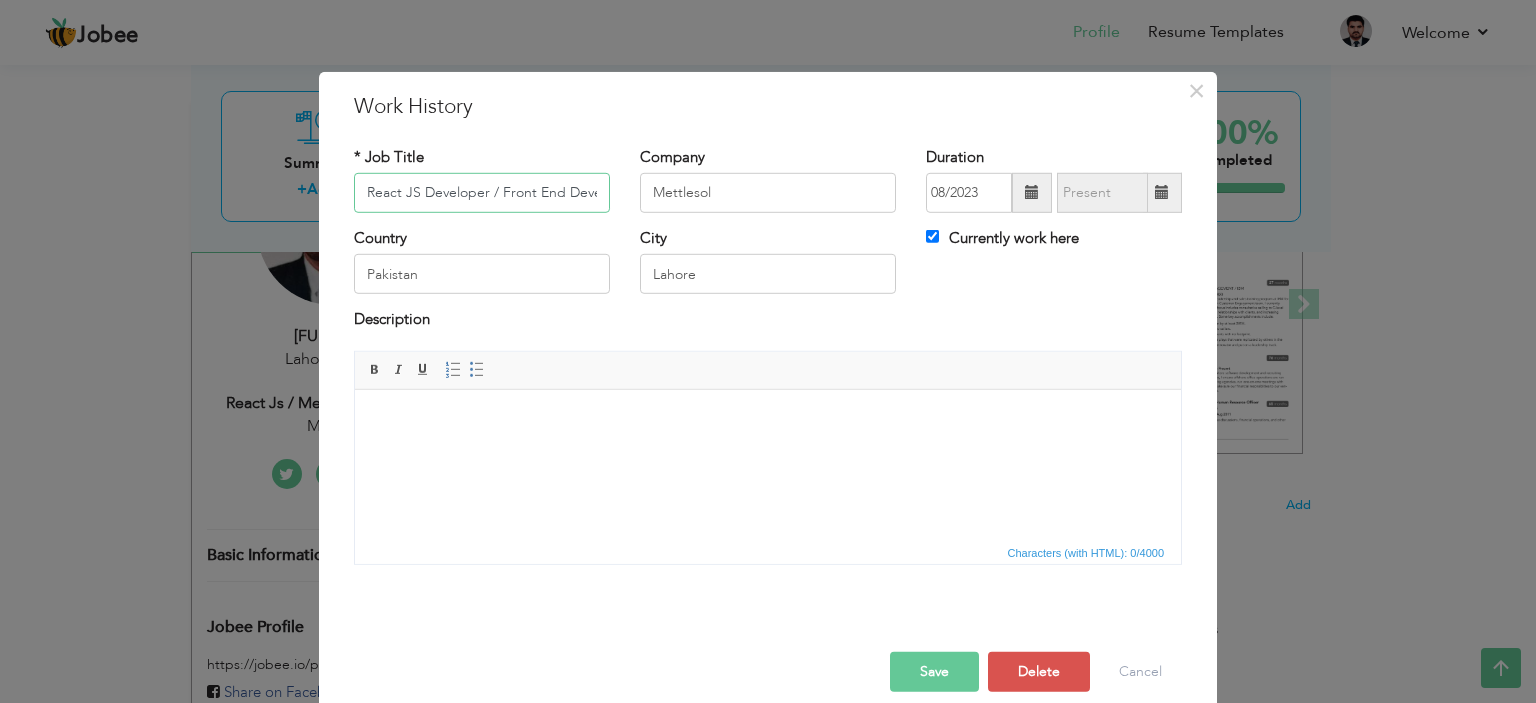 drag, startPoint x: 596, startPoint y: 195, endPoint x: 278, endPoint y: 196, distance: 318.0016 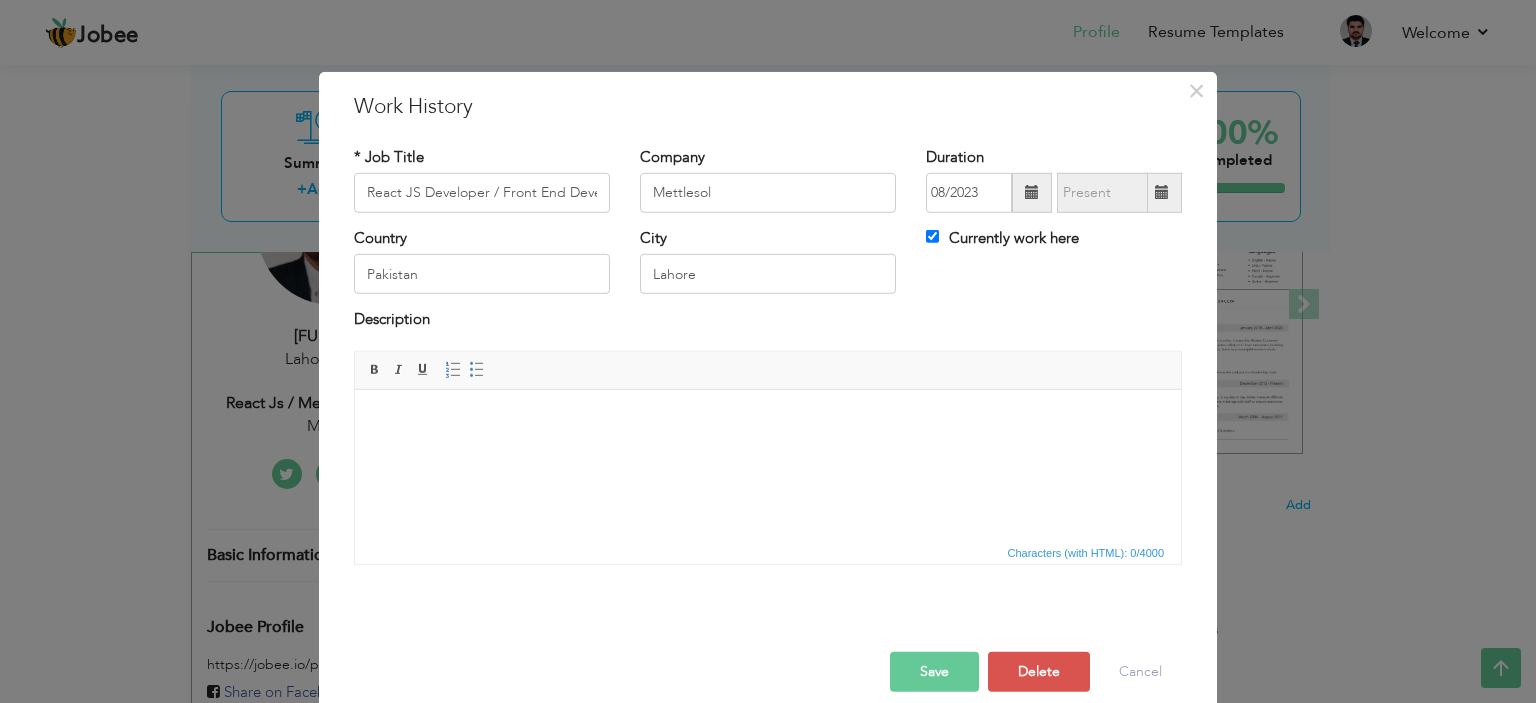 click at bounding box center [768, 419] 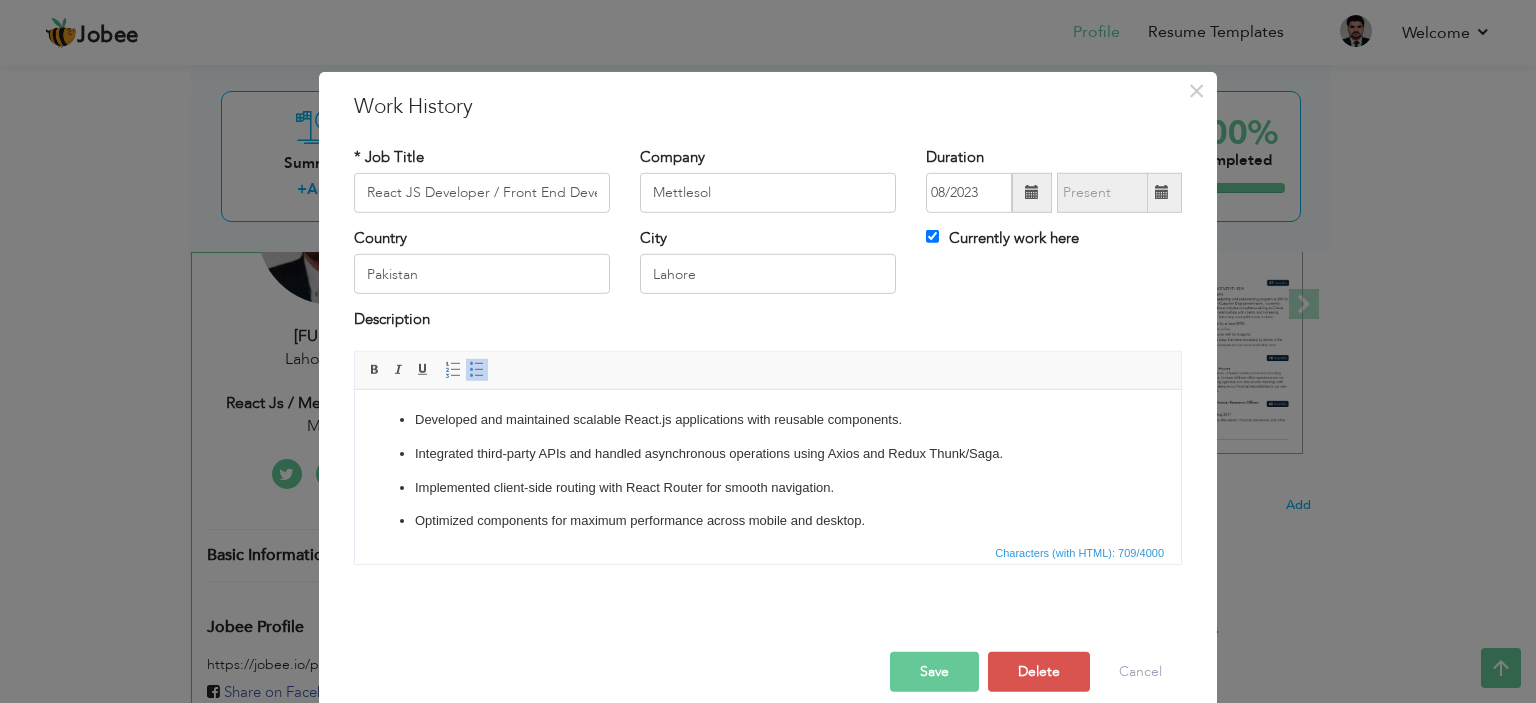 scroll, scrollTop: 113, scrollLeft: 0, axis: vertical 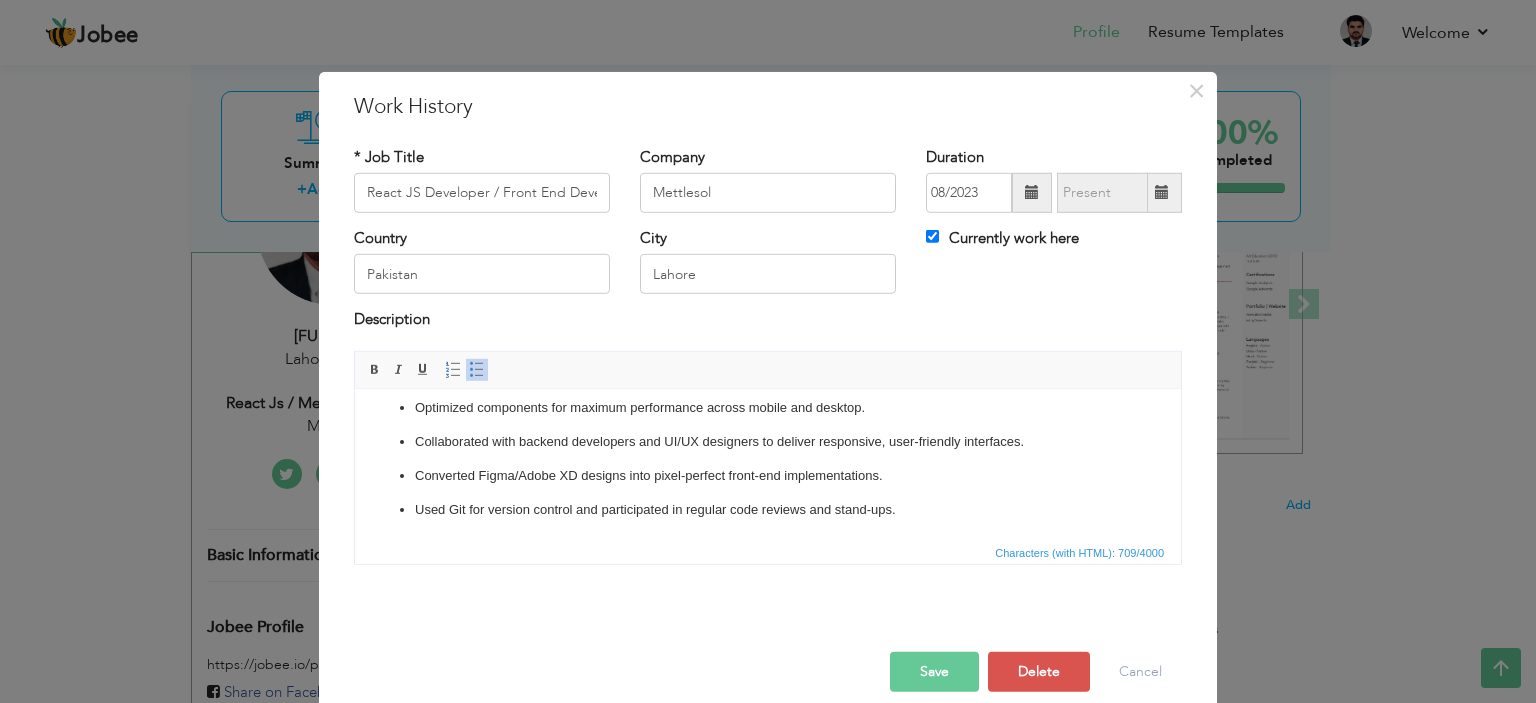 click on "Save" at bounding box center (934, 672) 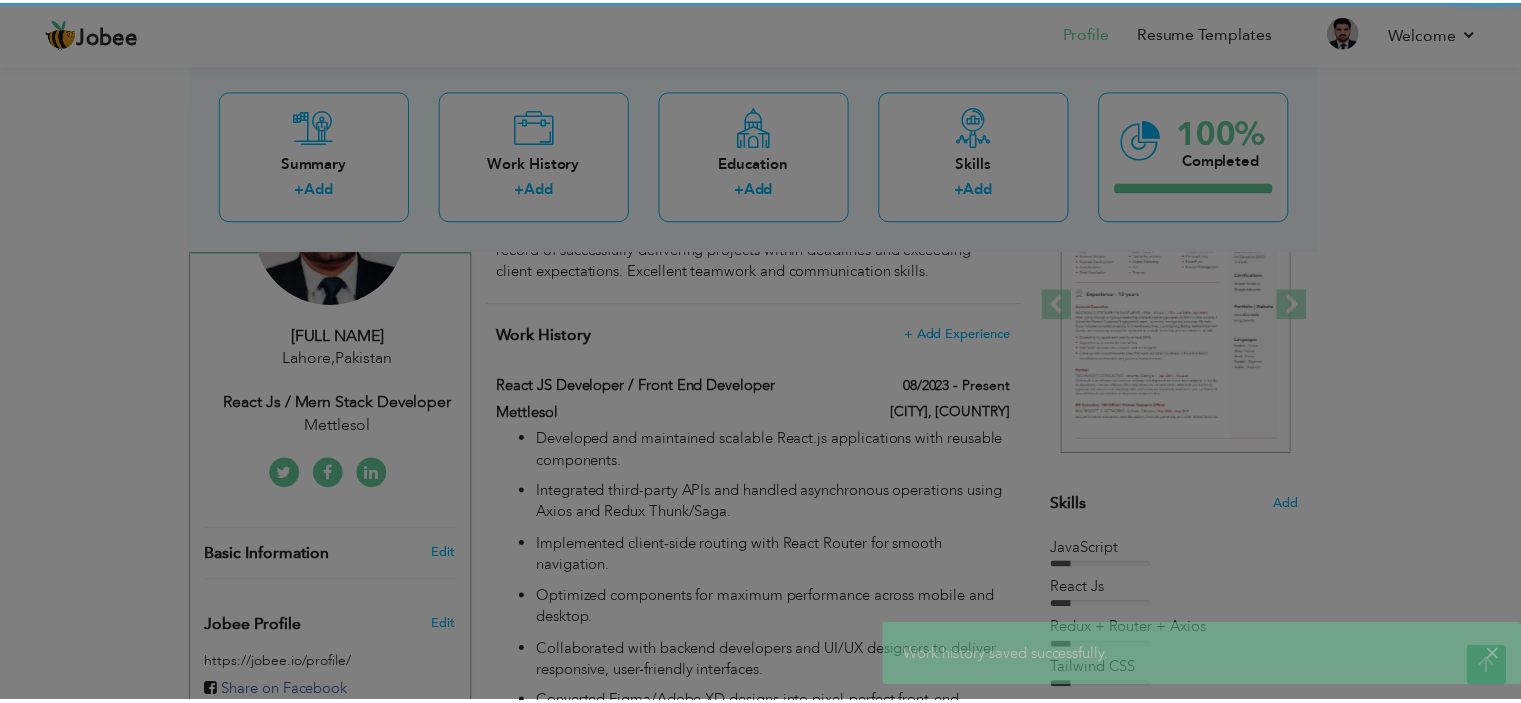 scroll, scrollTop: 0, scrollLeft: 0, axis: both 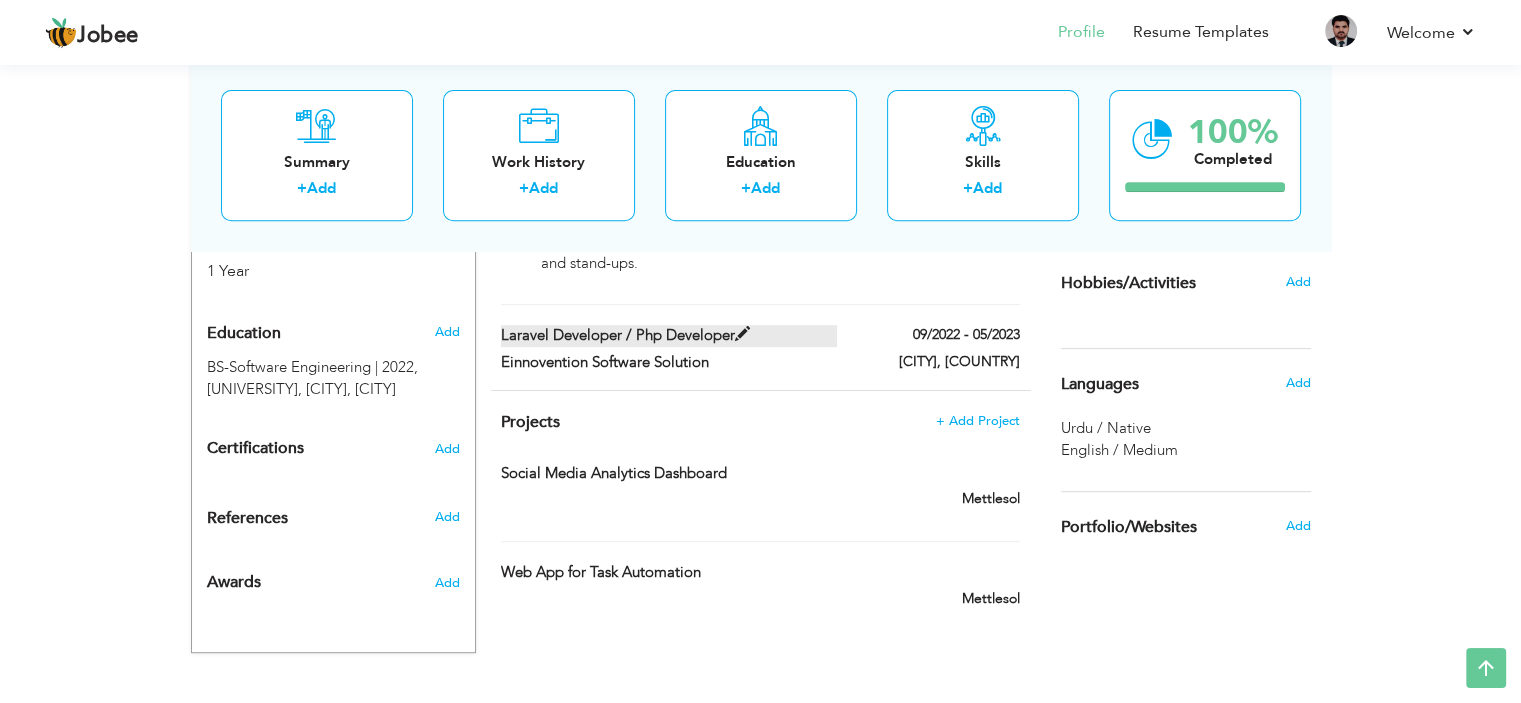 click on "Laravel Developer / Php Developer" at bounding box center (669, 335) 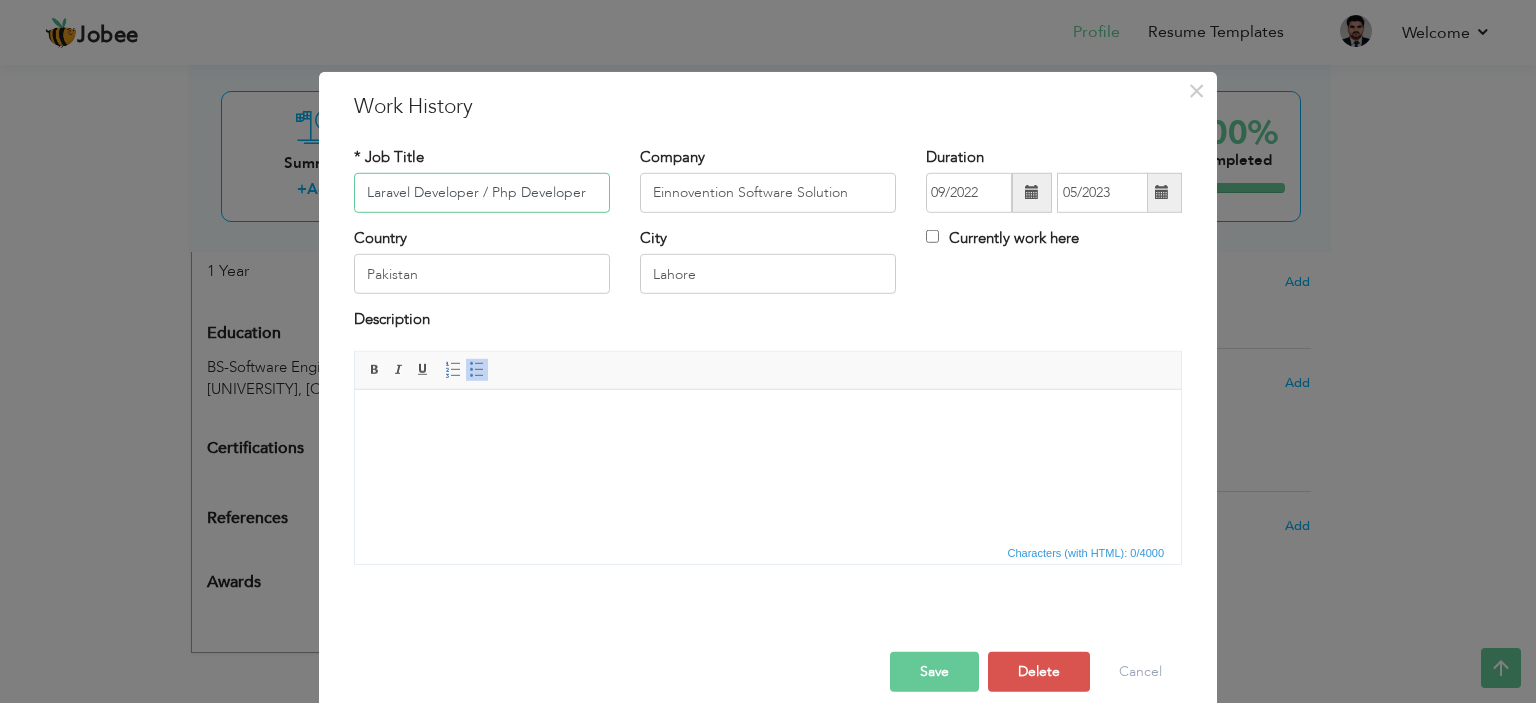 drag, startPoint x: 586, startPoint y: 196, endPoint x: 278, endPoint y: 183, distance: 308.27423 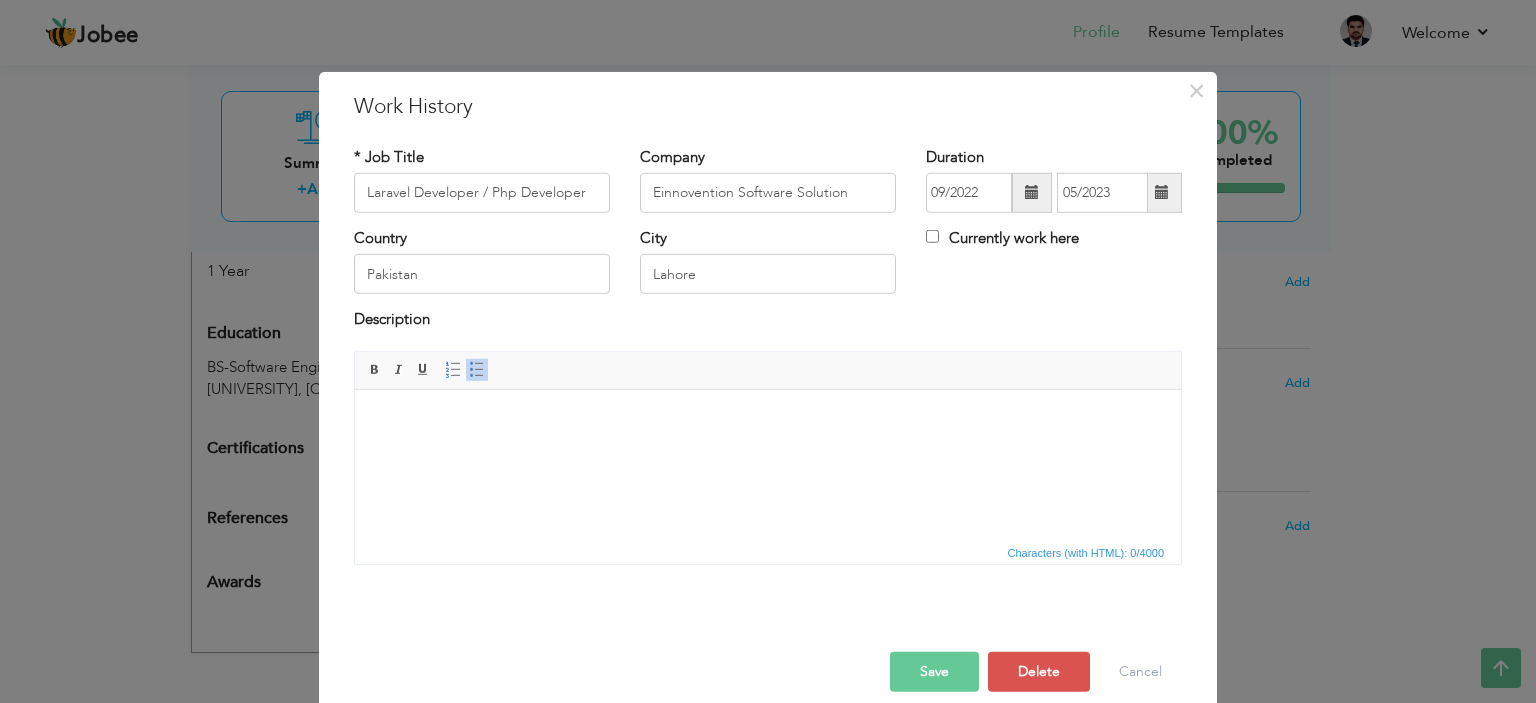 click at bounding box center (768, 419) 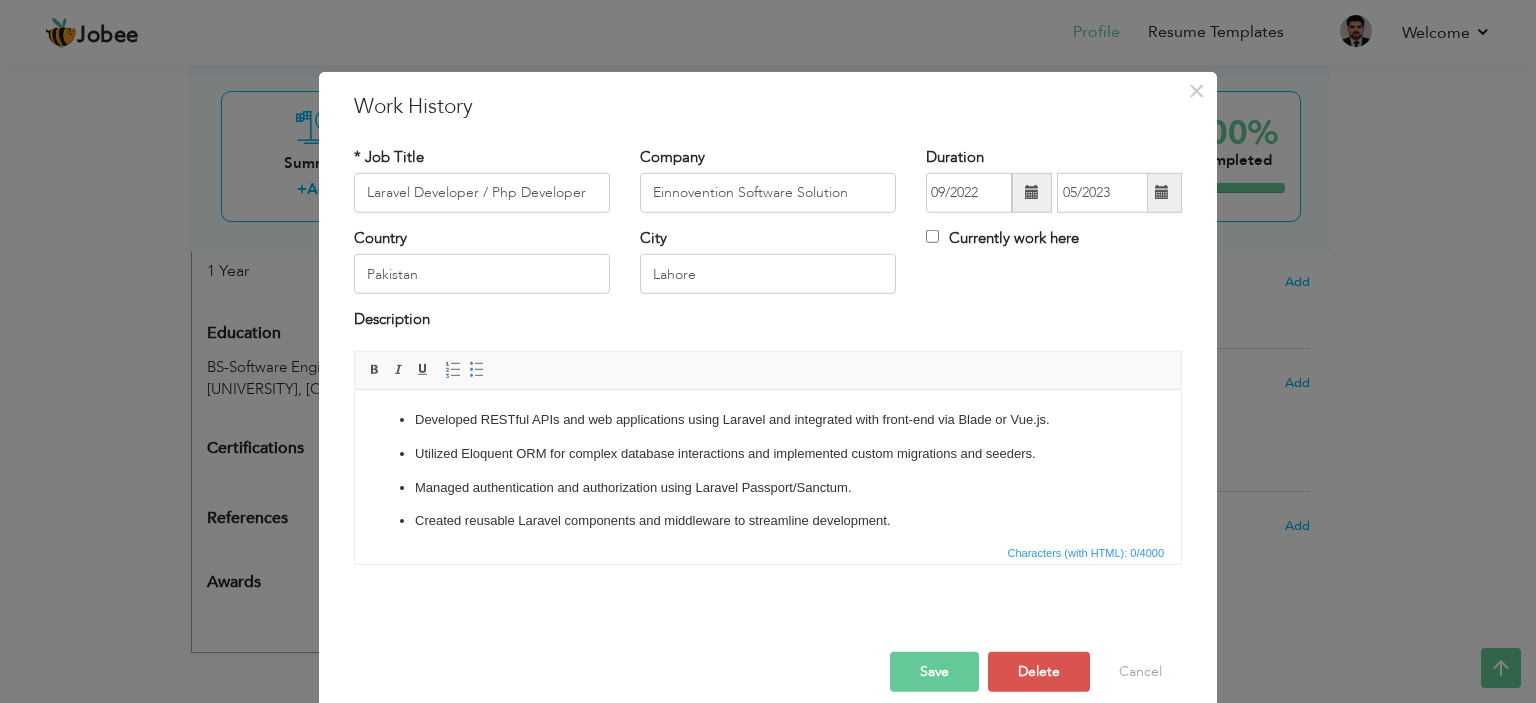 scroll, scrollTop: 124, scrollLeft: 0, axis: vertical 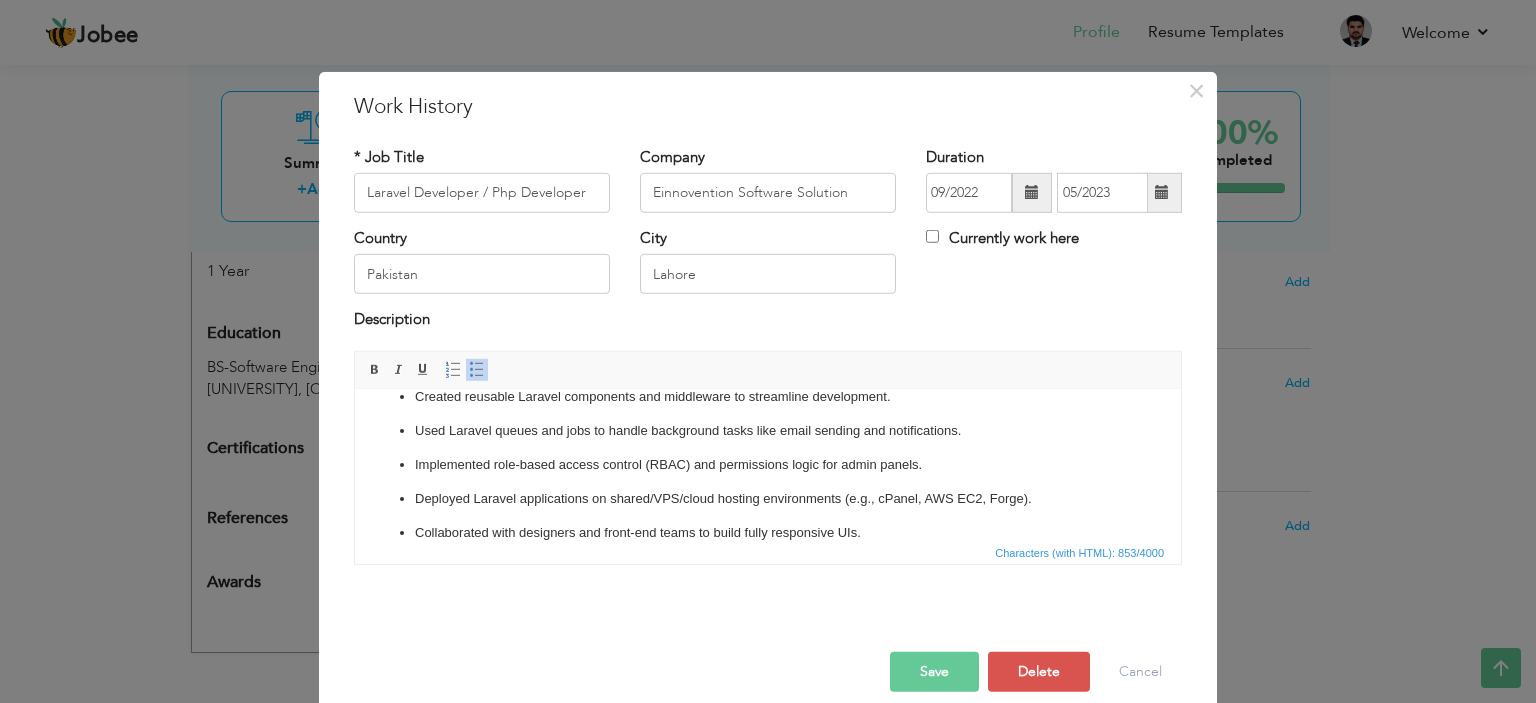 click on "Save" at bounding box center [934, 672] 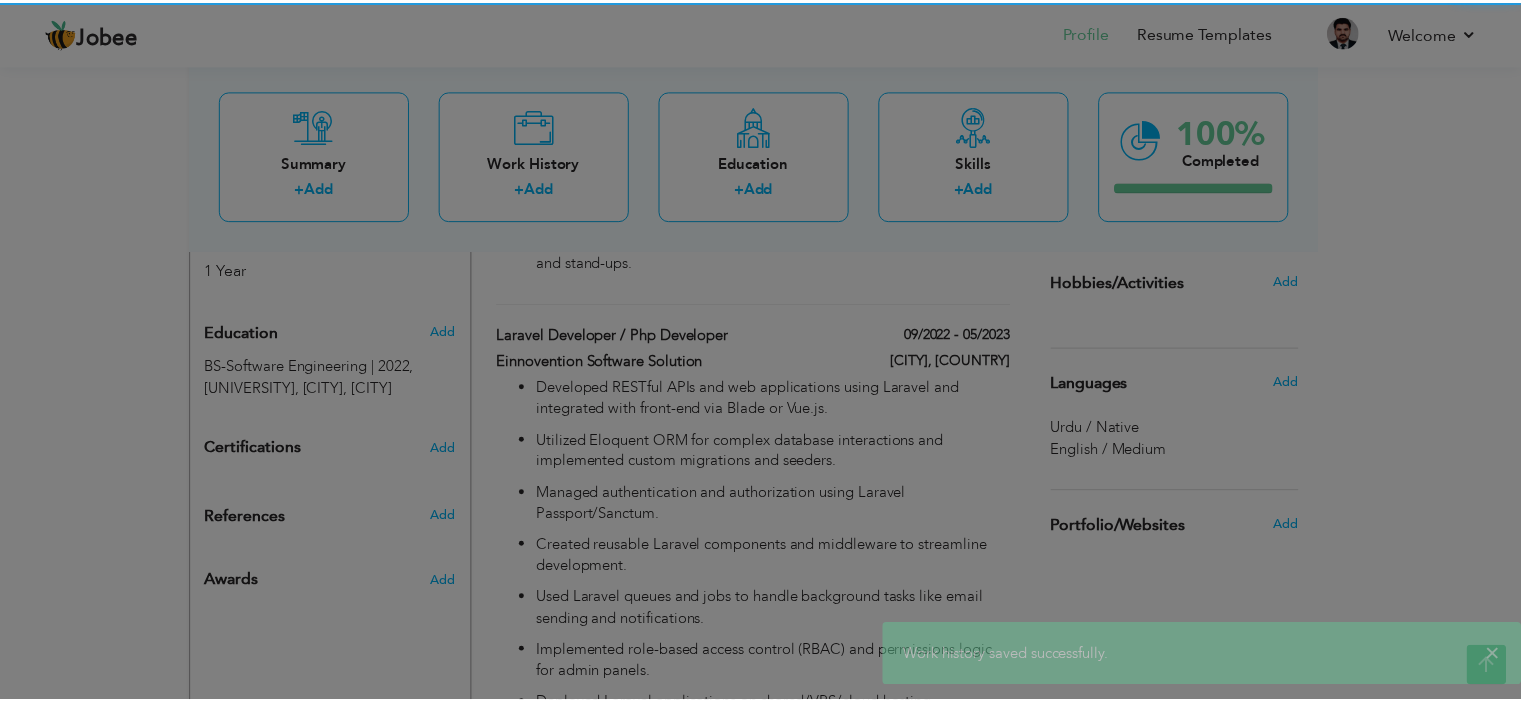 scroll, scrollTop: 0, scrollLeft: 0, axis: both 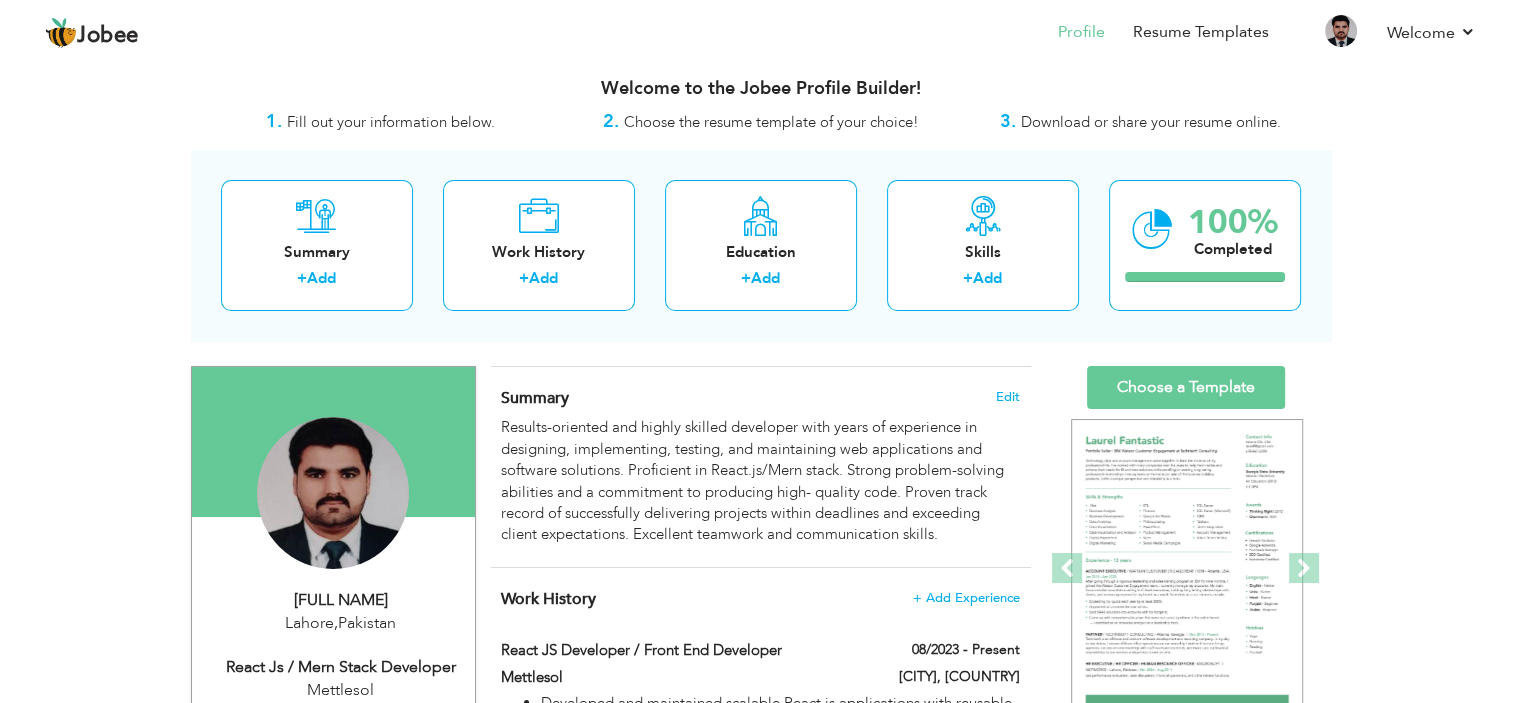 click on "View Resume
Export PDF
Profile
Summary
Public Link
Experience
Education
Awards
Work Histroy
Projects
Certifications
Skills
Preferred Job City" at bounding box center (760, 979) 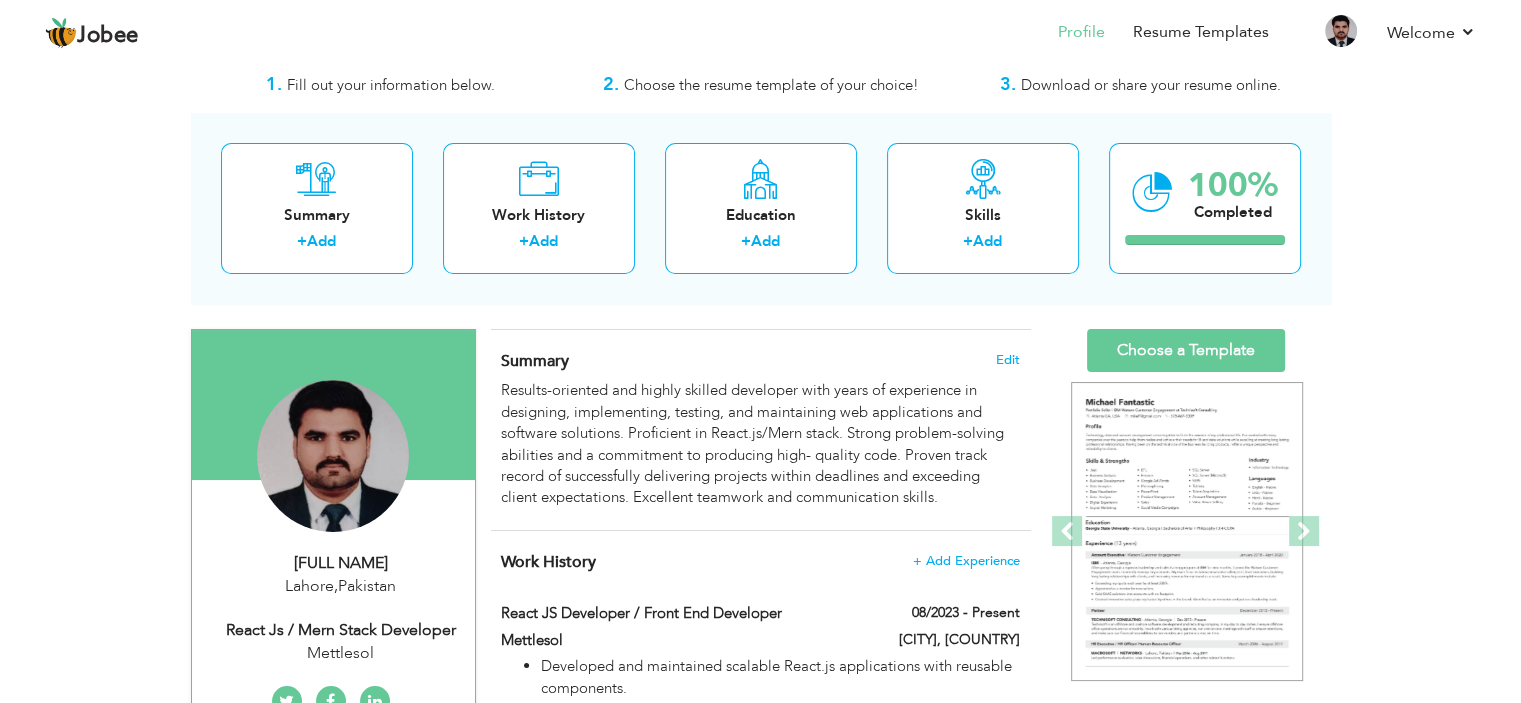 scroll, scrollTop: 0, scrollLeft: 0, axis: both 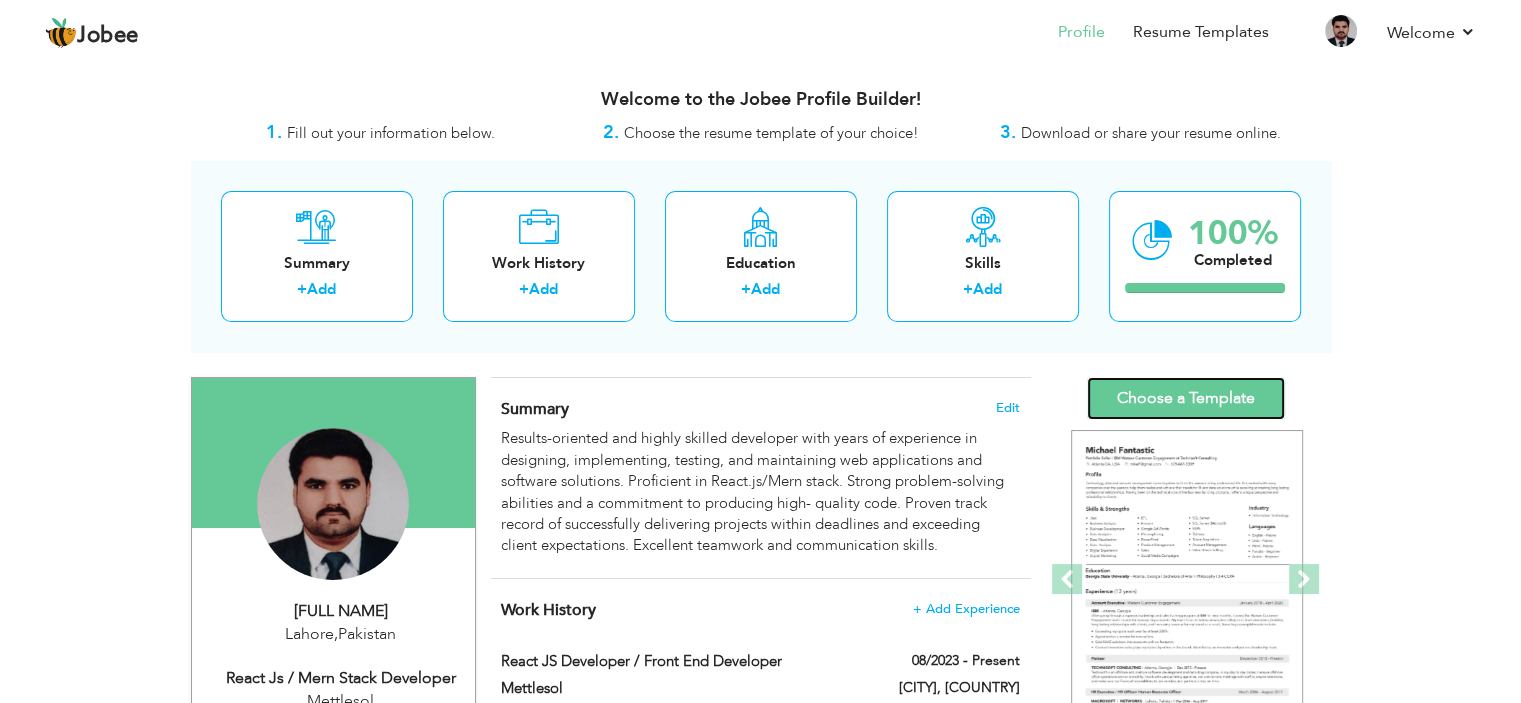 click on "Choose a Template" at bounding box center (1186, 398) 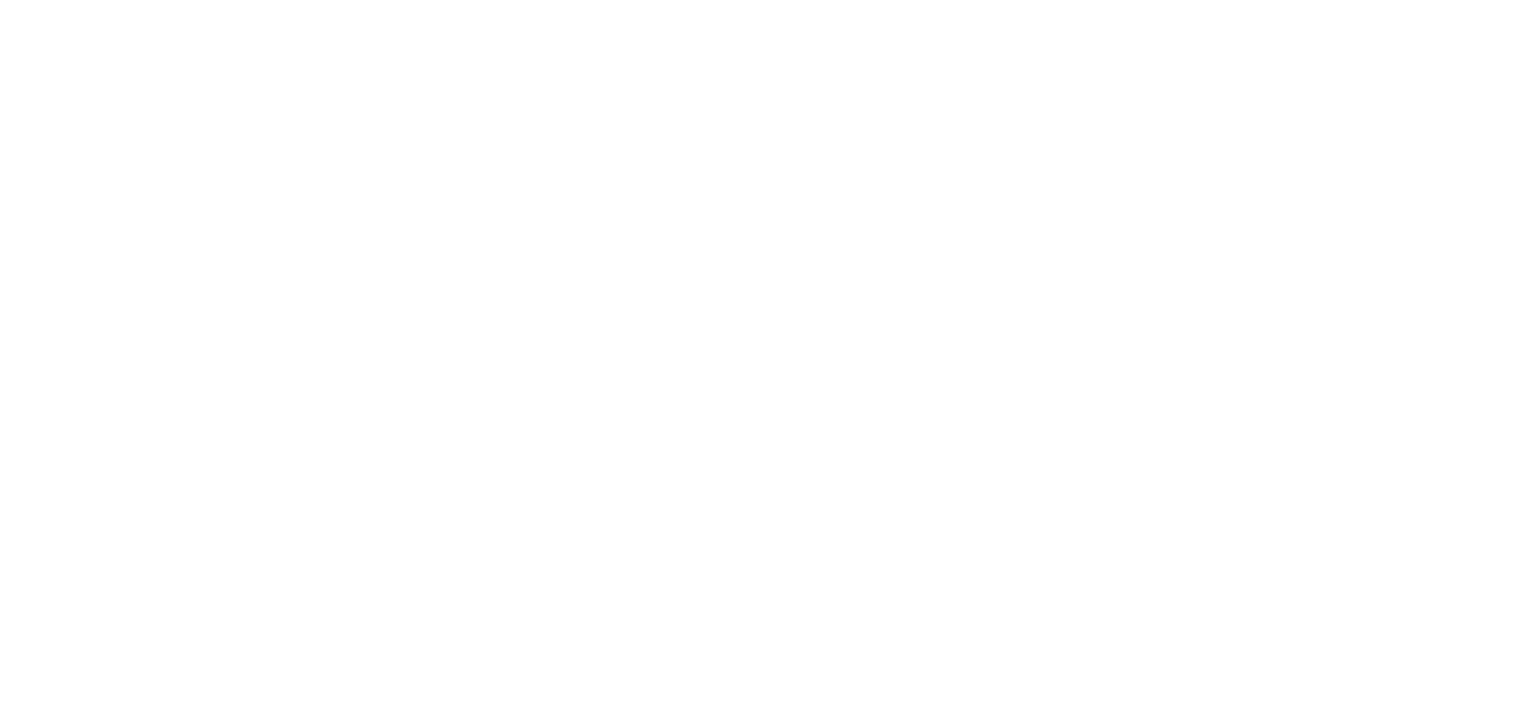 scroll, scrollTop: 0, scrollLeft: 0, axis: both 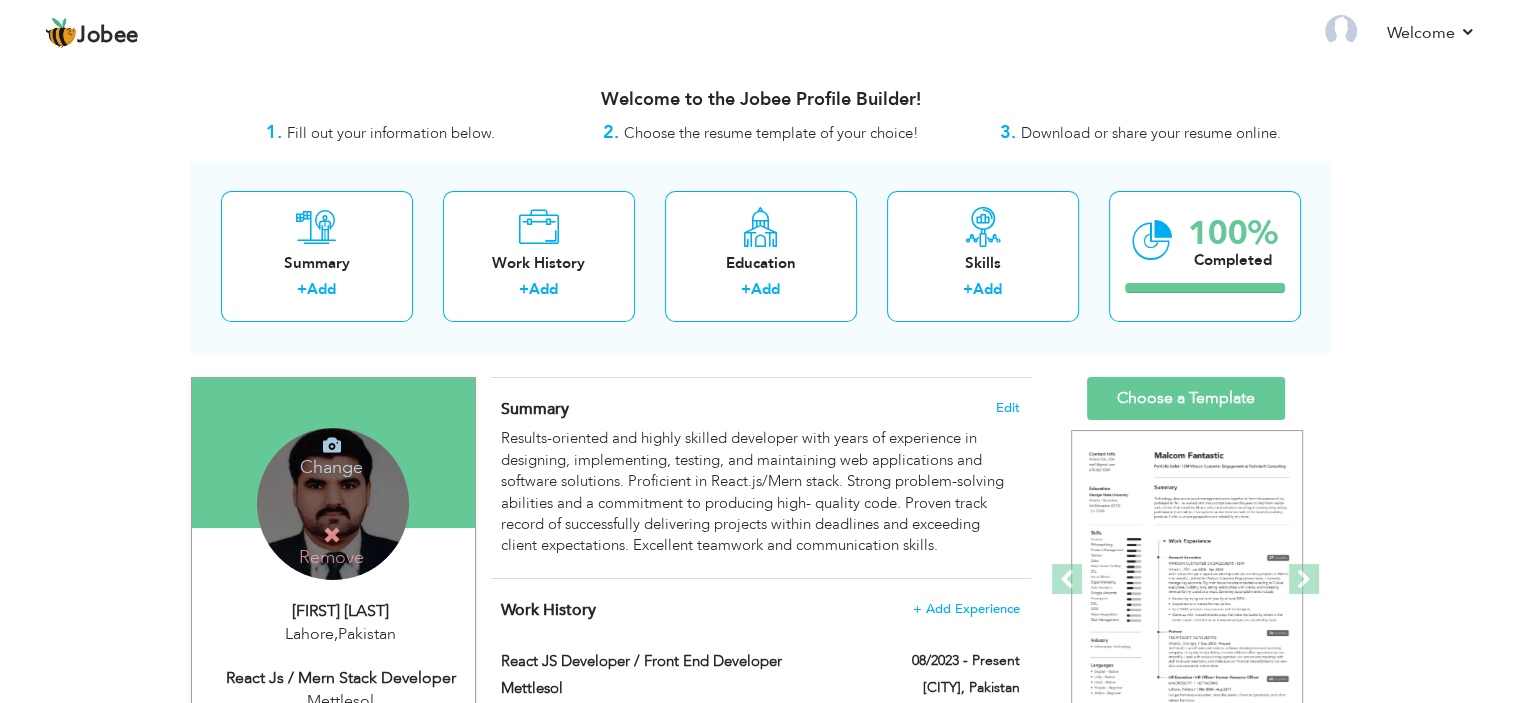 click on "Remove" at bounding box center (331, 546) 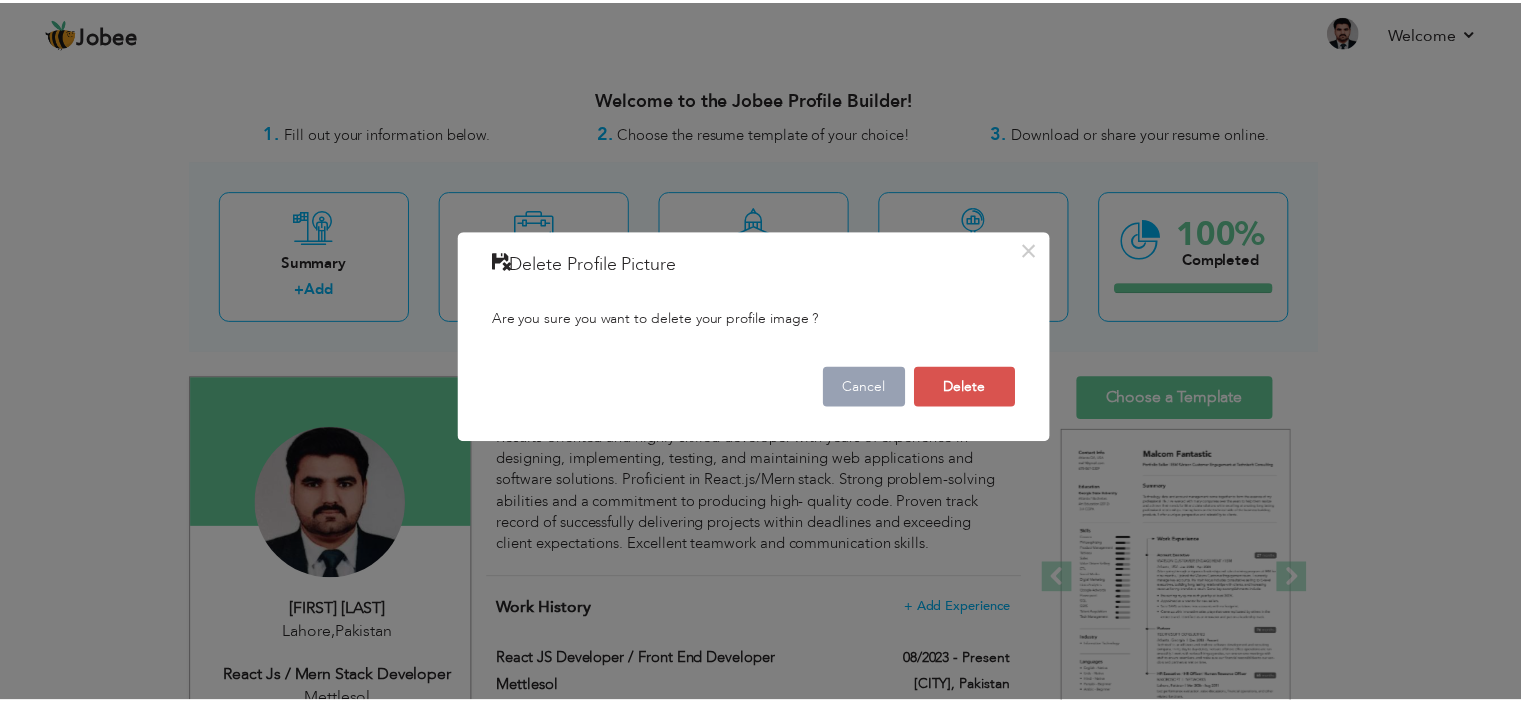 scroll, scrollTop: 0, scrollLeft: 0, axis: both 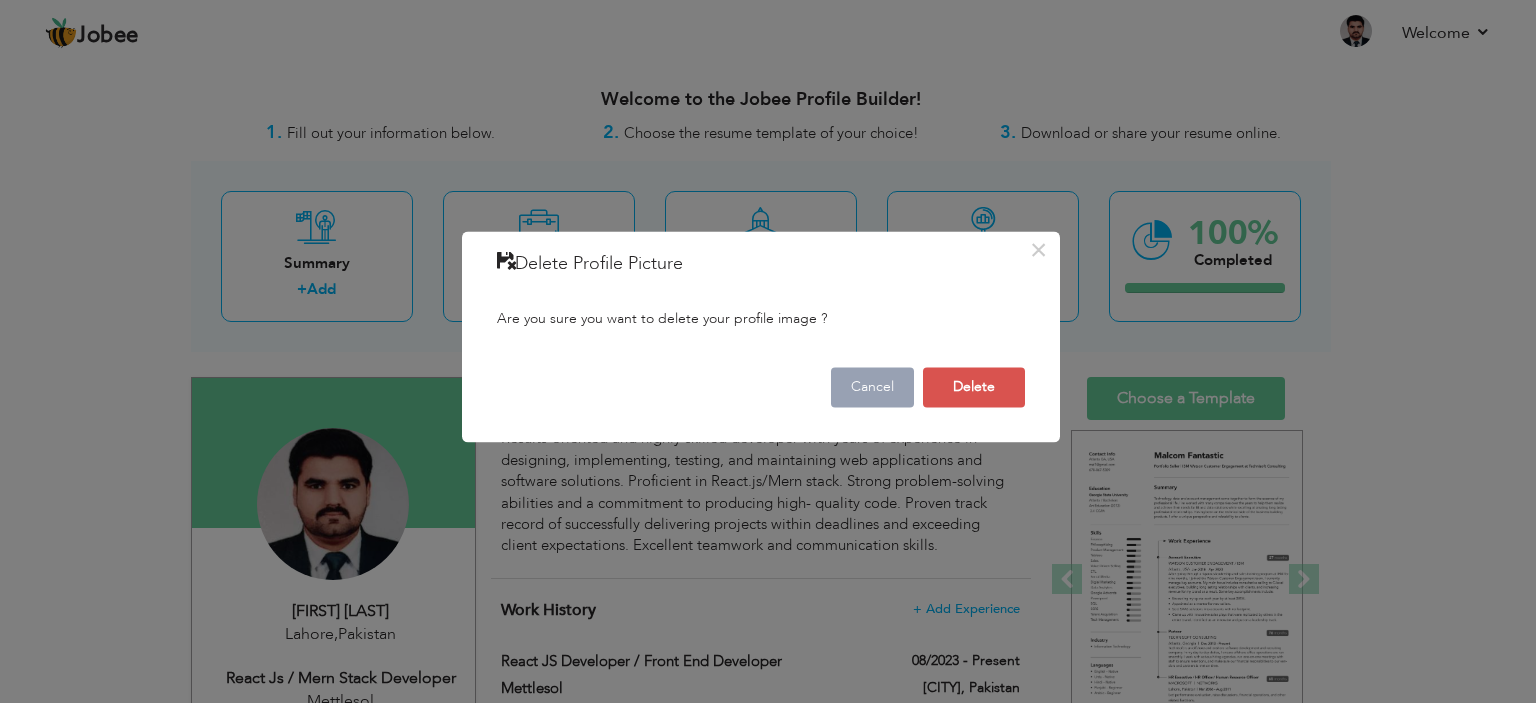 click on "Cancel" at bounding box center (872, 387) 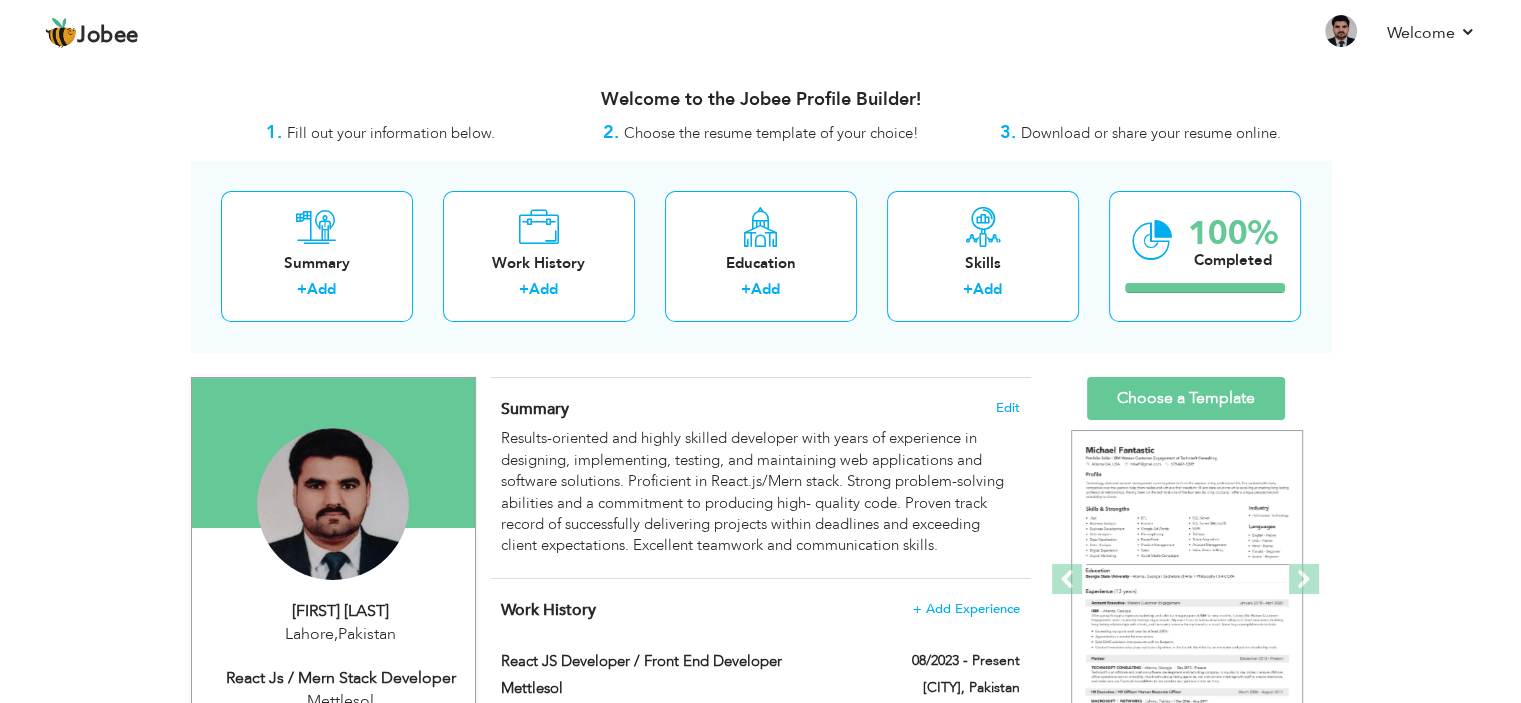 click on "Change
Remove" at bounding box center (333, 514) 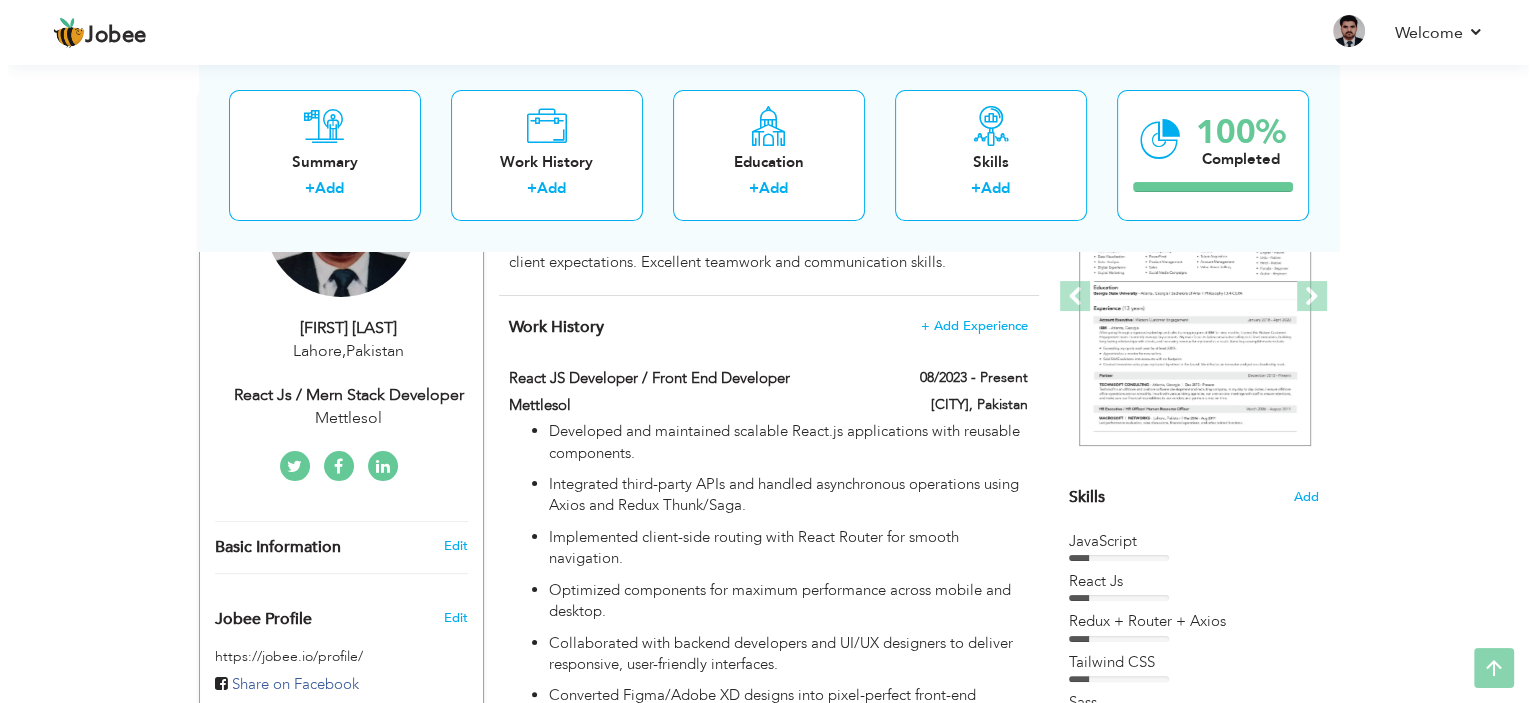 scroll, scrollTop: 284, scrollLeft: 0, axis: vertical 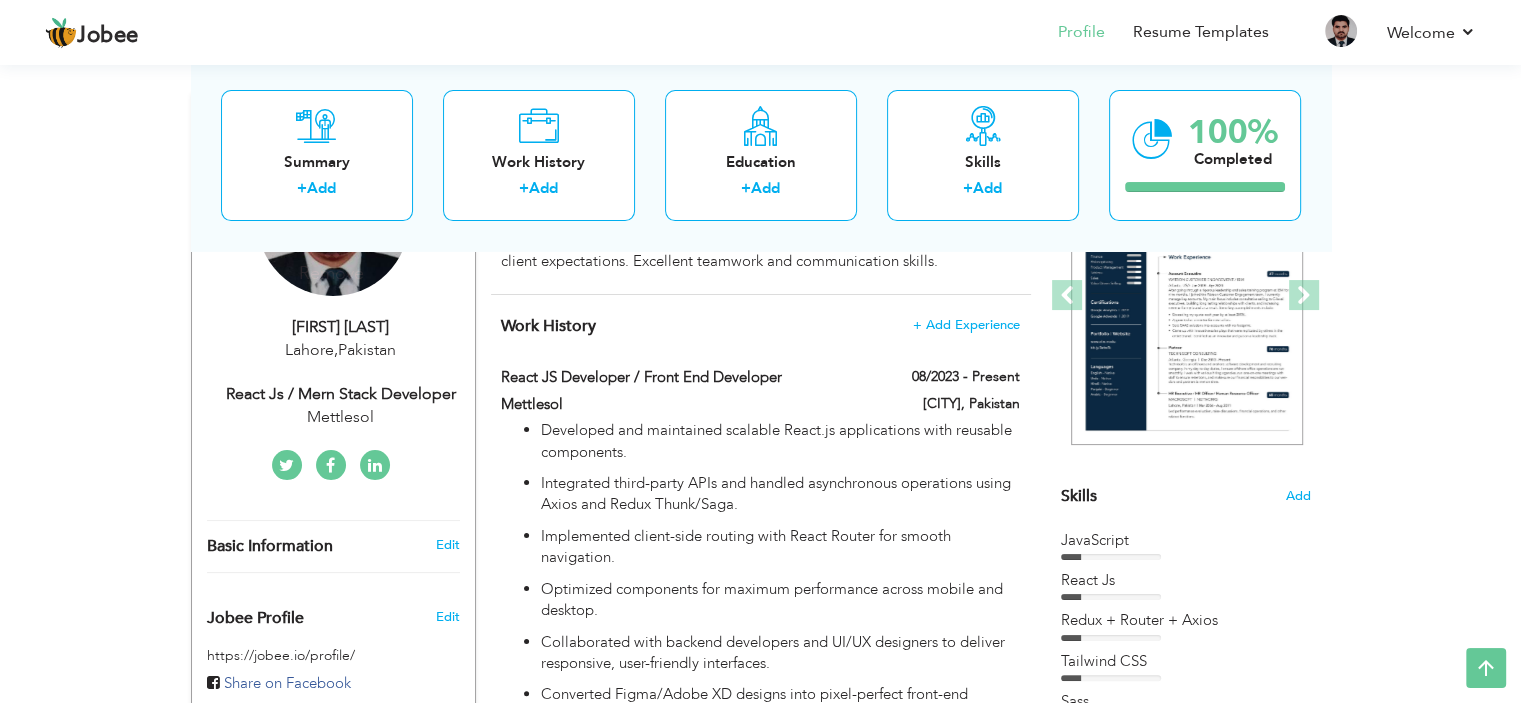 click on "[FIRST] [LAST]" at bounding box center [341, 327] 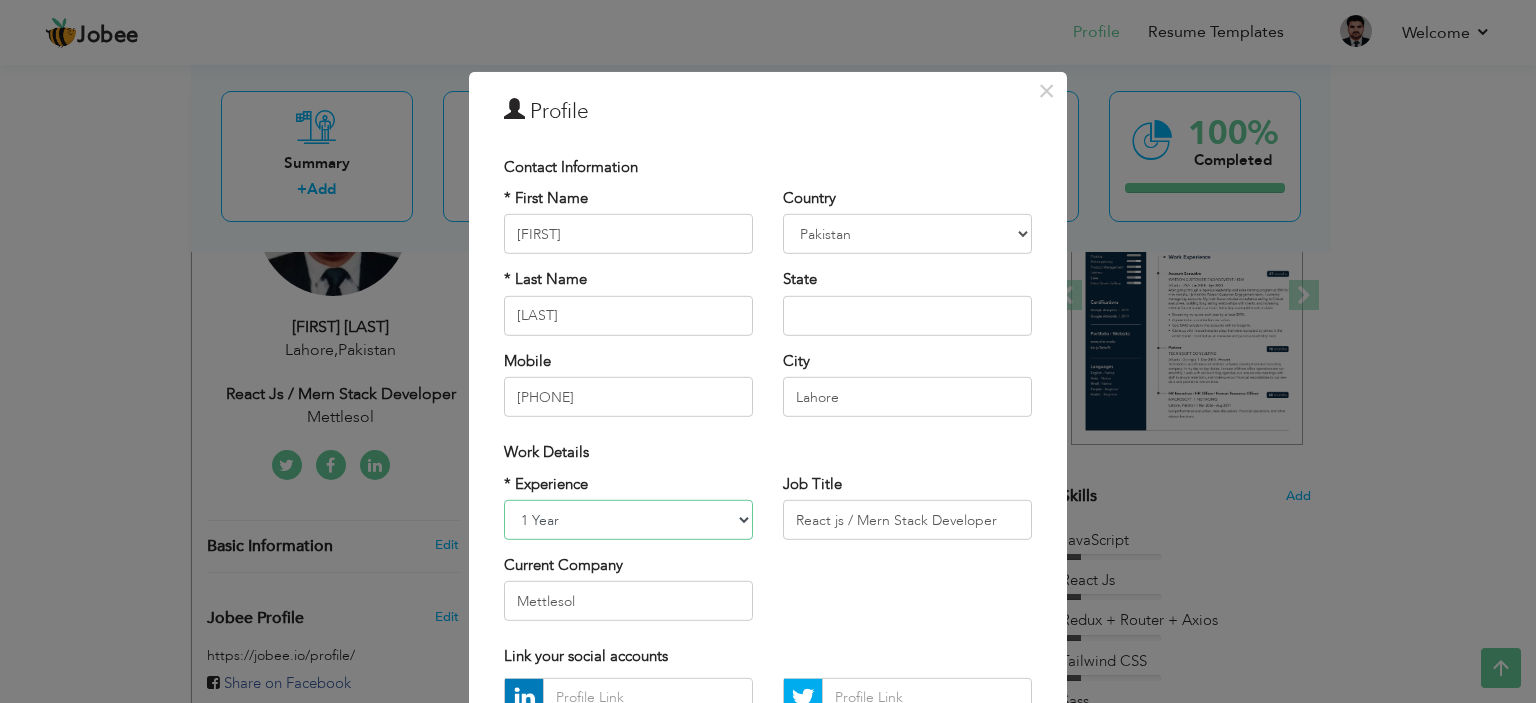 click on "Entry Level Less than 1 Year 1 Year 2 Years 3 Years 4 Years 5 Years 6 Years 7 Years 8 Years 9 Years 10 Years 11 Years 12 Years 13 Years 14 Years 15 Years 16 Years 17 Years 18 Years 19 Years 20 Years 21 Years 22 Years 23 Years 24 Years 25 Years 26 Years 27 Years 28 Years 29 Years 30 Years 31 Years 32 Years 33 Years 34 Years 35 Years More than 35 Years" at bounding box center [628, 520] 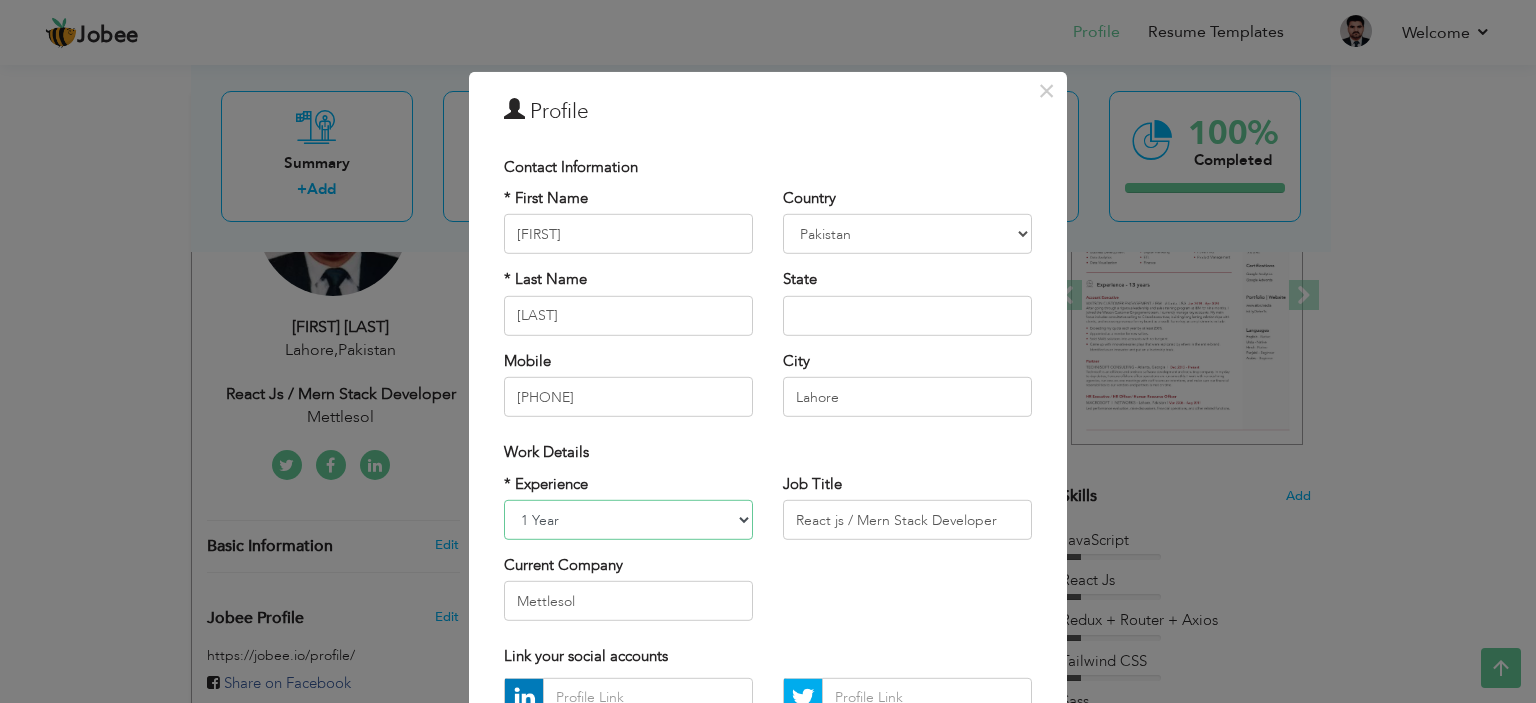 select on "number:5" 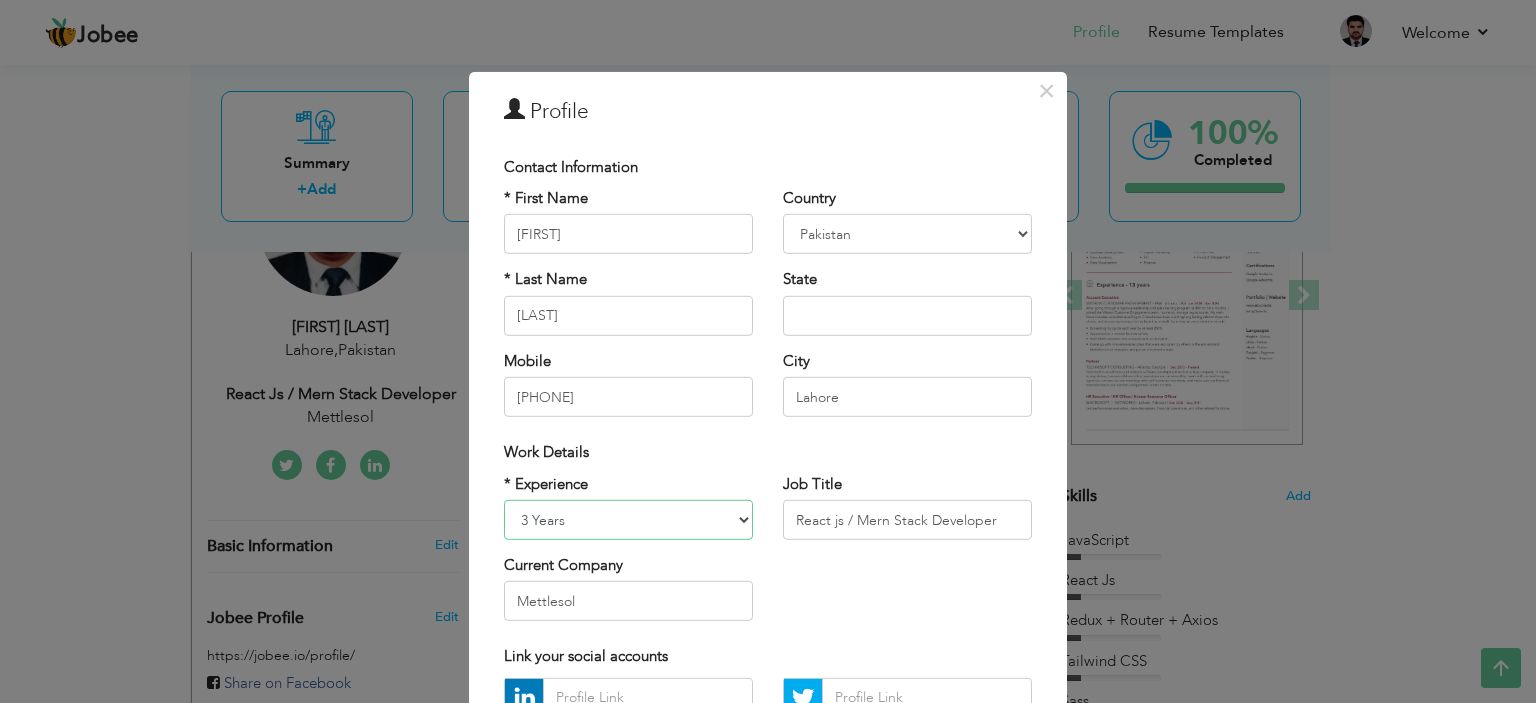 click on "Entry Level Less than 1 Year 1 Year 2 Years 3 Years 4 Years 5 Years 6 Years 7 Years 8 Years 9 Years 10 Years 11 Years 12 Years 13 Years 14 Years 15 Years 16 Years 17 Years 18 Years 19 Years 20 Years 21 Years 22 Years 23 Years 24 Years 25 Years 26 Years 27 Years 28 Years 29 Years 30 Years 31 Years 32 Years 33 Years 34 Years 35 Years More than 35 Years" at bounding box center [628, 520] 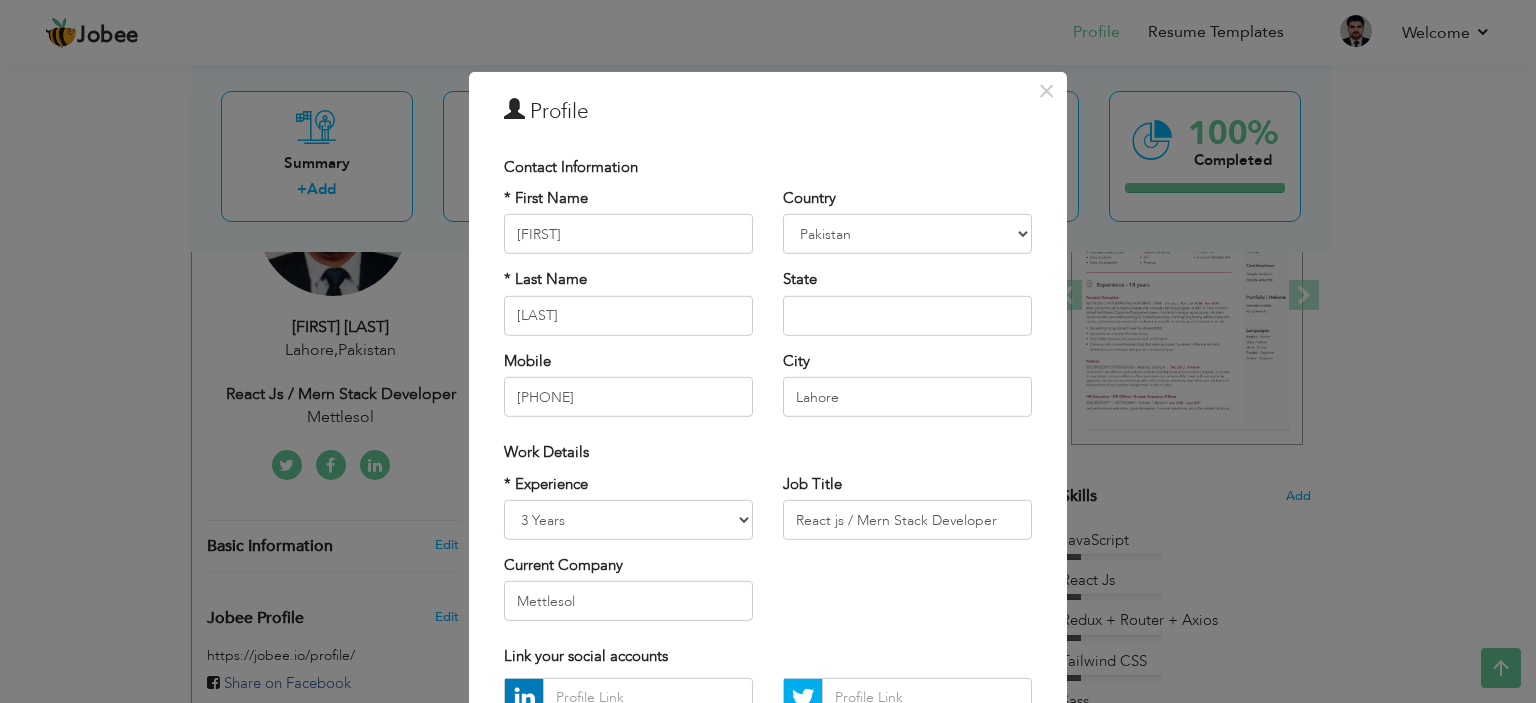 click on "* Experience
Entry Level Less than 1 Year 1 Year 2 Years 3 Years 4 Years 5 Years 6 Years 7 Years 8 Years 9 Years 10 Years 11 Years 12 Years 13 Years 14 Years 15 Years 16 Years 17 Years 18 Years 19 Years 20 Years 21 Years 22 Years 23 Years 24 Years 25 Years 26 Years 27 Years 28 Years 29 Years 30 Years 31 Years 32 Years 33 Years 34 Years 35 Years More than 35 Years
Current Company
Mettlesol
Job Title" at bounding box center (768, 554) 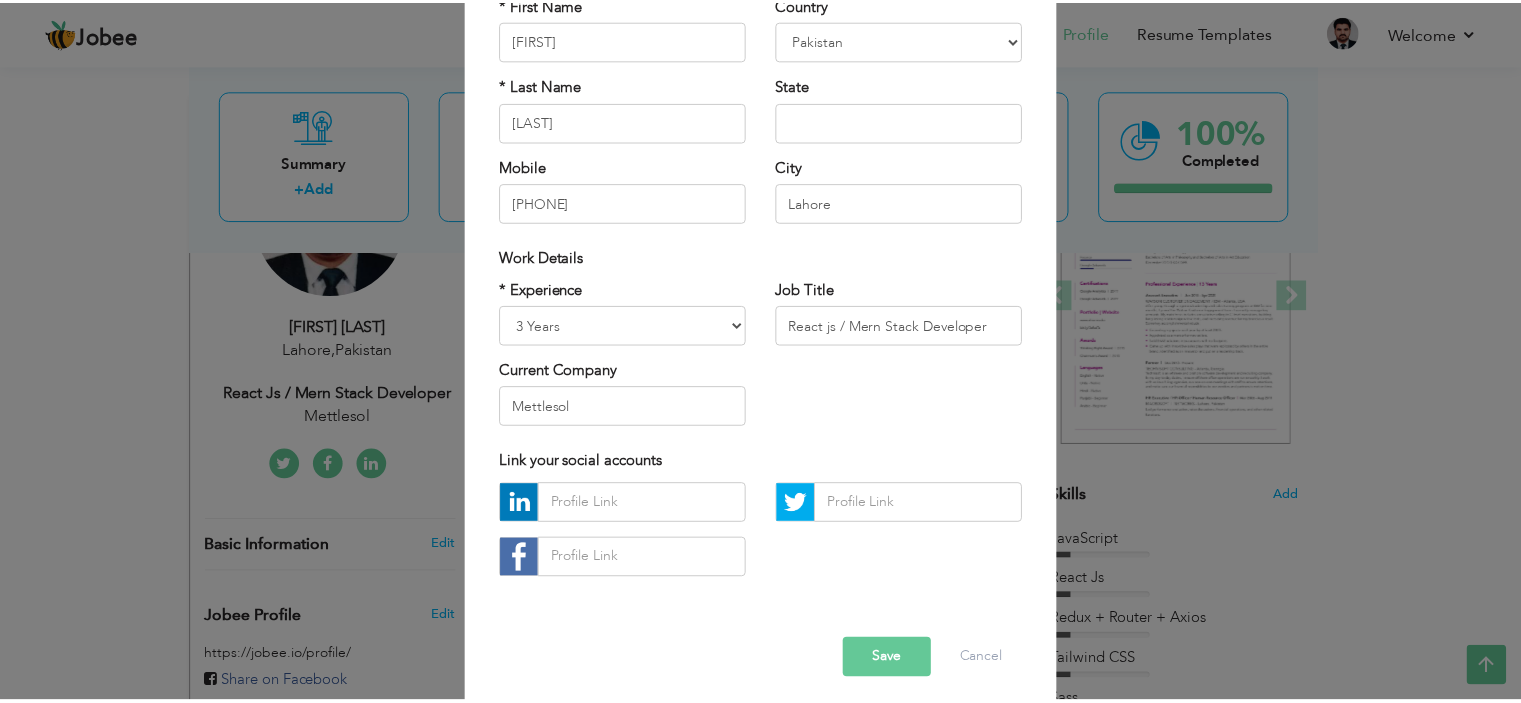 scroll, scrollTop: 205, scrollLeft: 0, axis: vertical 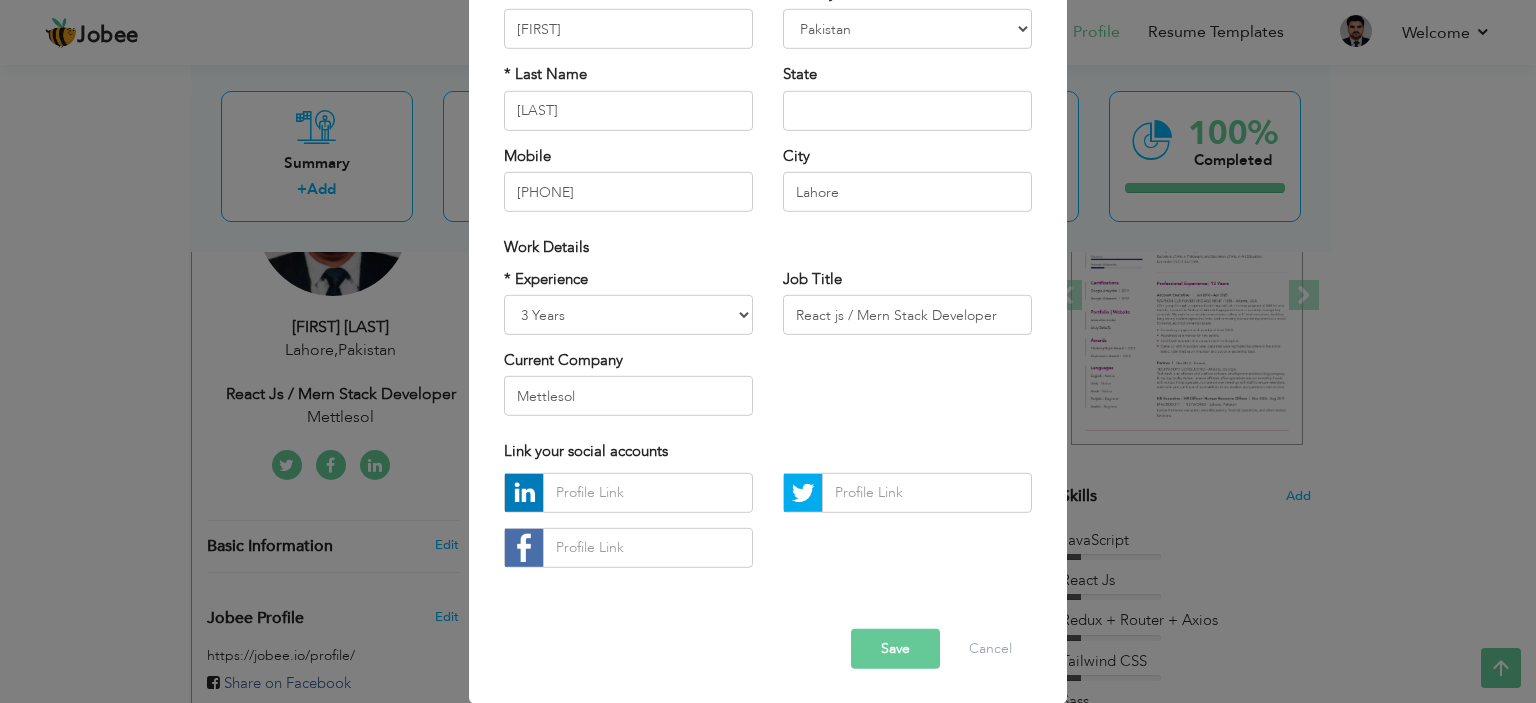 click on "Save" at bounding box center (895, 649) 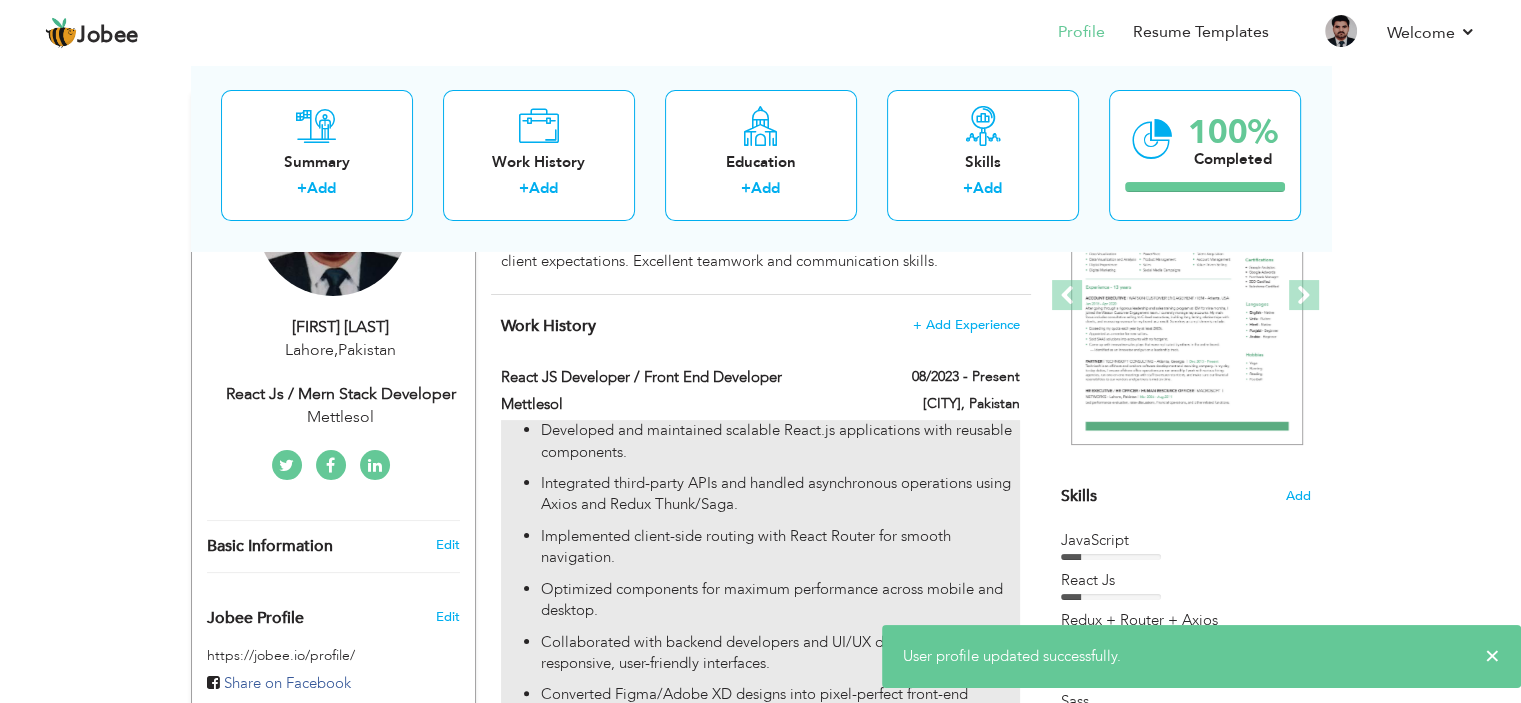 scroll, scrollTop: 0, scrollLeft: 0, axis: both 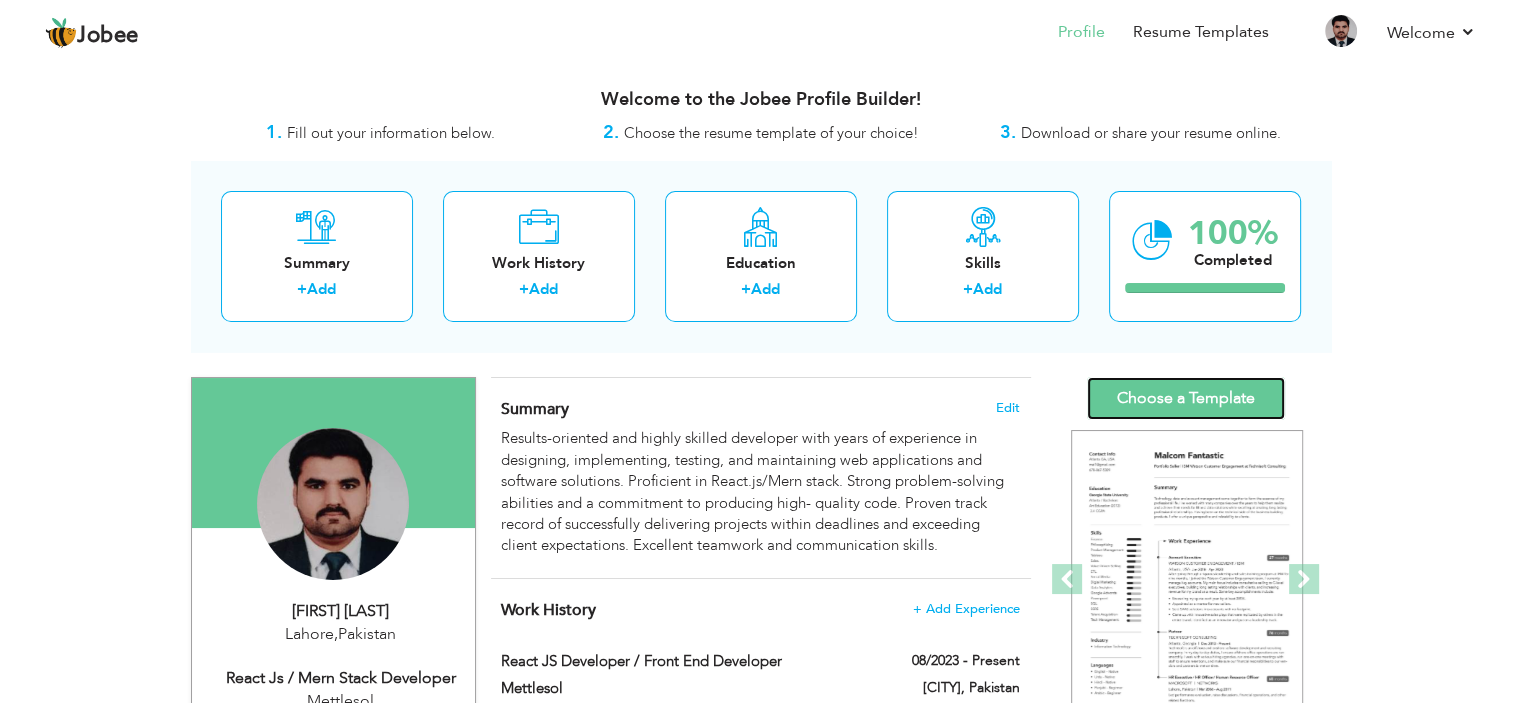 click on "Choose a Template" at bounding box center (1186, 398) 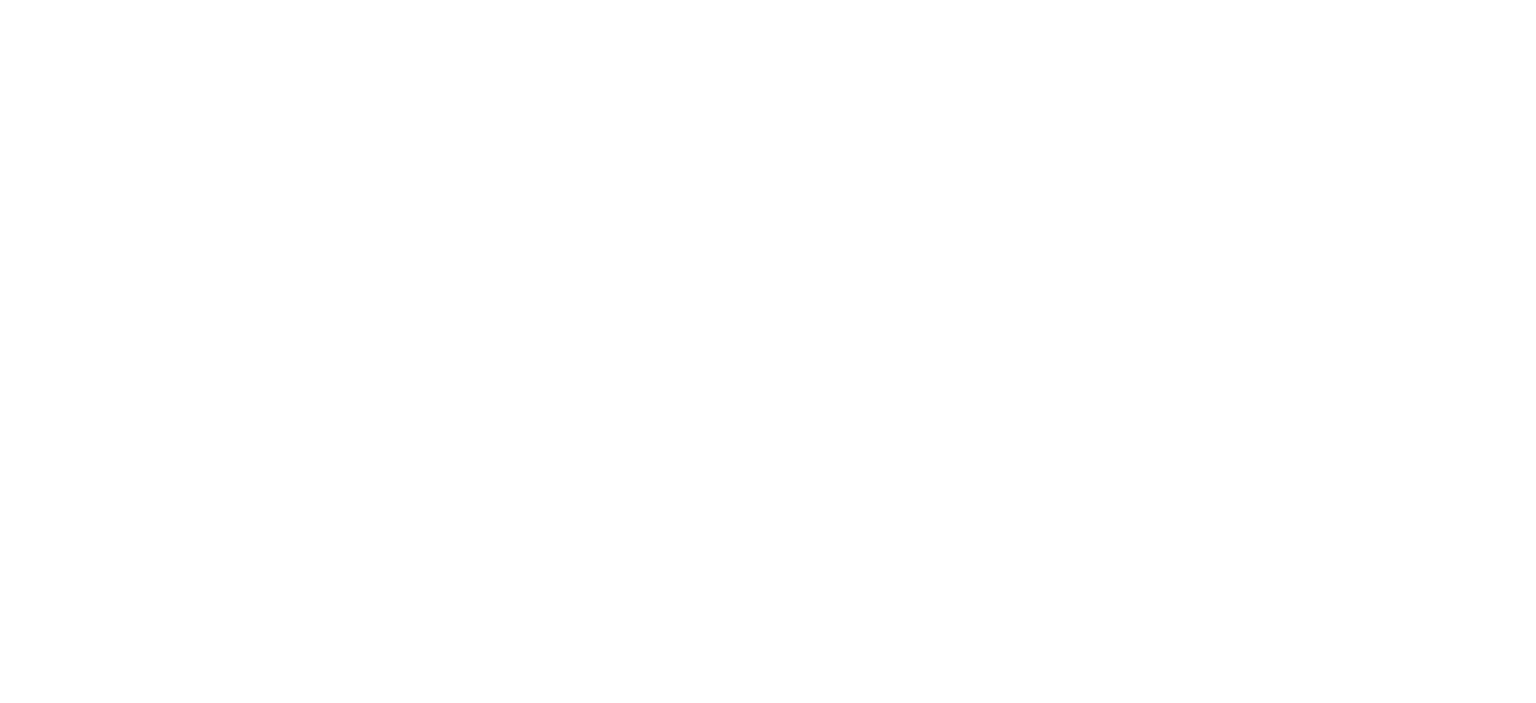 scroll, scrollTop: 0, scrollLeft: 0, axis: both 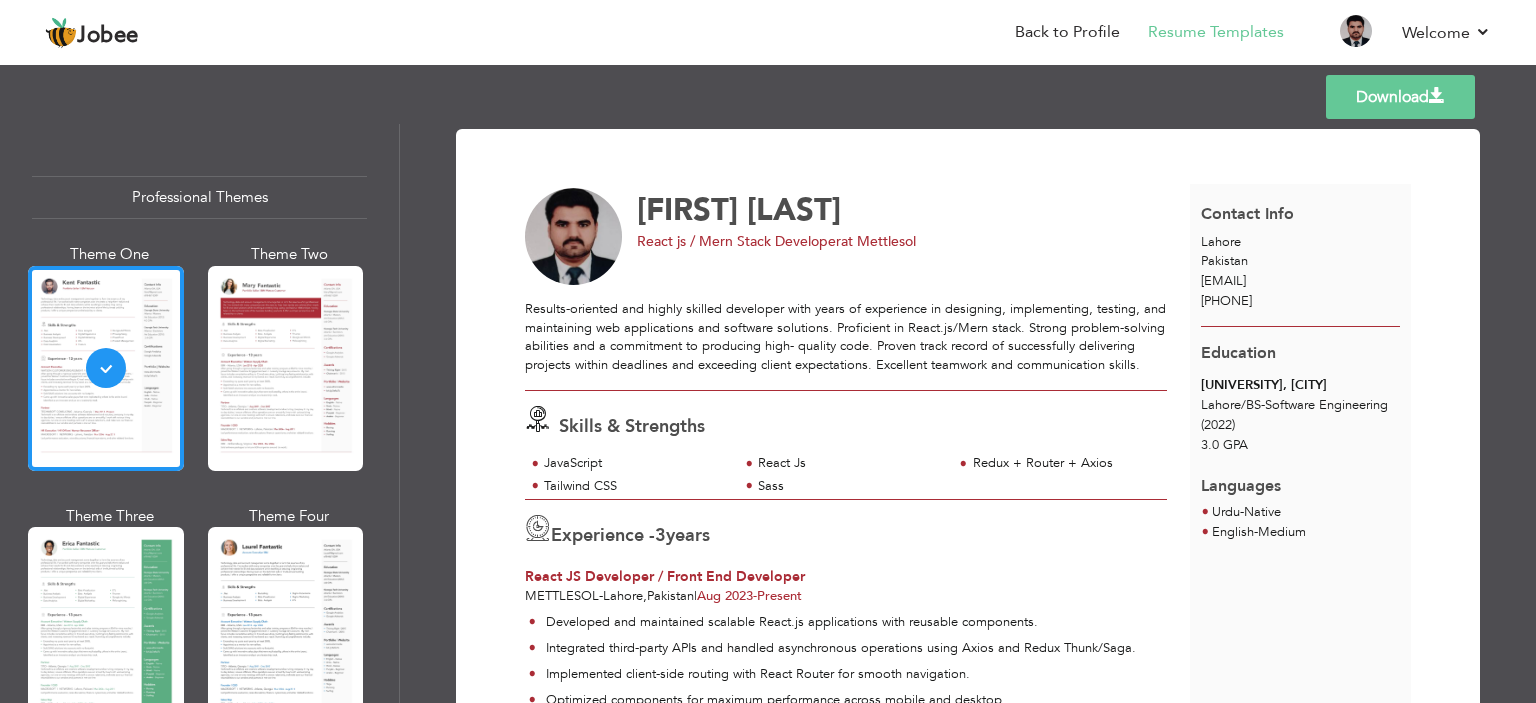 click on "Download" at bounding box center [1400, 97] 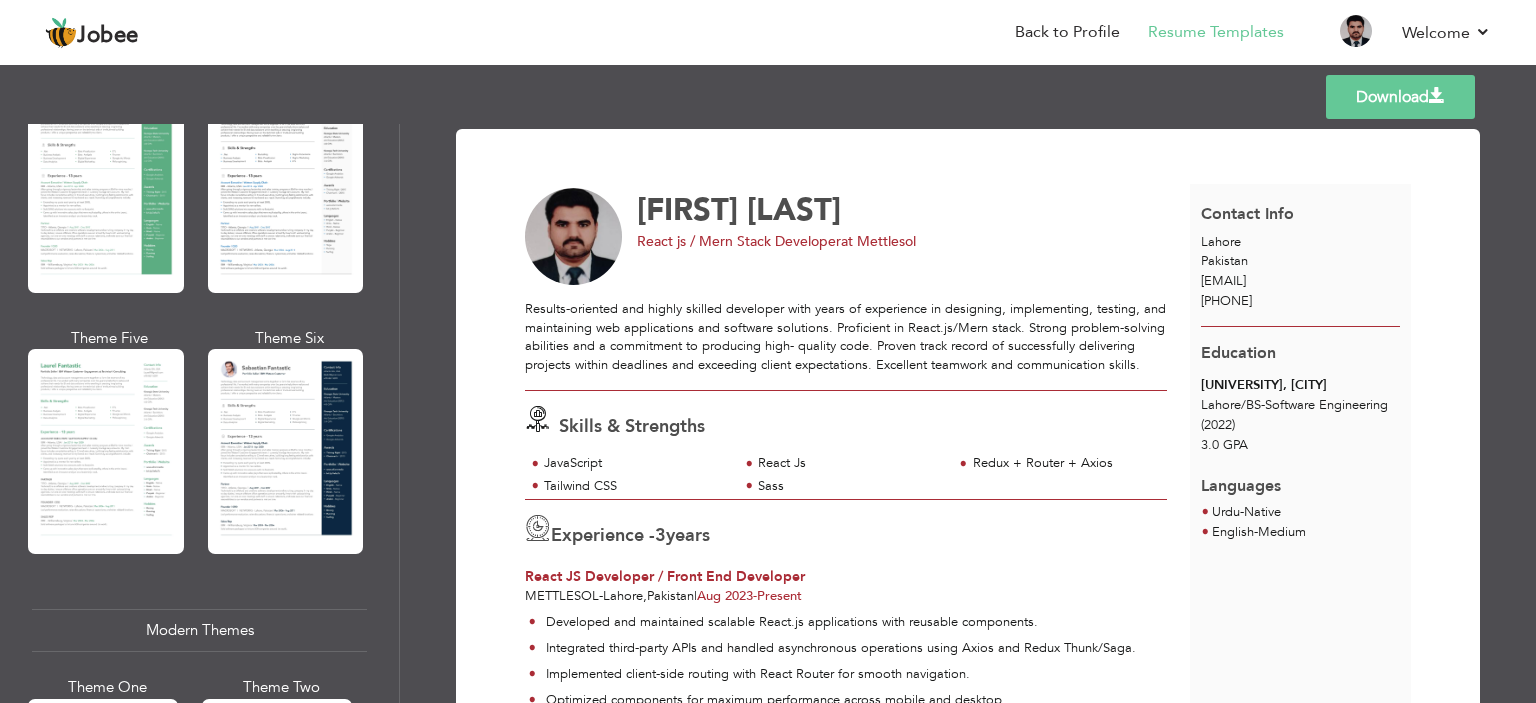 scroll, scrollTop: 440, scrollLeft: 0, axis: vertical 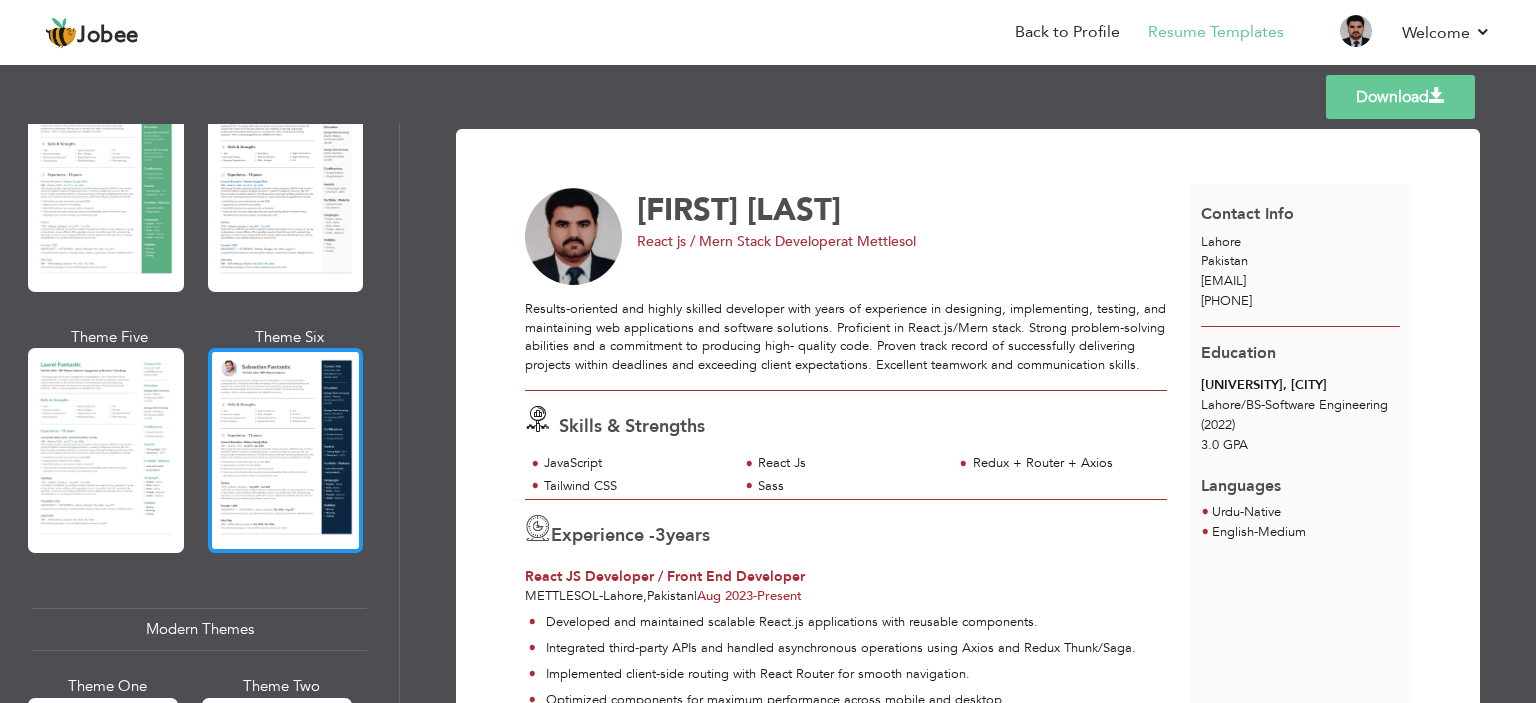 click at bounding box center [286, 450] 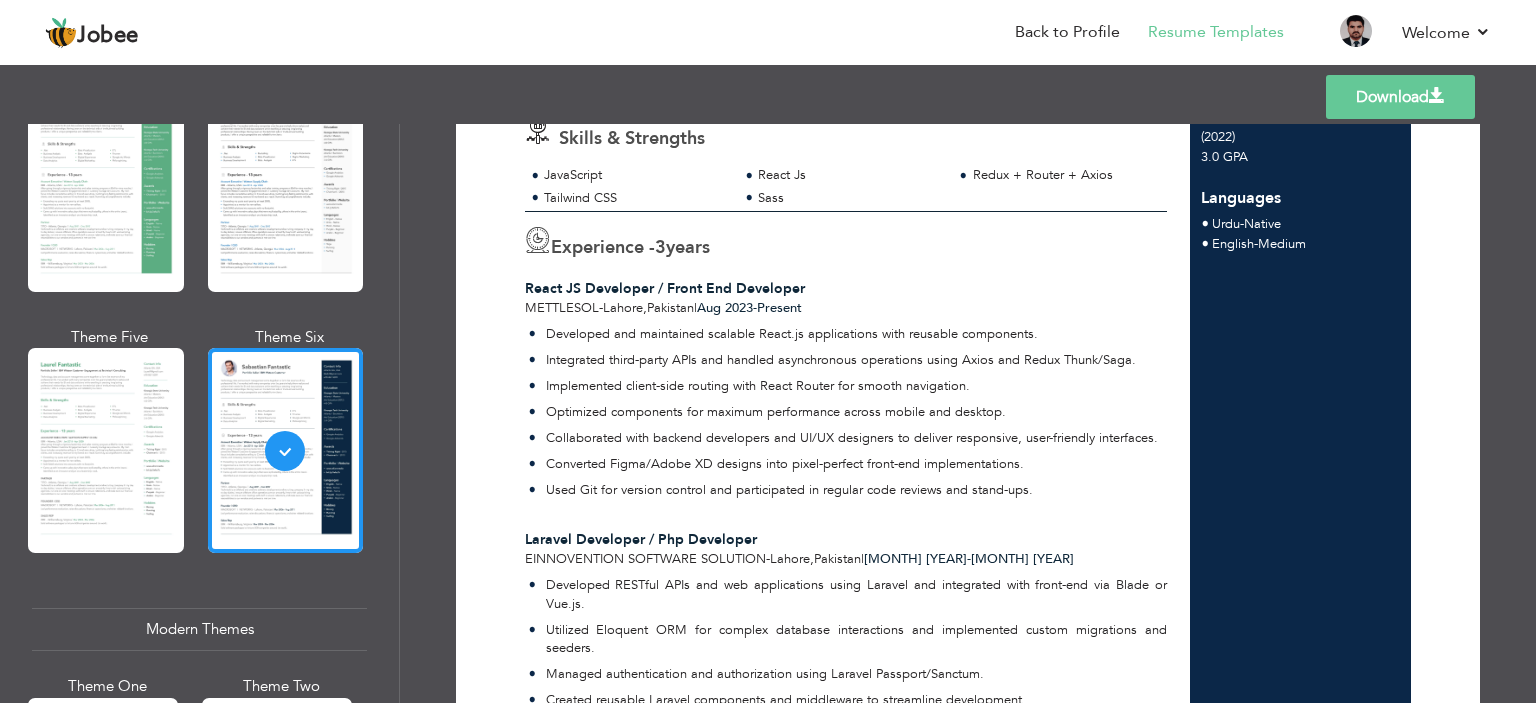 scroll, scrollTop: 0, scrollLeft: 0, axis: both 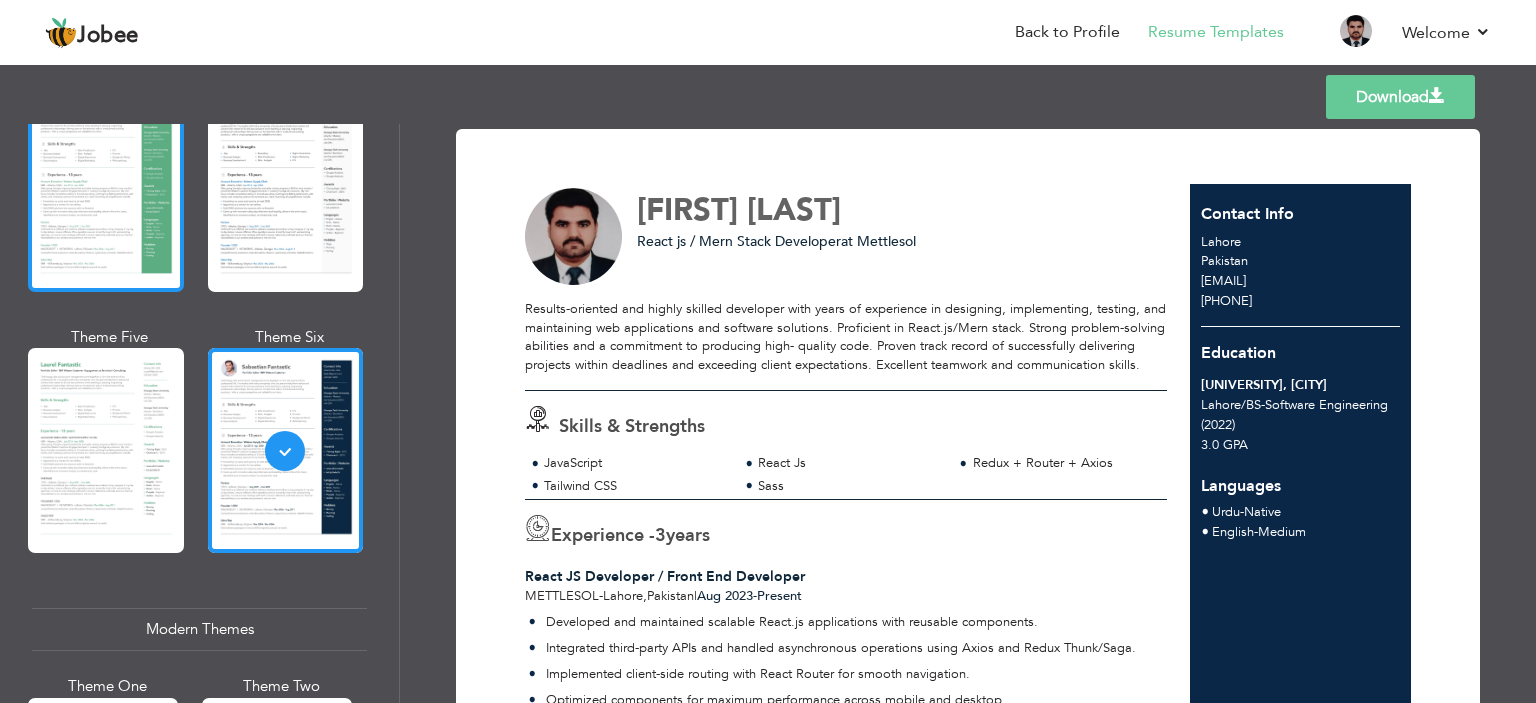 click at bounding box center [106, 189] 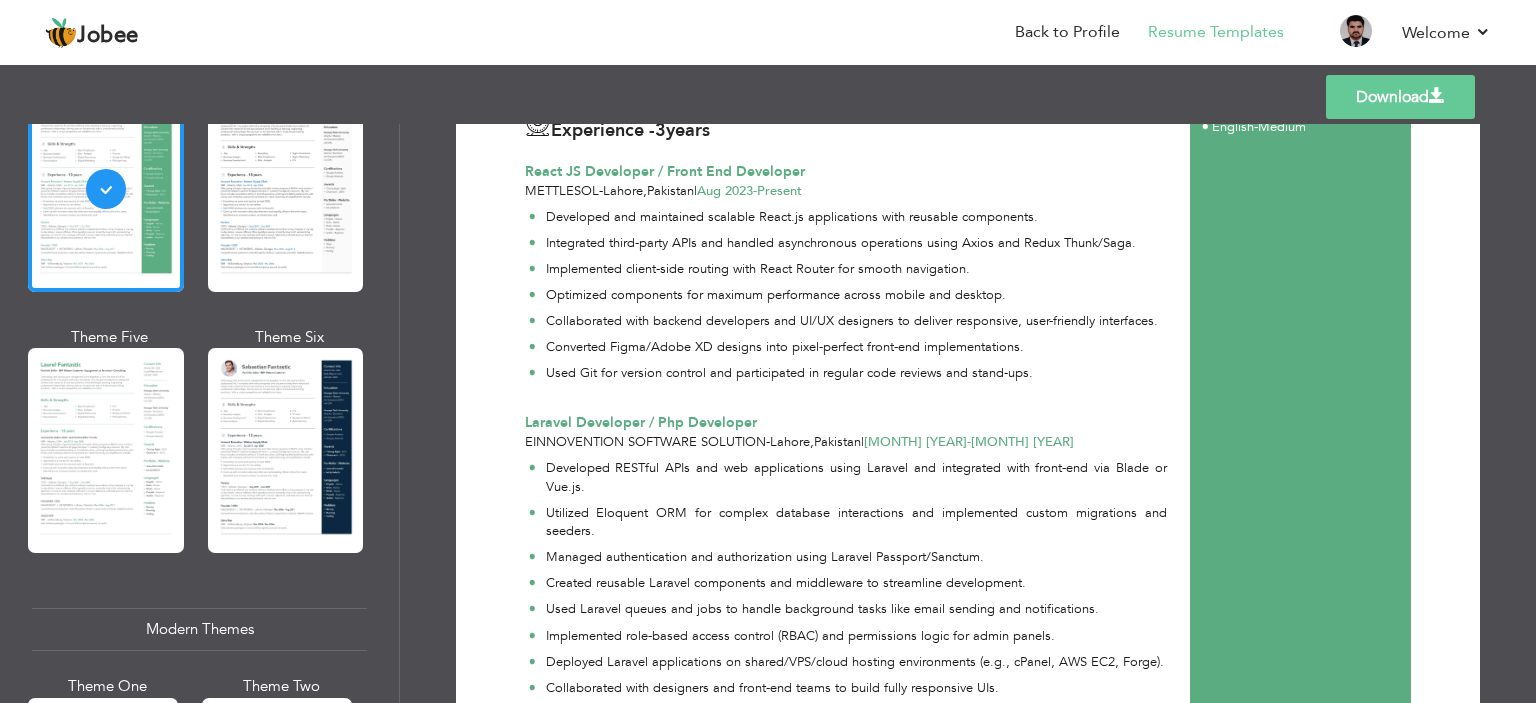 scroll, scrollTop: 0, scrollLeft: 0, axis: both 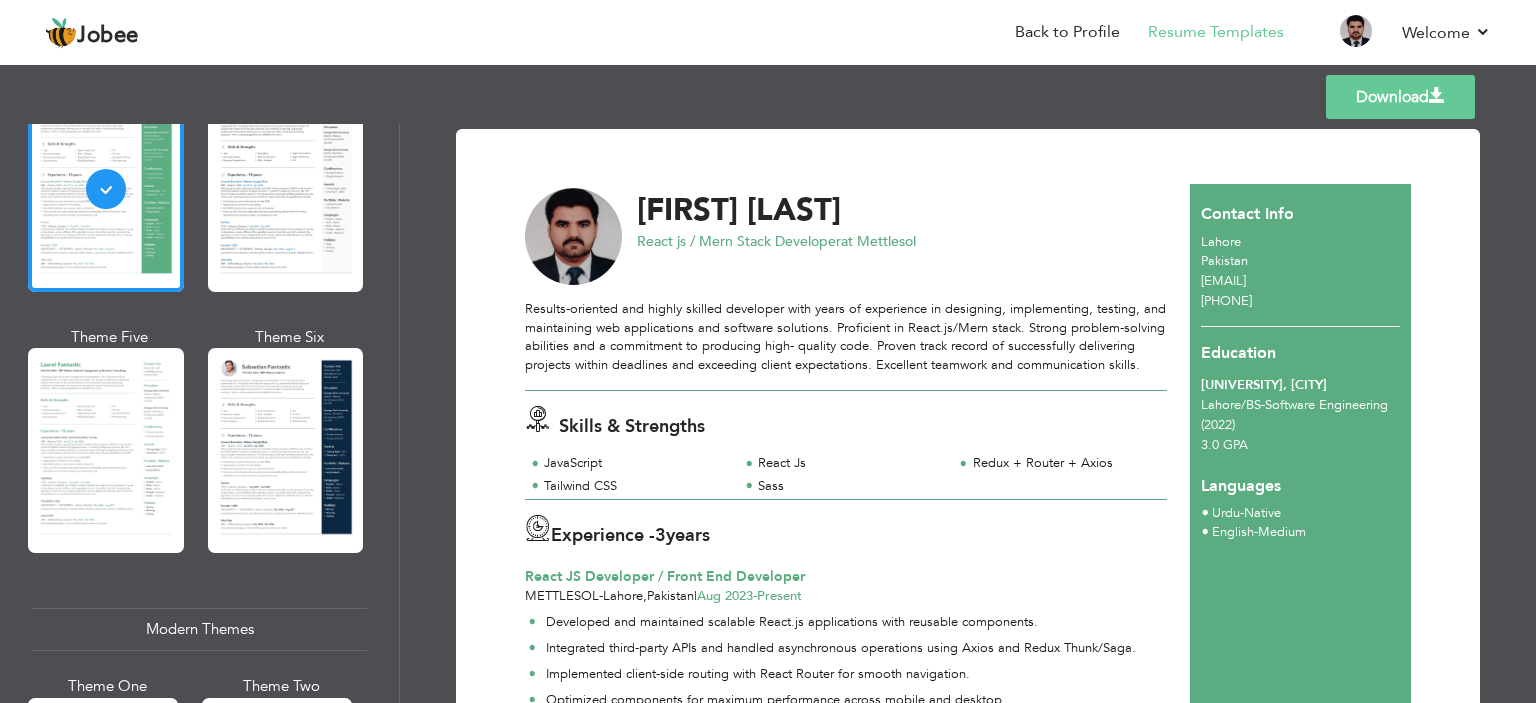 click on "Download" at bounding box center [1400, 97] 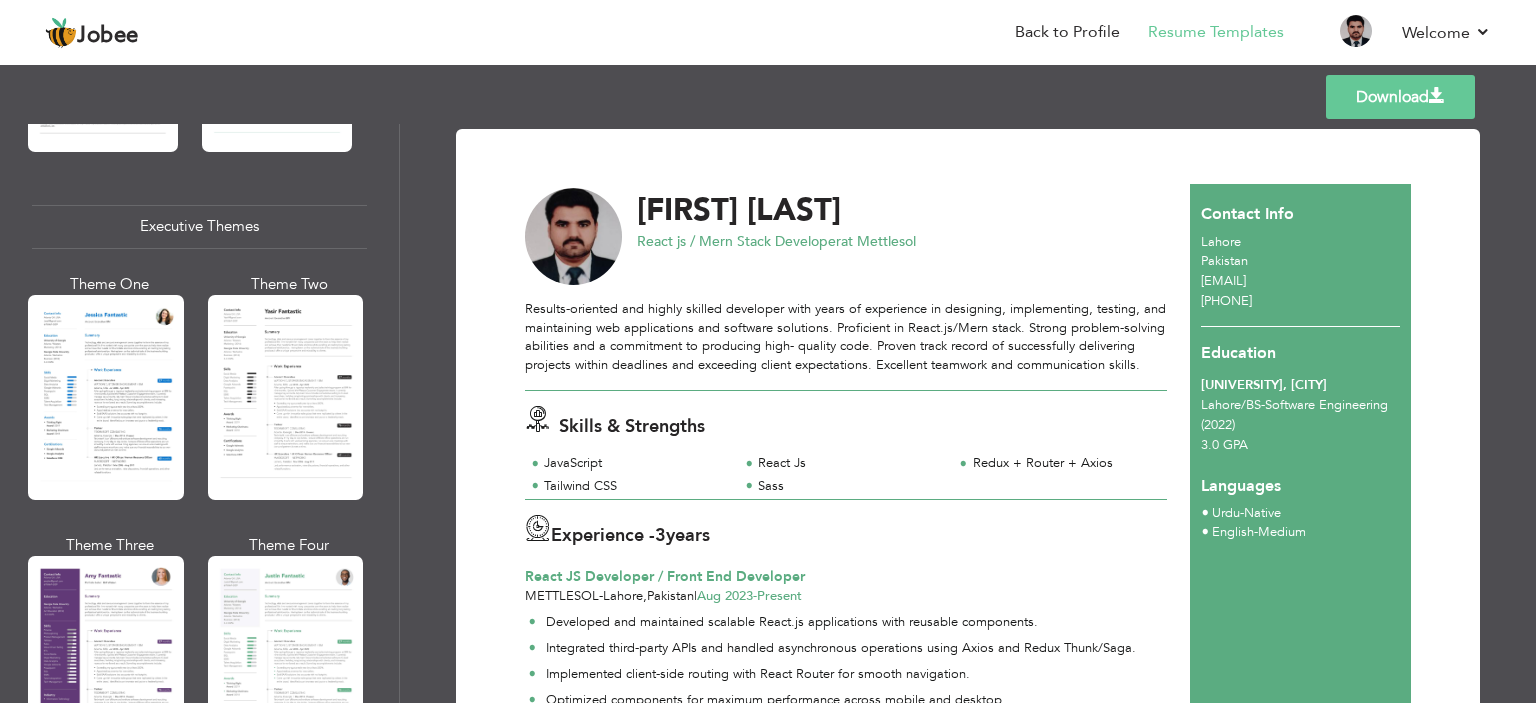 scroll, scrollTop: 1447, scrollLeft: 0, axis: vertical 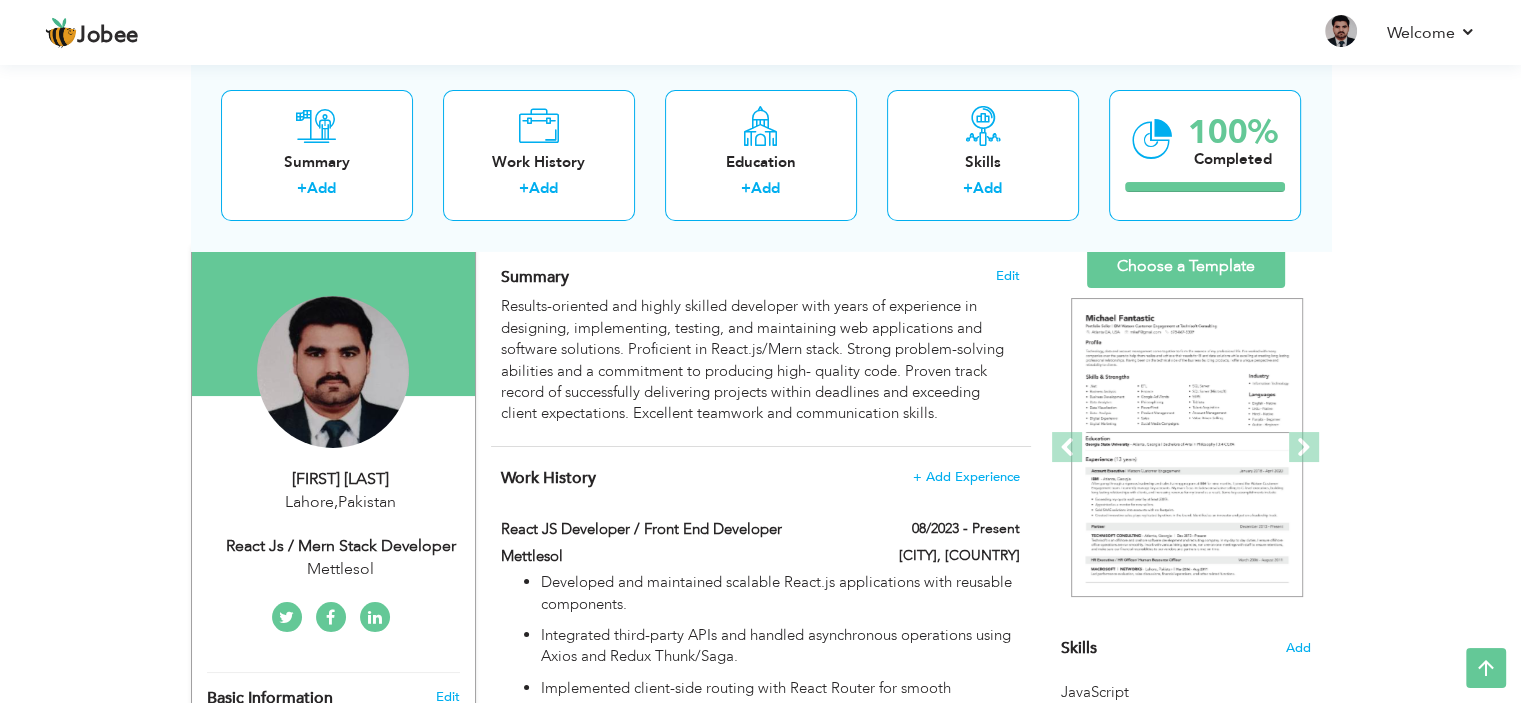 click on "React js / Mern Stack Developer" at bounding box center [341, 546] 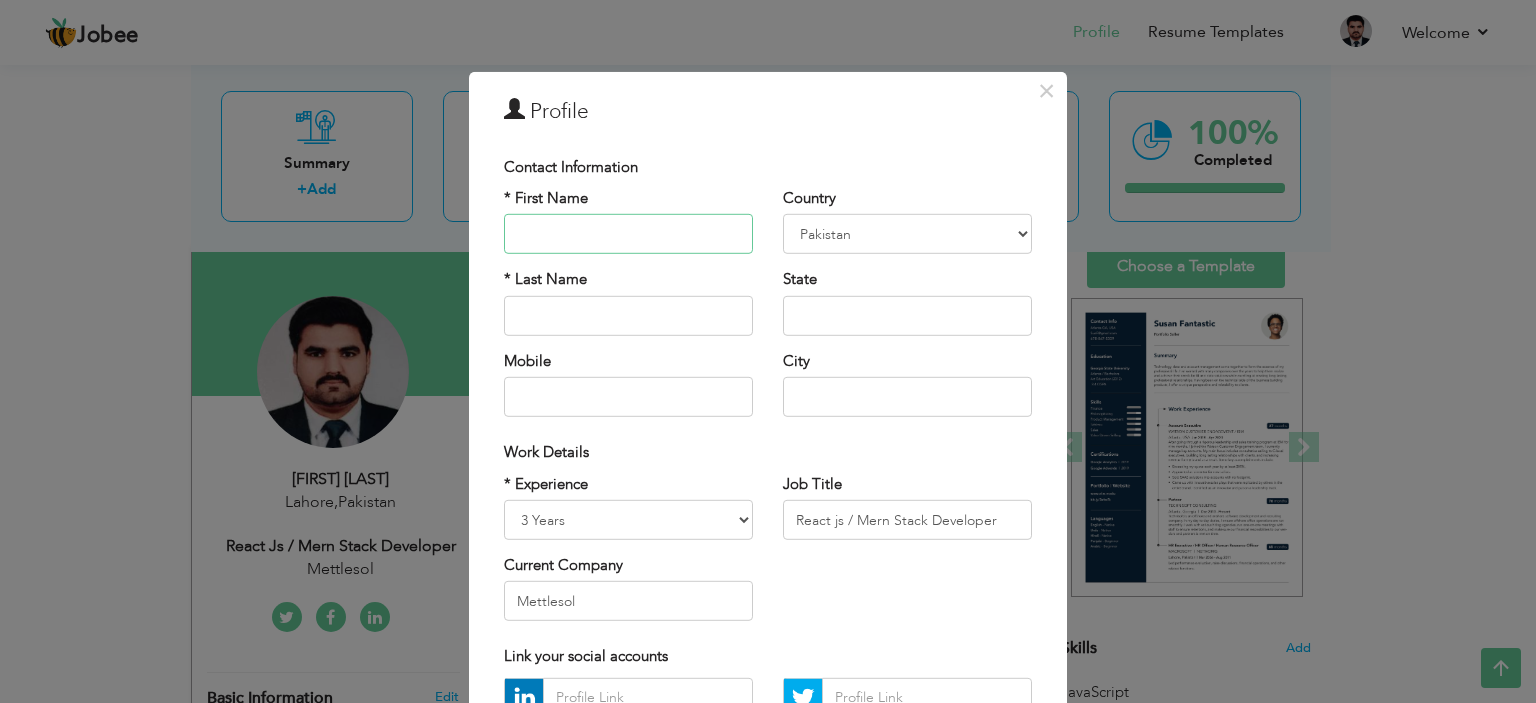 type on "[FIRST]" 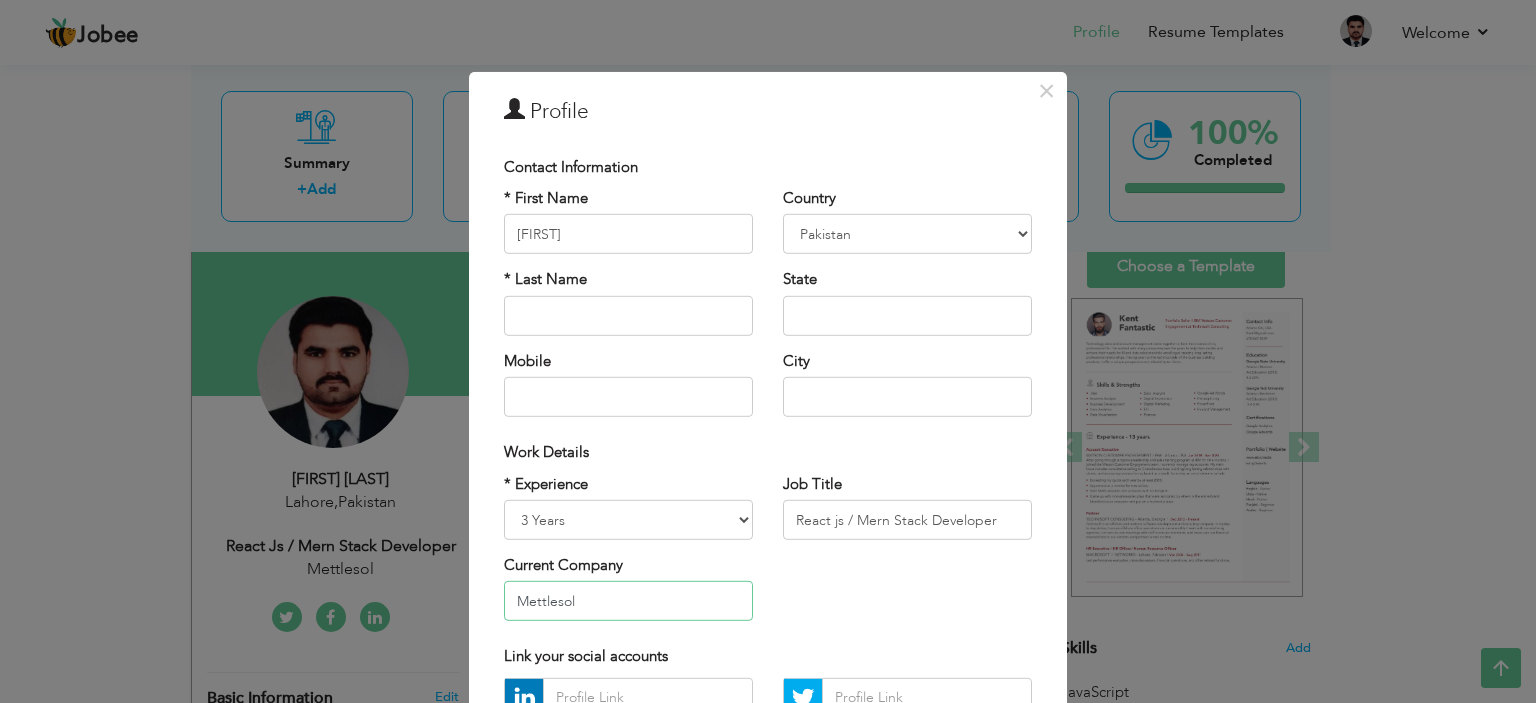 drag, startPoint x: 645, startPoint y: 592, endPoint x: 365, endPoint y: 610, distance: 280.57797 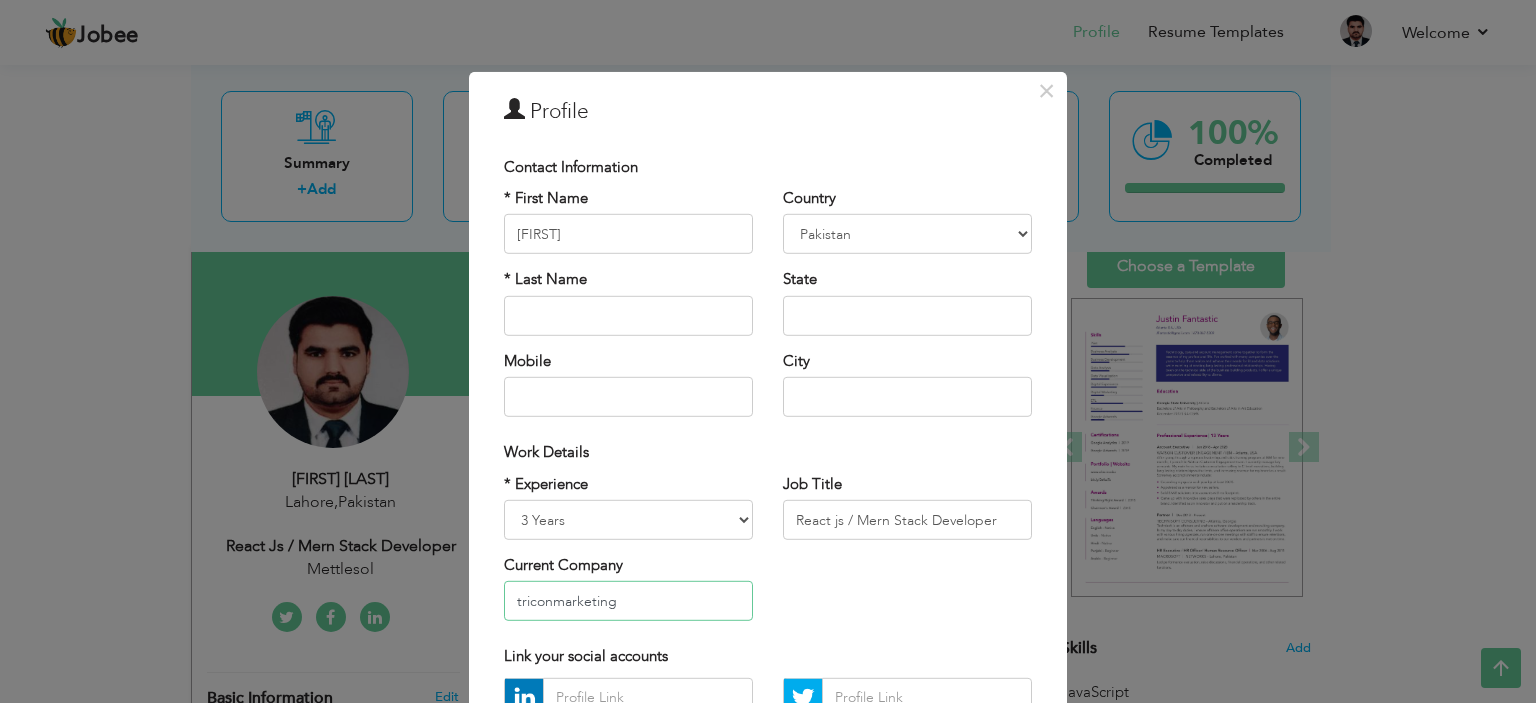 click on "triconmarketing" at bounding box center (628, 601) 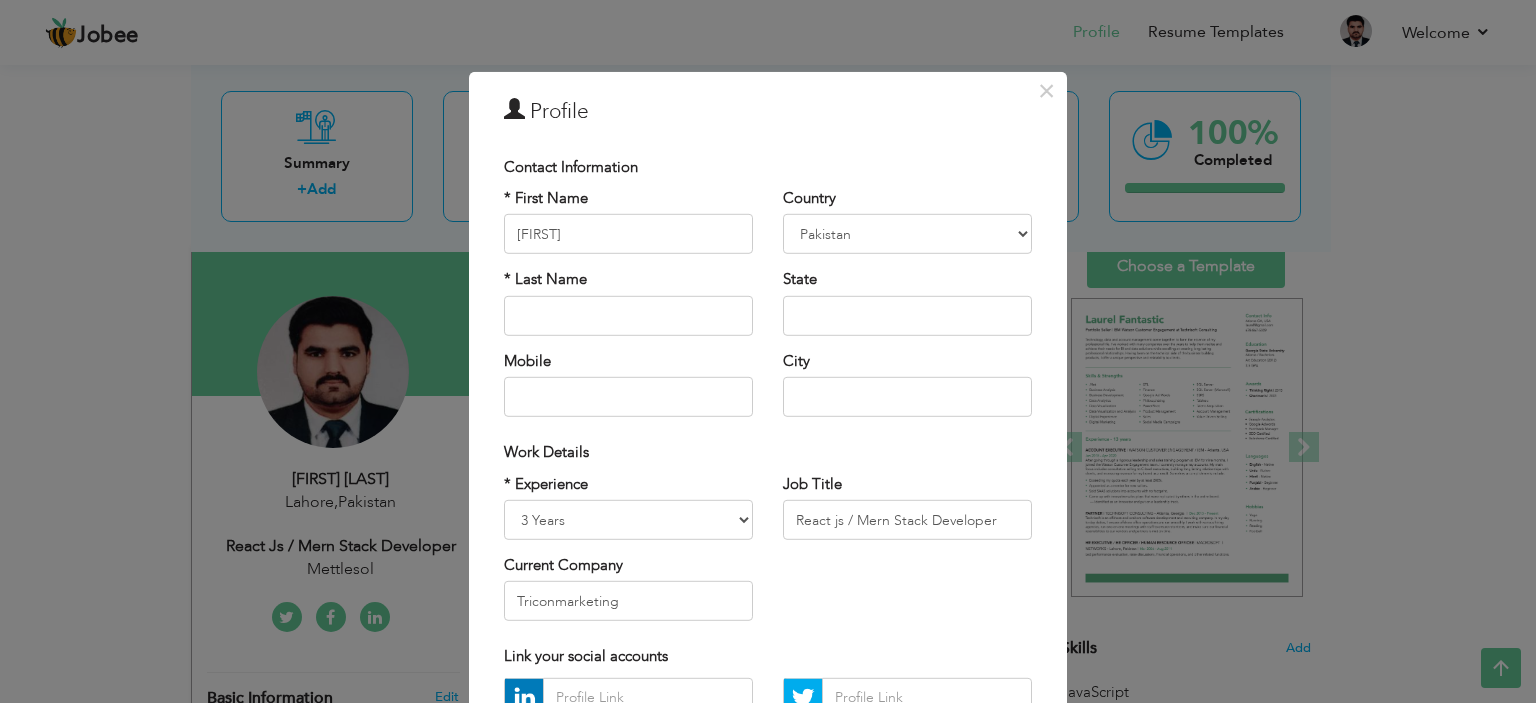 click on "Work Details" at bounding box center [768, 452] 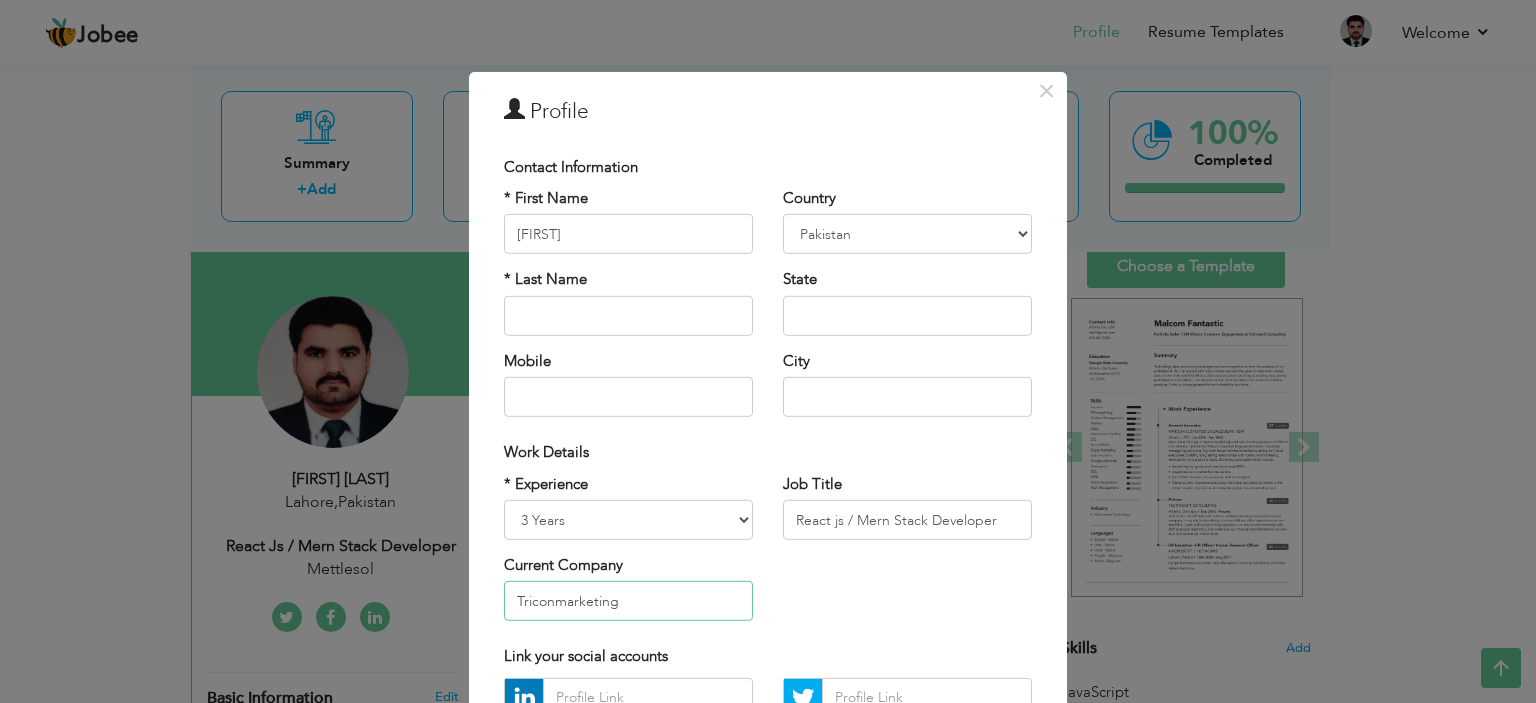 click on "Triconmarketing" at bounding box center [628, 601] 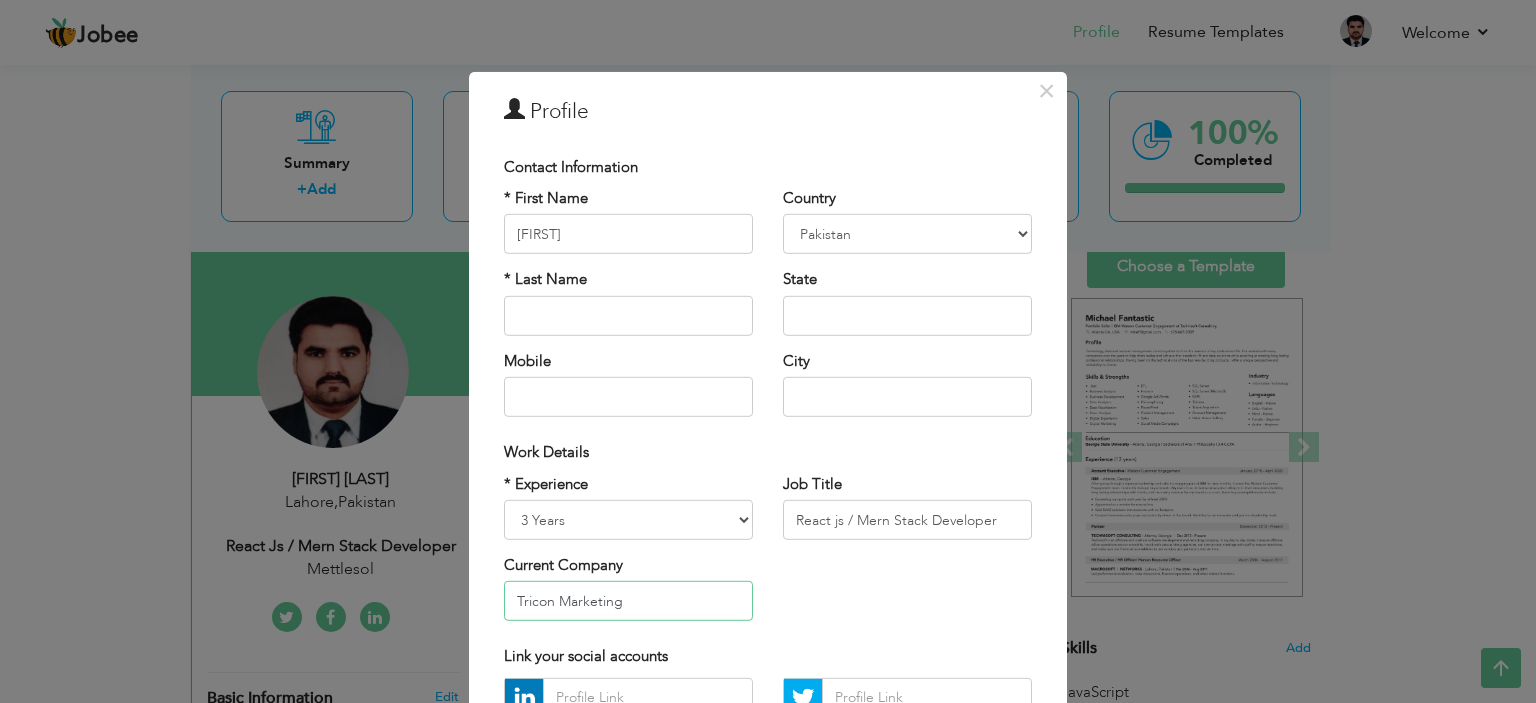 click on "Tricon Marketing" at bounding box center [628, 601] 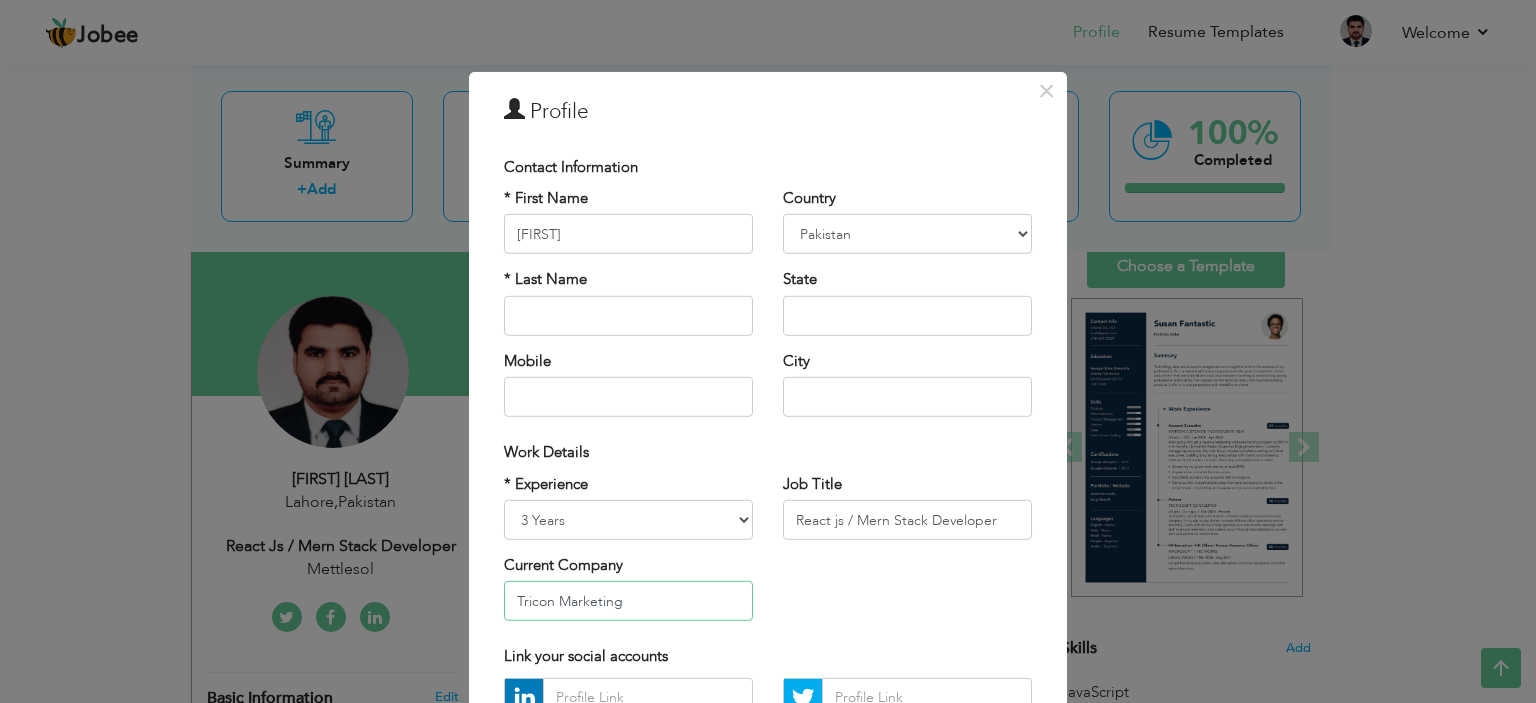 type on "Tricon Marketing" 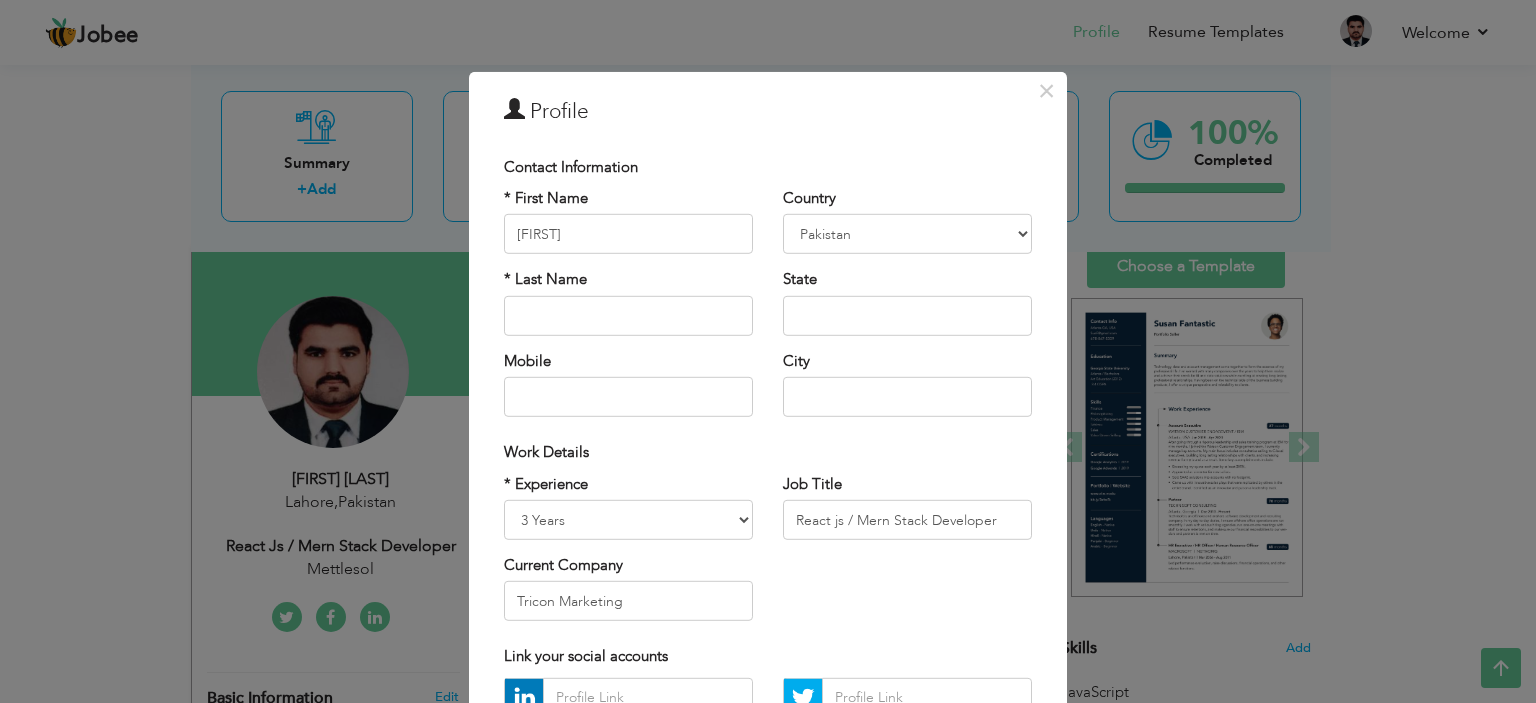 click on "* Experience
Entry Level Less than 1 Year 1 Year 2 Years 3 Years 4 Years 5 Years 6 Years 7 Years 8 Years 9 Years 10 Years 11 Years 12 Years 13 Years 14 Years 15 Years 16 Years 17 Years 18 Years 19 Years 20 Years 21 Years 22 Years 23 Years 24 Years 25 Years 26 Years 27 Years 28 Years 29 Years 30 Years 31 Years 32 Years 33 Years 34 Years 35 Years More than 35 Years
Current Company
Tricon Marketing
Job Title" at bounding box center [768, 554] 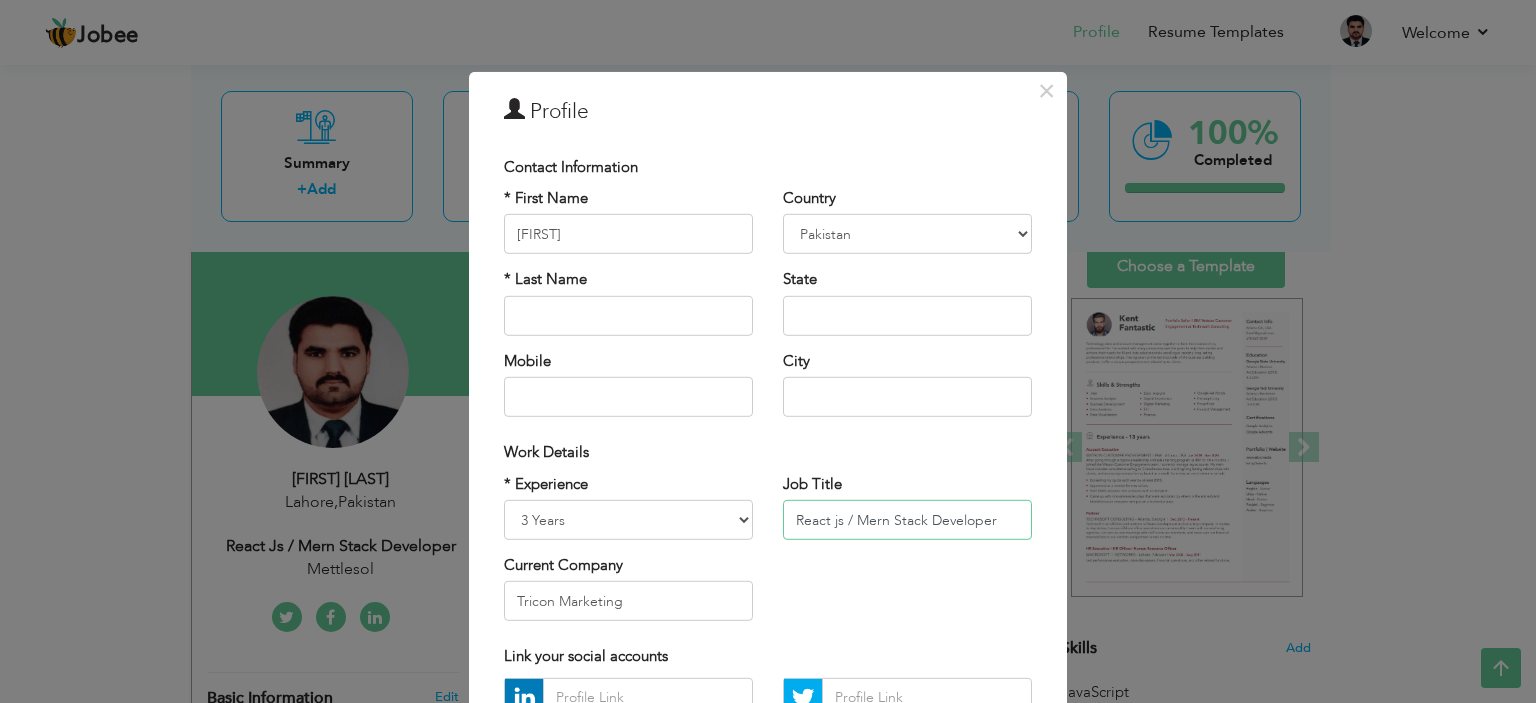 click on "React js / Mern Stack Developer" at bounding box center (907, 520) 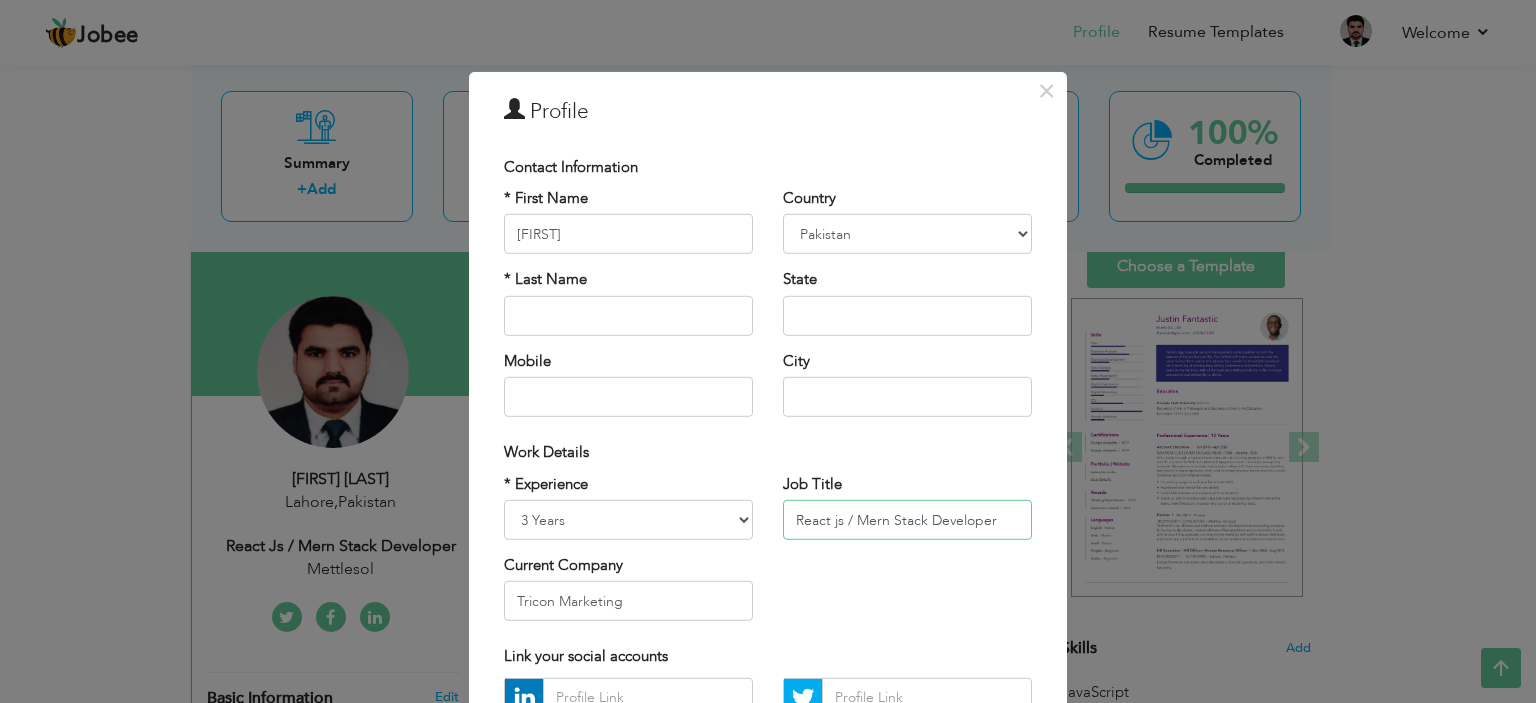 drag, startPoint x: 1016, startPoint y: 518, endPoint x: 566, endPoint y: 542, distance: 450.63956 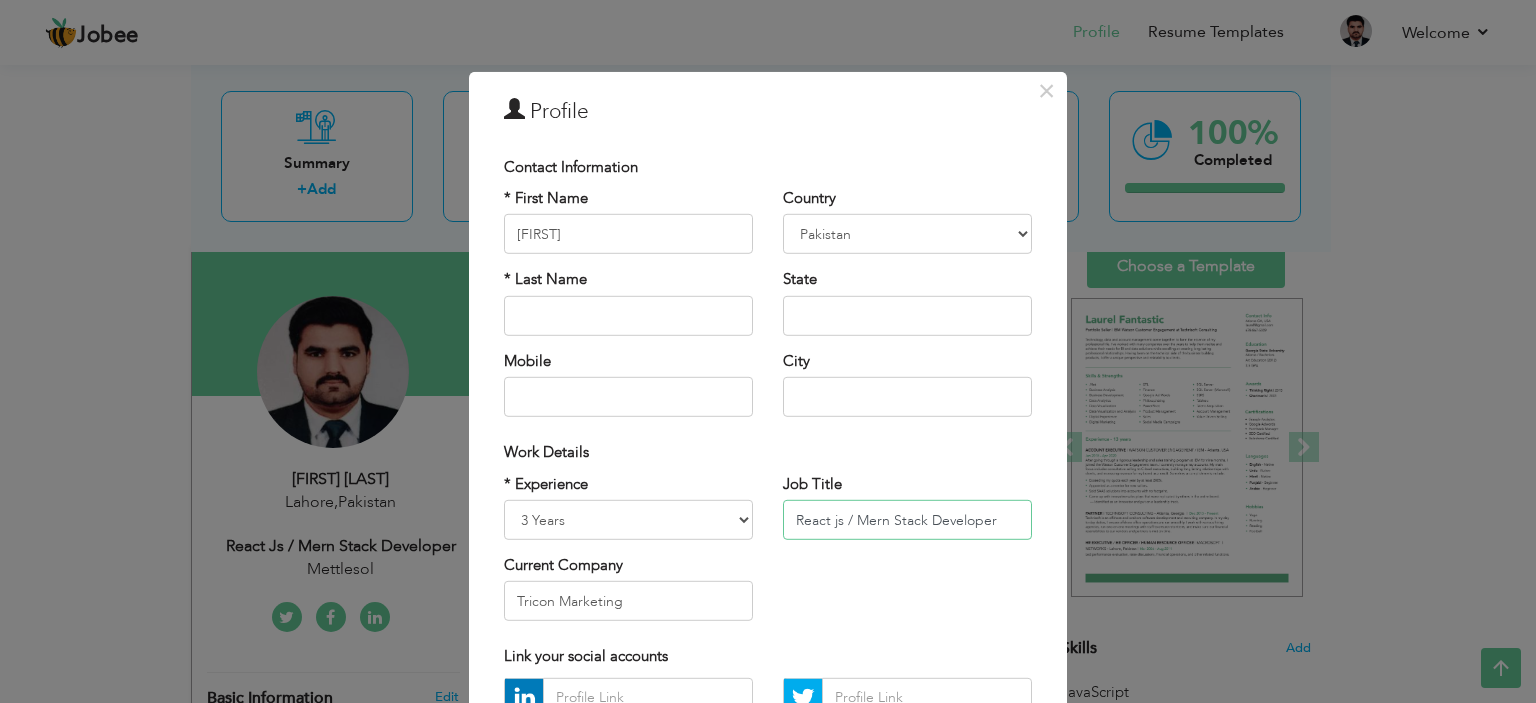 paste on "VoIP Executive" 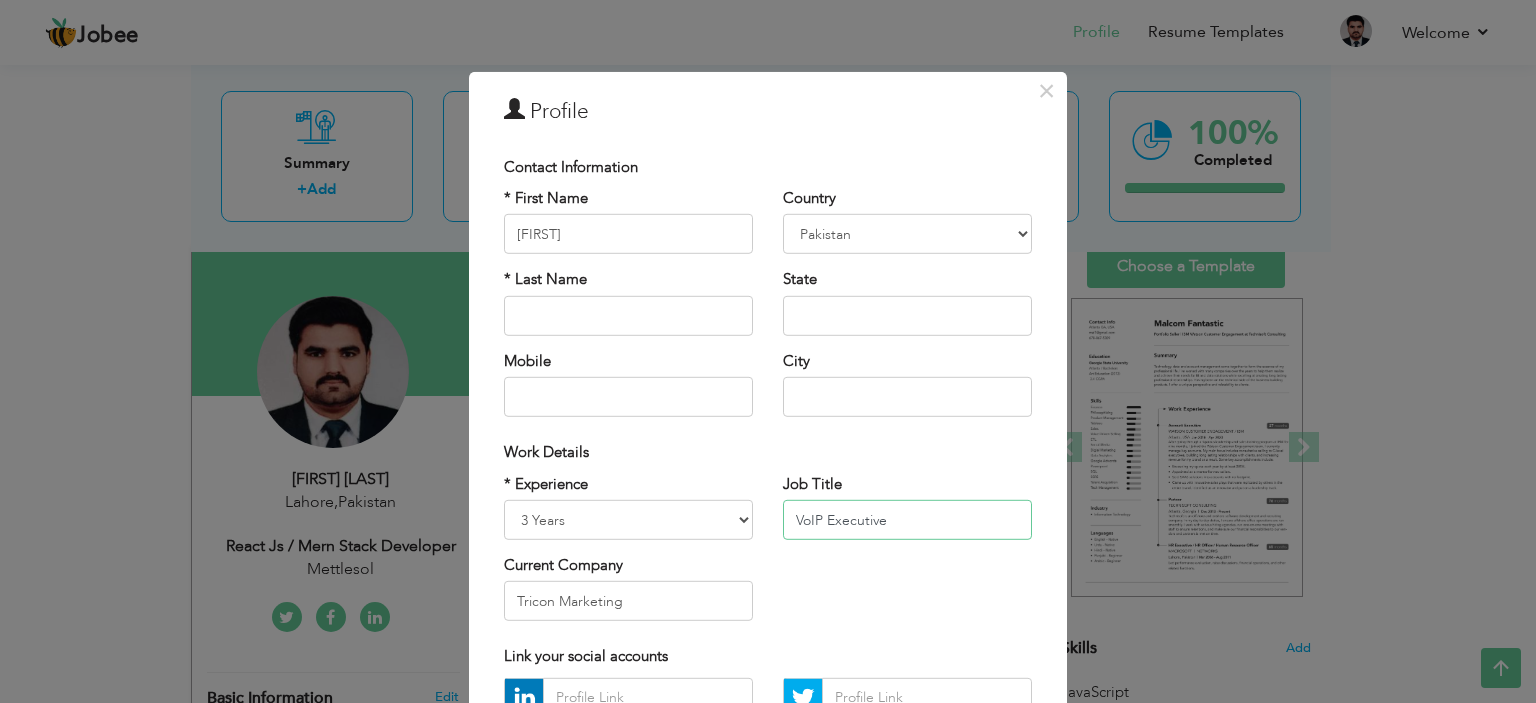 click on "VoIP Executive" at bounding box center (907, 520) 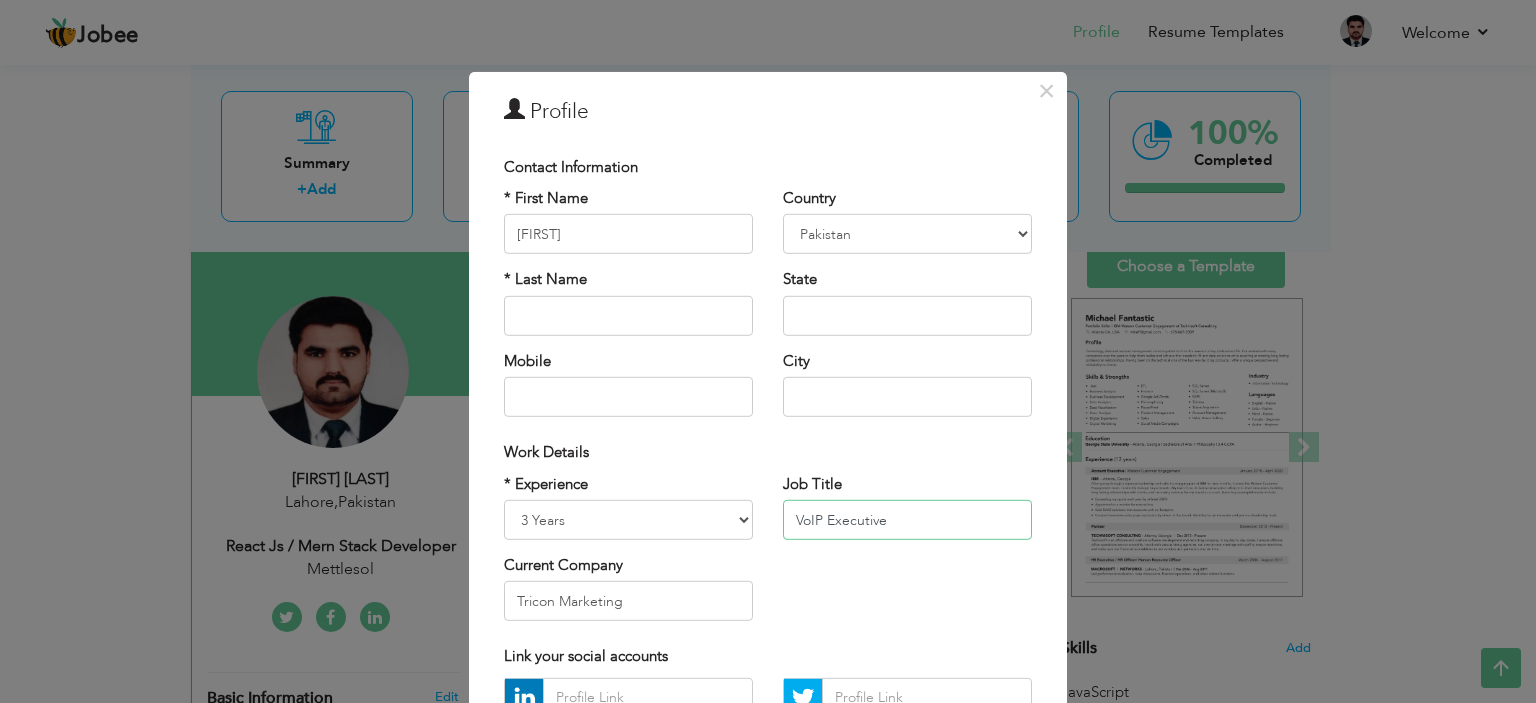 drag, startPoint x: 891, startPoint y: 519, endPoint x: 820, endPoint y: 523, distance: 71.11259 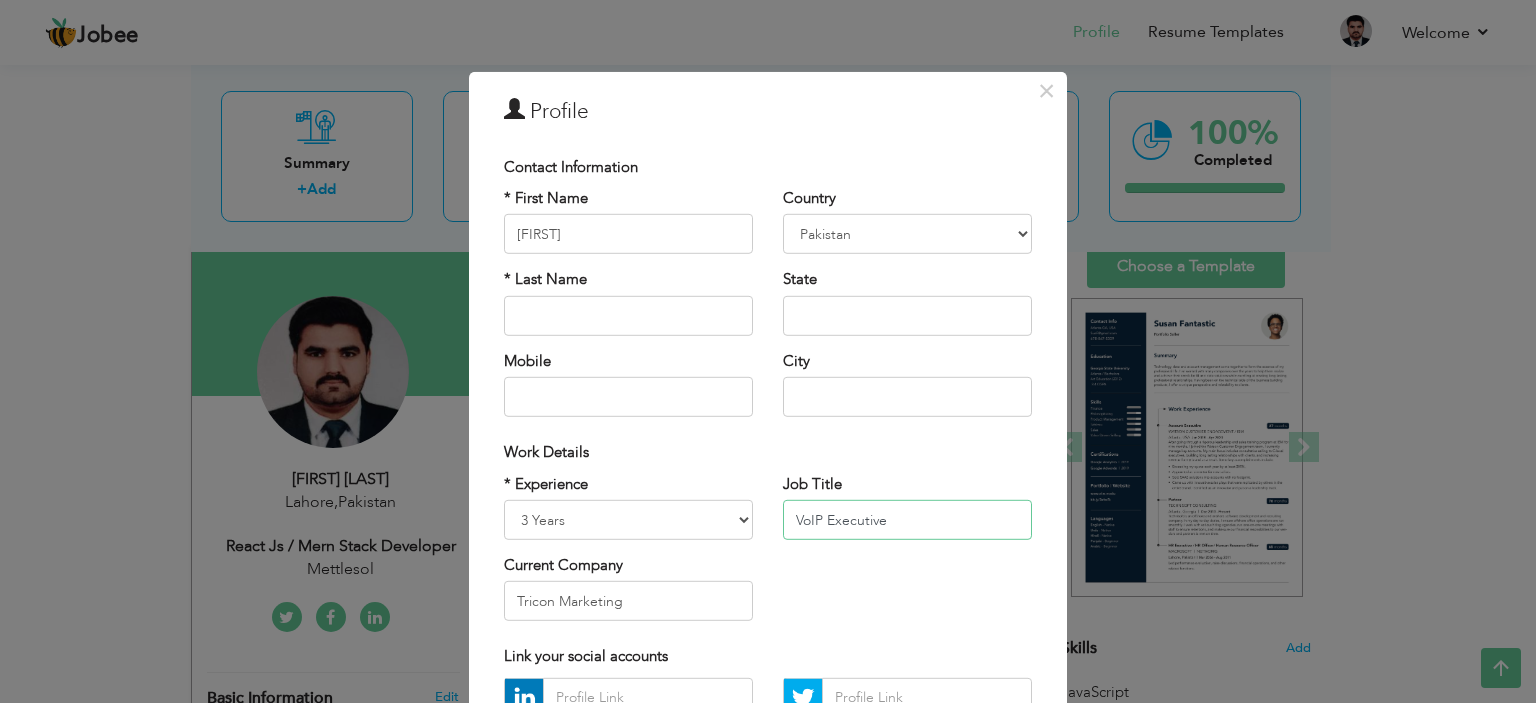 click on "VoIP Executive" at bounding box center [907, 520] 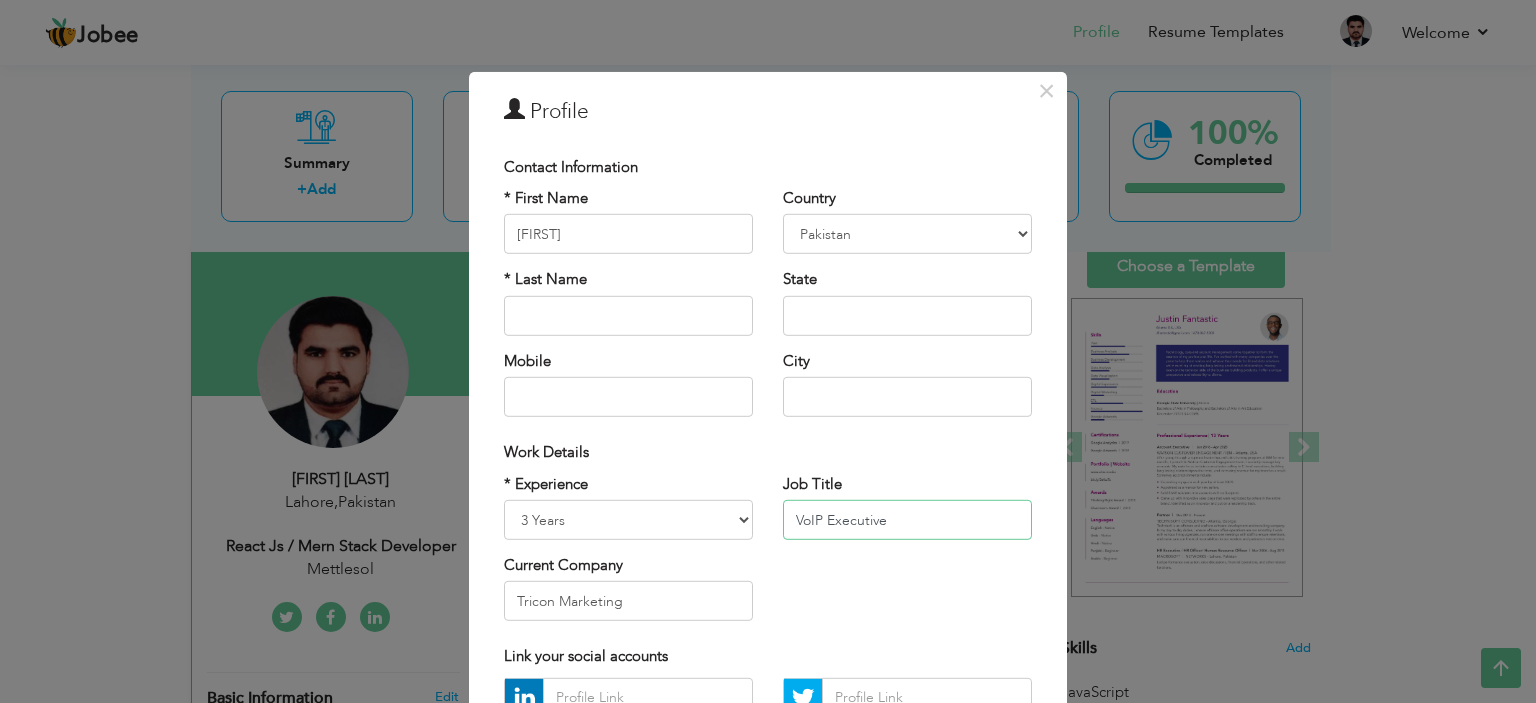 drag, startPoint x: 880, startPoint y: 526, endPoint x: 820, endPoint y: 519, distance: 60.40695 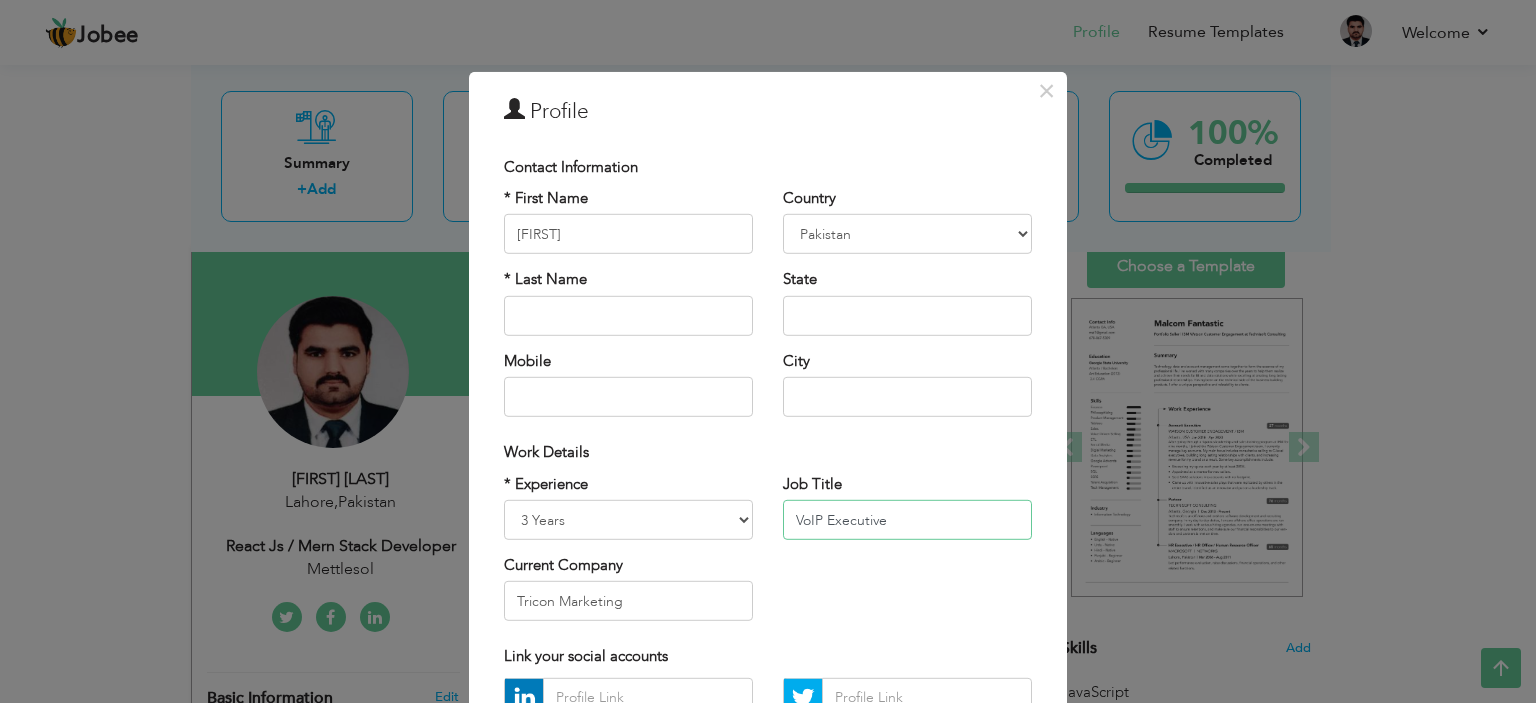 click on "VoIP Executive" at bounding box center [907, 520] 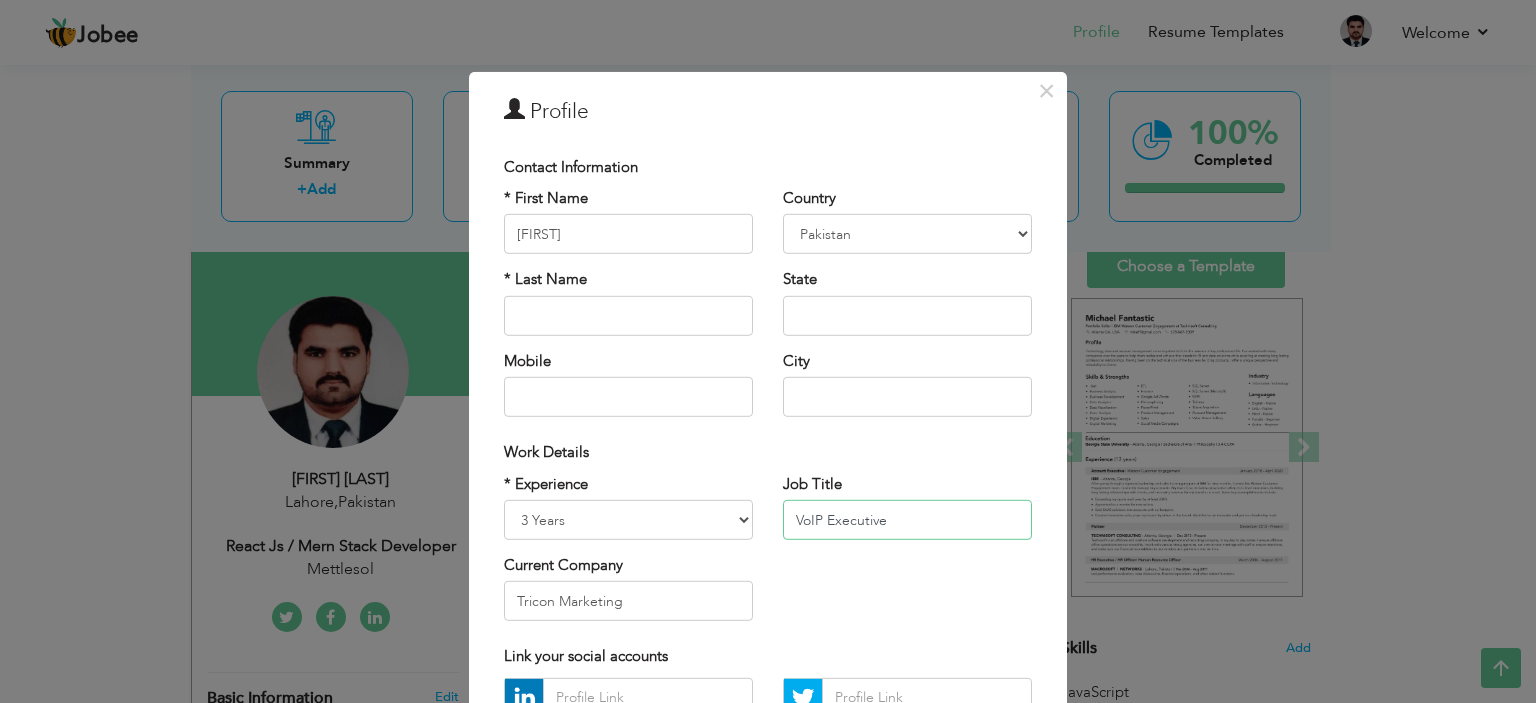 type on "VoIP Executive" 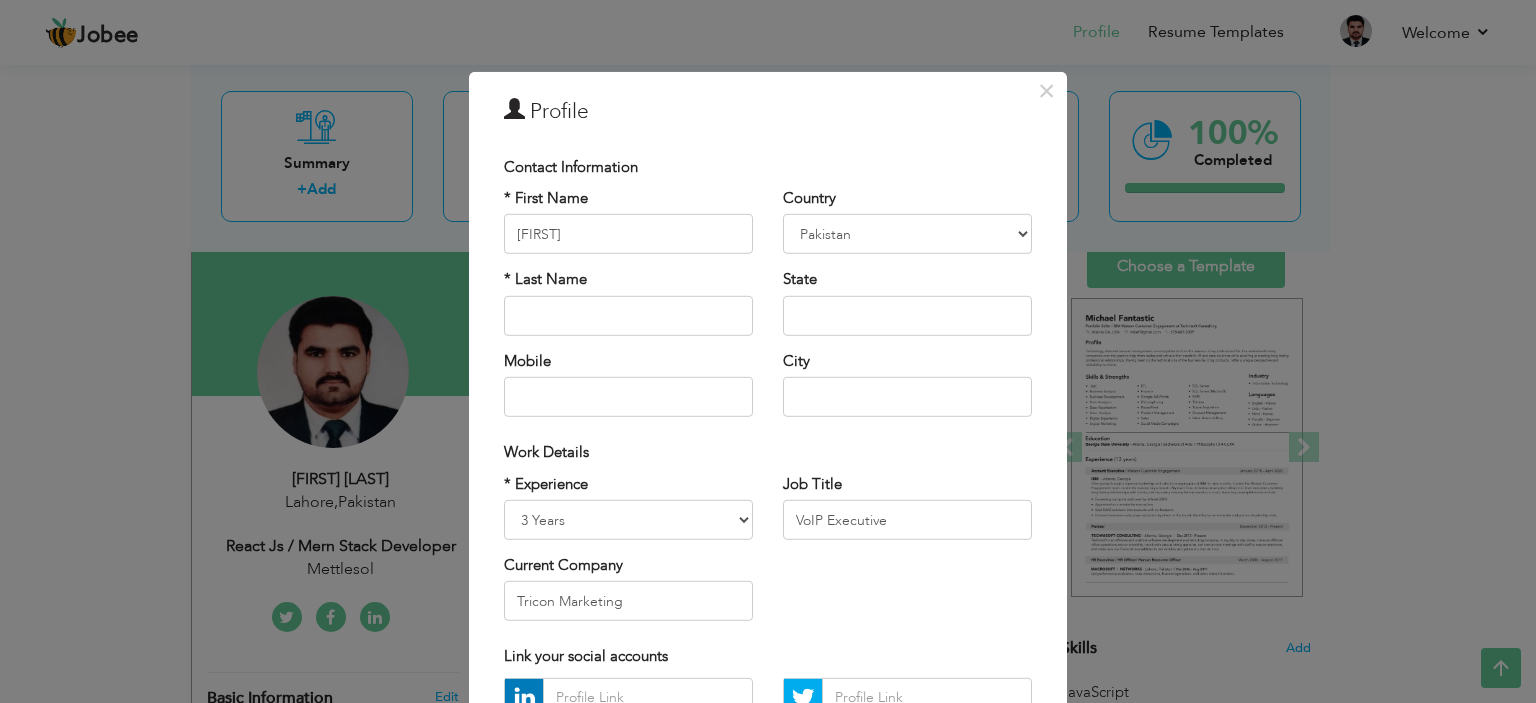 click on "* Experience
Entry Level Less than 1 Year 1 Year 2 Years 3 Years 4 Years 5 Years 6 Years 7 Years 8 Years 9 Years 10 Years 11 Years 12 Years 13 Years 14 Years 15 Years 16 Years 17 Years 18 Years 19 Years 20 Years 21 Years 22 Years 23 Years 24 Years 25 Years 26 Years 27 Years 28 Years 29 Years 30 Years 31 Years 32 Years 33 Years 34 Years 35 Years More than 35 Years
Current Company
Tricon Marketing
Job Title" at bounding box center (768, 554) 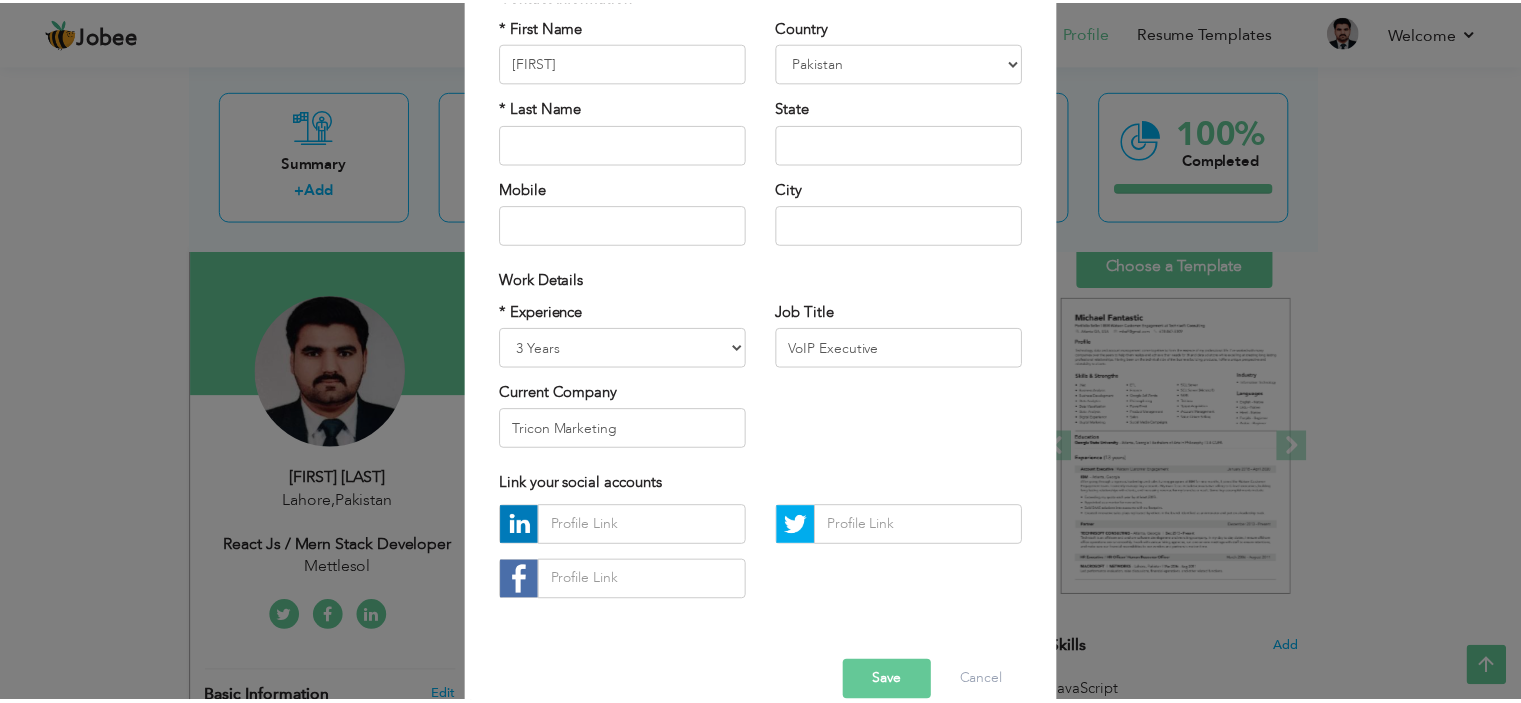 scroll, scrollTop: 205, scrollLeft: 0, axis: vertical 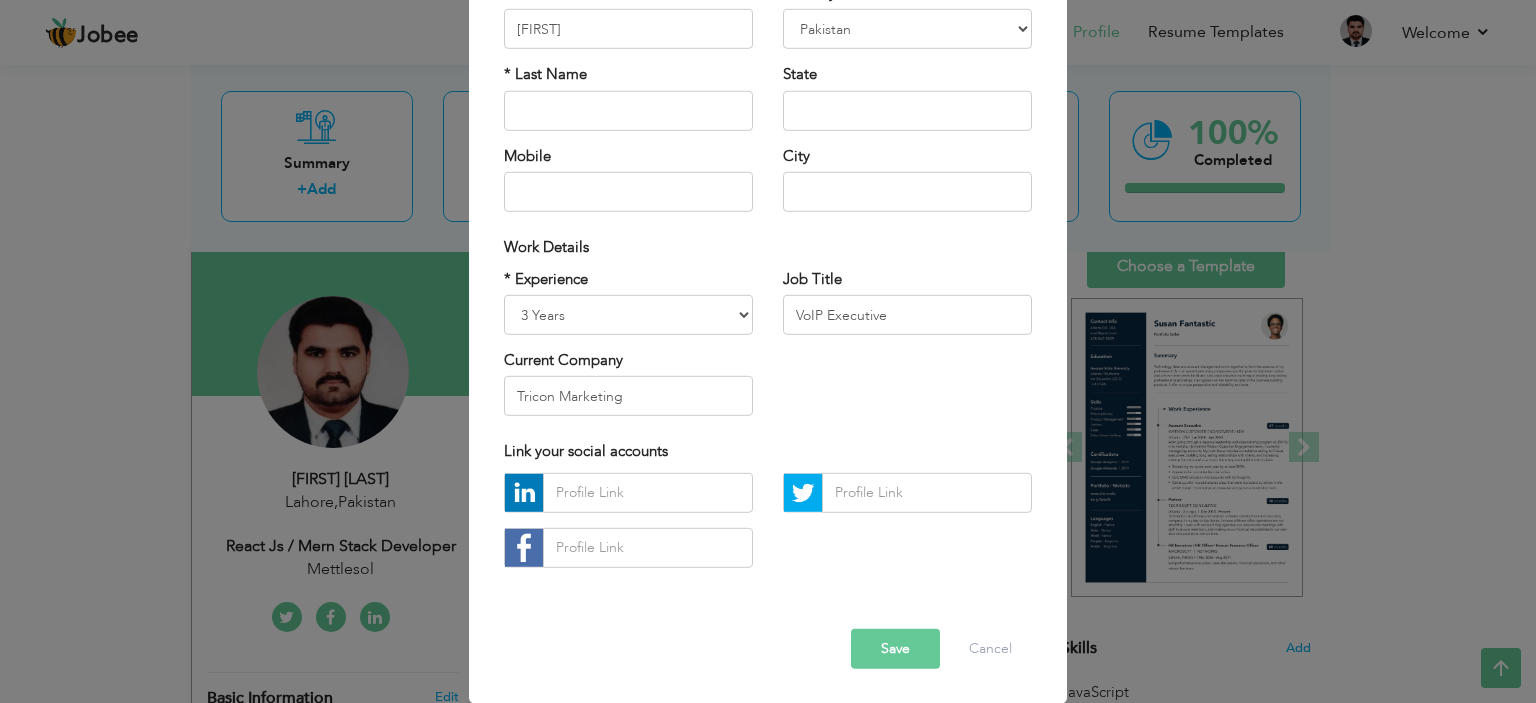 click on "Save" at bounding box center [895, 649] 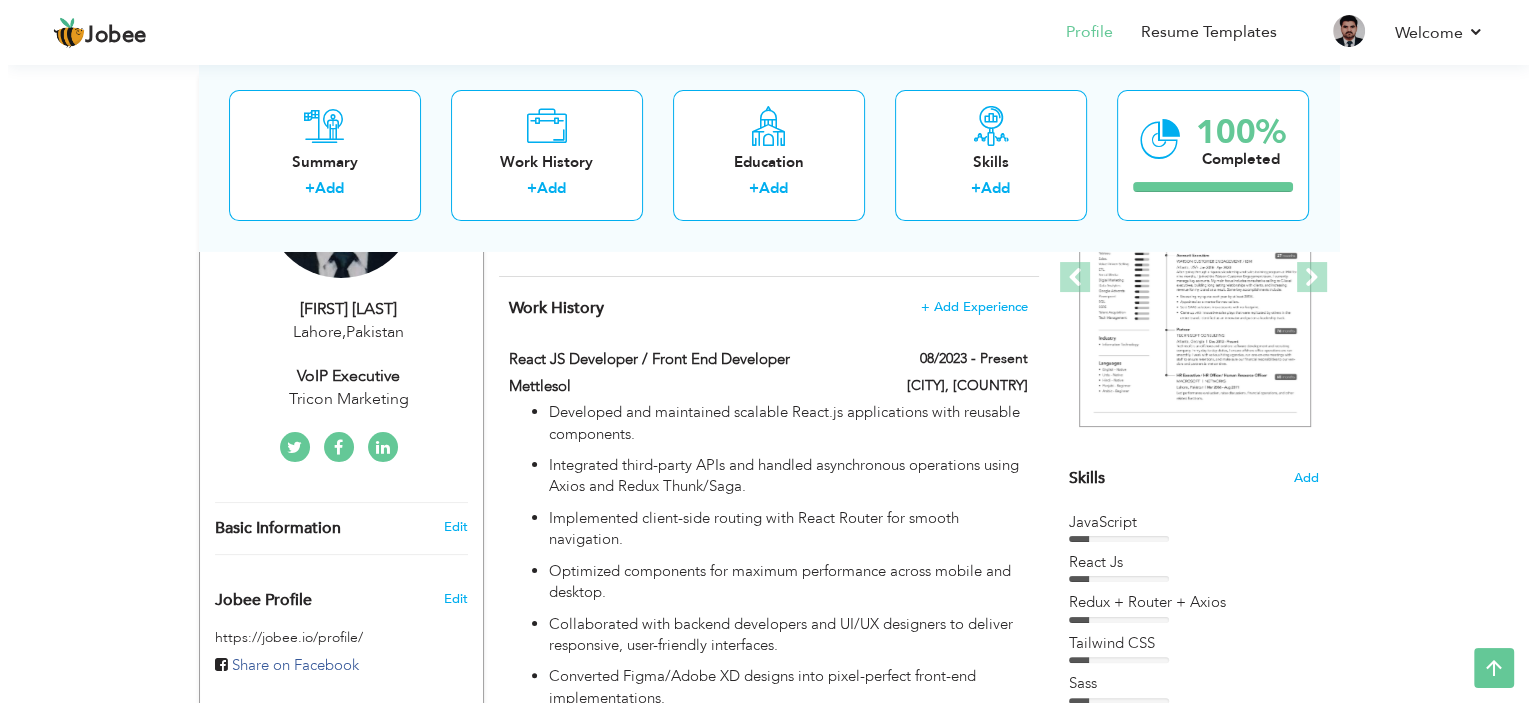 scroll, scrollTop: 288, scrollLeft: 0, axis: vertical 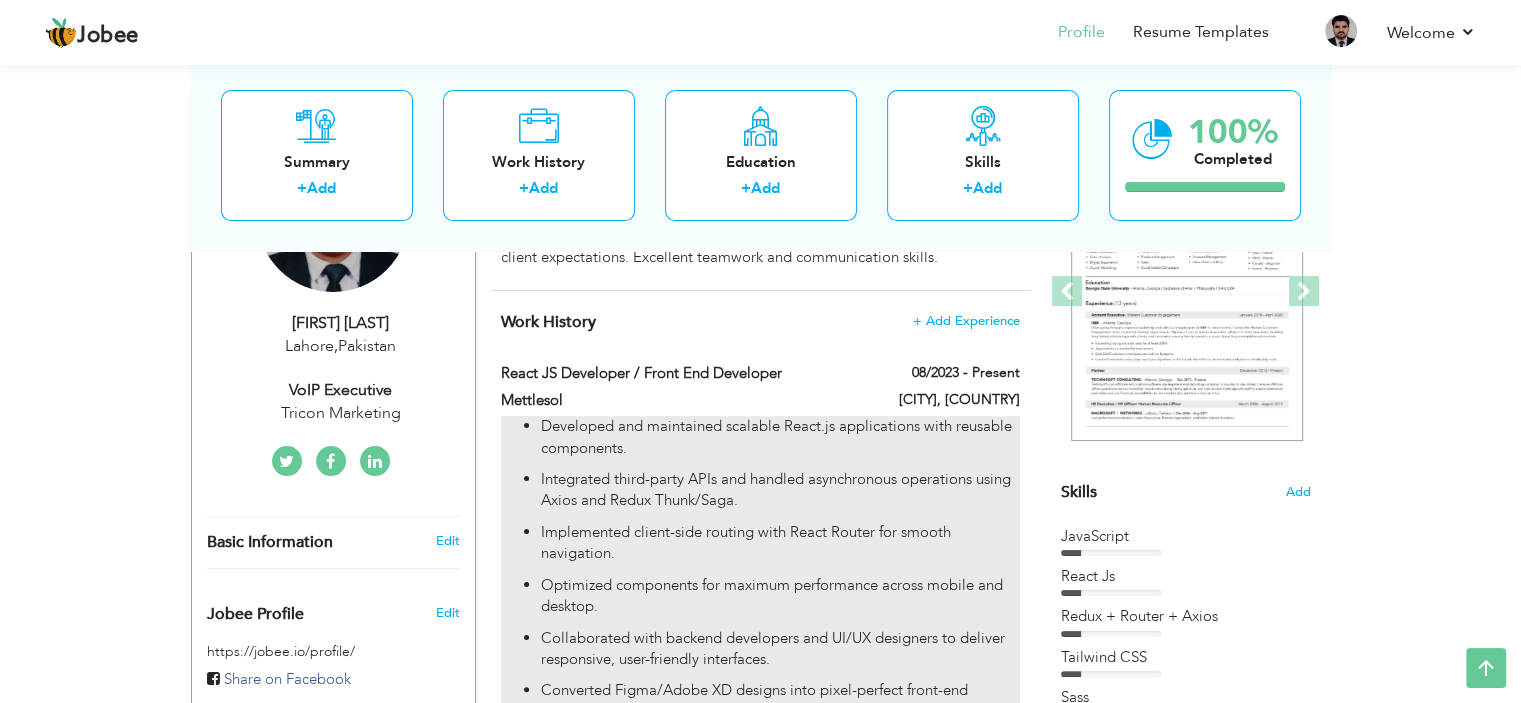 click on "Developed and maintained scalable React.js applications with reusable components.
Integrated third-party APIs and handled asynchronous operations using Axios and Redux Thunk/Saga.
Implemented client-side routing with React Router for smooth navigation.
Optimized components for maximum performance across mobile and desktop.
Collaborated with backend developers and UI/UX designers to deliver responsive, user-friendly interfaces.
Converted Figma/Adobe XD designs into pixel-perfect front-end implementations.
Used Git for version control and participated in regular code reviews and stand-ups." at bounding box center (760, 596) 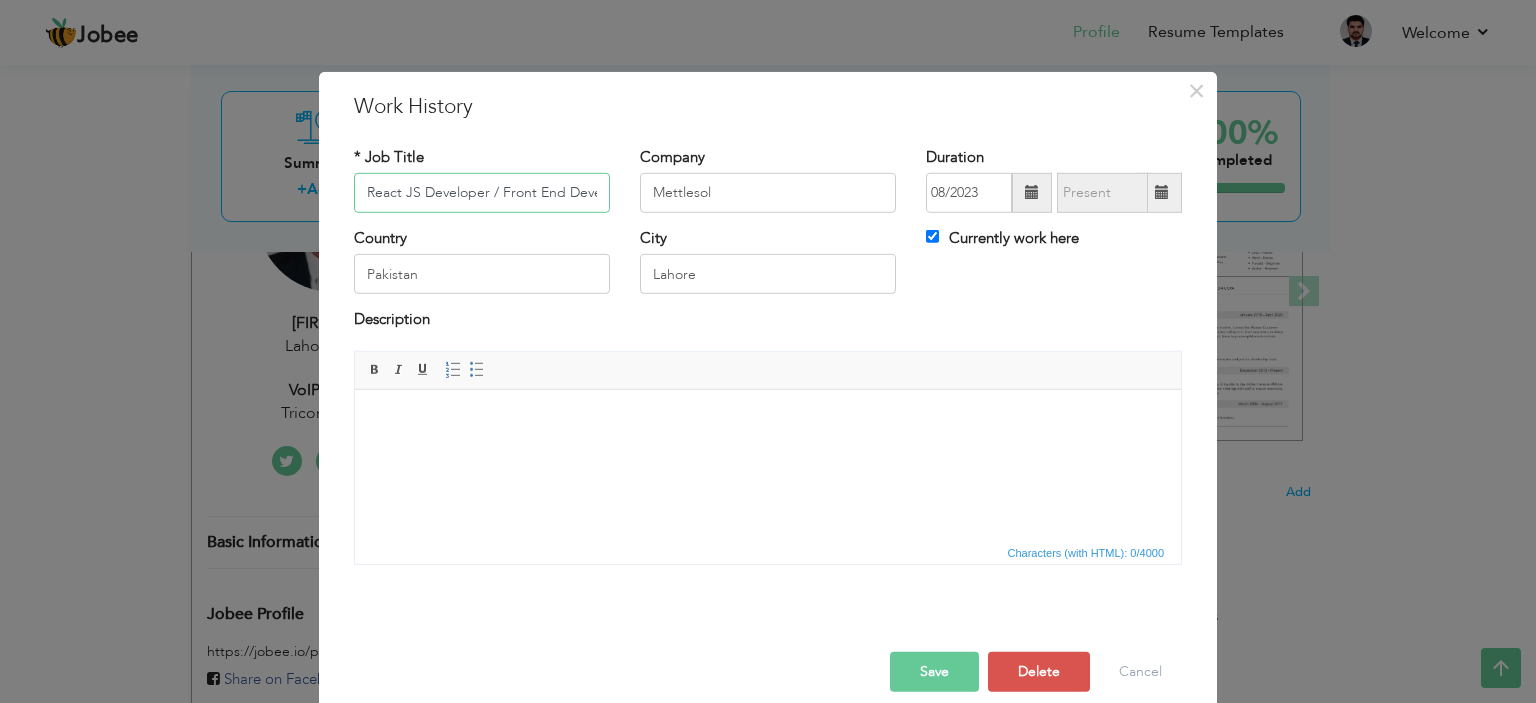 scroll, scrollTop: 0, scrollLeft: 33, axis: horizontal 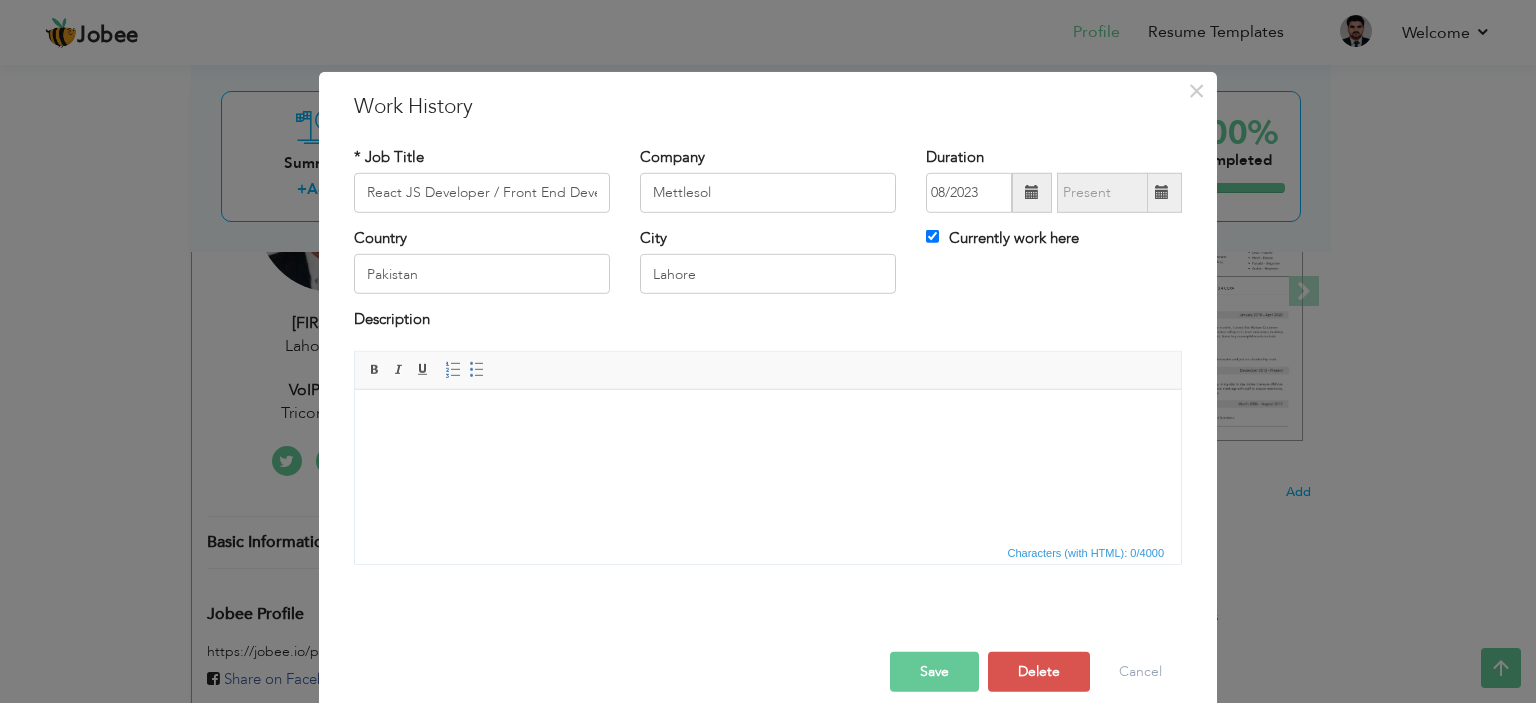 click at bounding box center (768, 389) 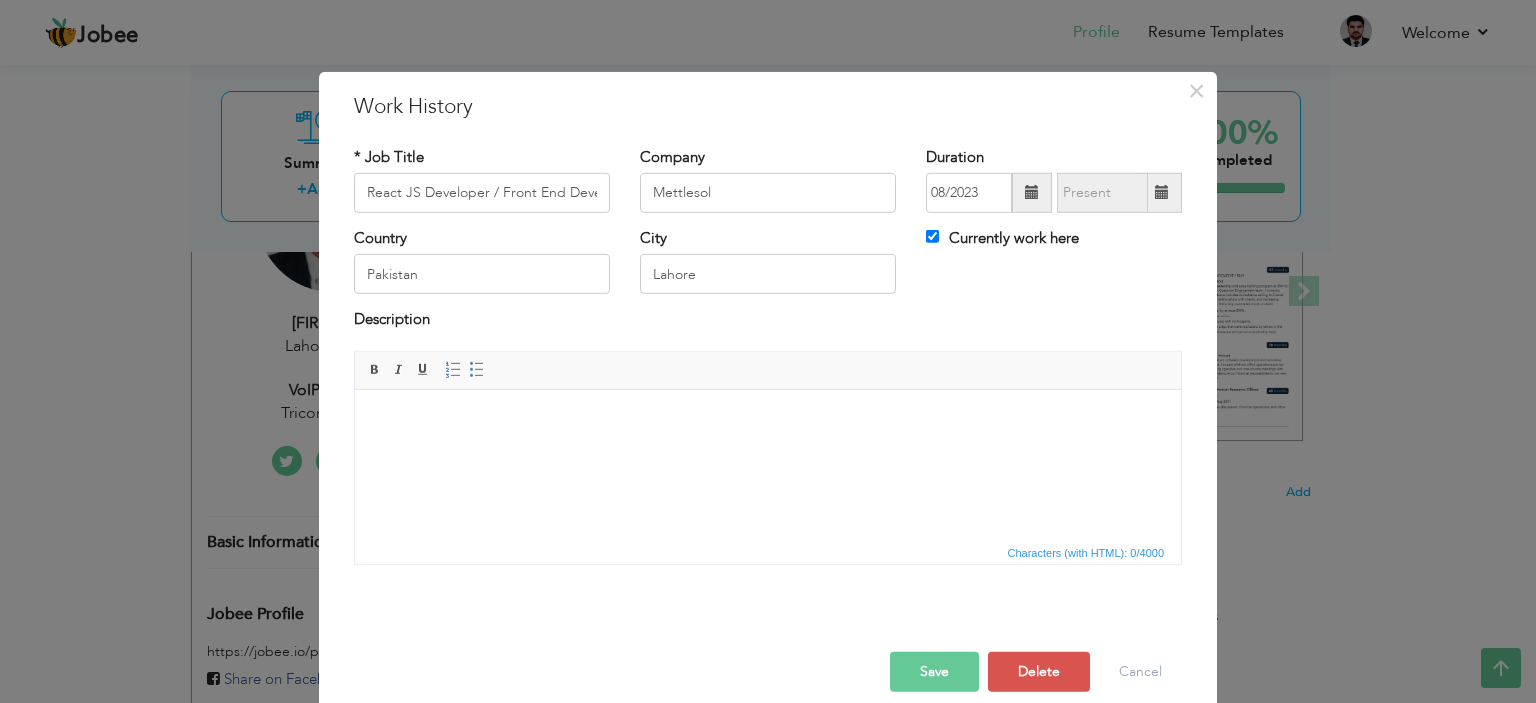 click at bounding box center (768, 389) 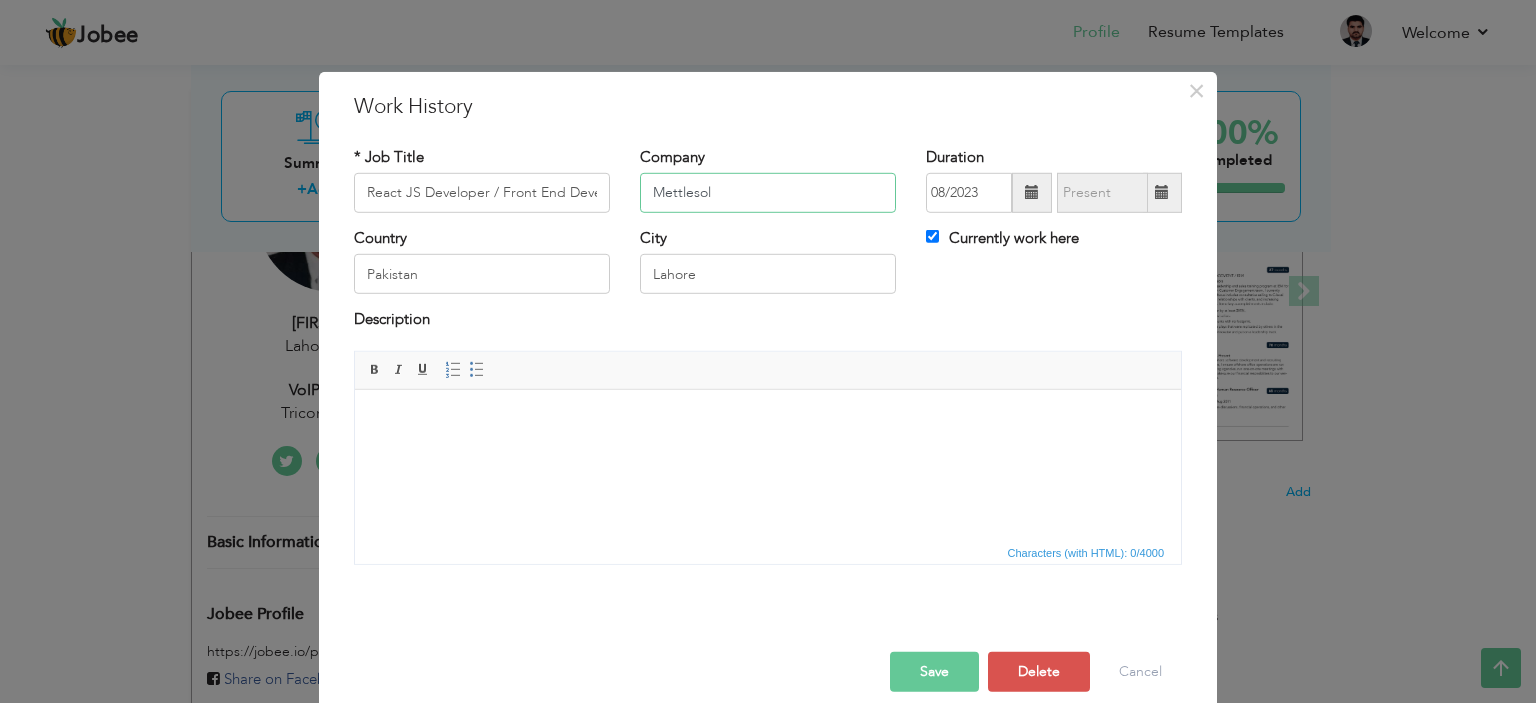 click on "Mettlesol" at bounding box center [768, 193] 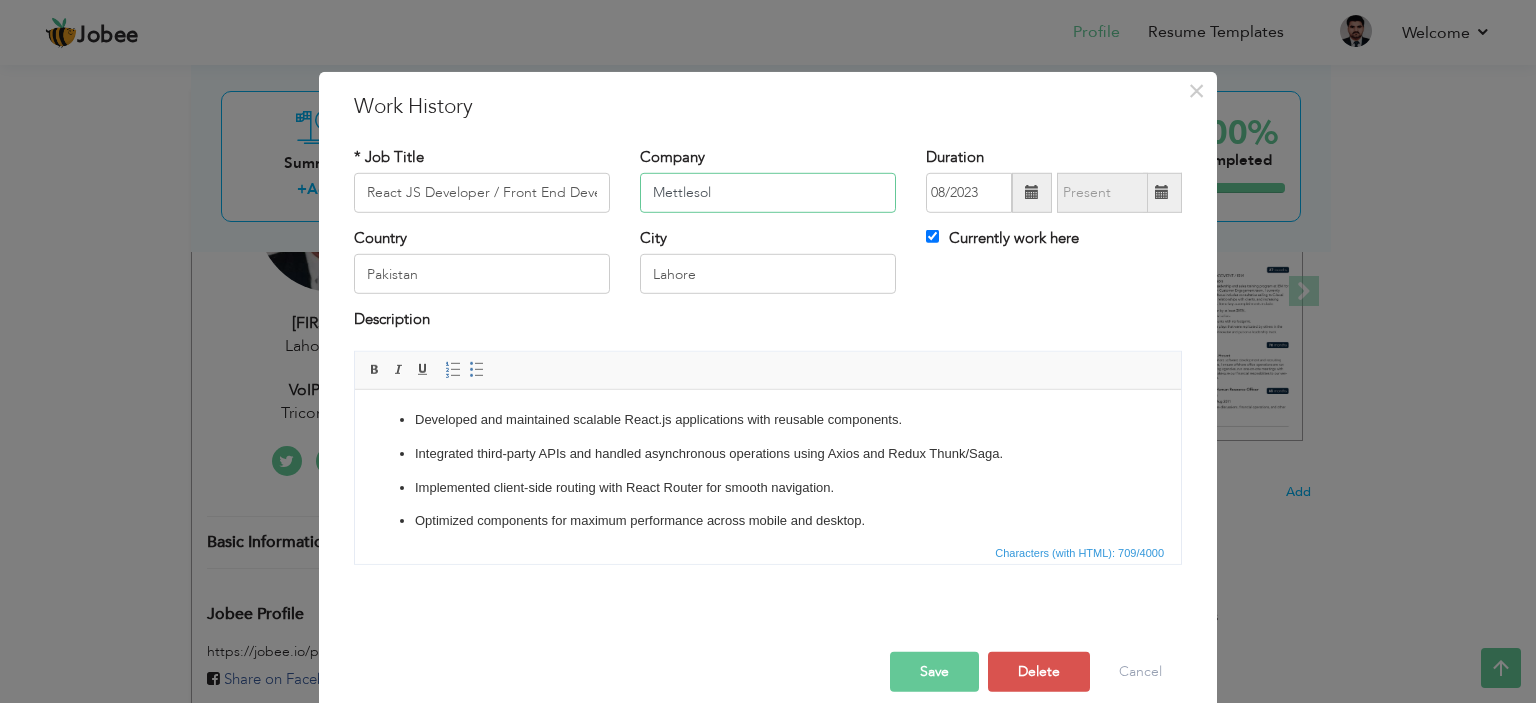 drag, startPoint x: 784, startPoint y: 189, endPoint x: 556, endPoint y: 218, distance: 229.8369 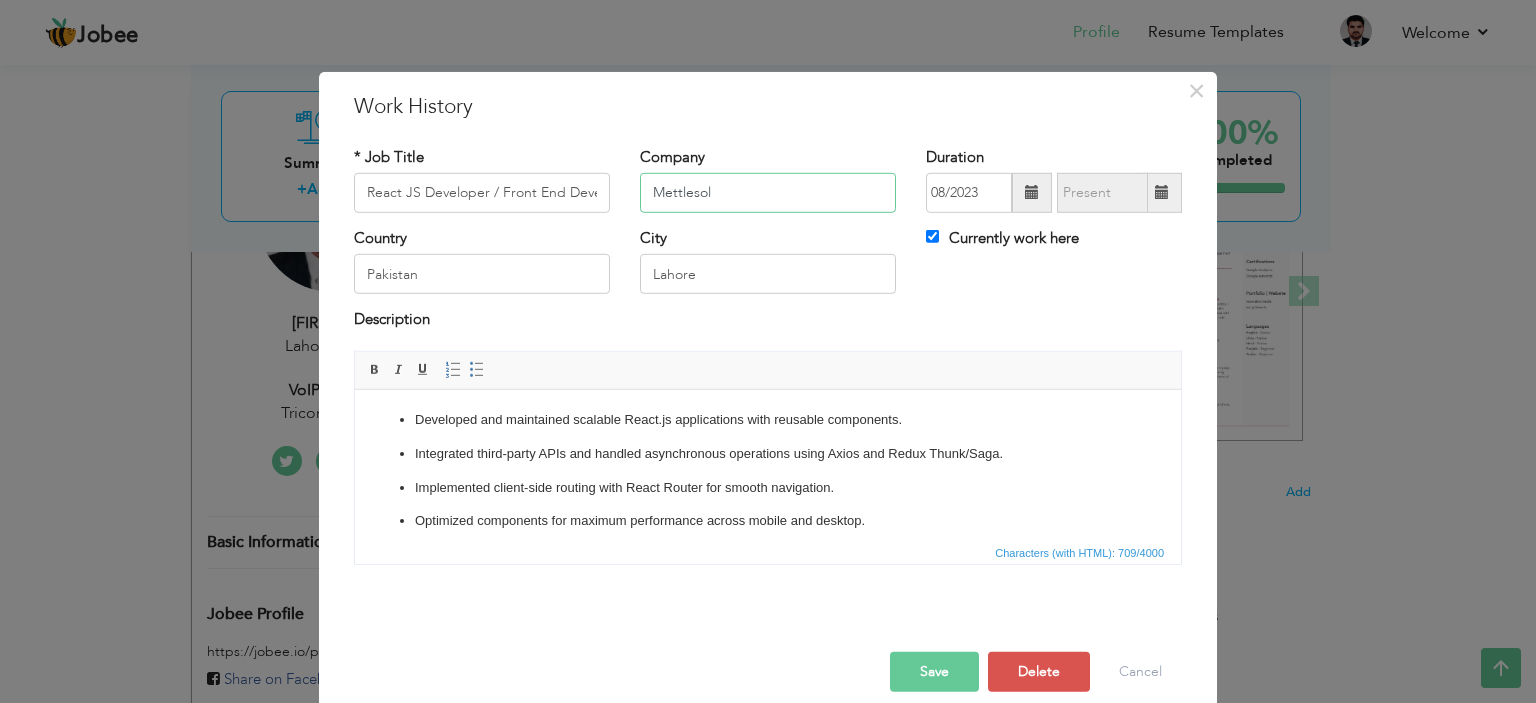 paste on "triconmarketing" 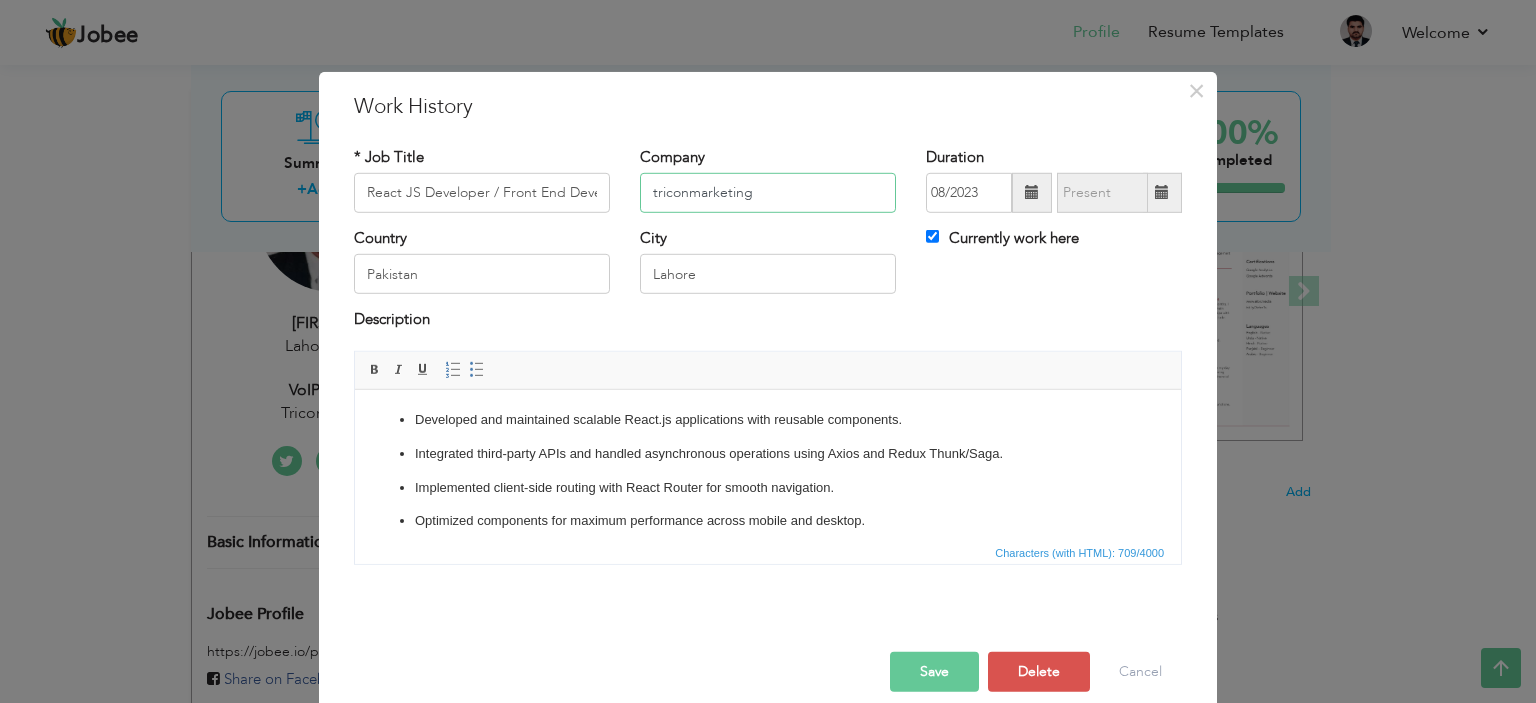 click on "triconmarketing" at bounding box center (768, 193) 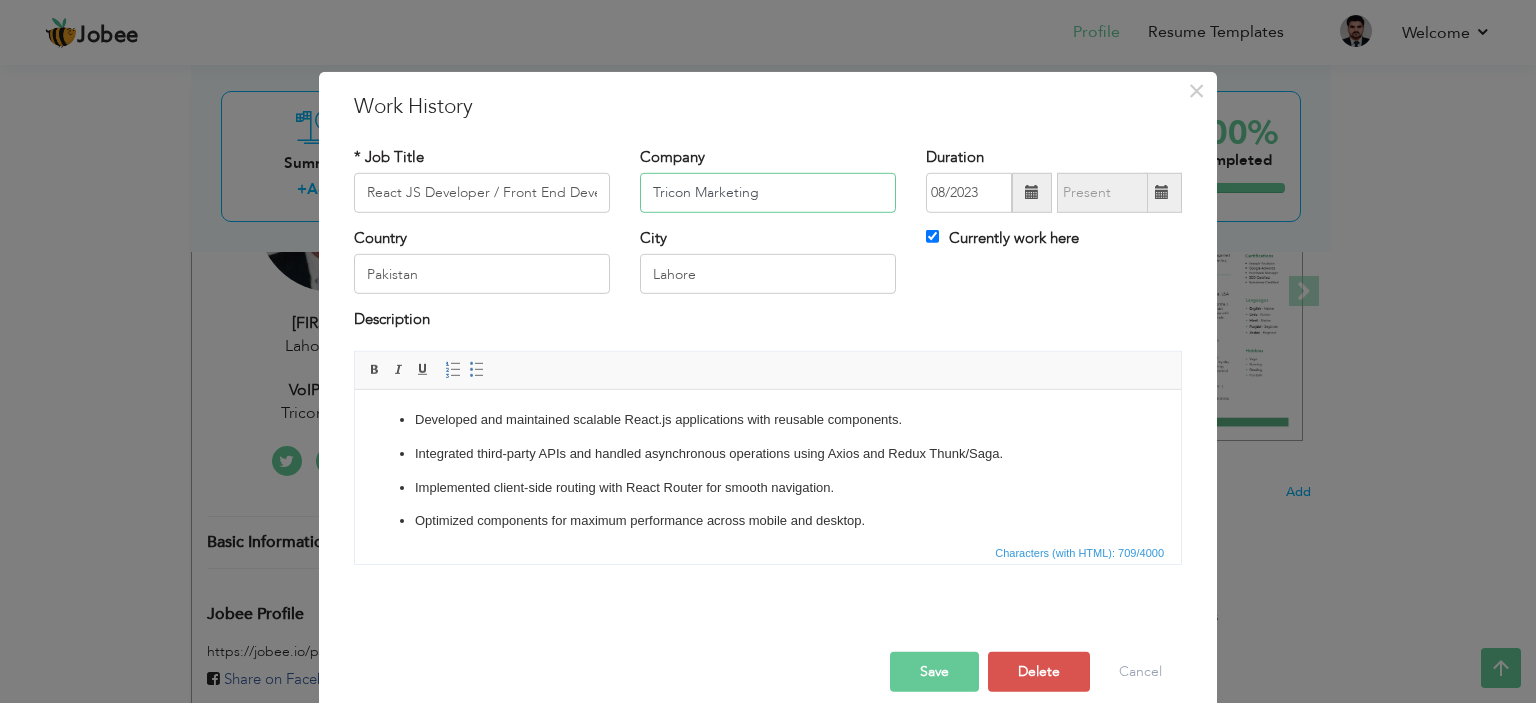 type on "Tricon Marketing" 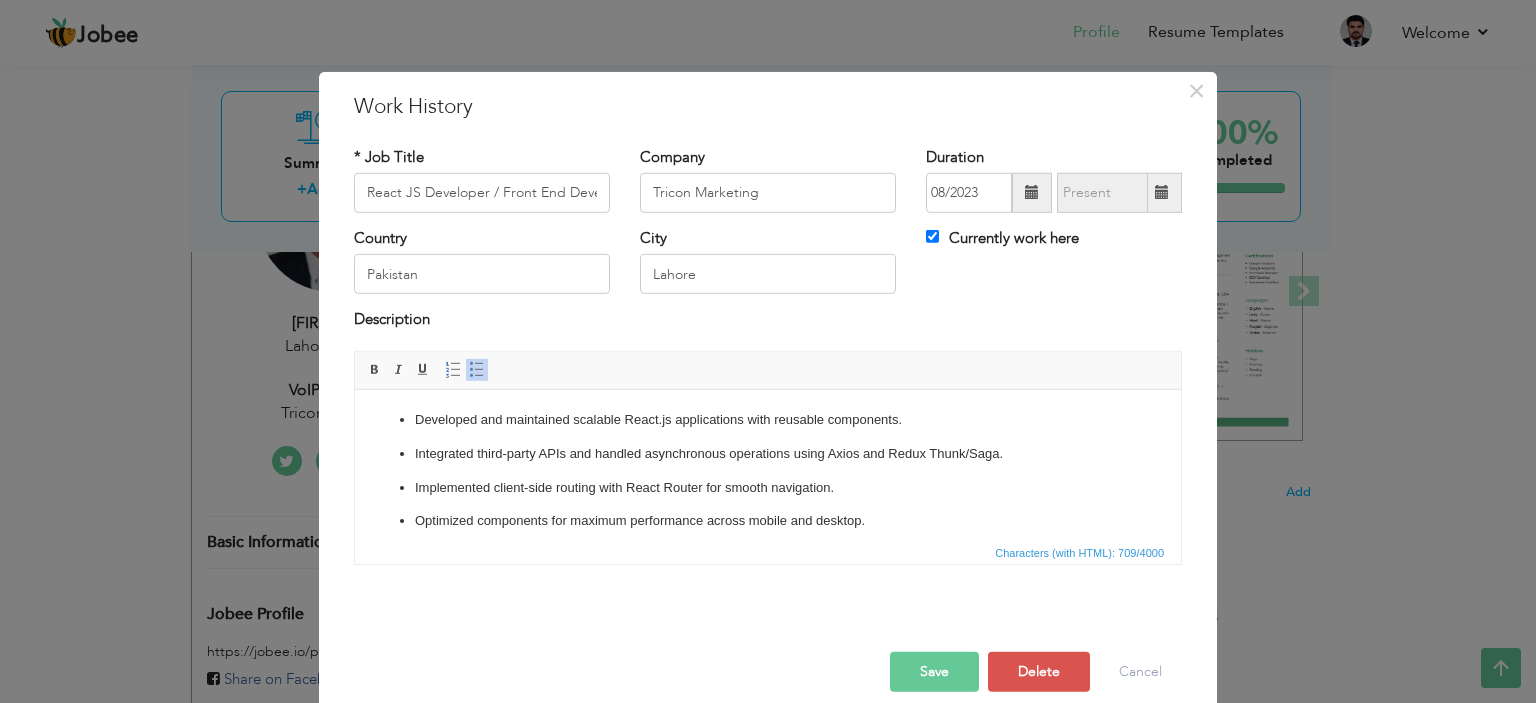 click on "Optimized components for maximum performance across mobile and desktop." at bounding box center [768, 520] 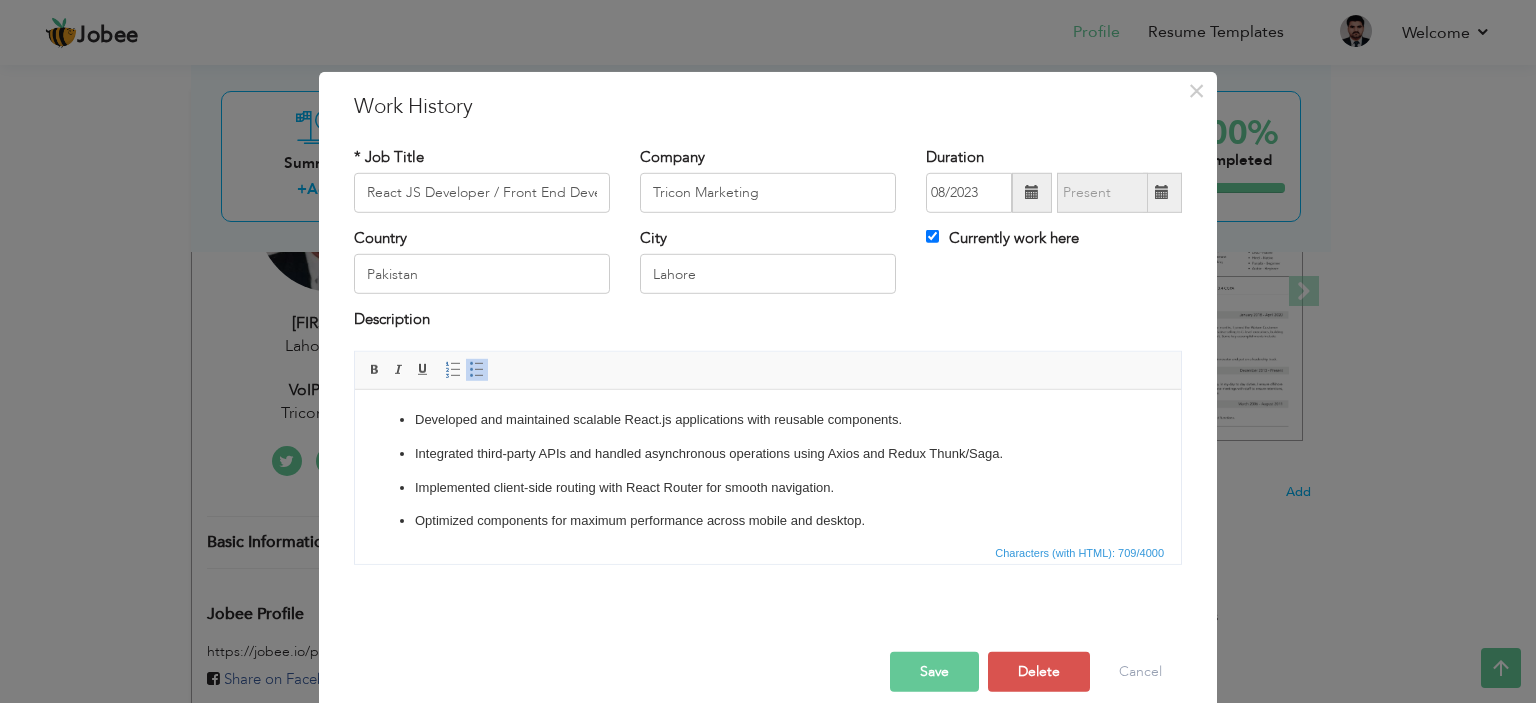 click on "Optimized components for maximum performance across mobile and desktop." at bounding box center [768, 520] 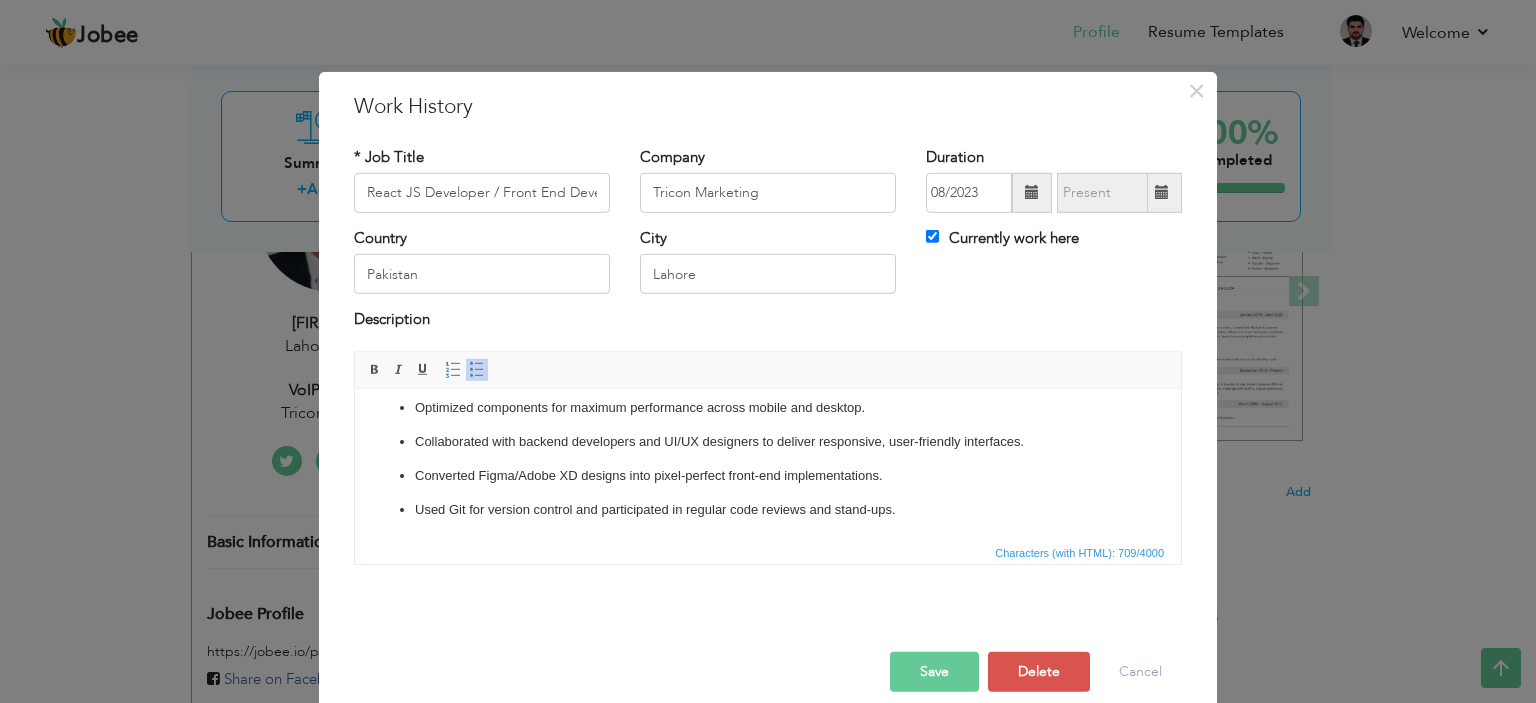 scroll, scrollTop: 0, scrollLeft: 0, axis: both 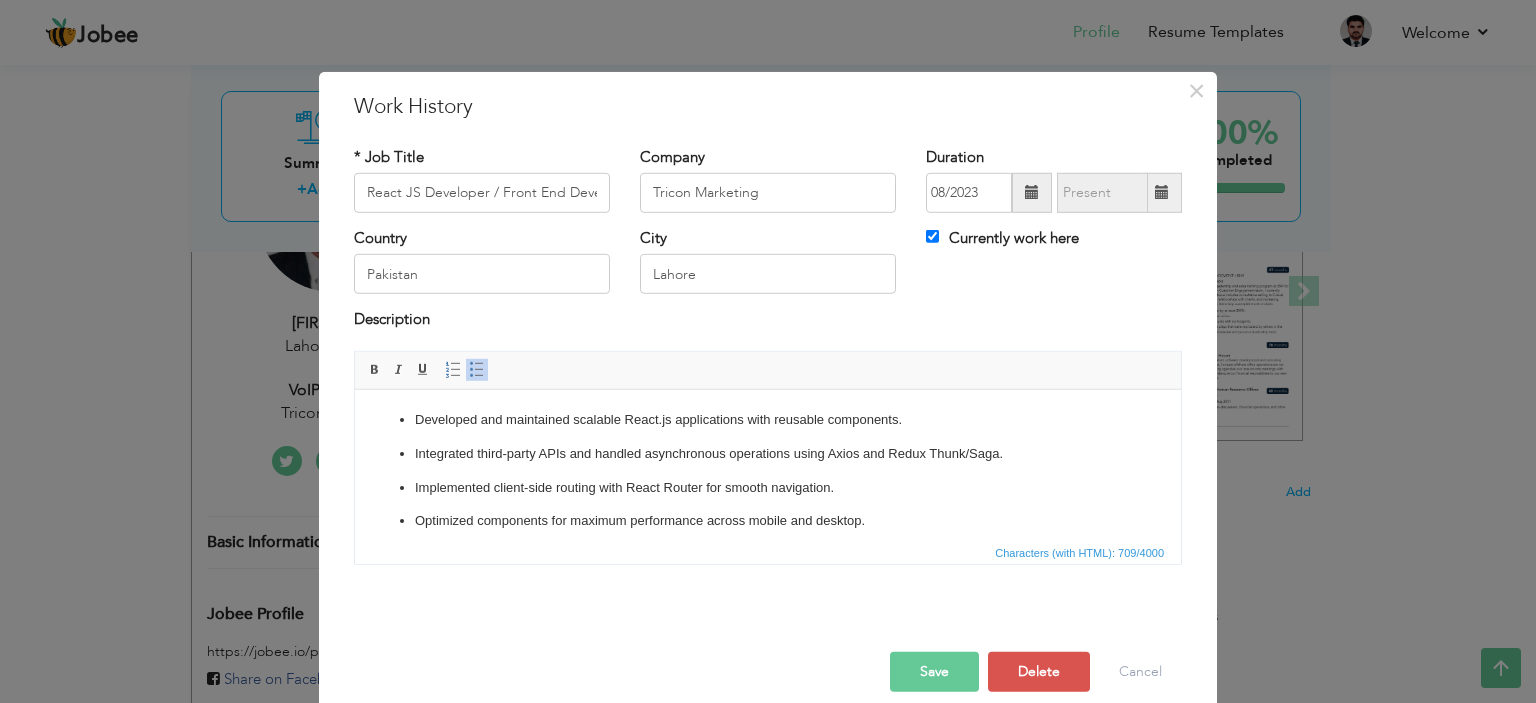 click on "Implemented client-side routing with React Router for smooth navigation." at bounding box center (768, 487) 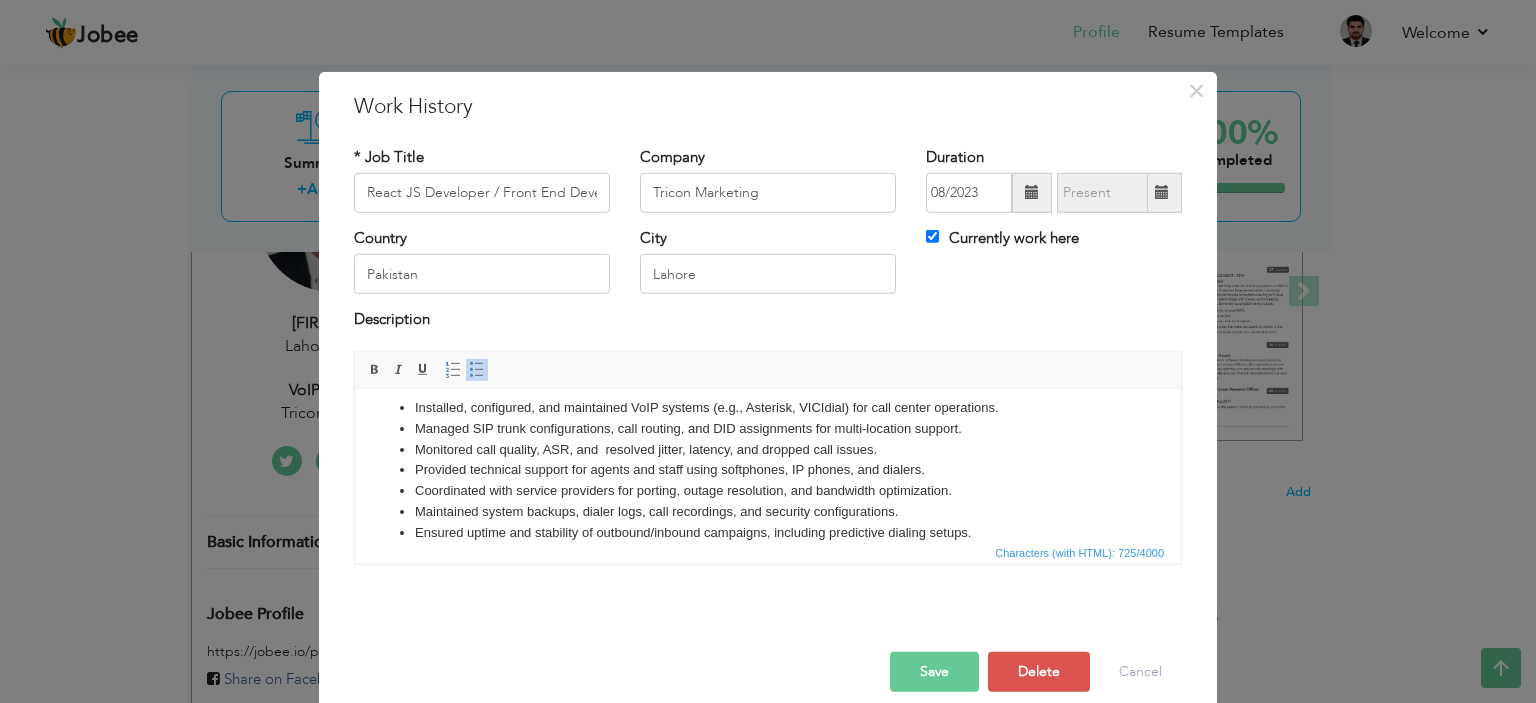 scroll, scrollTop: 0, scrollLeft: 0, axis: both 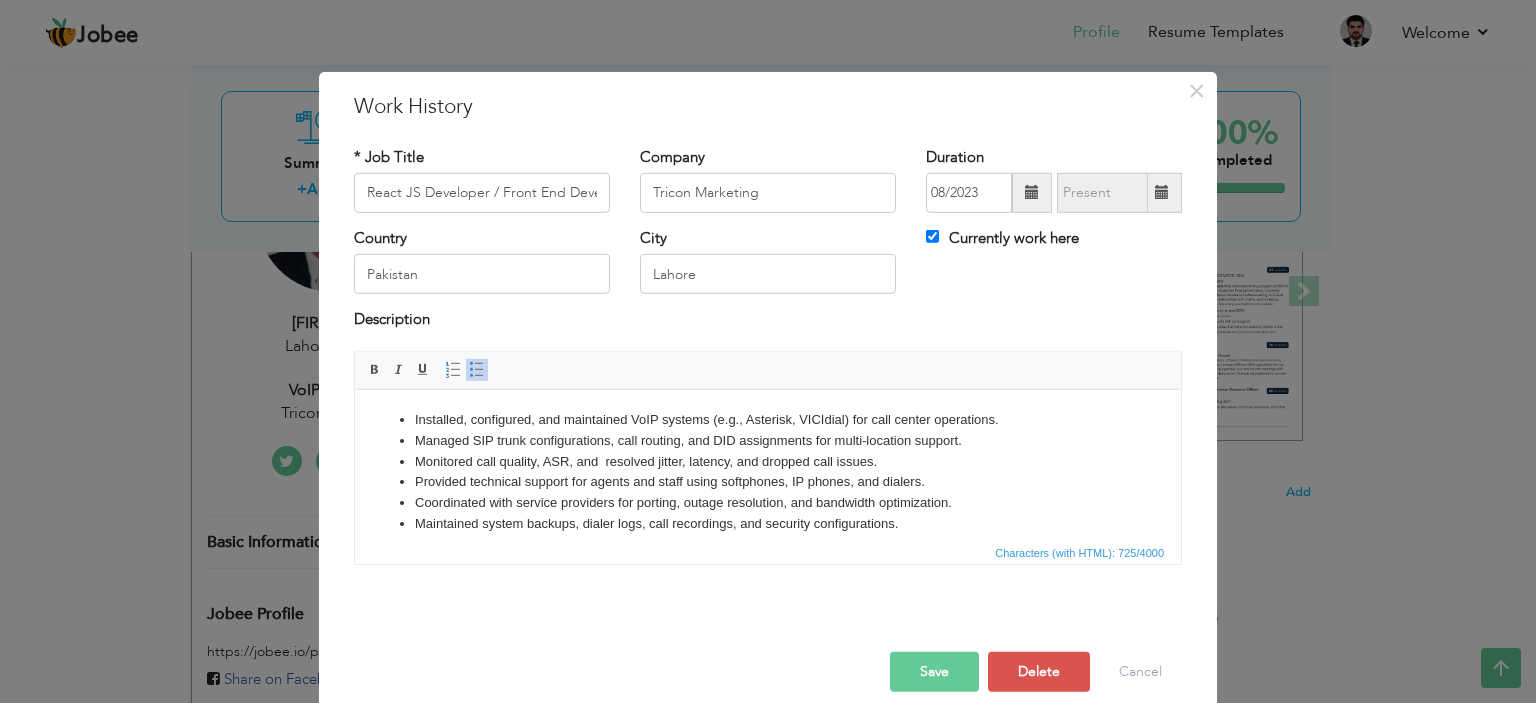click on "Managed SIP trunk configurations, call routing, and DID assignments for multi-location support." at bounding box center (768, 440) 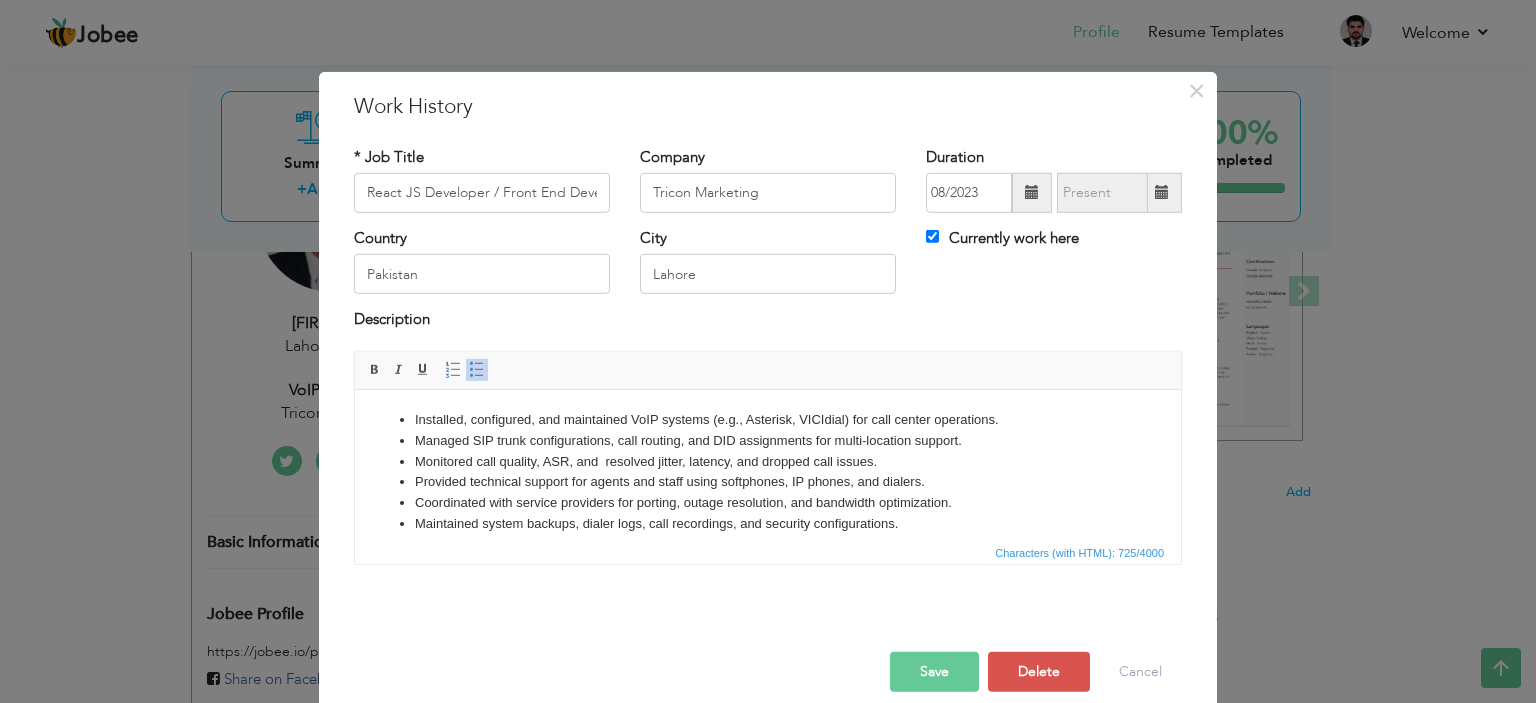 type 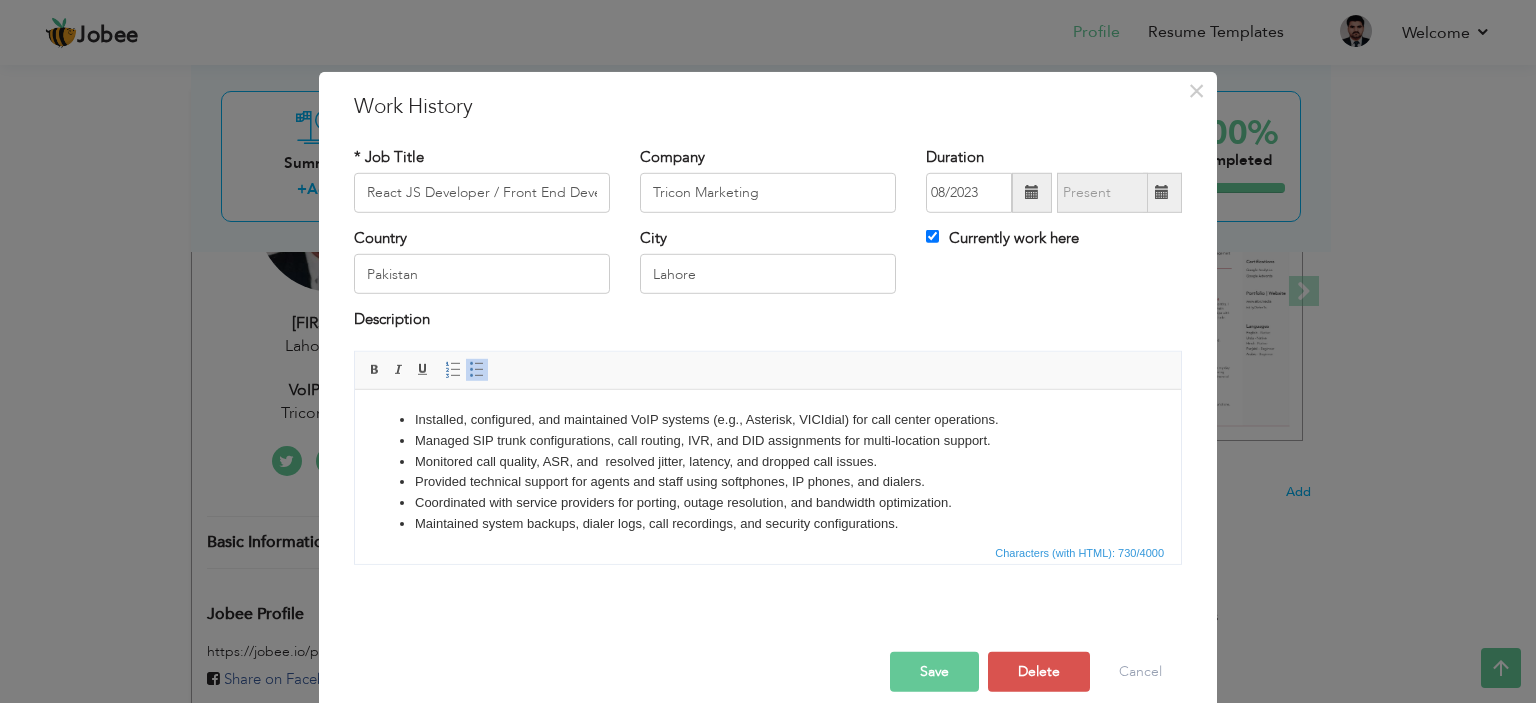 click at bounding box center (1032, 193) 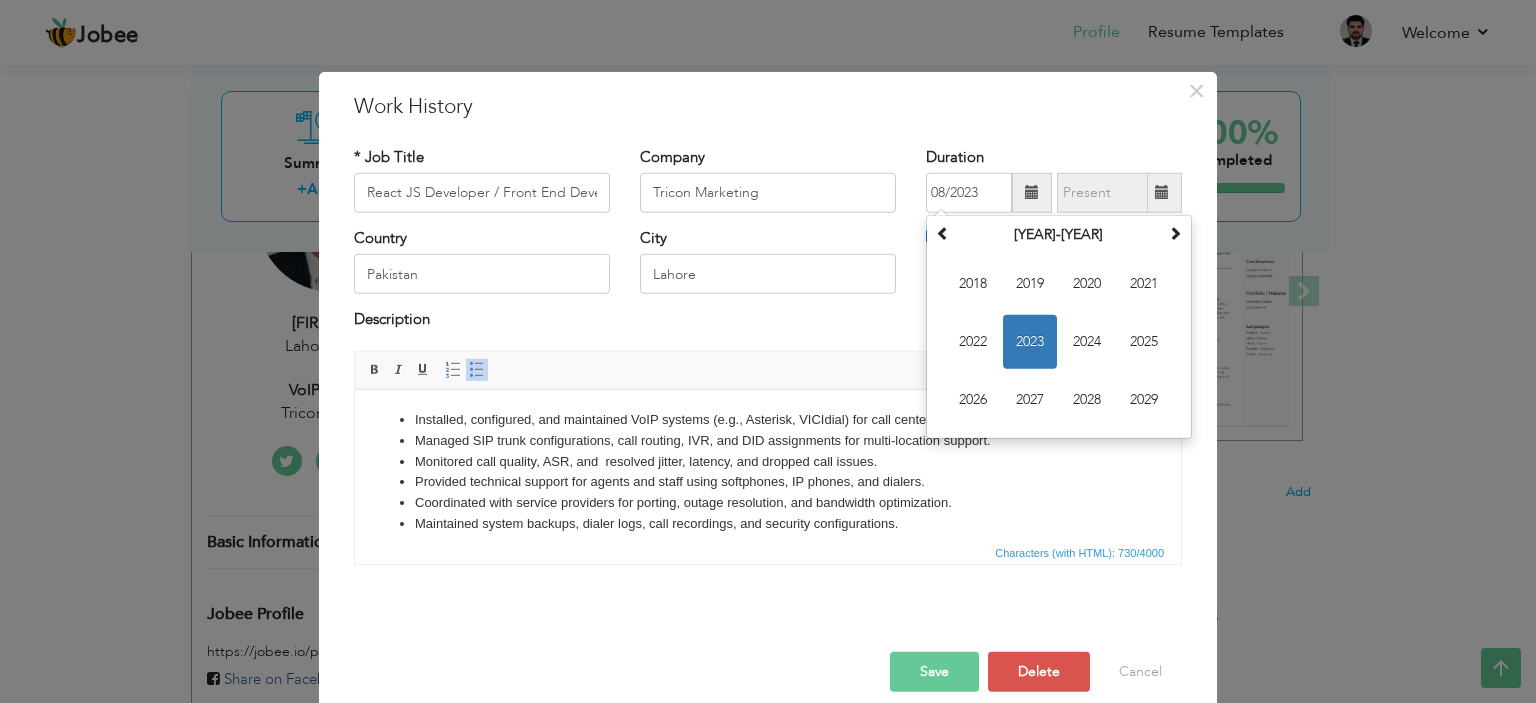 click at bounding box center [1032, 193] 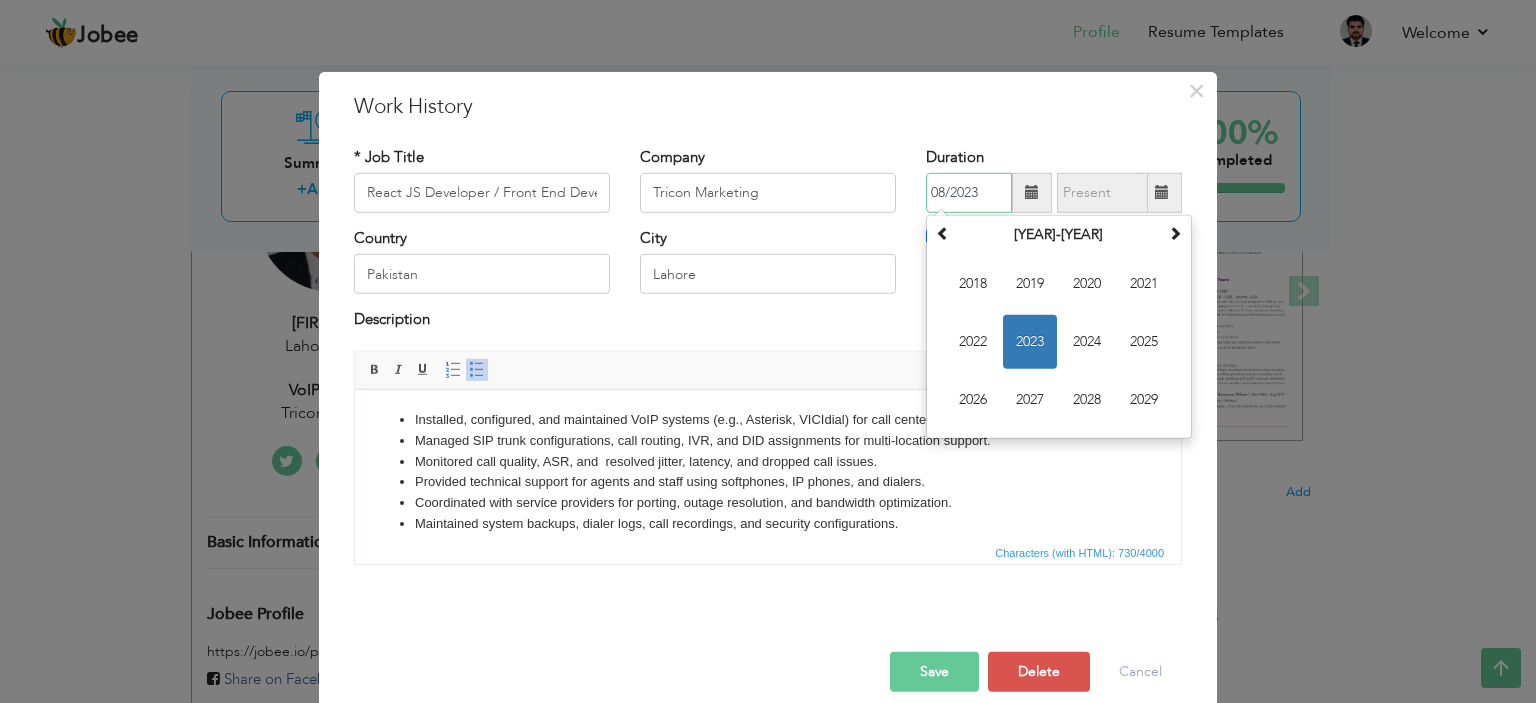 click on "08/2023" at bounding box center (969, 193) 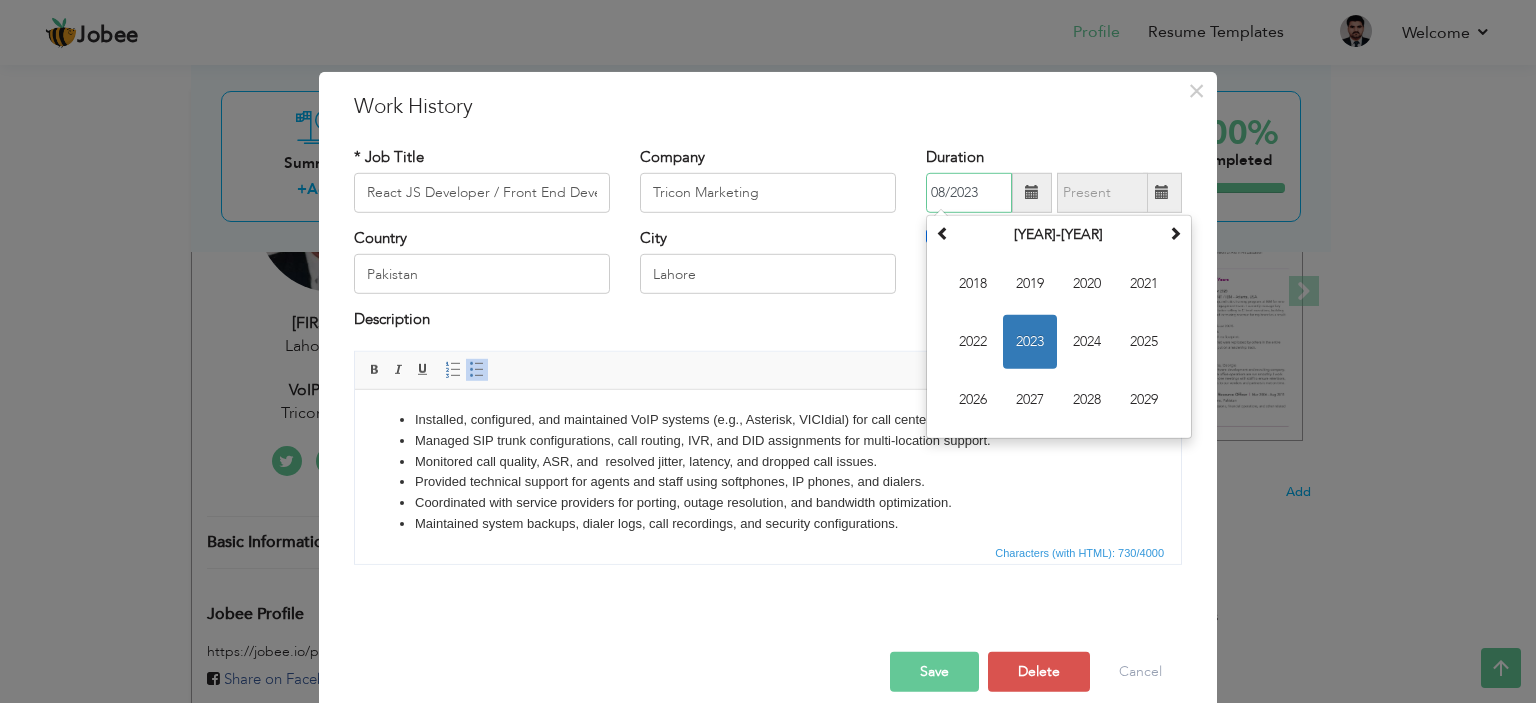 click on "2023" at bounding box center (1030, 342) 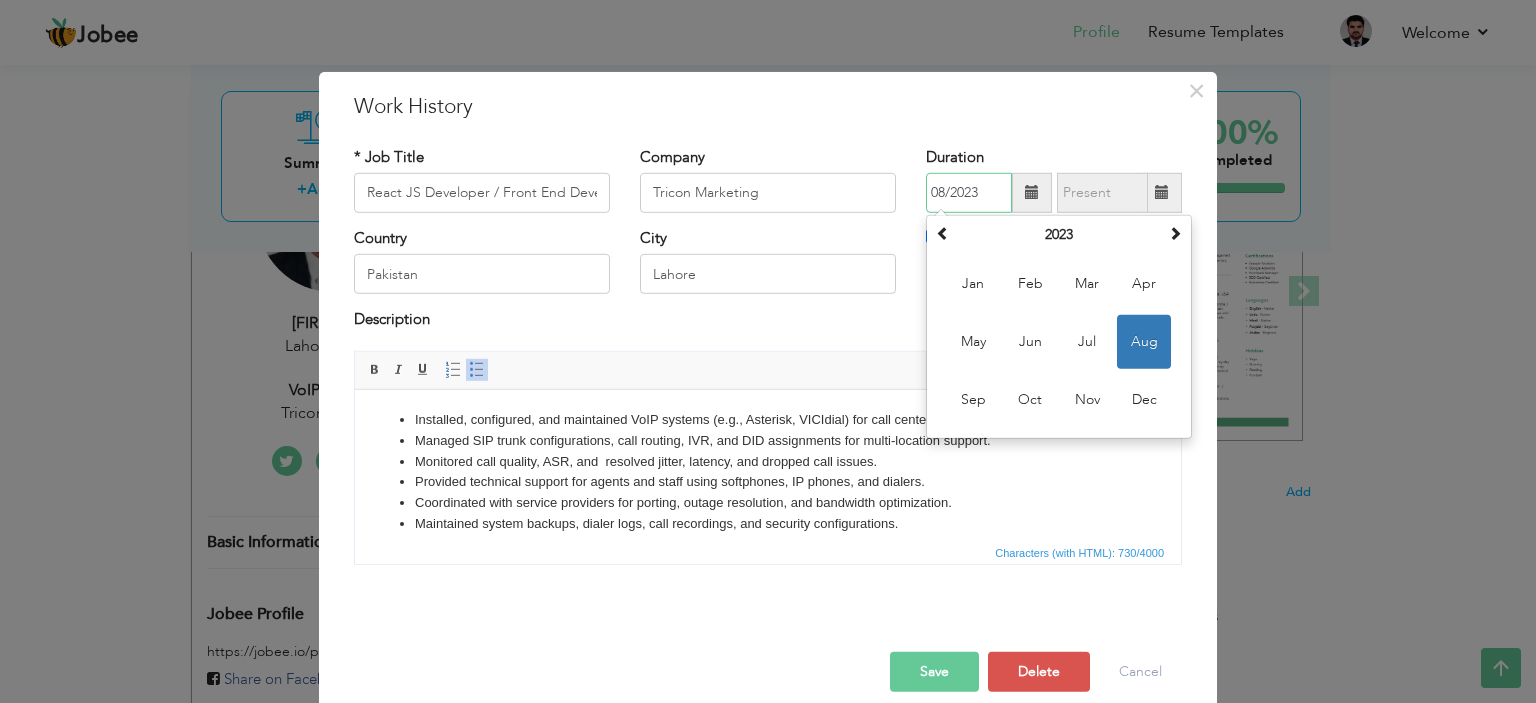 click on "Aug" at bounding box center [1144, 342] 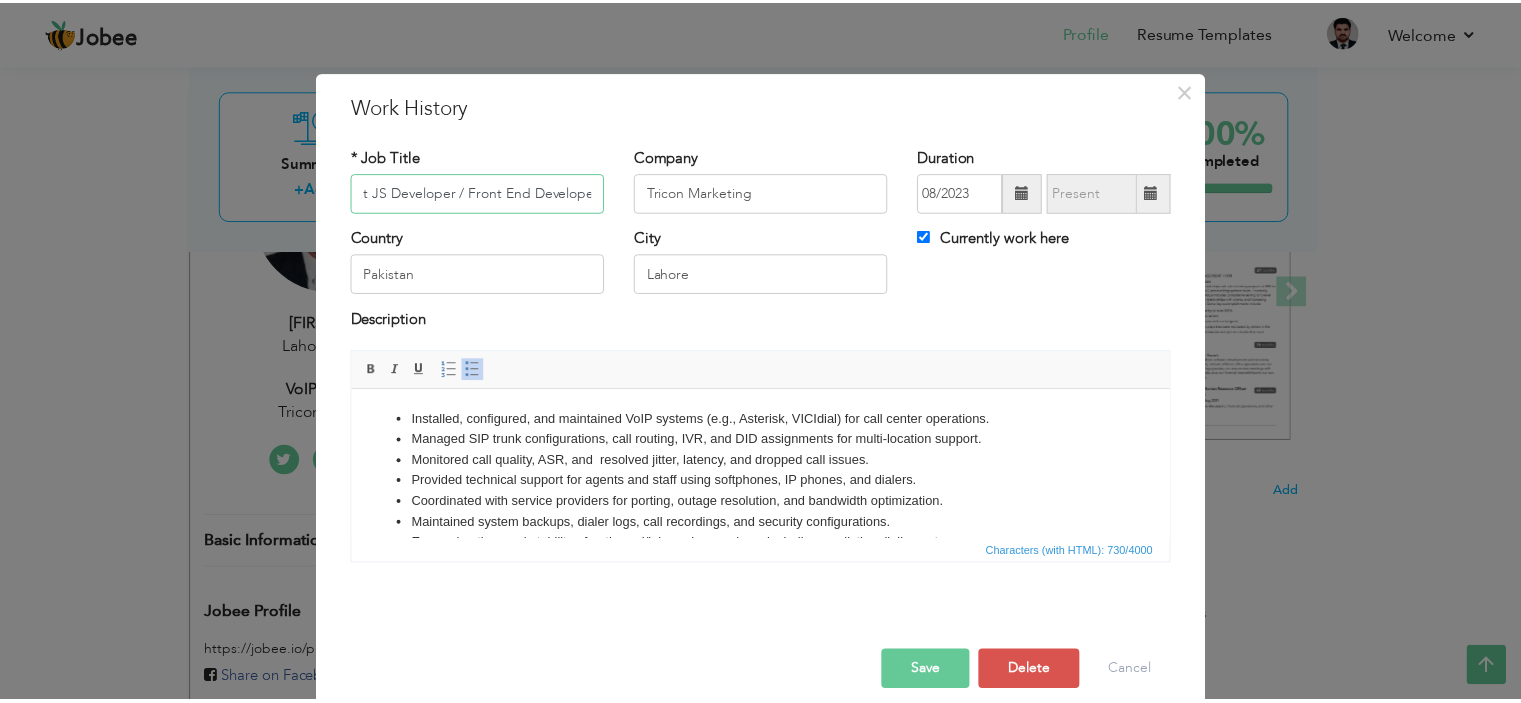 scroll, scrollTop: 0, scrollLeft: 0, axis: both 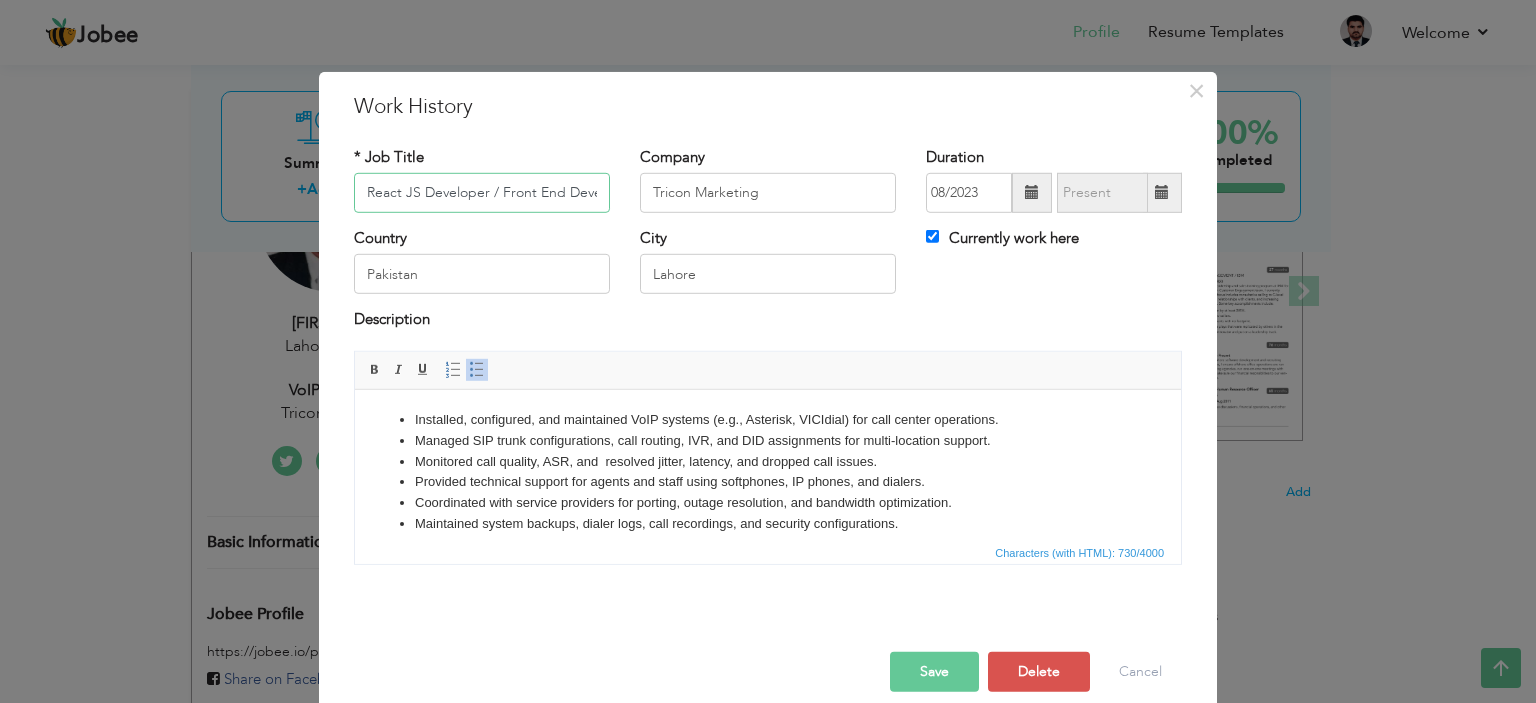 drag, startPoint x: 596, startPoint y: 187, endPoint x: 272, endPoint y: 189, distance: 324.00616 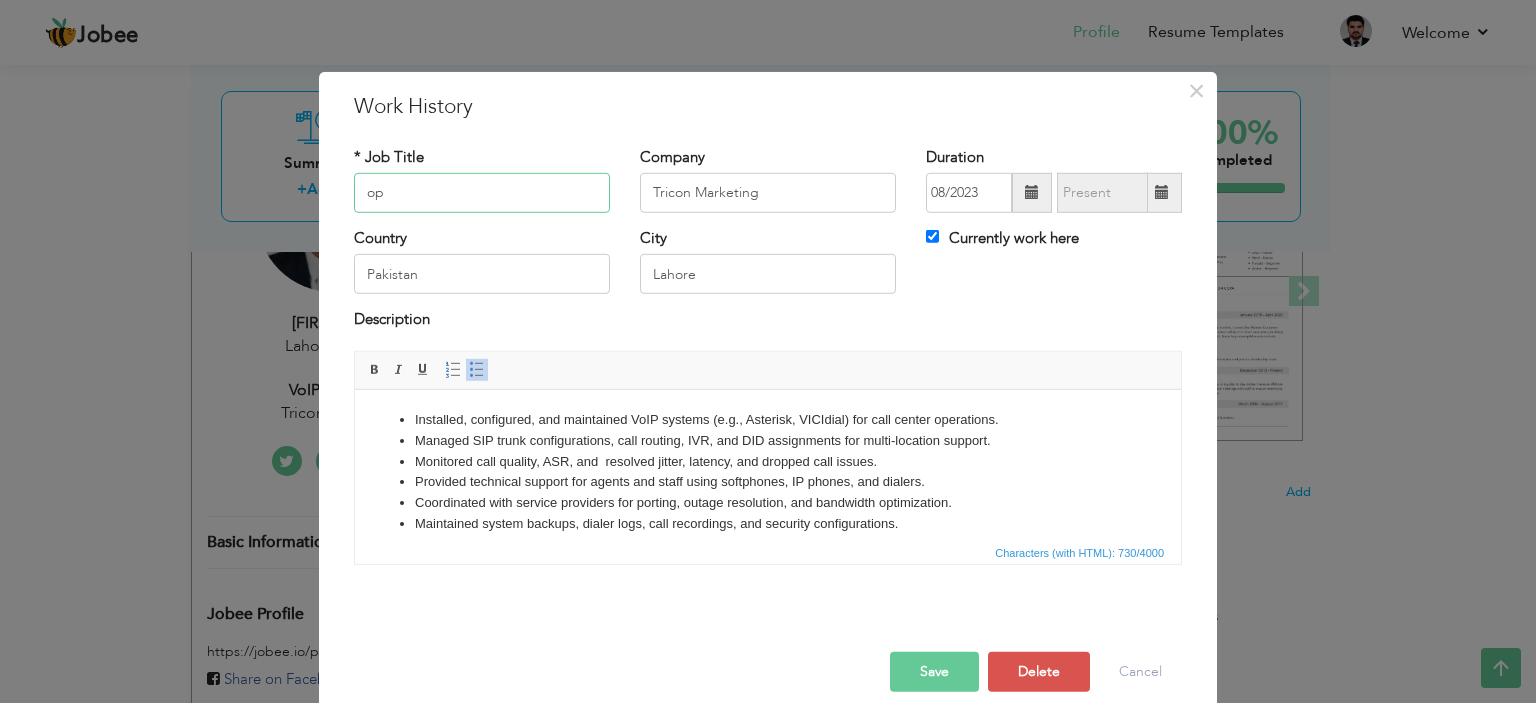 type on "o" 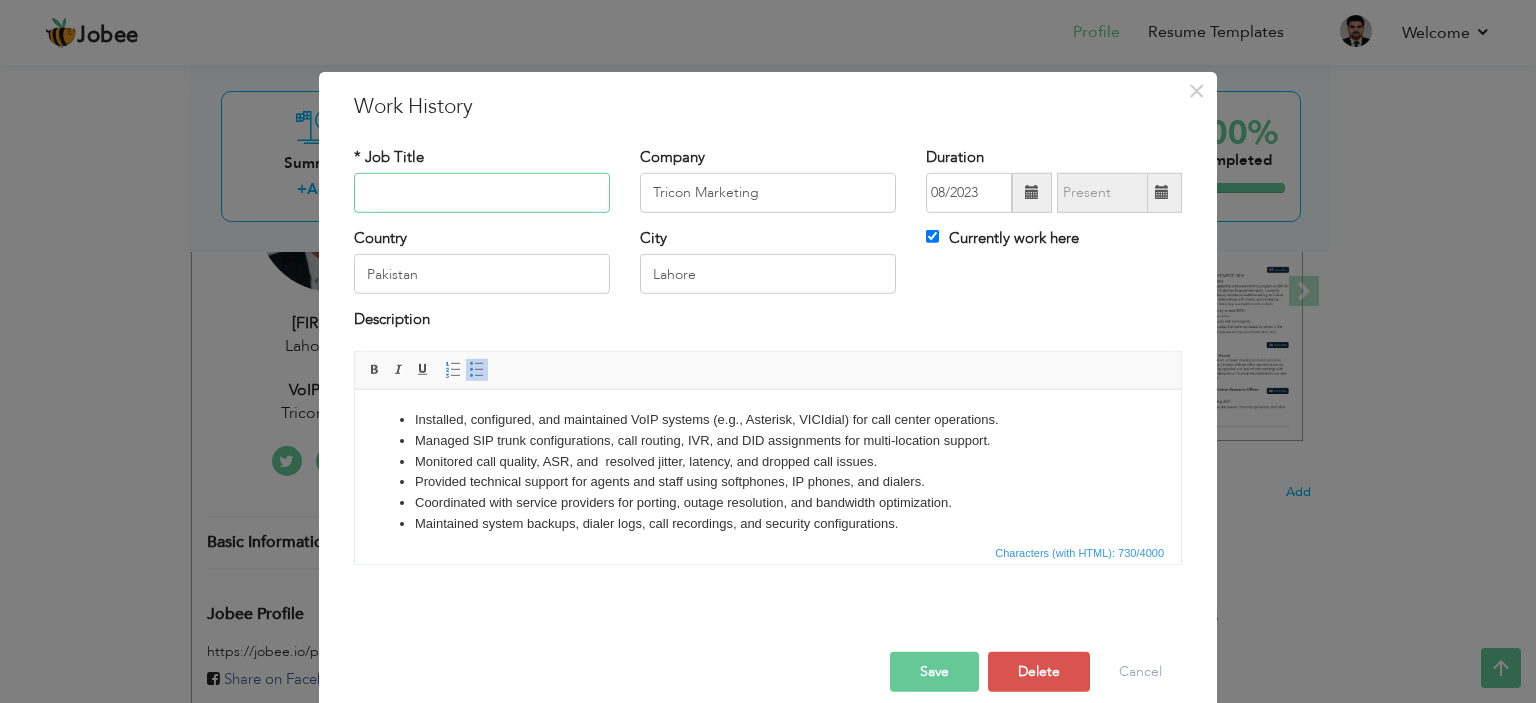paste on "VoIP Executive" 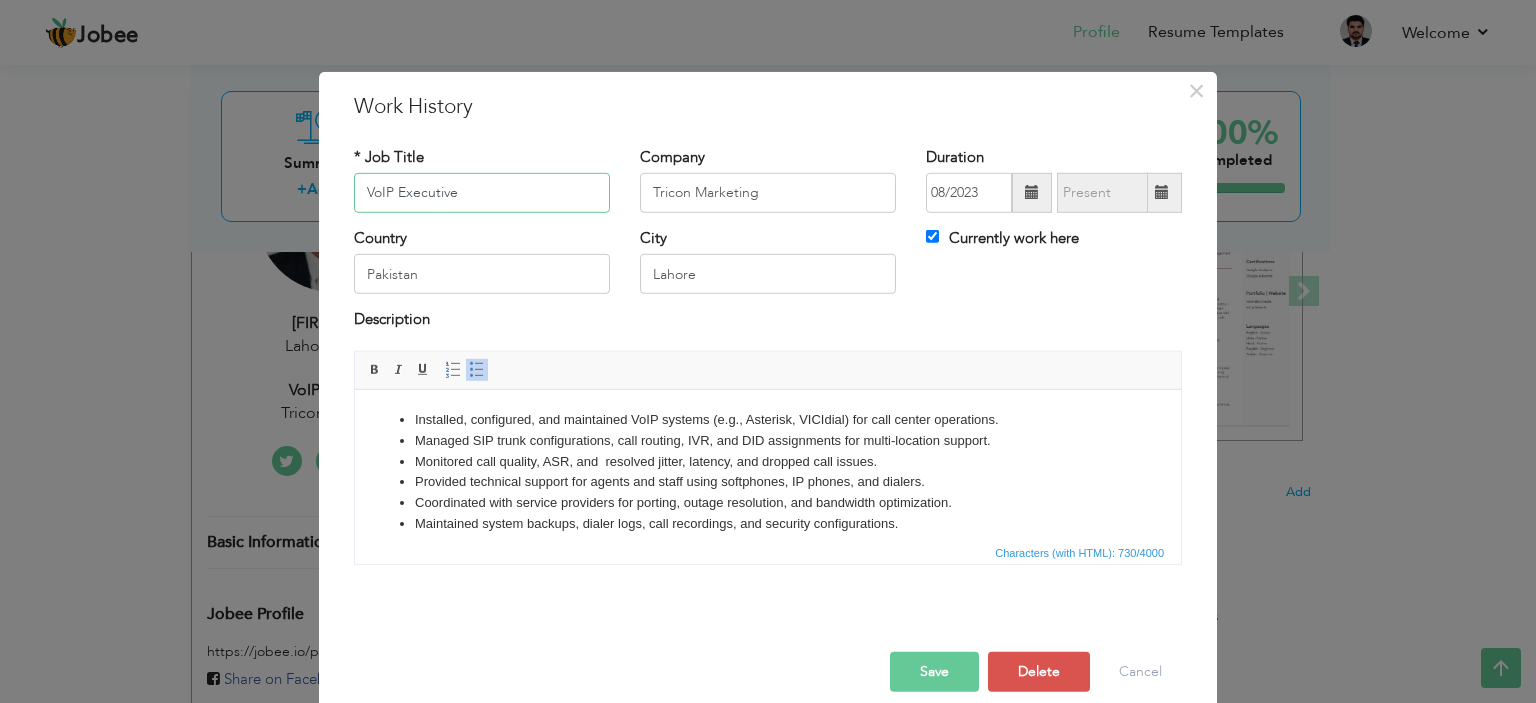 type on "VoIP Executive" 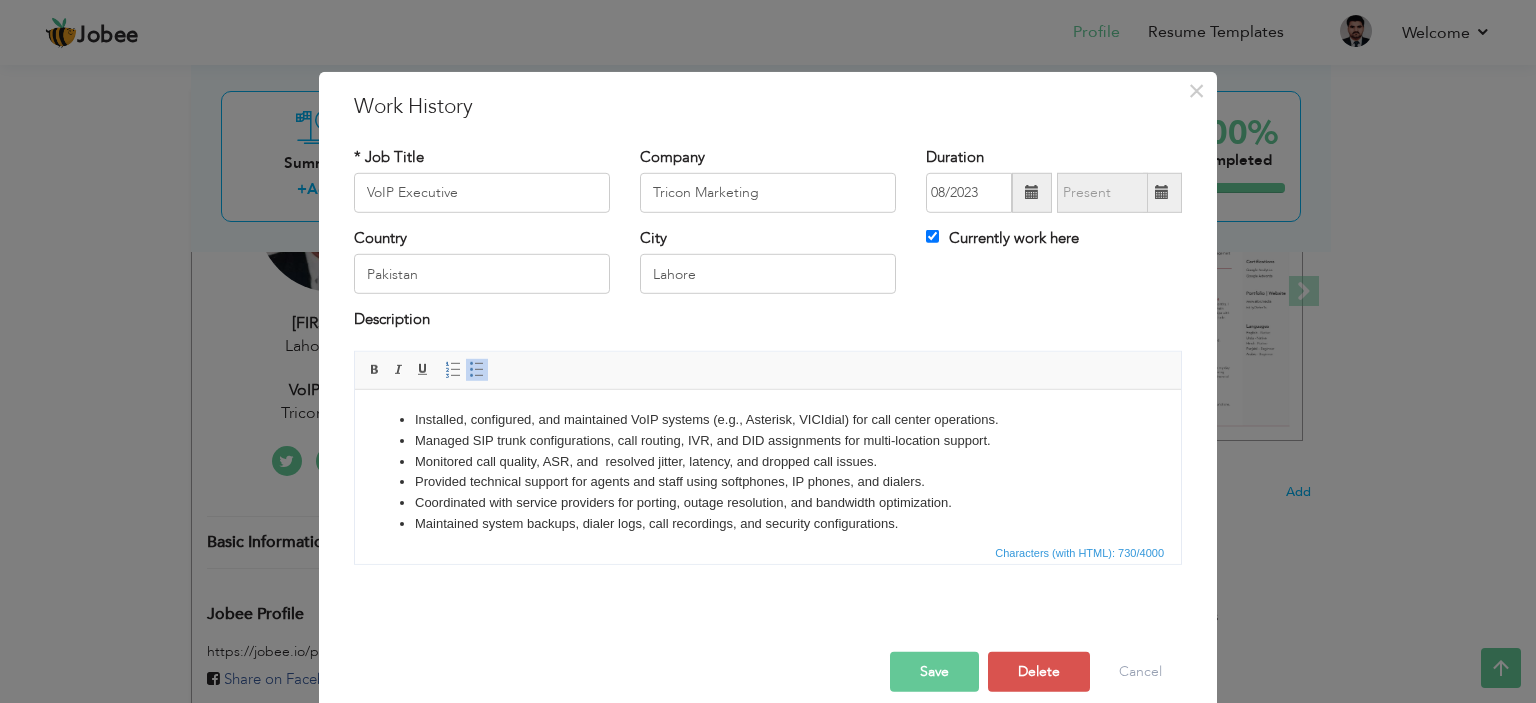 click on "Save" at bounding box center [934, 672] 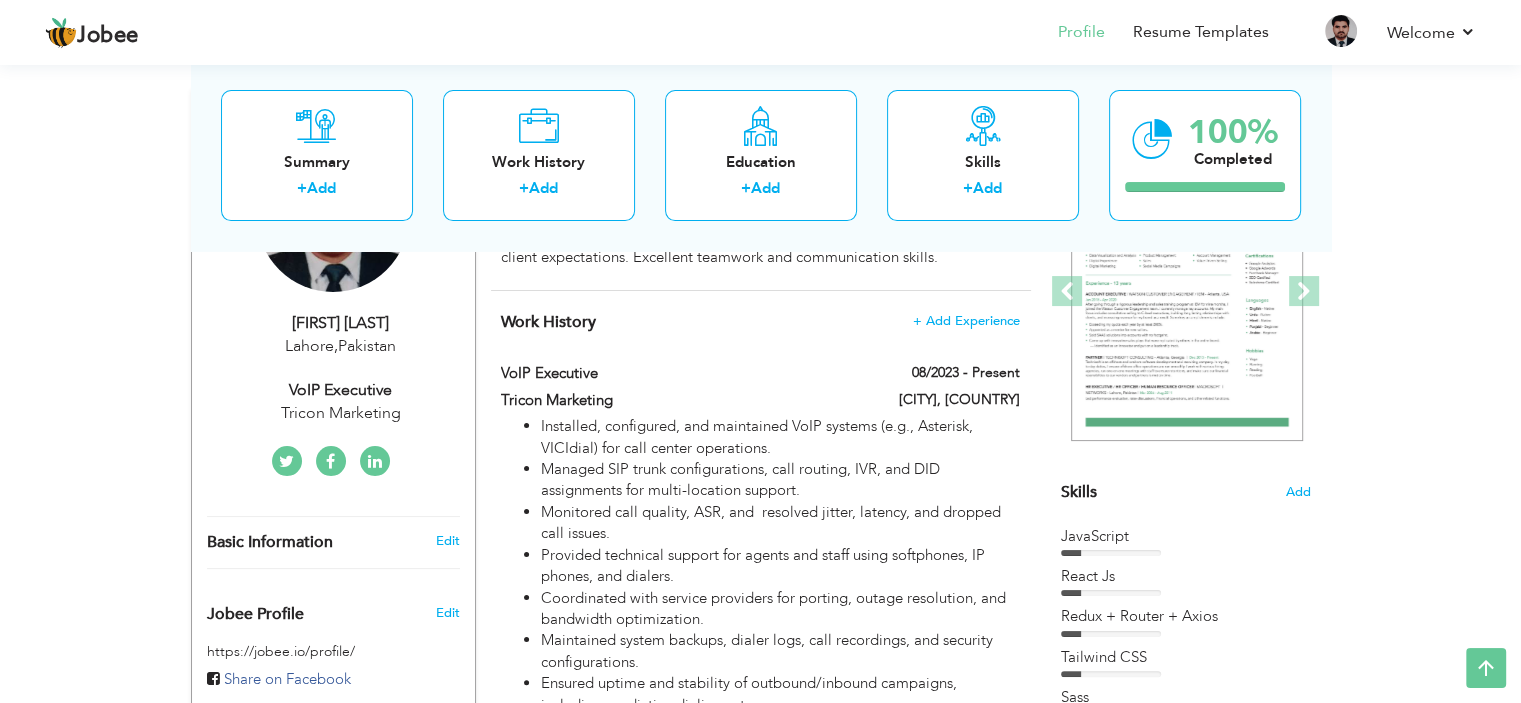 click on "View Resume
Export PDF
Profile
Summary
Public Link
Experience
Education
Awards
Work Histroy
Projects
Certifications
Skills
Preferred Job City" at bounding box center (760, 702) 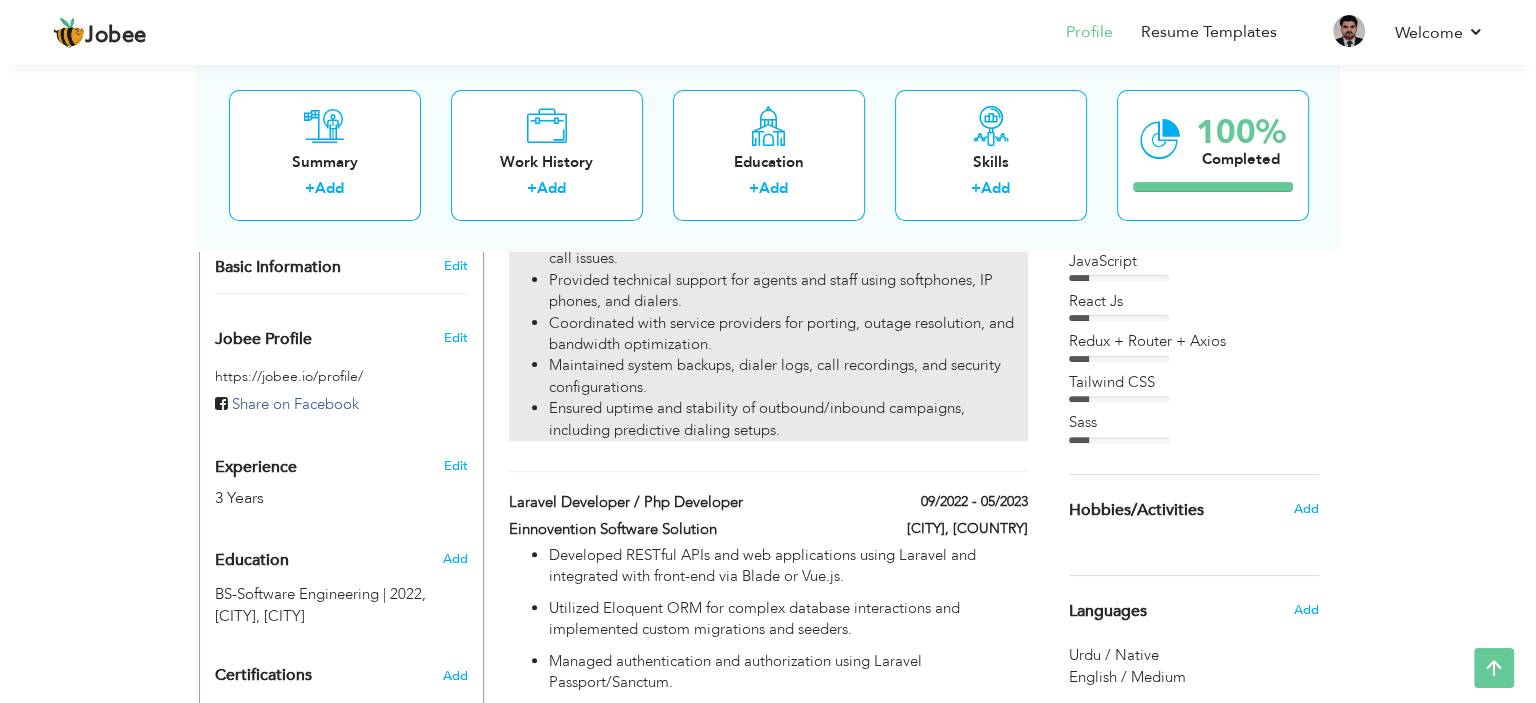 scroll, scrollTop: 556, scrollLeft: 0, axis: vertical 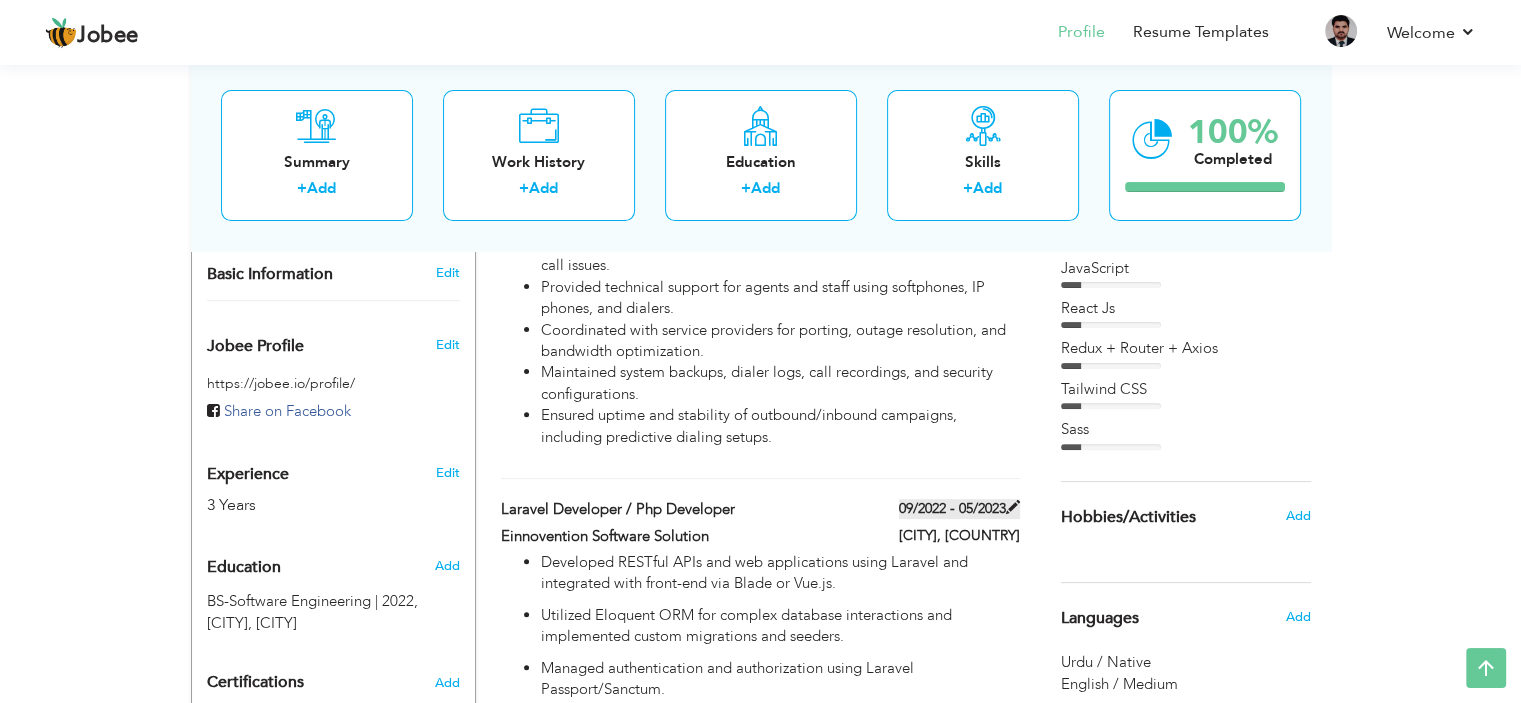 click on "09/2022 - 05/2023" at bounding box center [959, 509] 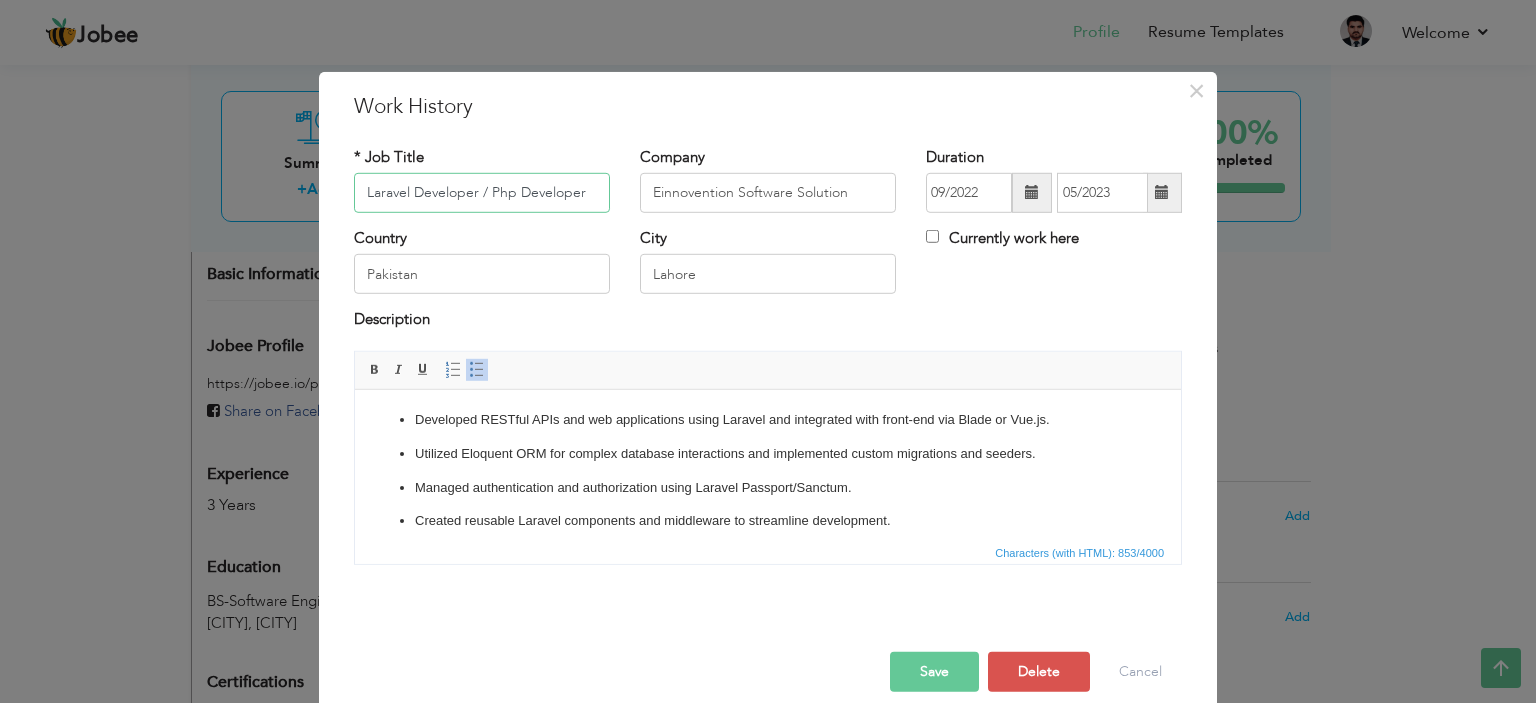 scroll, scrollTop: 147, scrollLeft: 0, axis: vertical 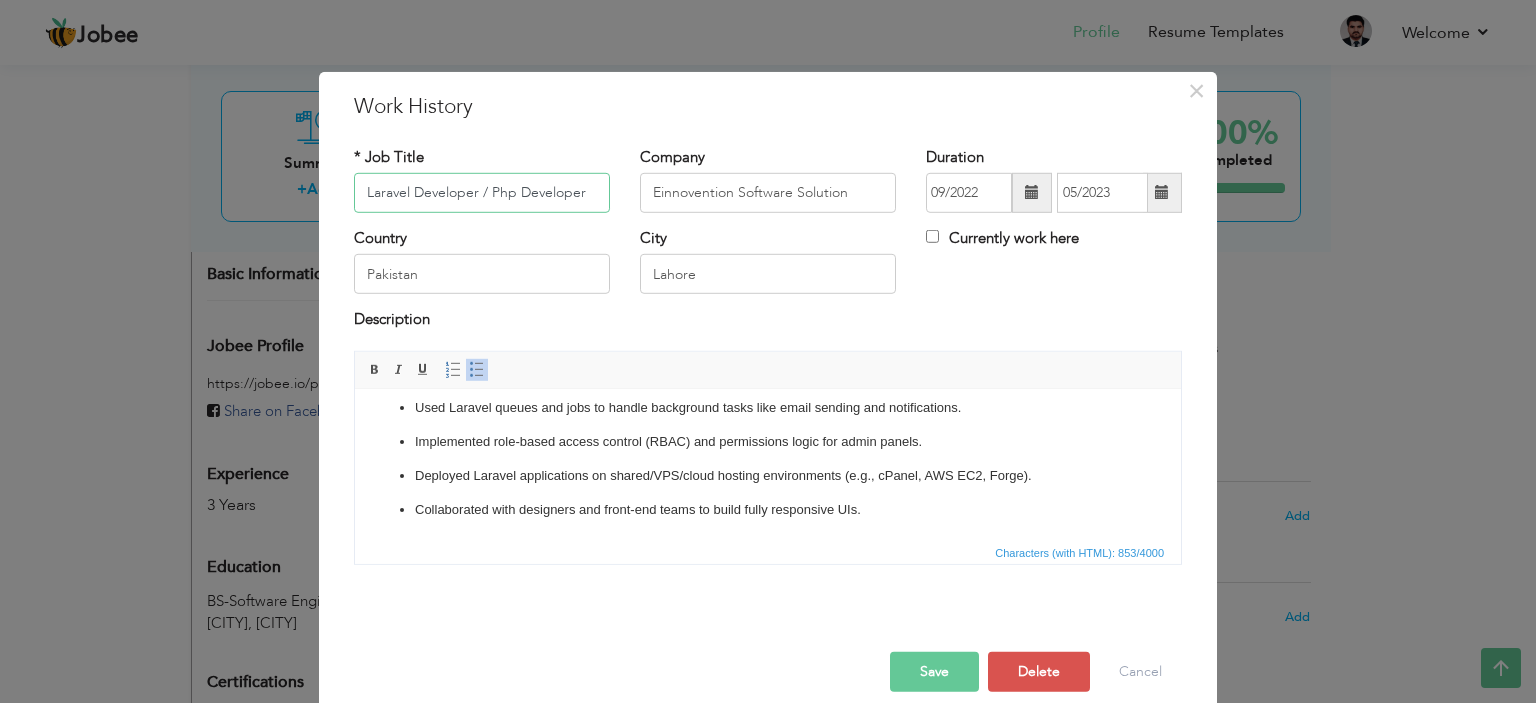 drag, startPoint x: 589, startPoint y: 191, endPoint x: 652, endPoint y: 201, distance: 63.788715 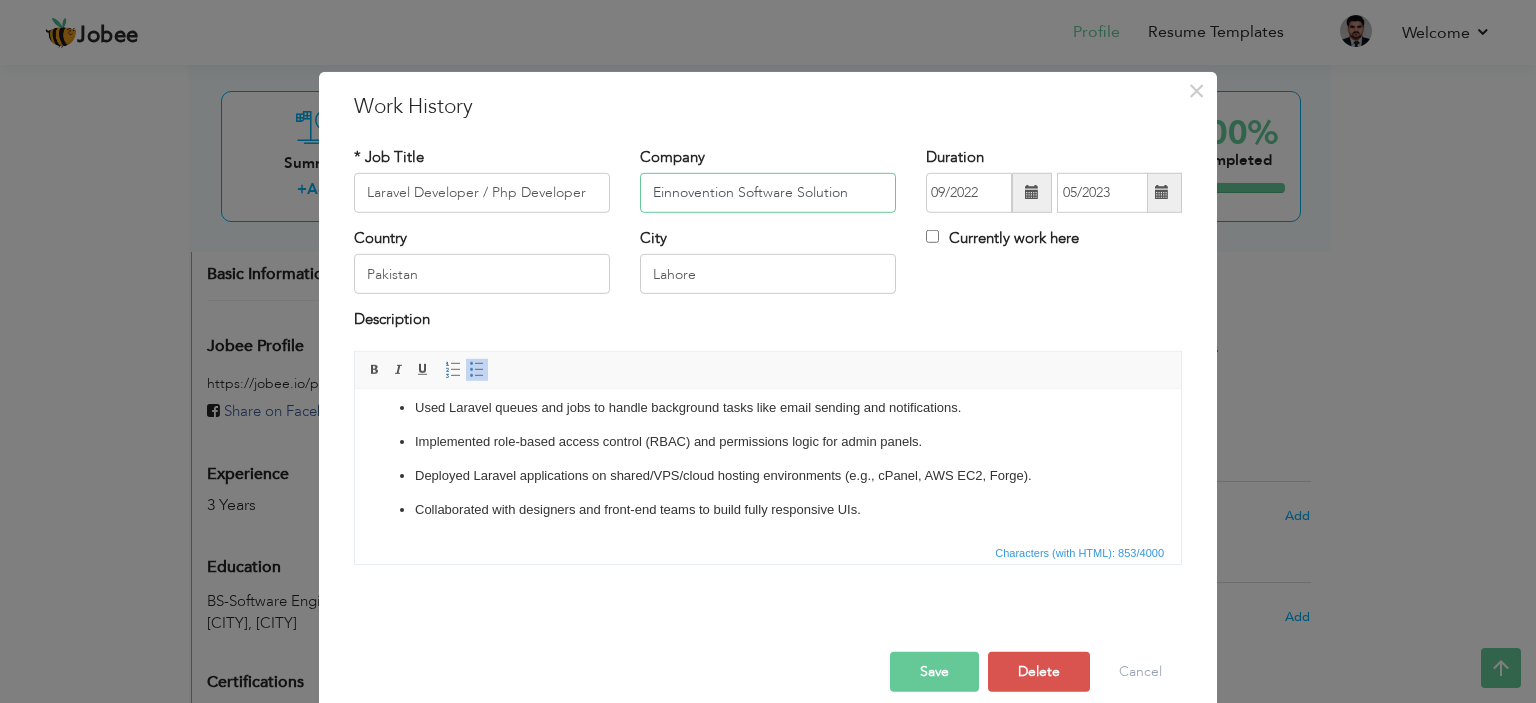 drag, startPoint x: 864, startPoint y: 188, endPoint x: 528, endPoint y: 169, distance: 336.53677 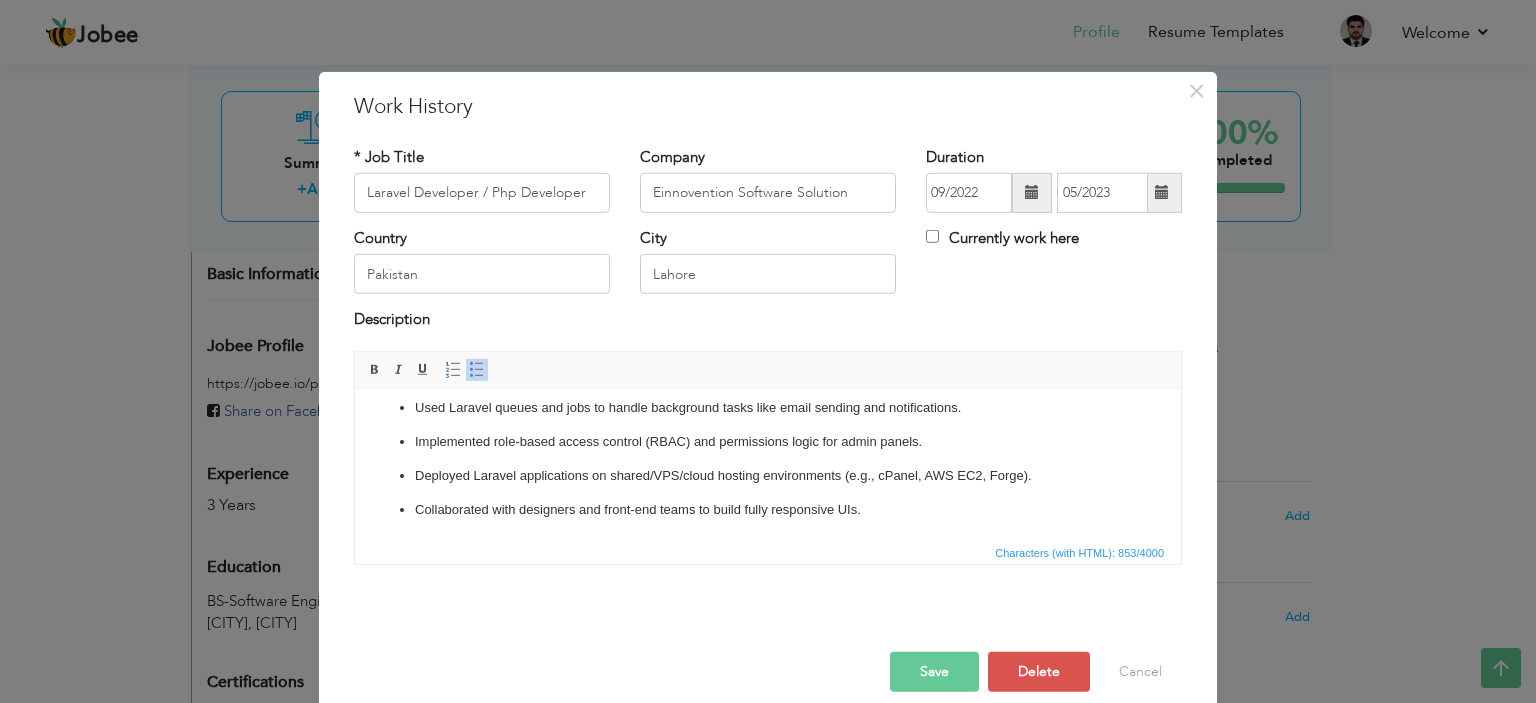 click on "Save" at bounding box center (934, 672) 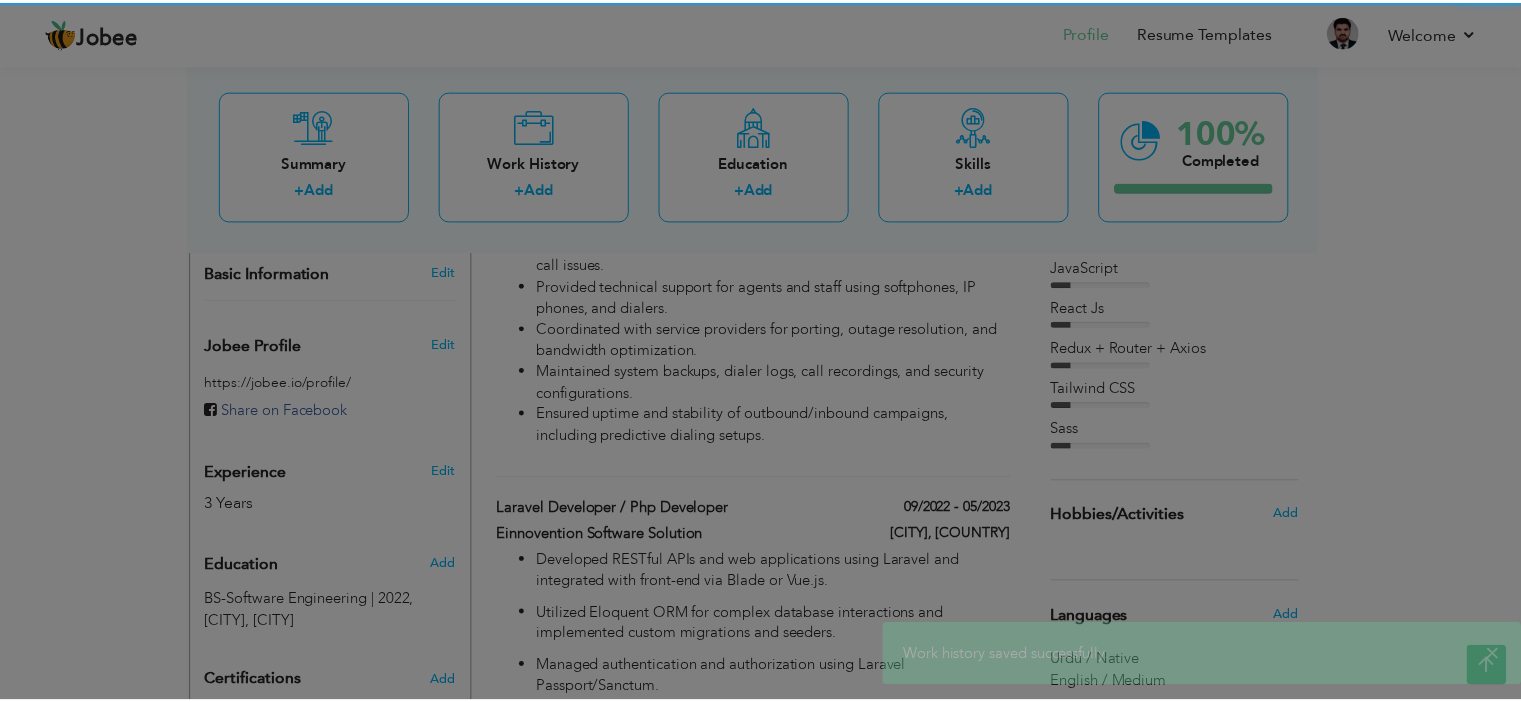 scroll, scrollTop: 0, scrollLeft: 0, axis: both 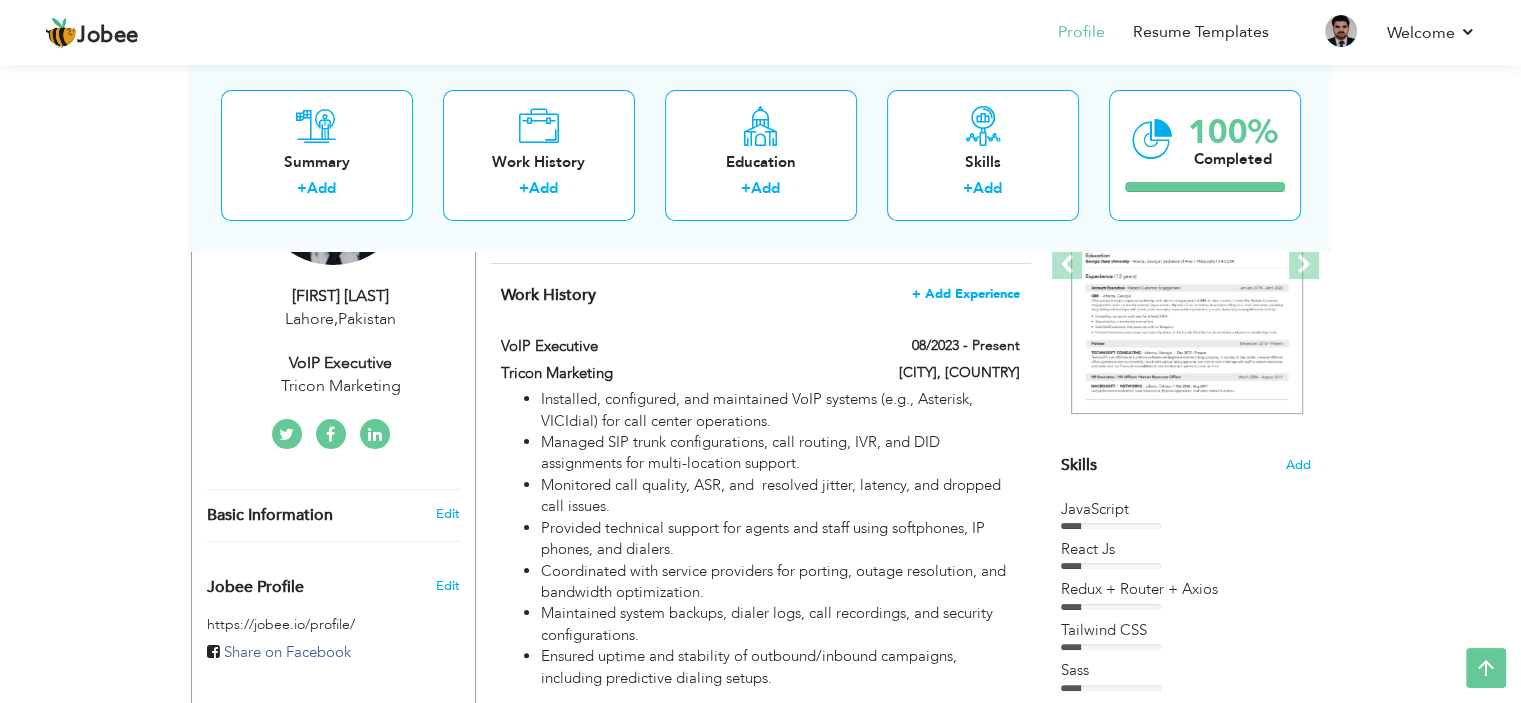 click on "+ Add Experience" at bounding box center (966, 294) 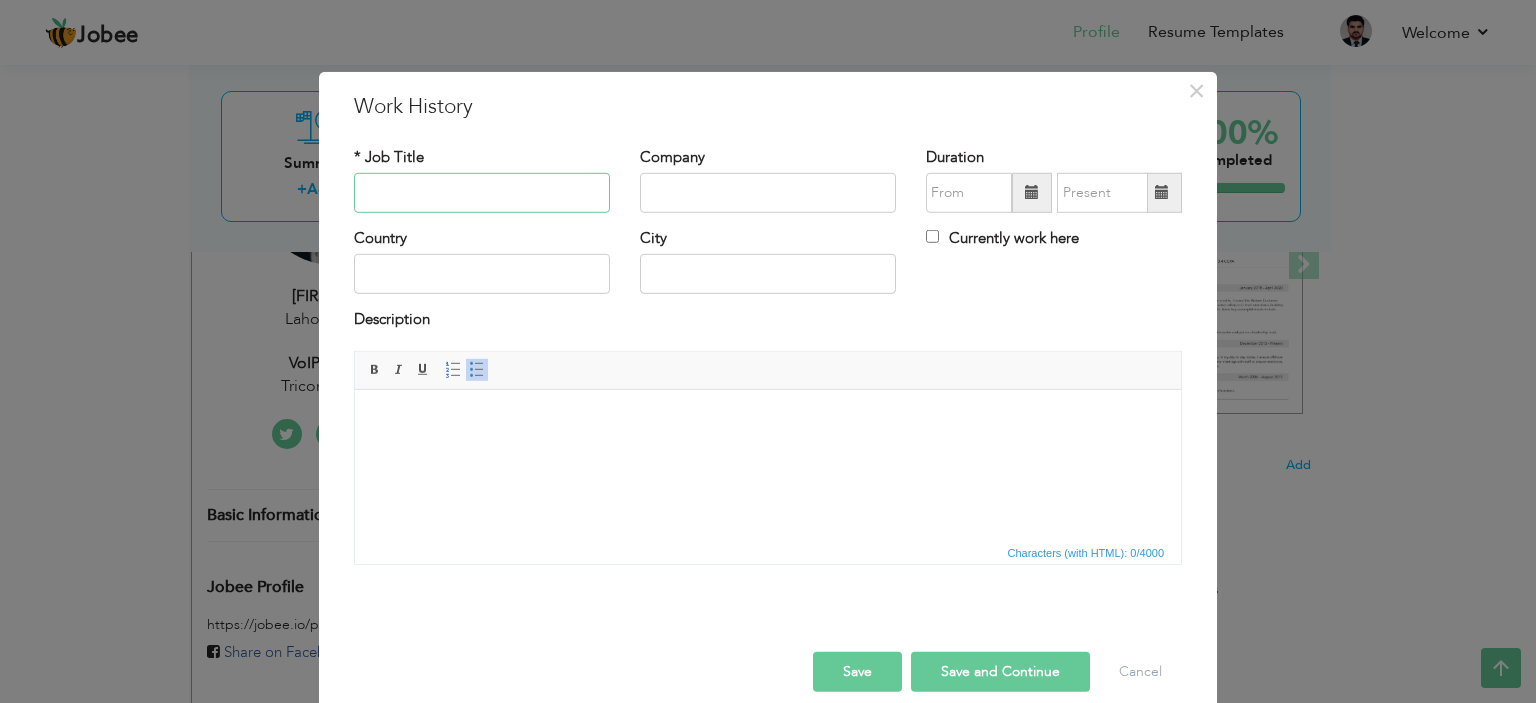 click at bounding box center (482, 193) 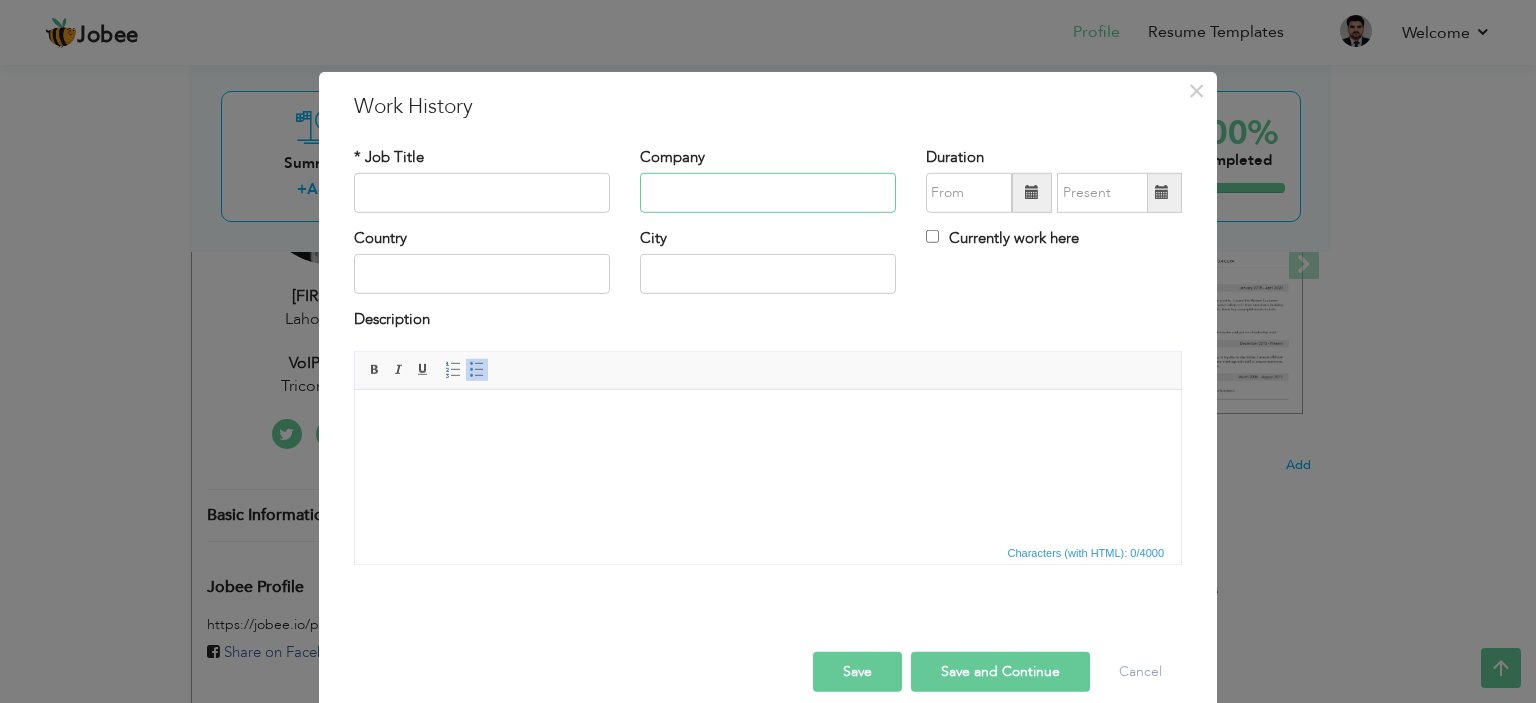 click at bounding box center [768, 193] 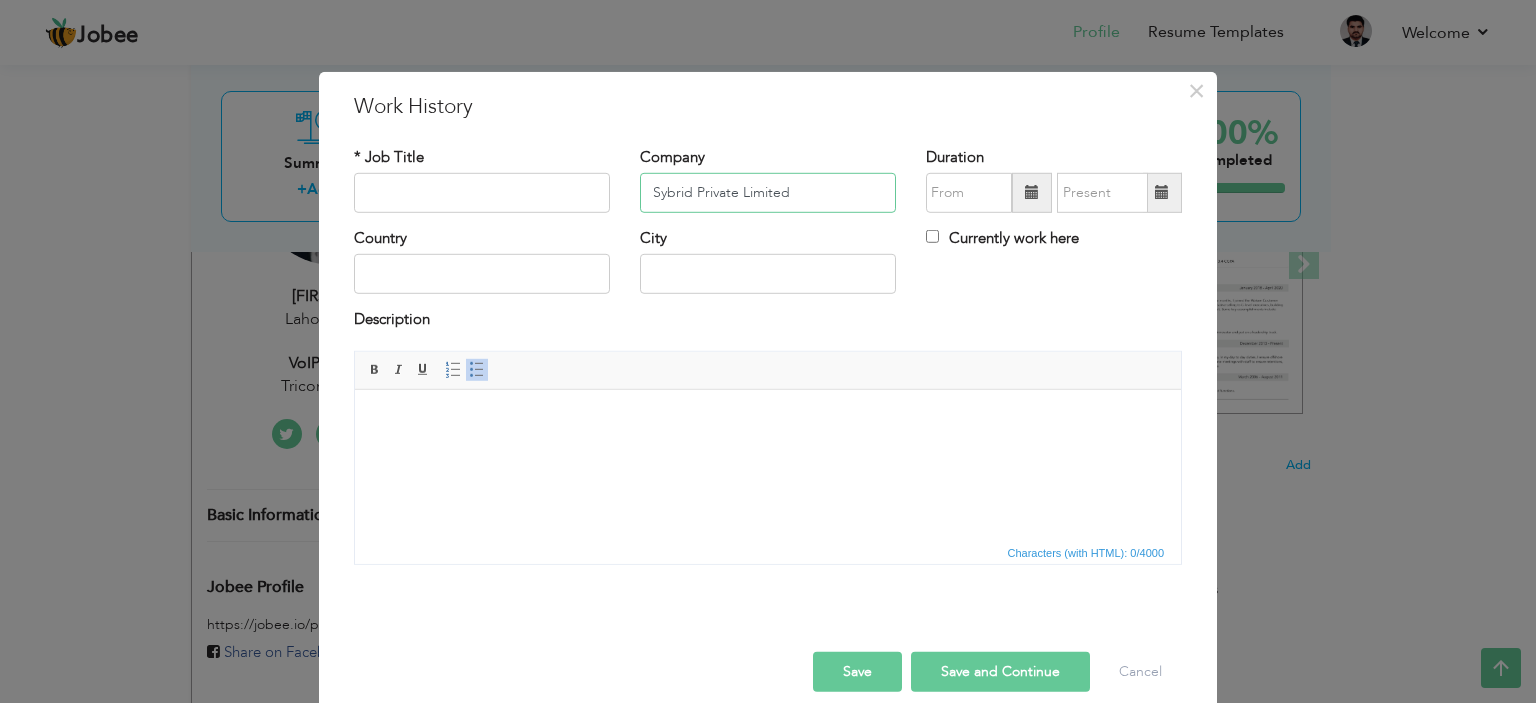 type on "Sybrid Private Limited" 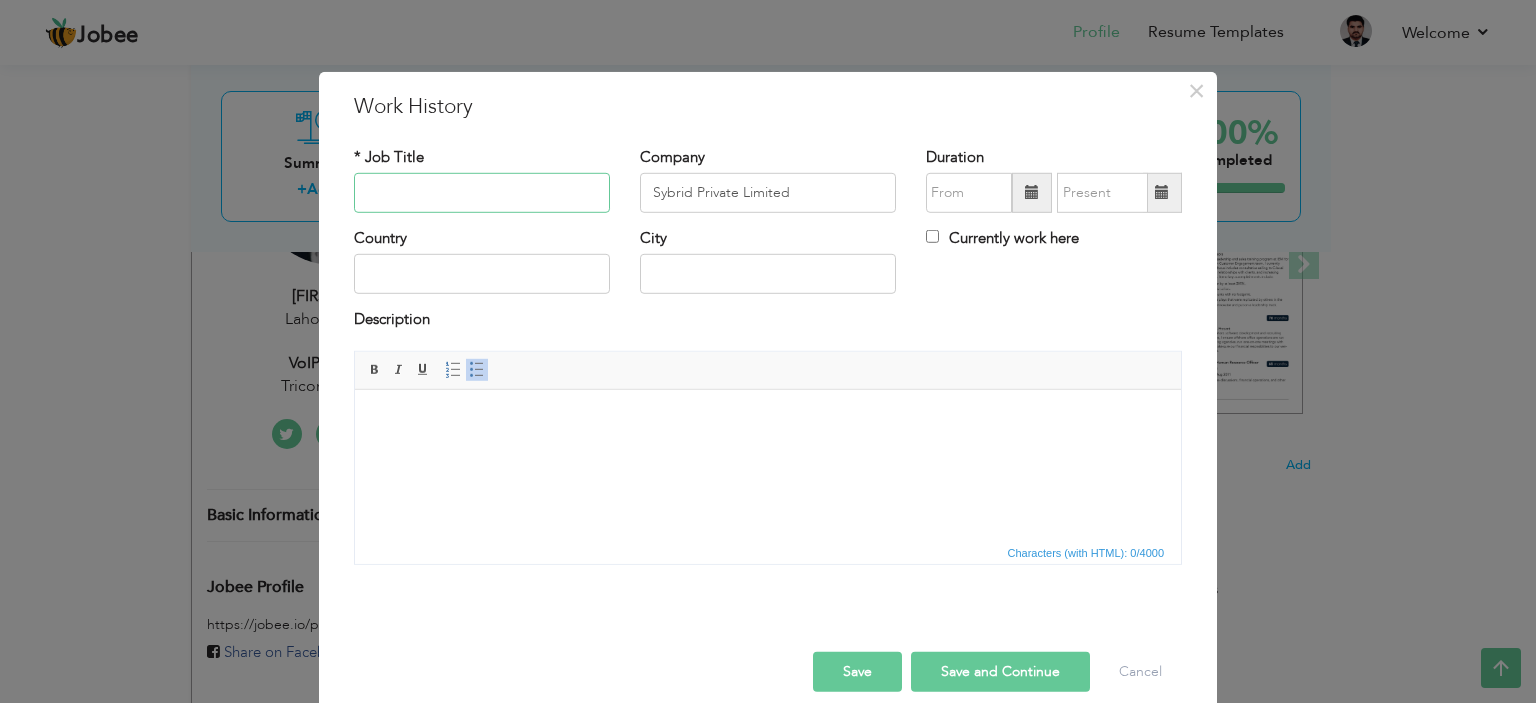 click at bounding box center [482, 193] 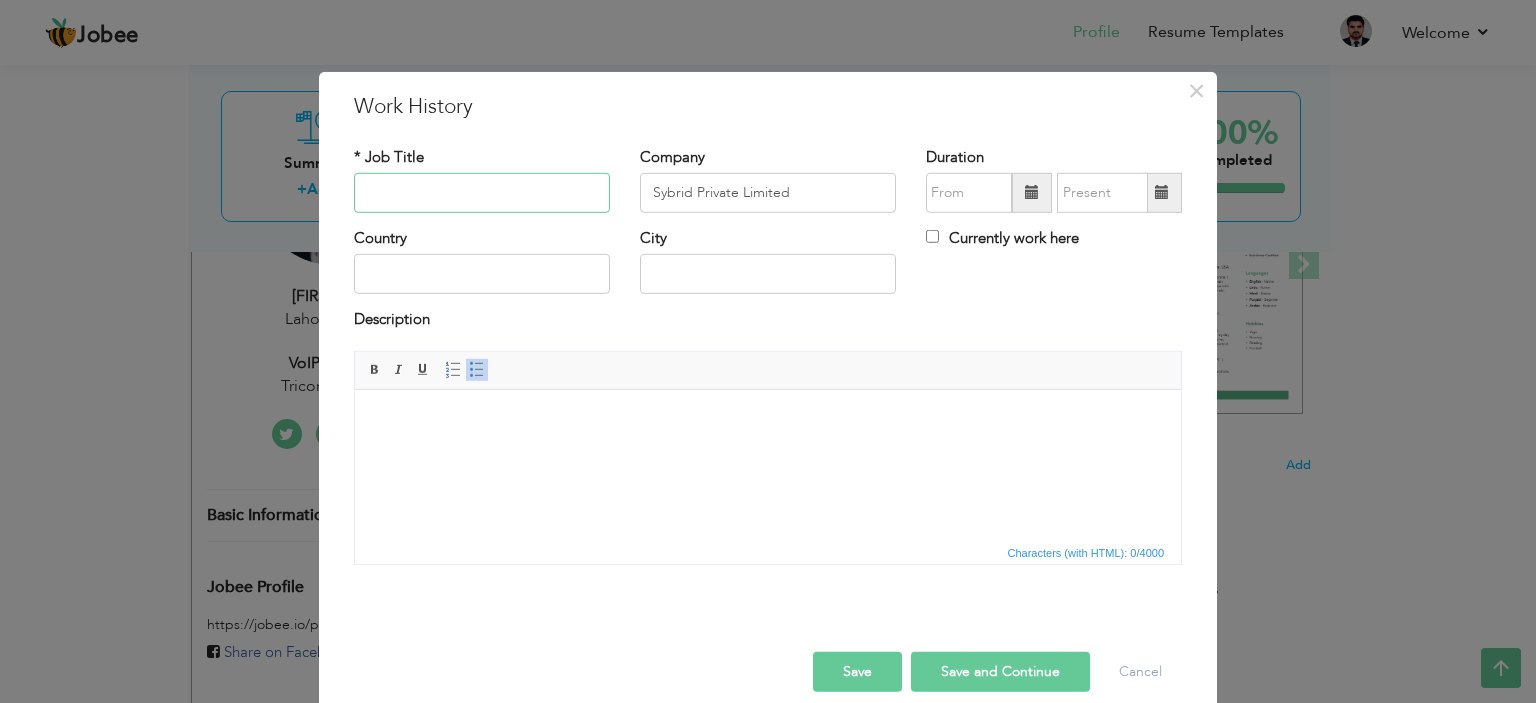 click at bounding box center [482, 193] 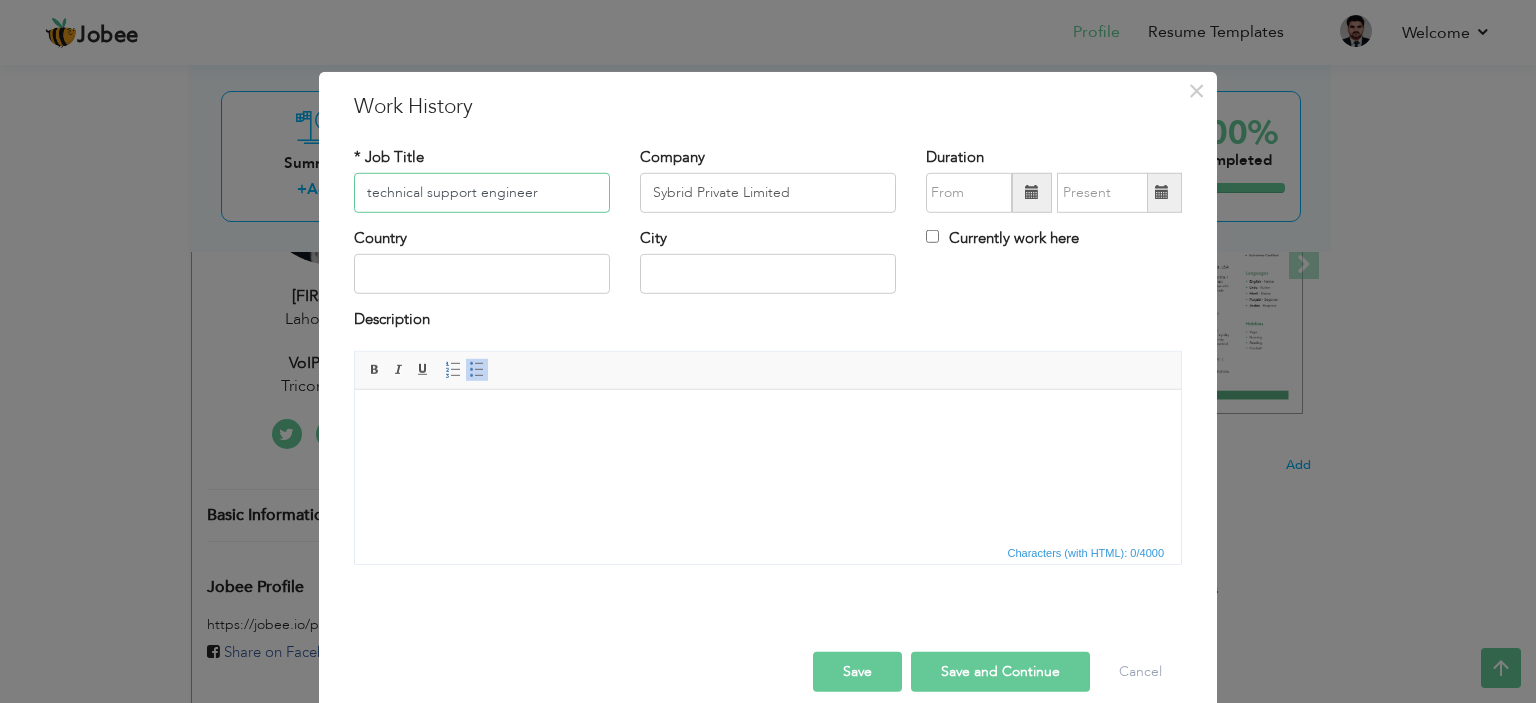 click on "technical support engineer" at bounding box center [482, 193] 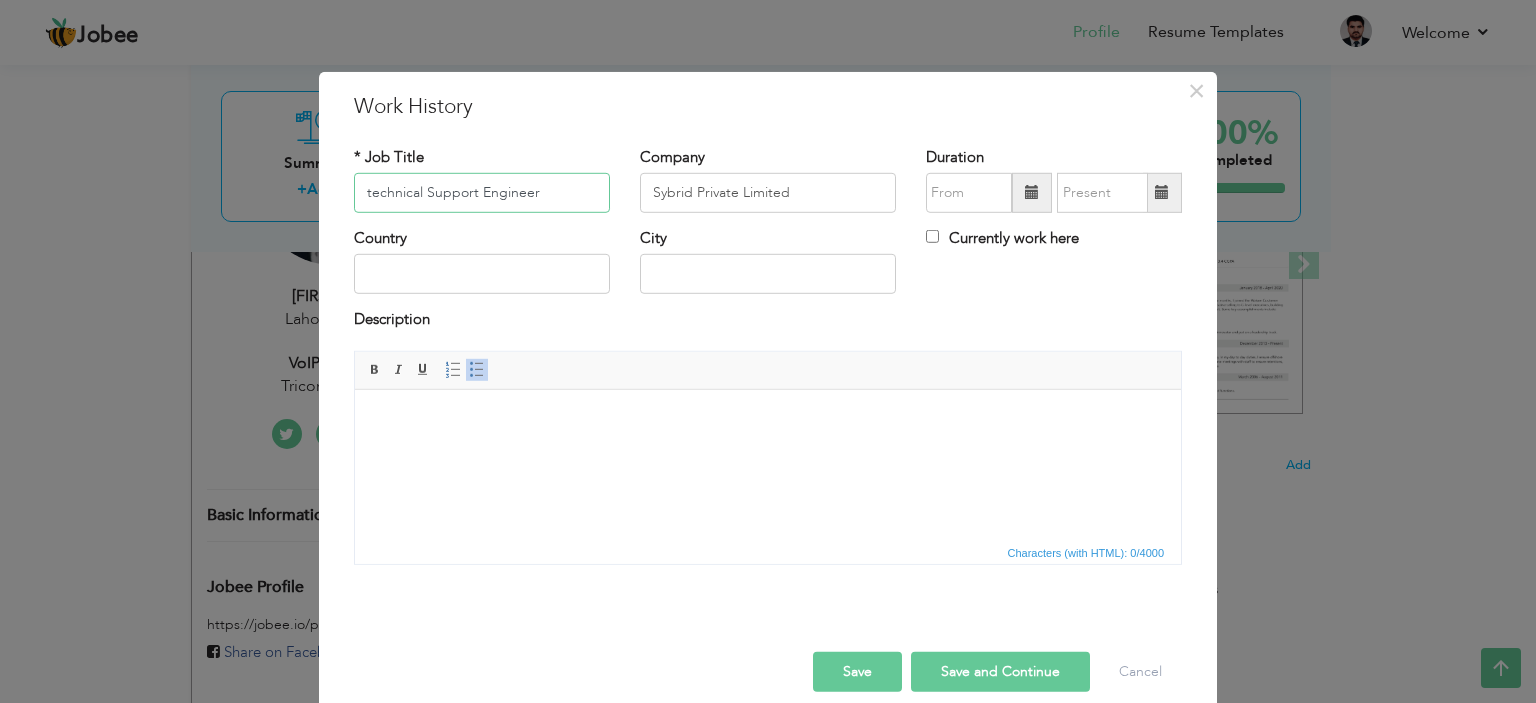 click on "technical Support Engineer" at bounding box center (482, 193) 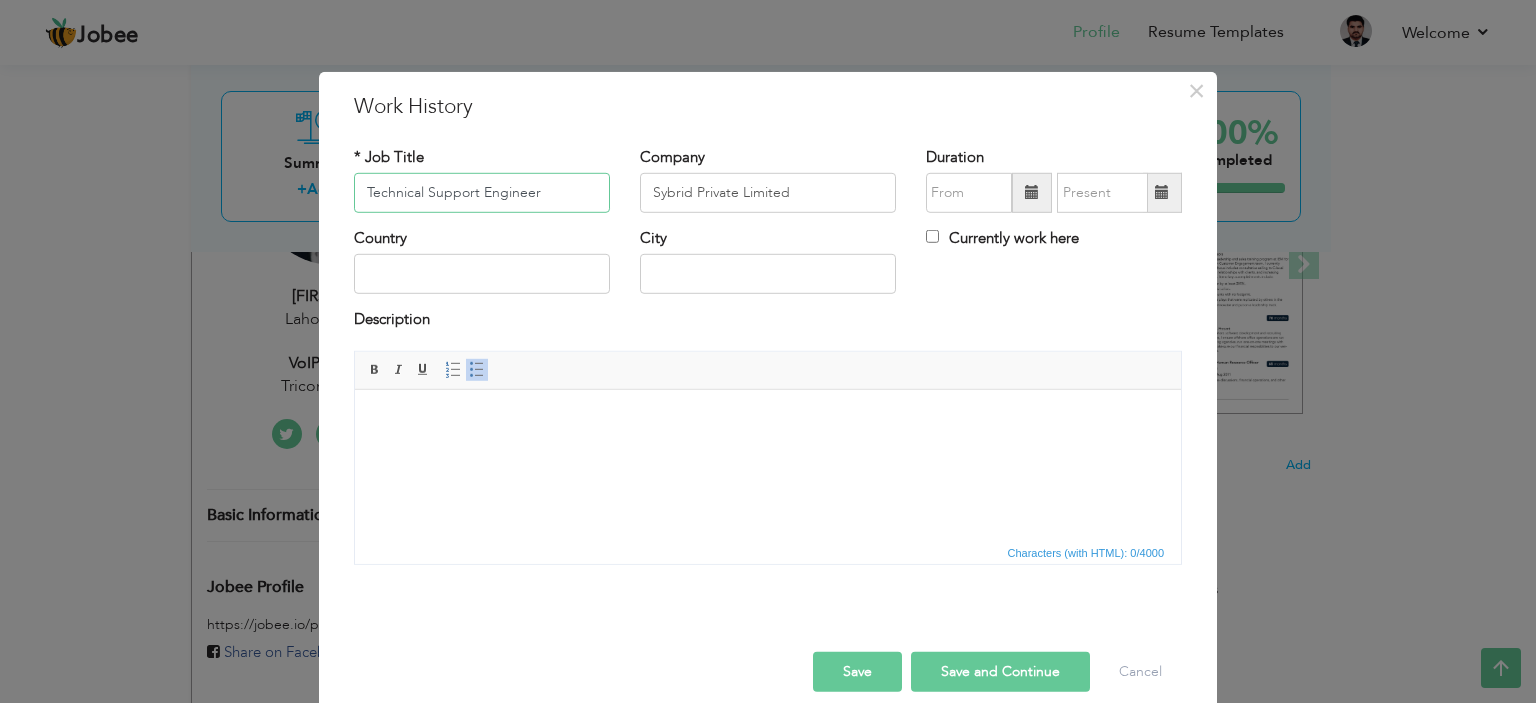 type on "Technical Support Engineer" 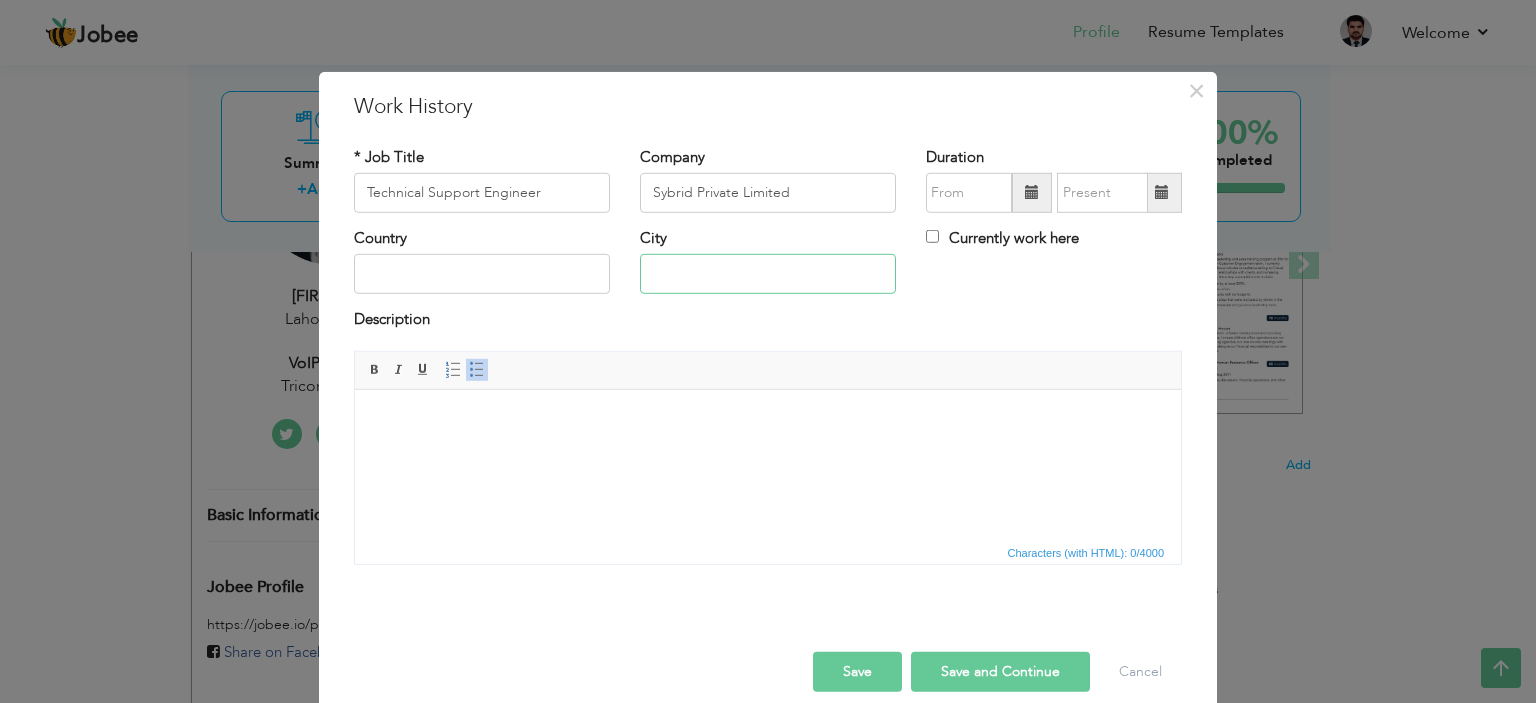click at bounding box center [768, 274] 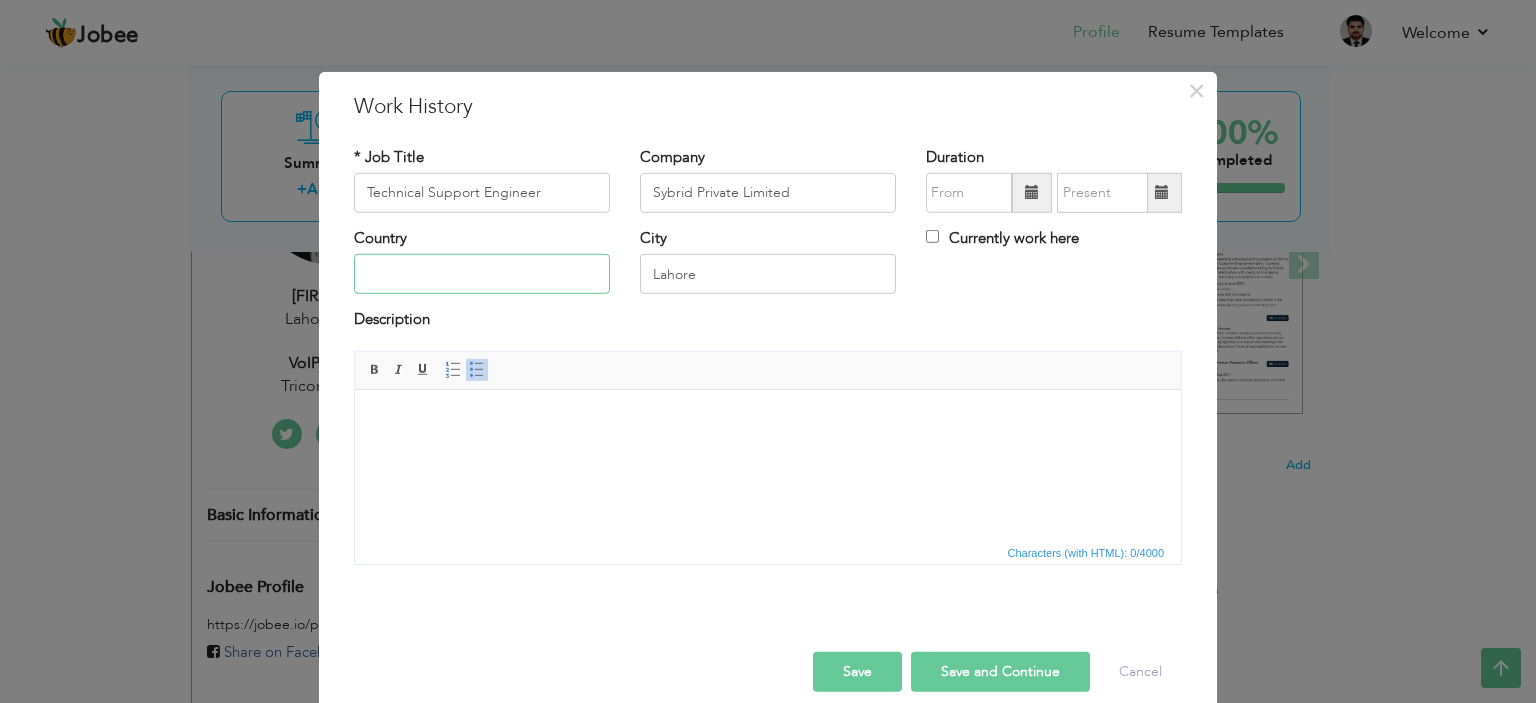 type on "Pakistan" 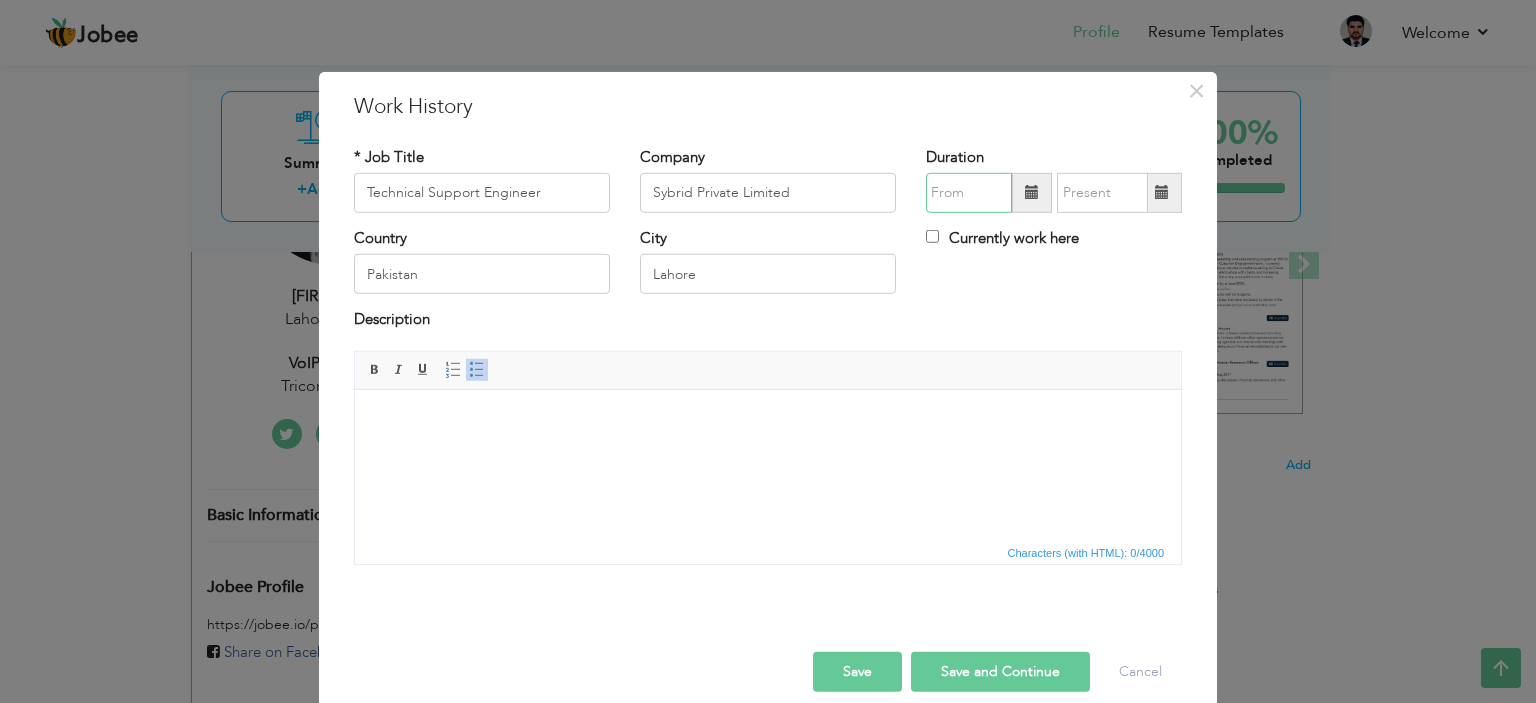 click at bounding box center (969, 193) 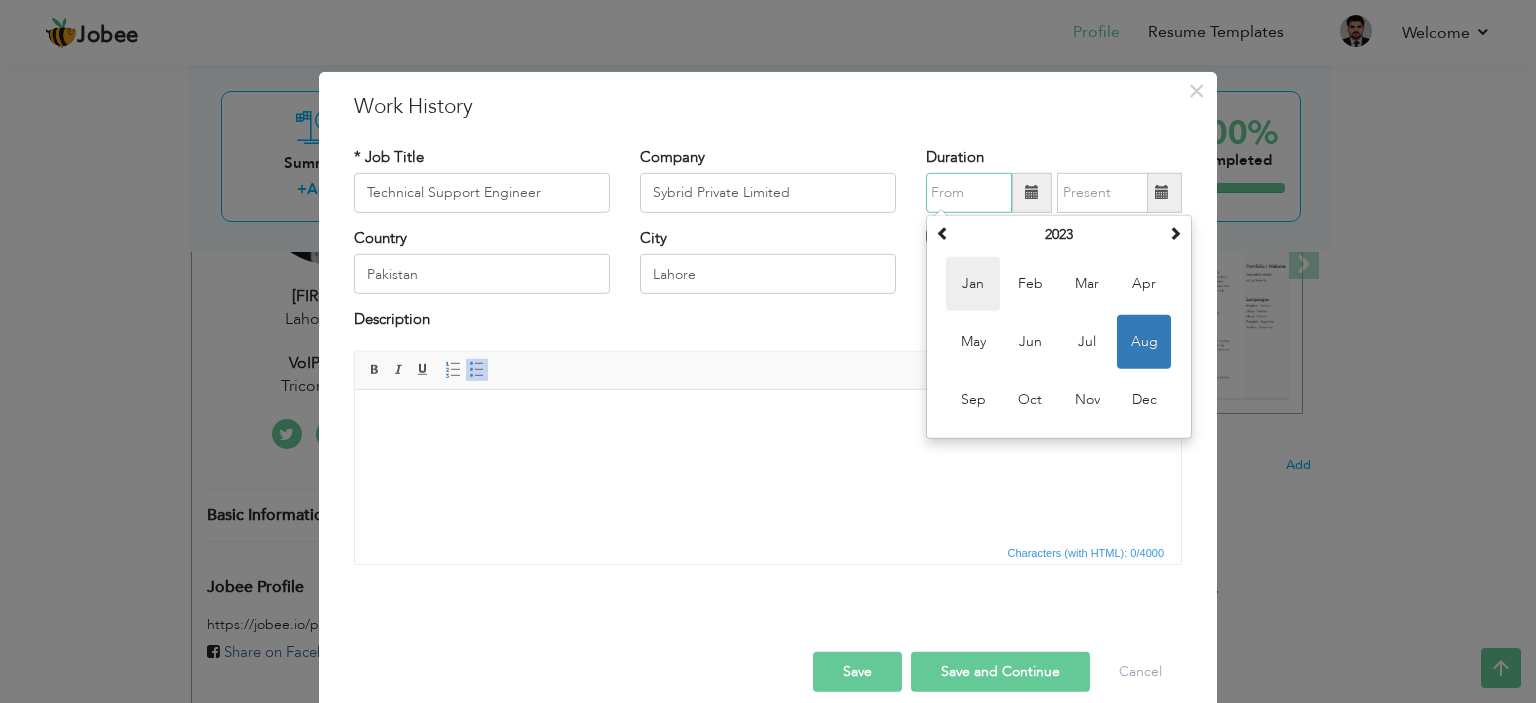 click on "Jan" at bounding box center [973, 284] 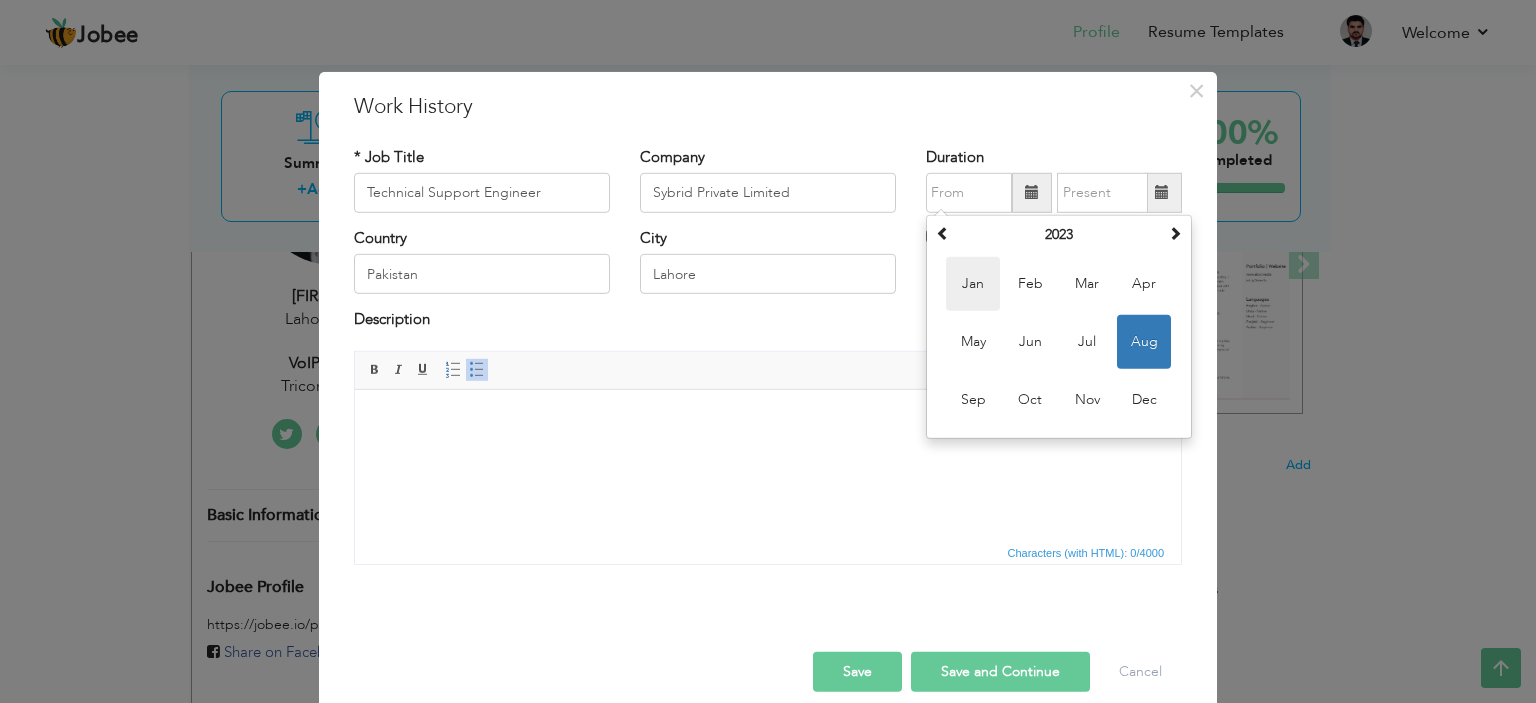 type on "01/2023" 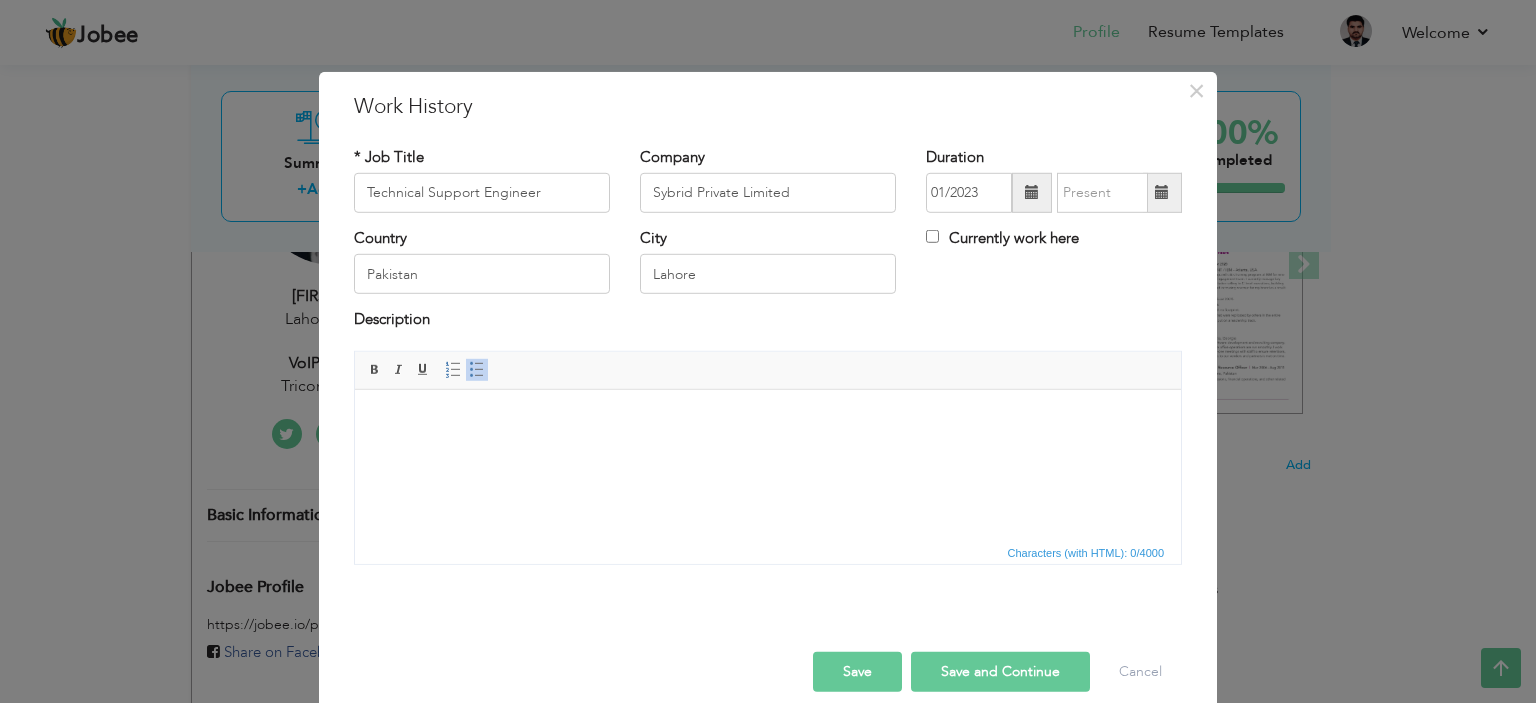 click at bounding box center (1162, 192) 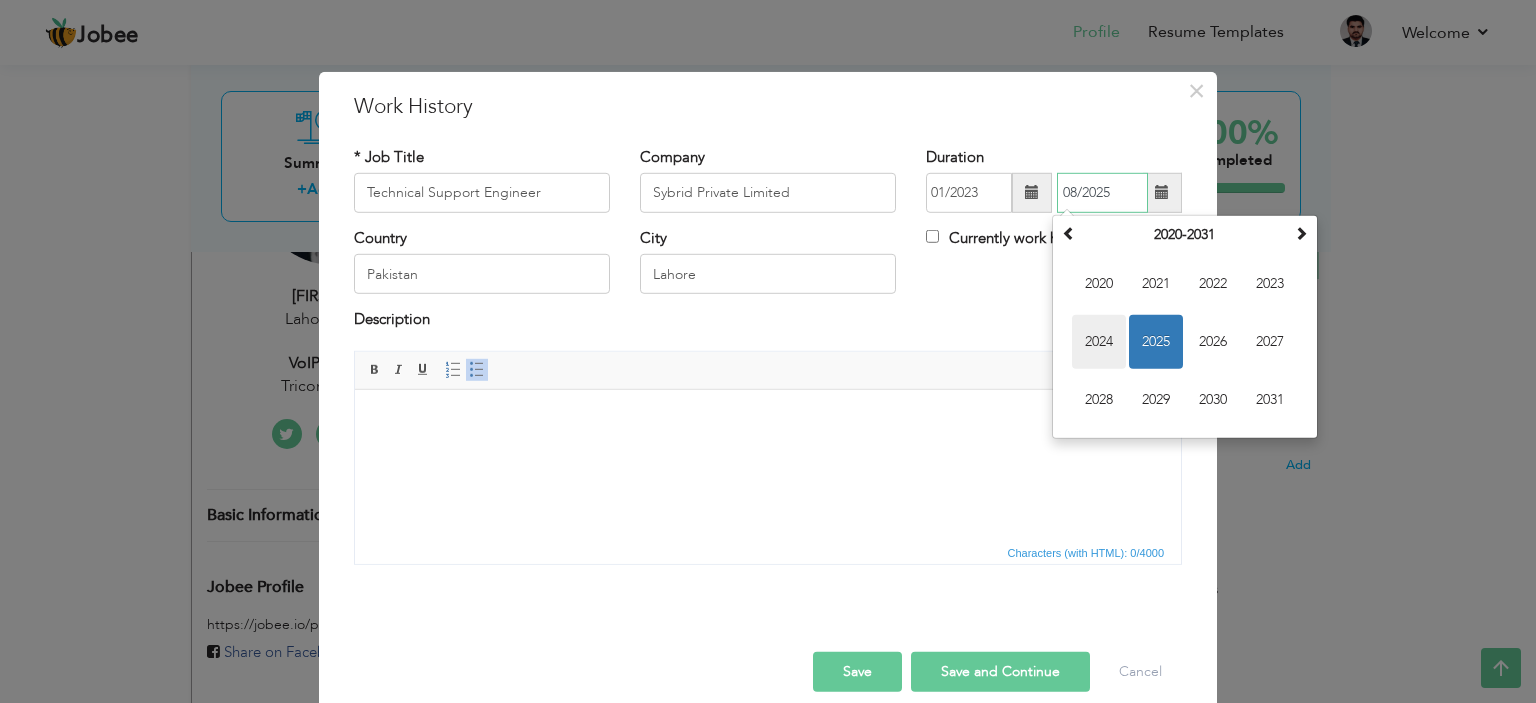 click on "2024" at bounding box center (1099, 342) 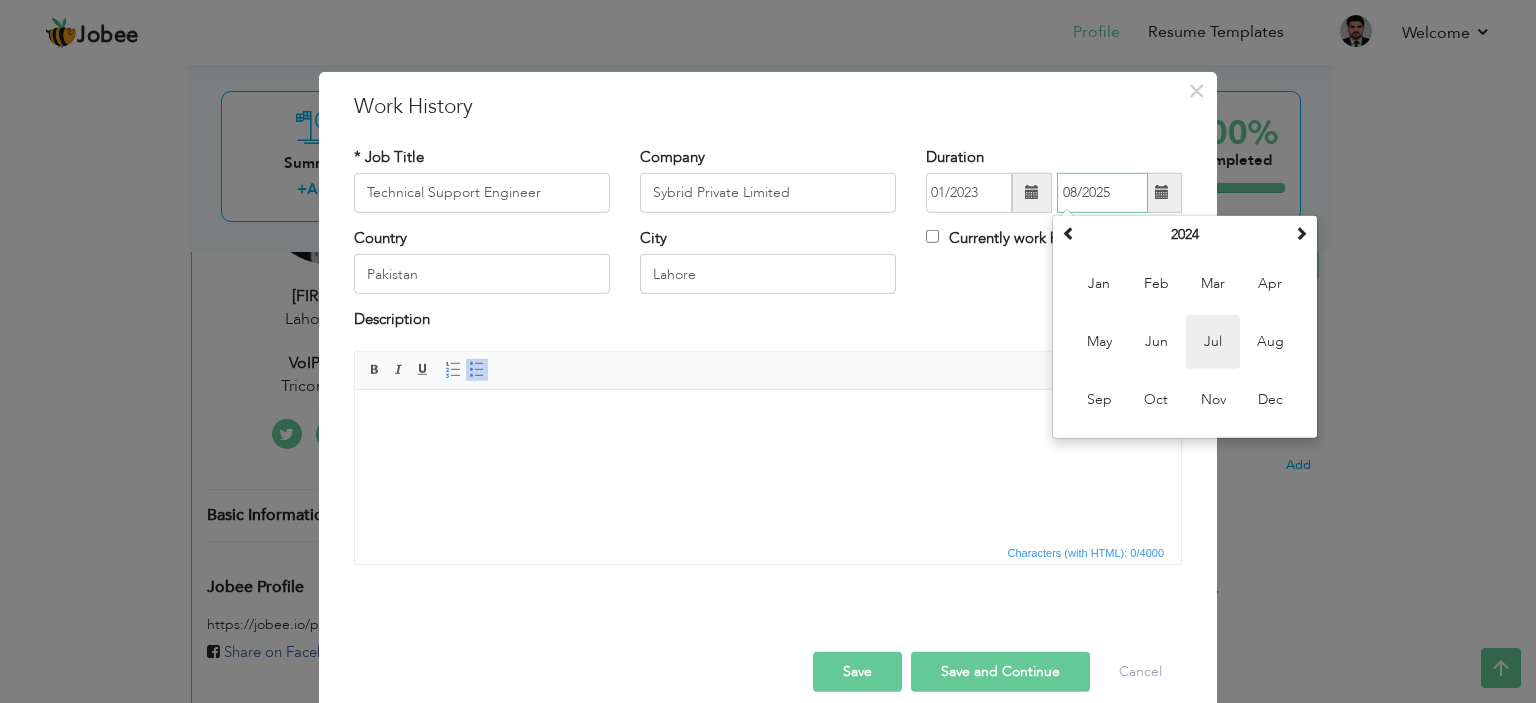 click on "Jul" at bounding box center (1213, 342) 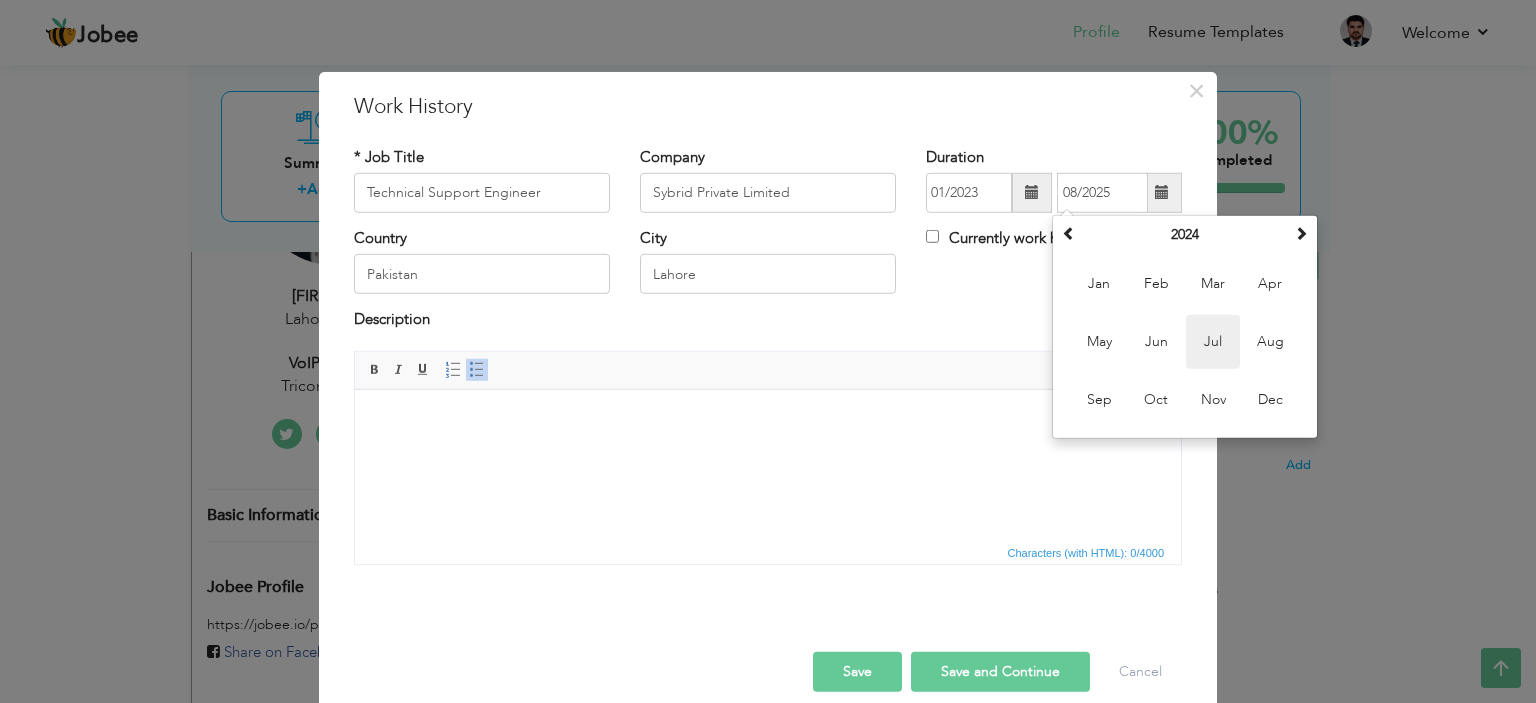 type on "07/2024" 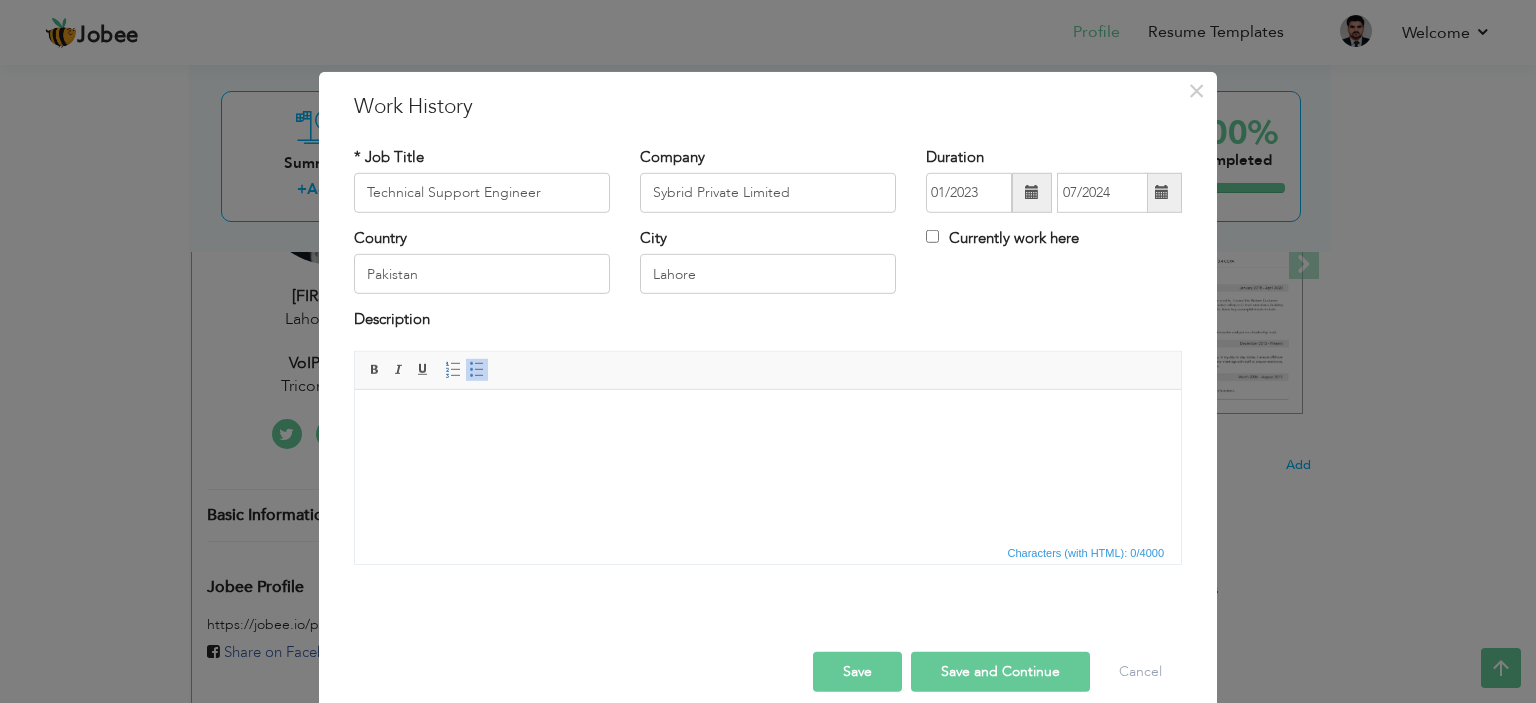 click on "Save" at bounding box center [857, 672] 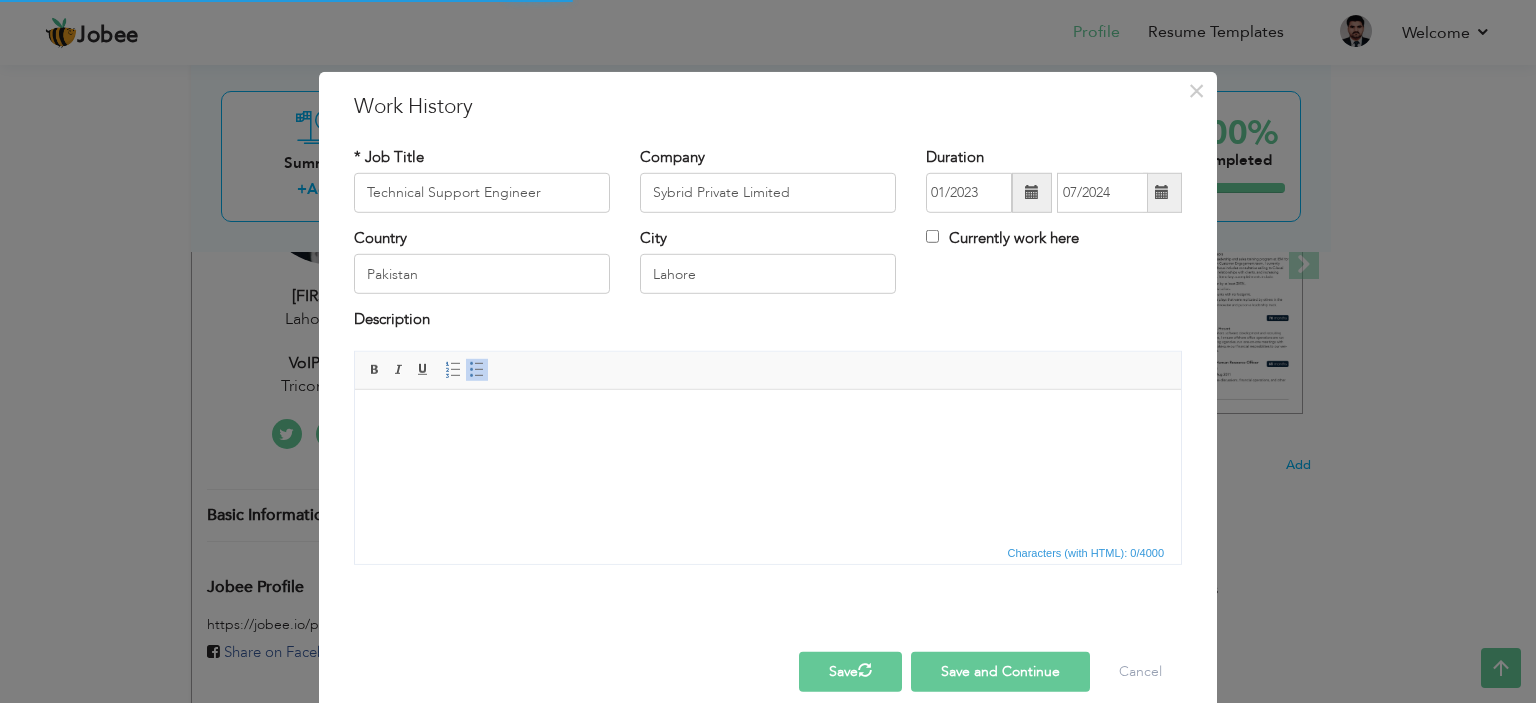 type 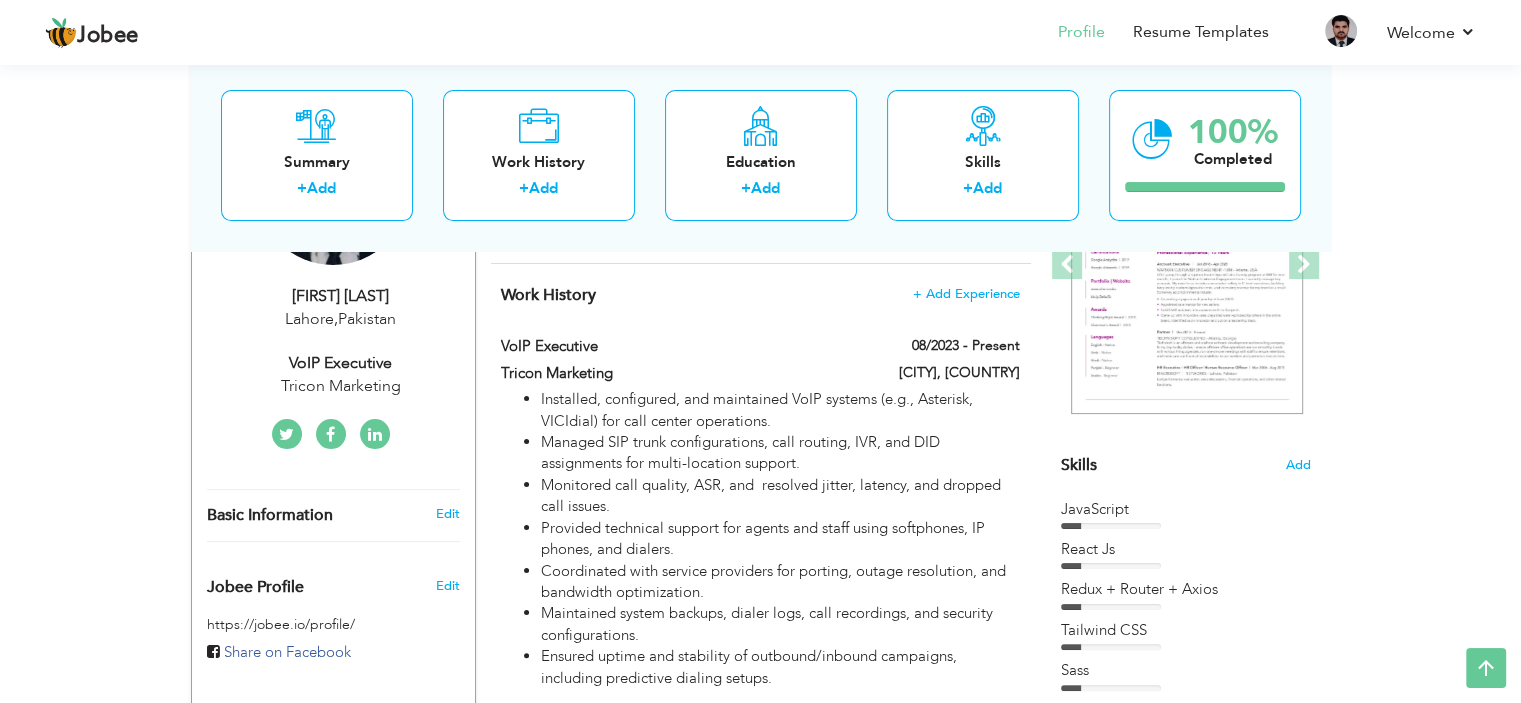 click on "View Resume
Export PDF
Profile
Summary
Public Link
Experience
Education
Awards
Work Histroy
Projects
Certifications
Skills
Preferred Job City" at bounding box center [760, 692] 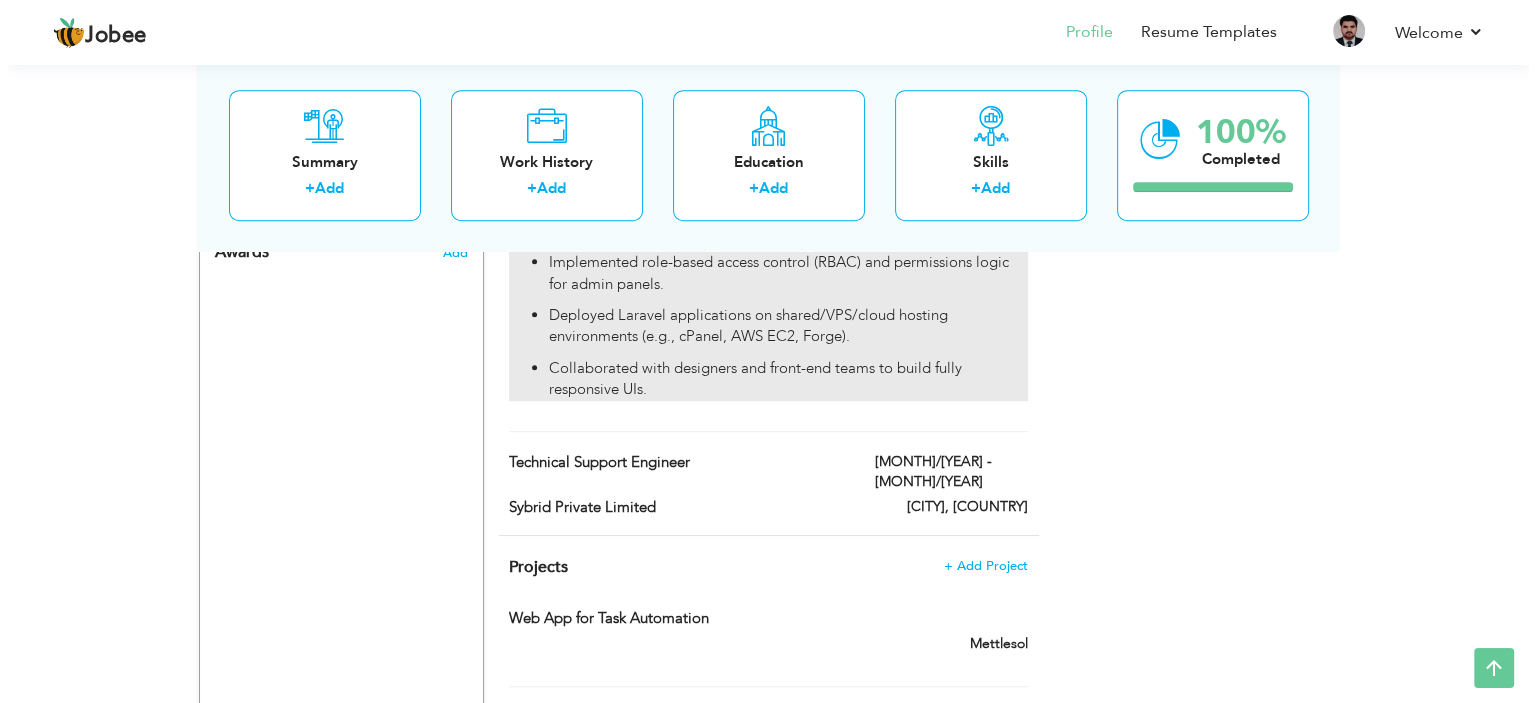 scroll, scrollTop: 1122, scrollLeft: 0, axis: vertical 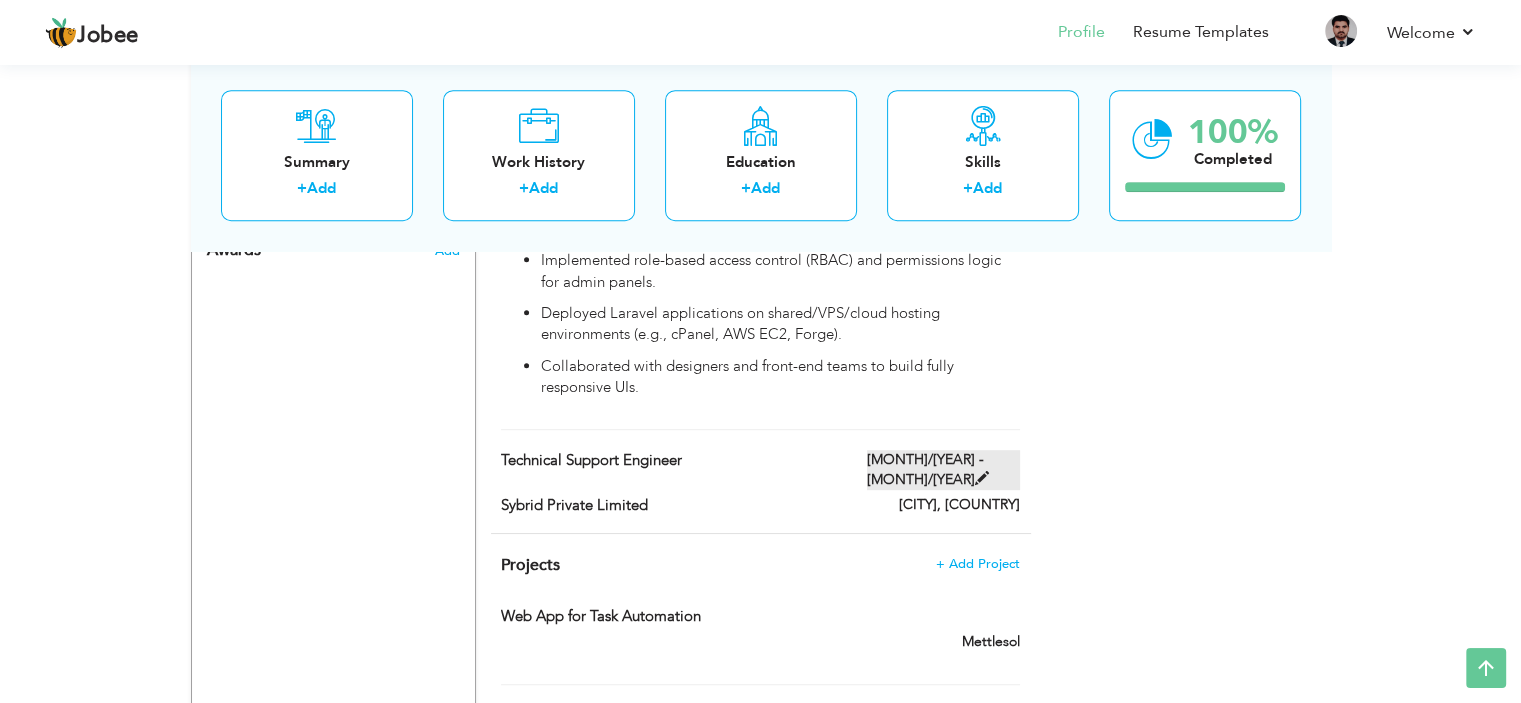 click on "01/2023 - 07/2024" at bounding box center (943, 470) 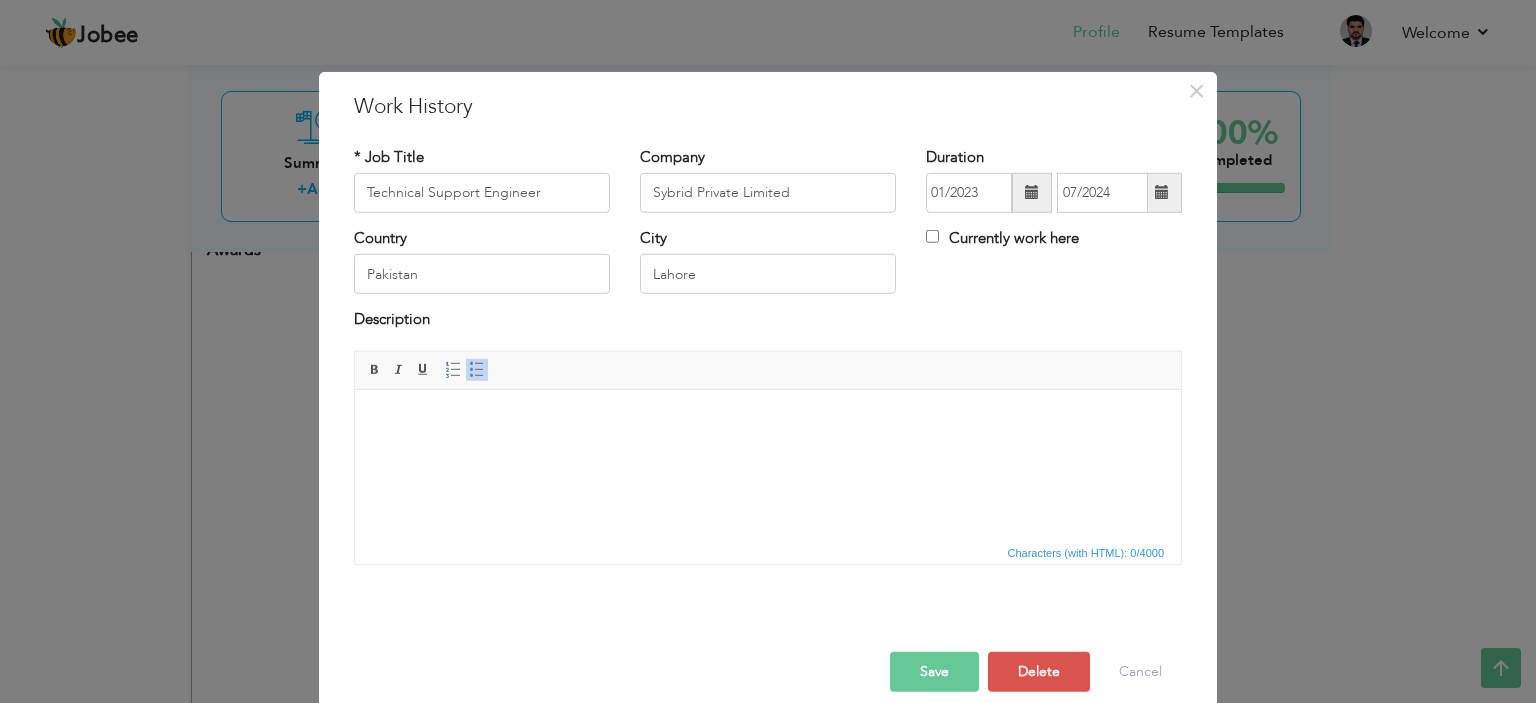 click at bounding box center (1162, 192) 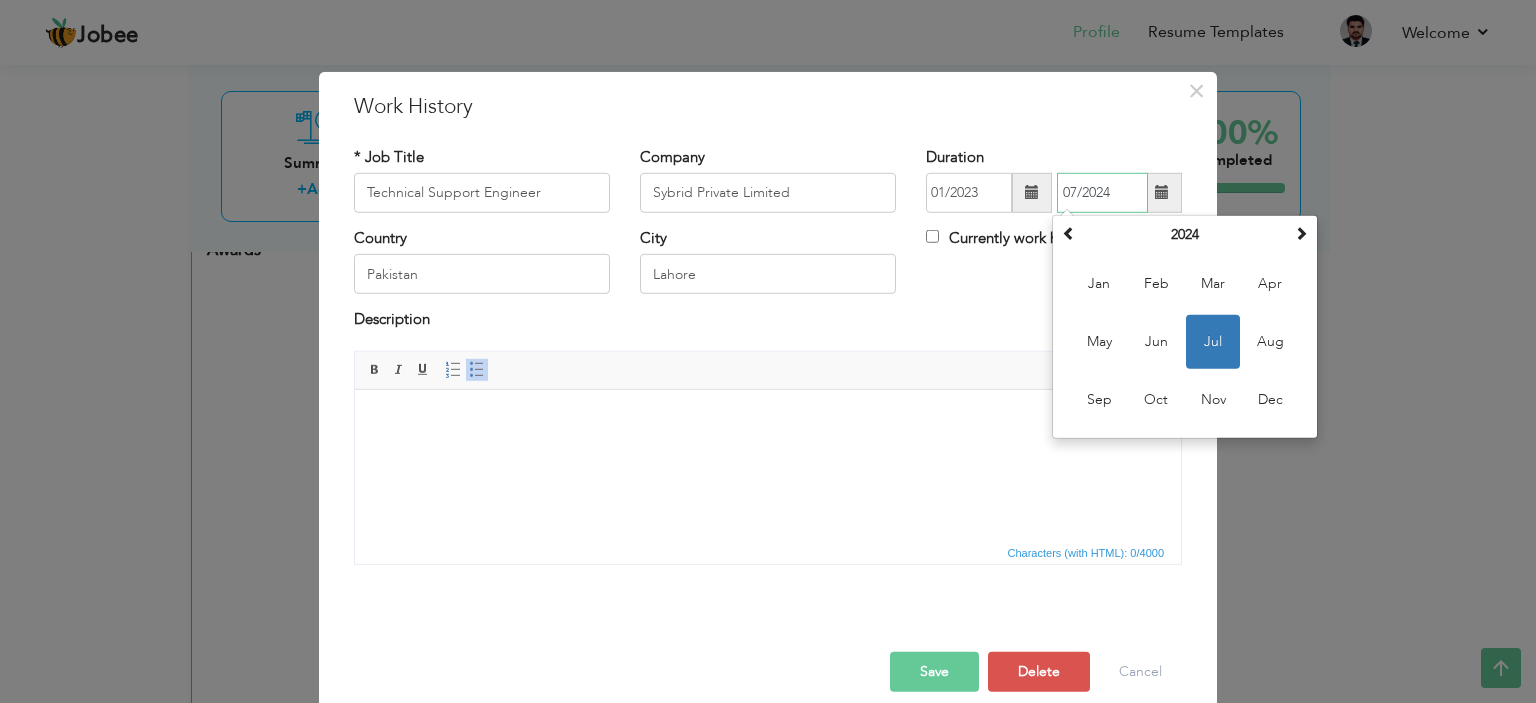 click on "Jul" at bounding box center [1213, 342] 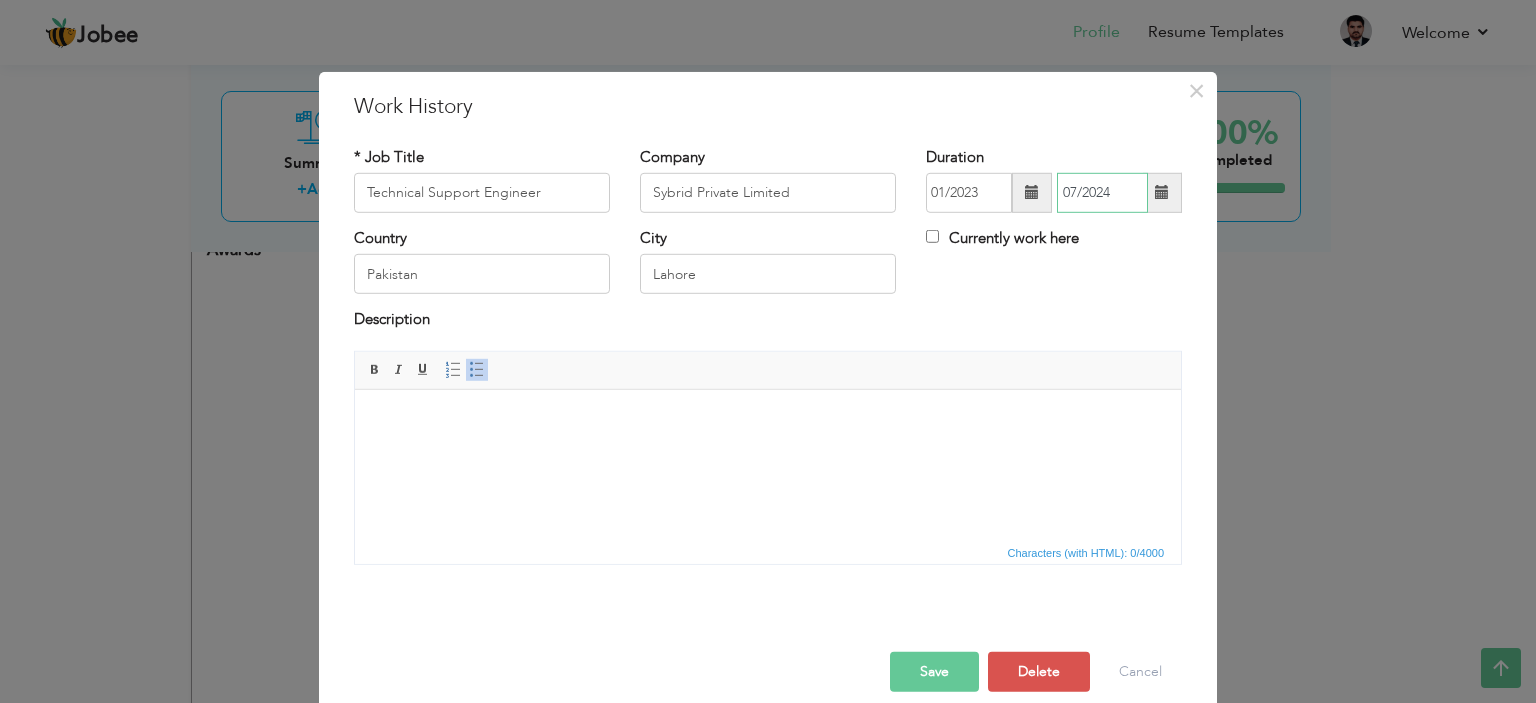 click on "07/2024" at bounding box center [1102, 193] 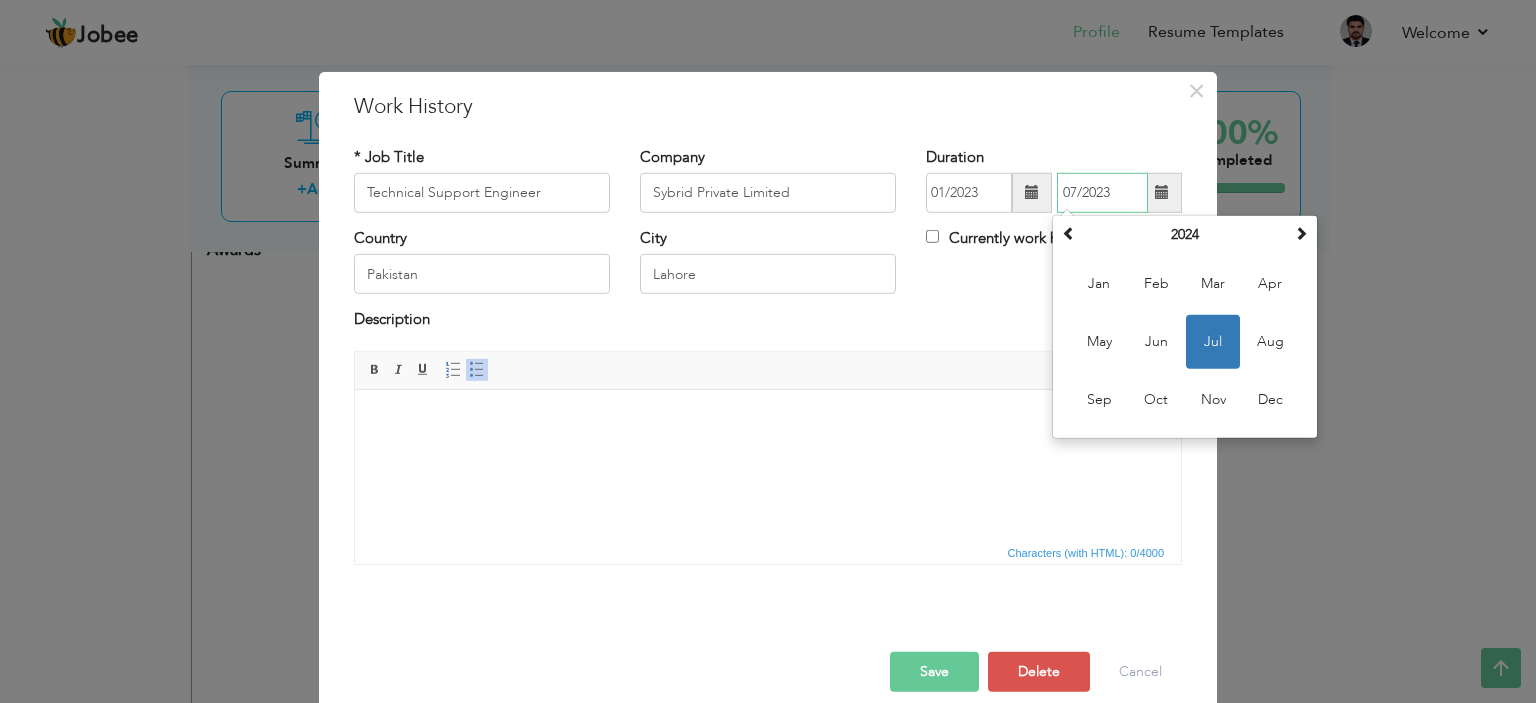 type on "07/2023" 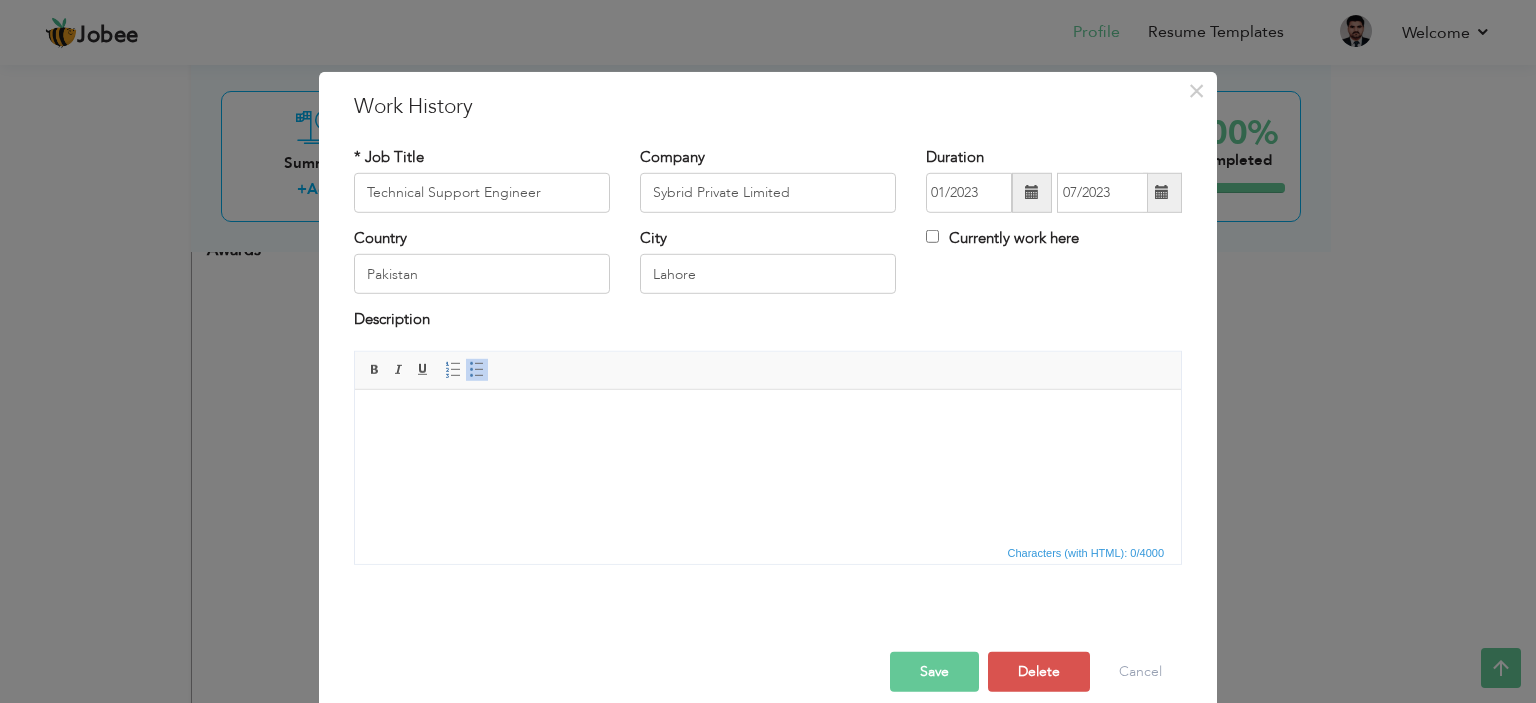 click on "Description" at bounding box center [768, 322] 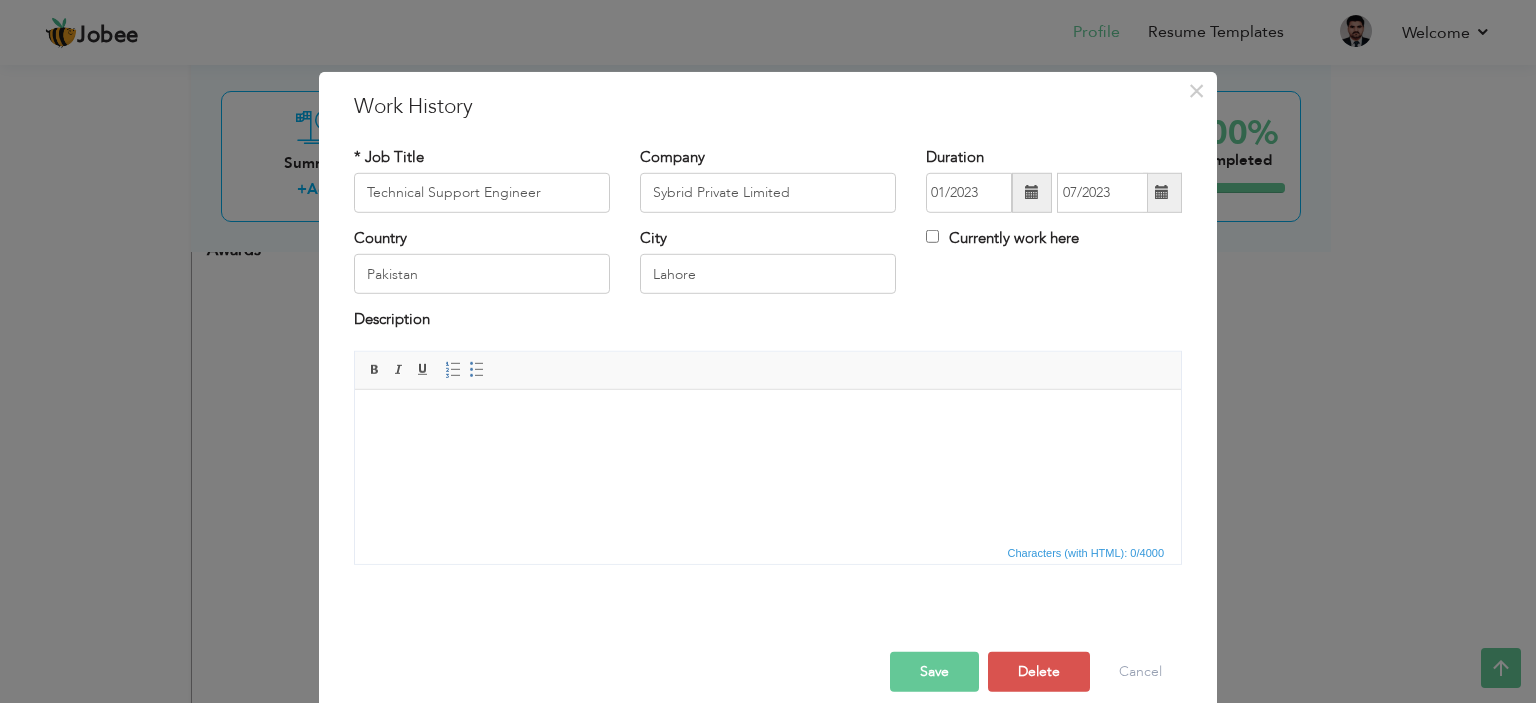 click at bounding box center (768, 419) 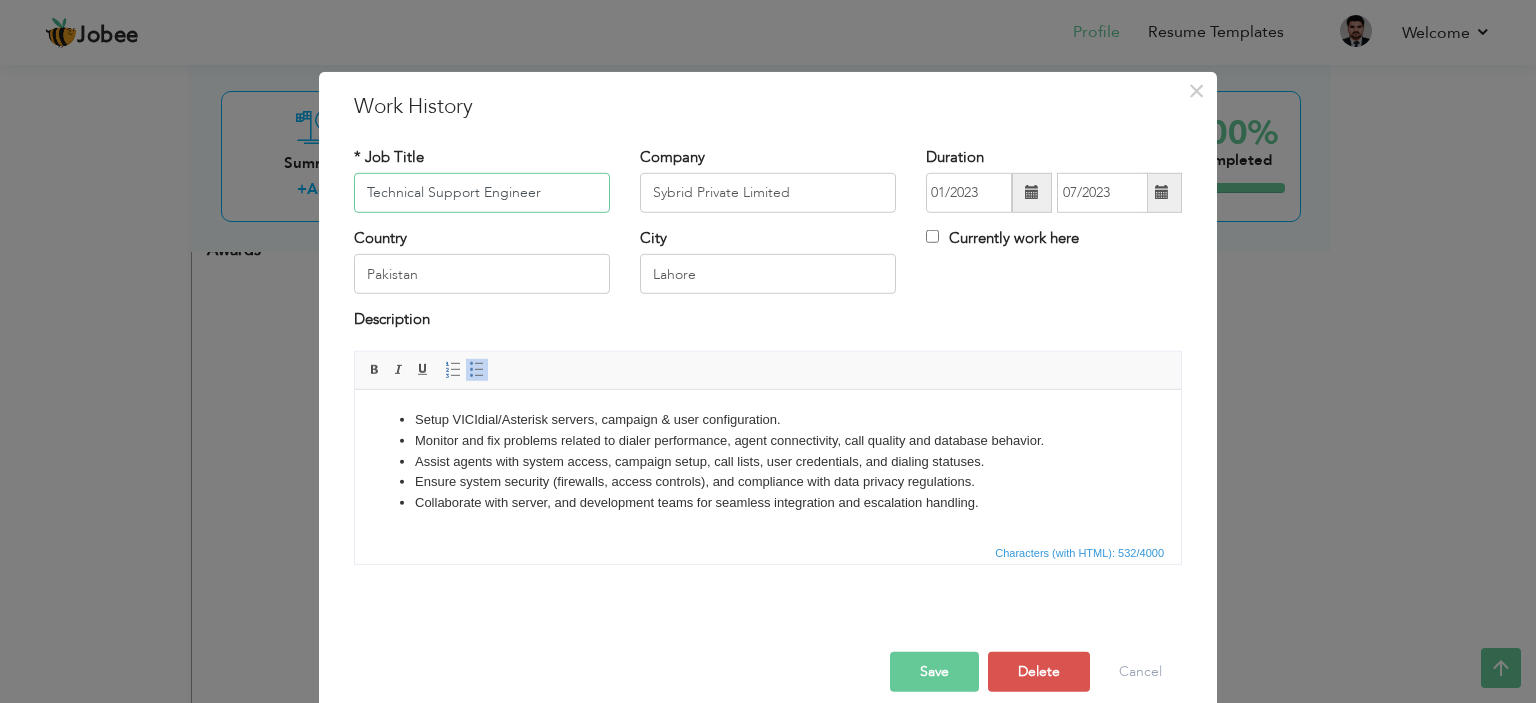 drag, startPoint x: 575, startPoint y: 195, endPoint x: 151, endPoint y: 207, distance: 424.16977 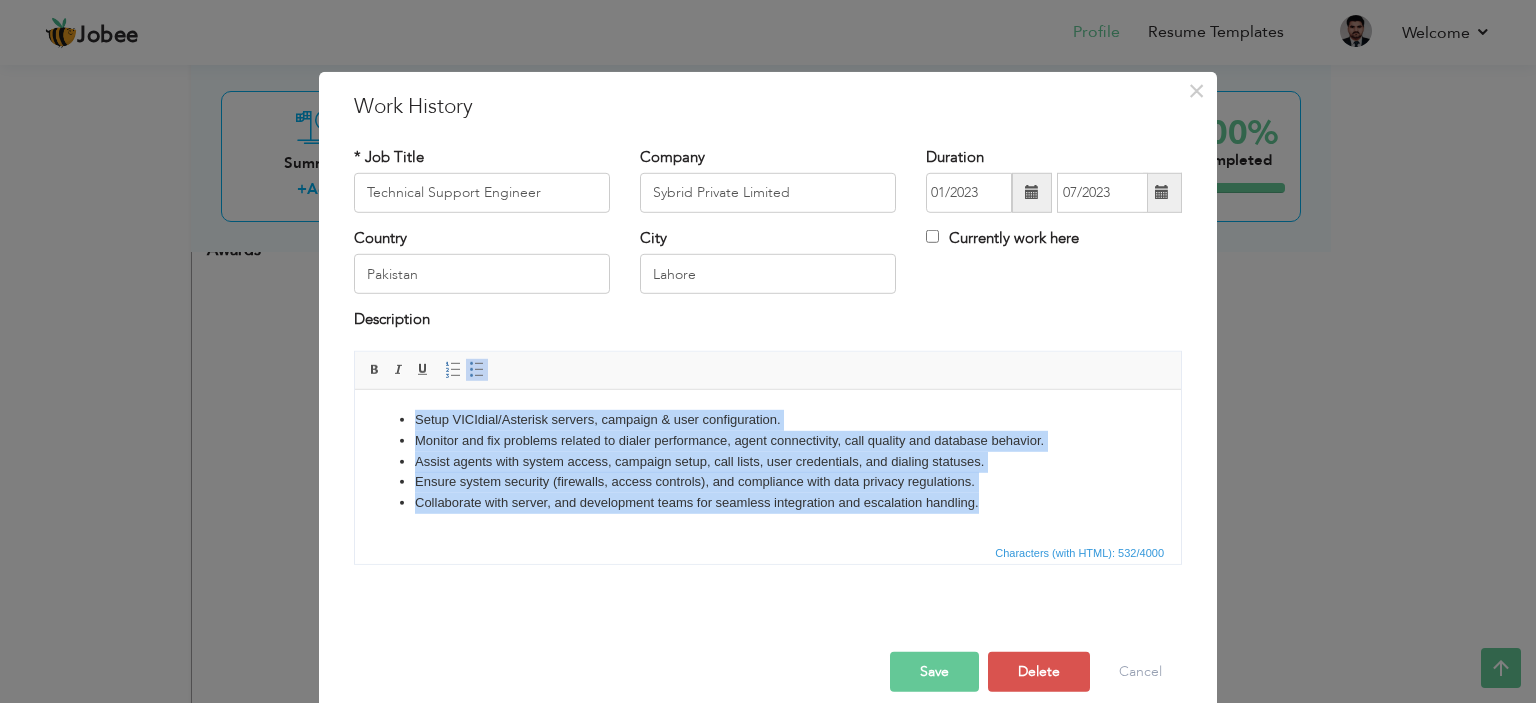 drag, startPoint x: 1018, startPoint y: 504, endPoint x: 293, endPoint y: 409, distance: 731.19763 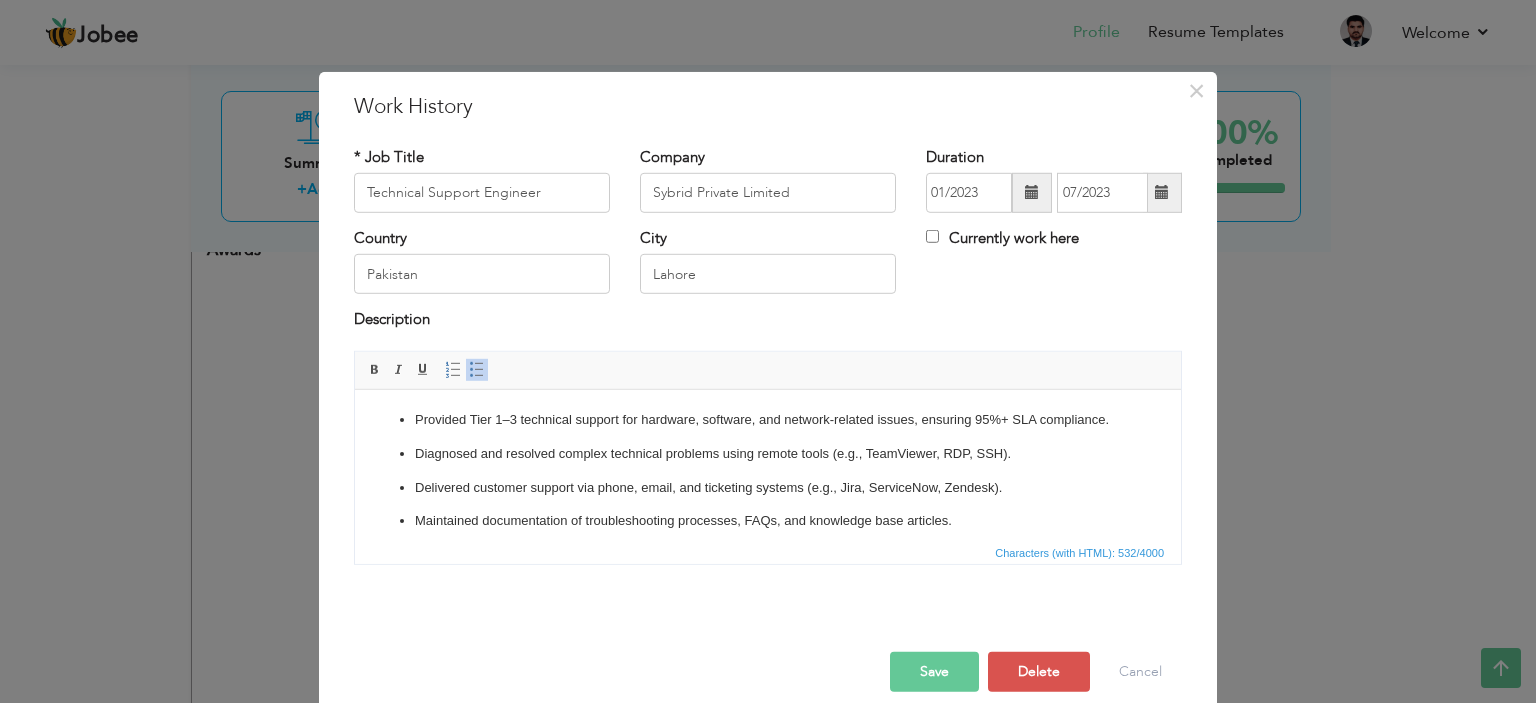 scroll, scrollTop: 212, scrollLeft: 0, axis: vertical 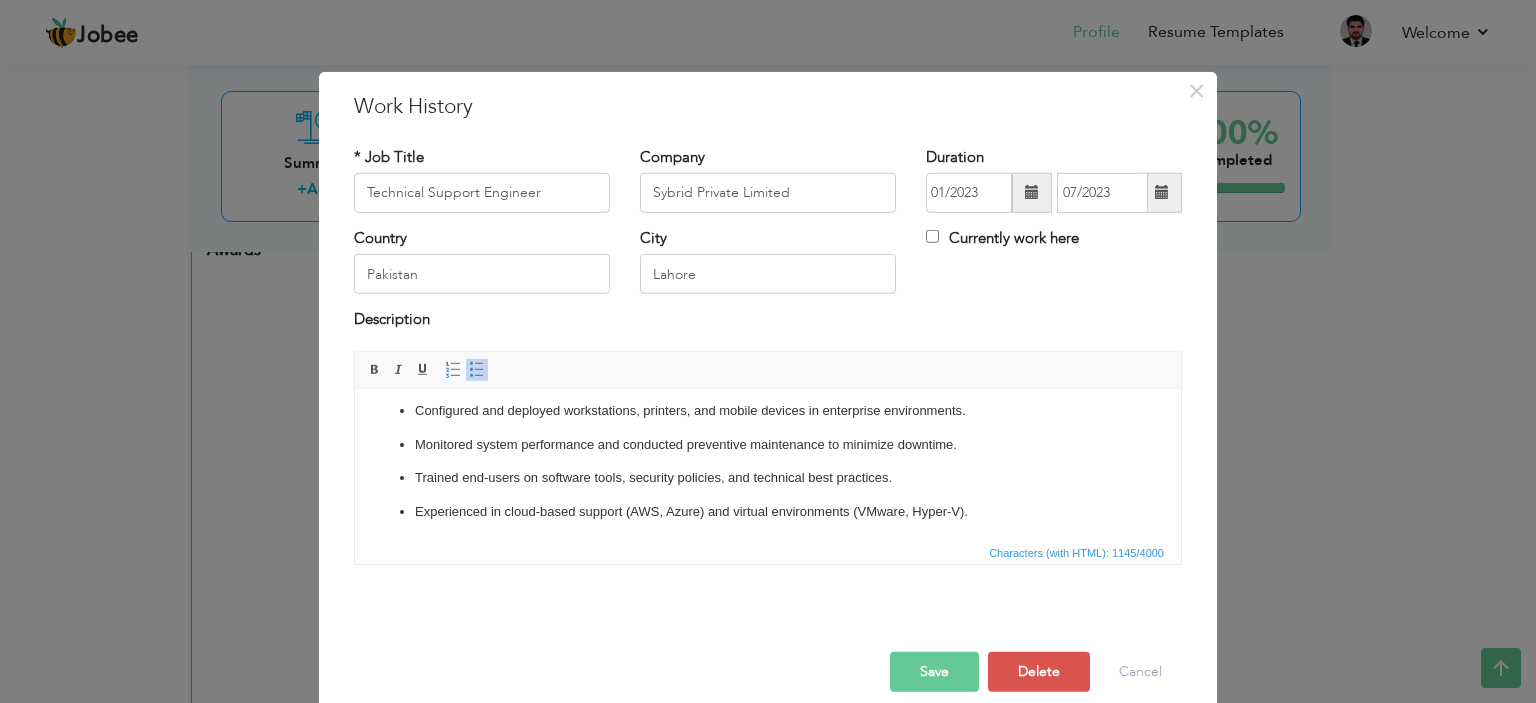 click on "Experienced in cloud-based support (AWS, Azure) and virtual environments (VMware, Hyper-V)." at bounding box center [768, 511] 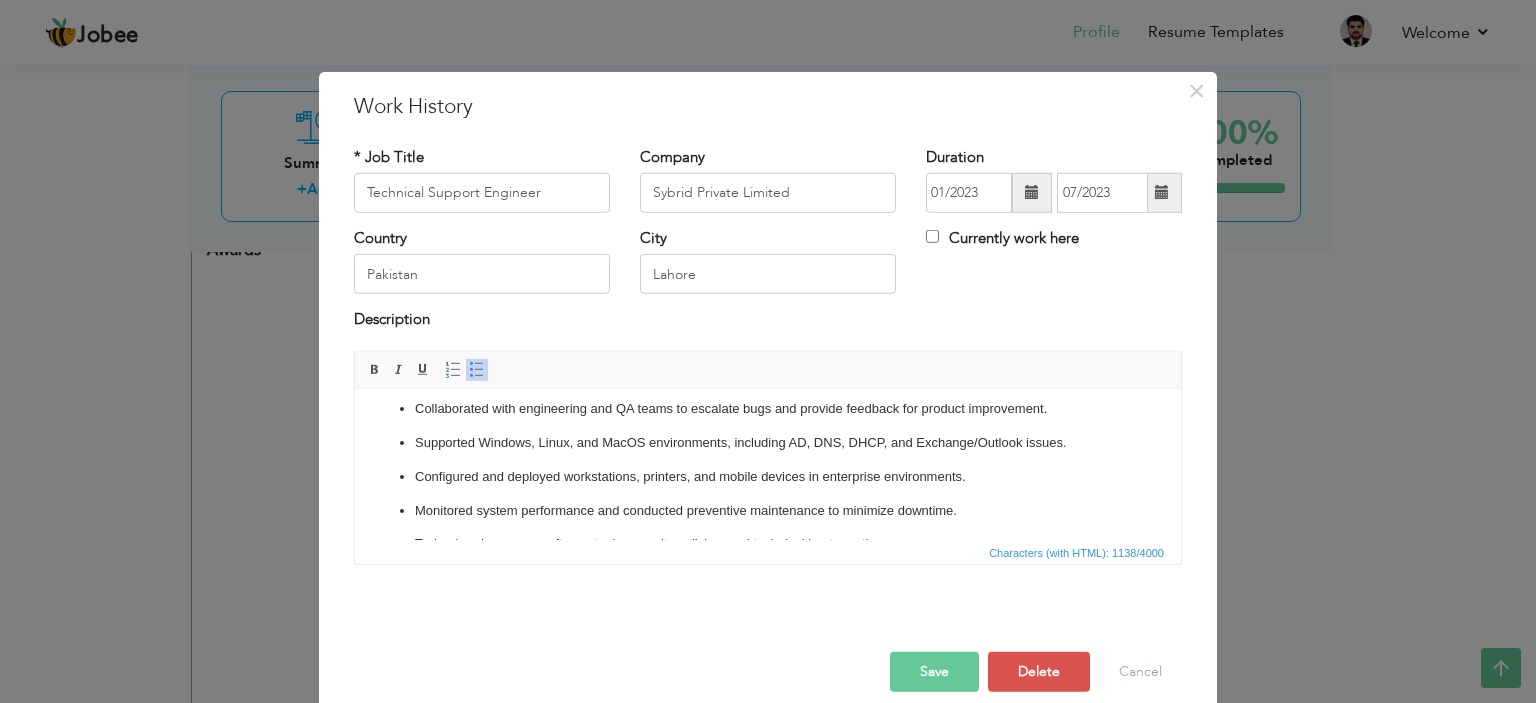 scroll, scrollTop: 132, scrollLeft: 0, axis: vertical 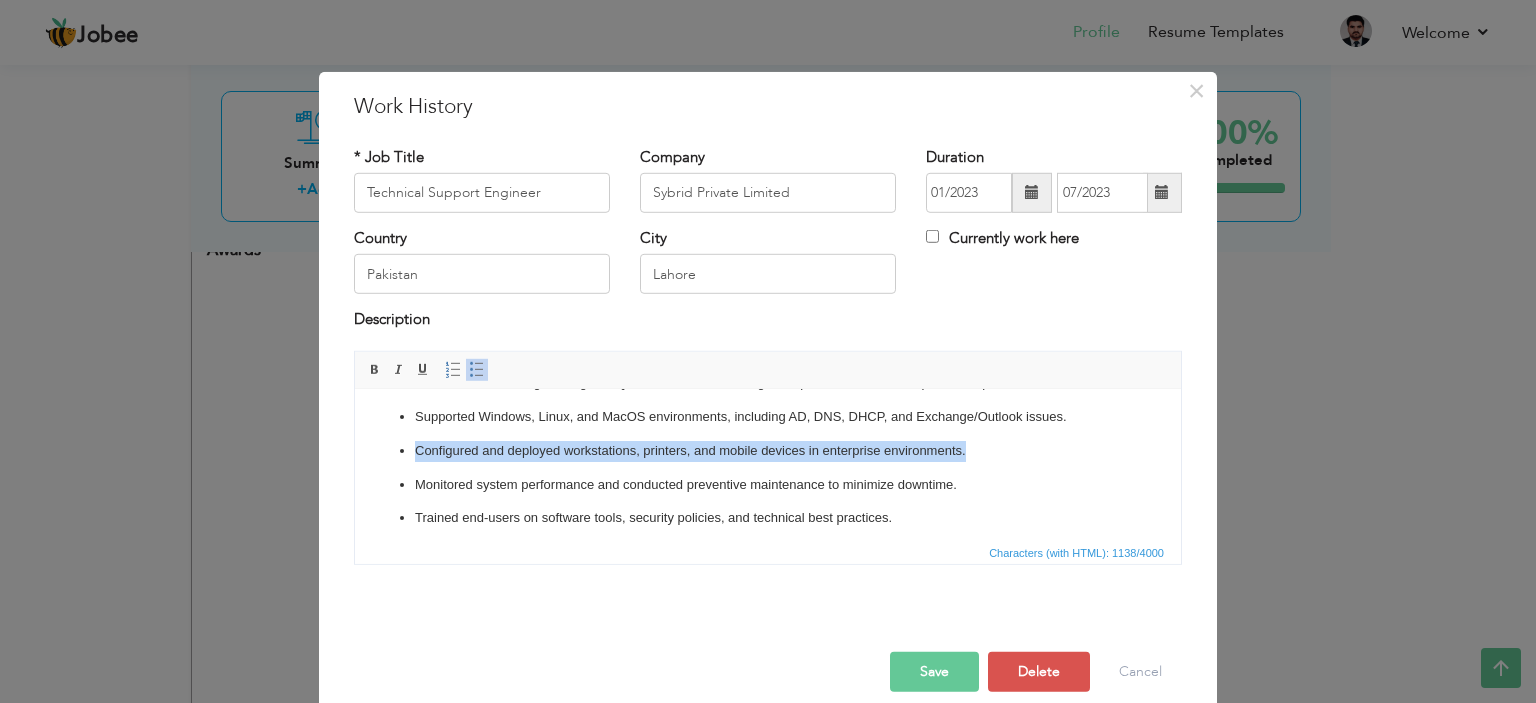 drag, startPoint x: 1028, startPoint y: 475, endPoint x: 396, endPoint y: 481, distance: 632.0285 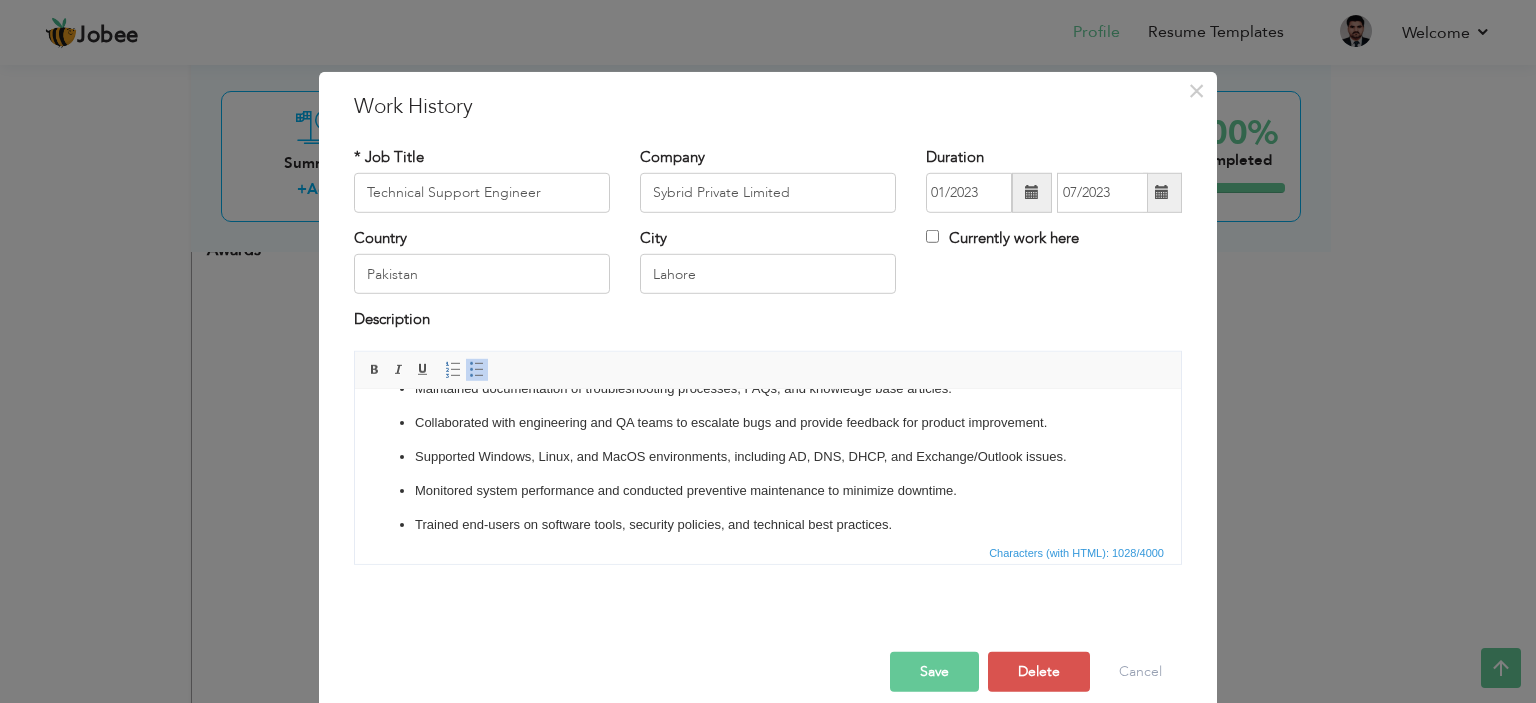 scroll, scrollTop: 92, scrollLeft: 0, axis: vertical 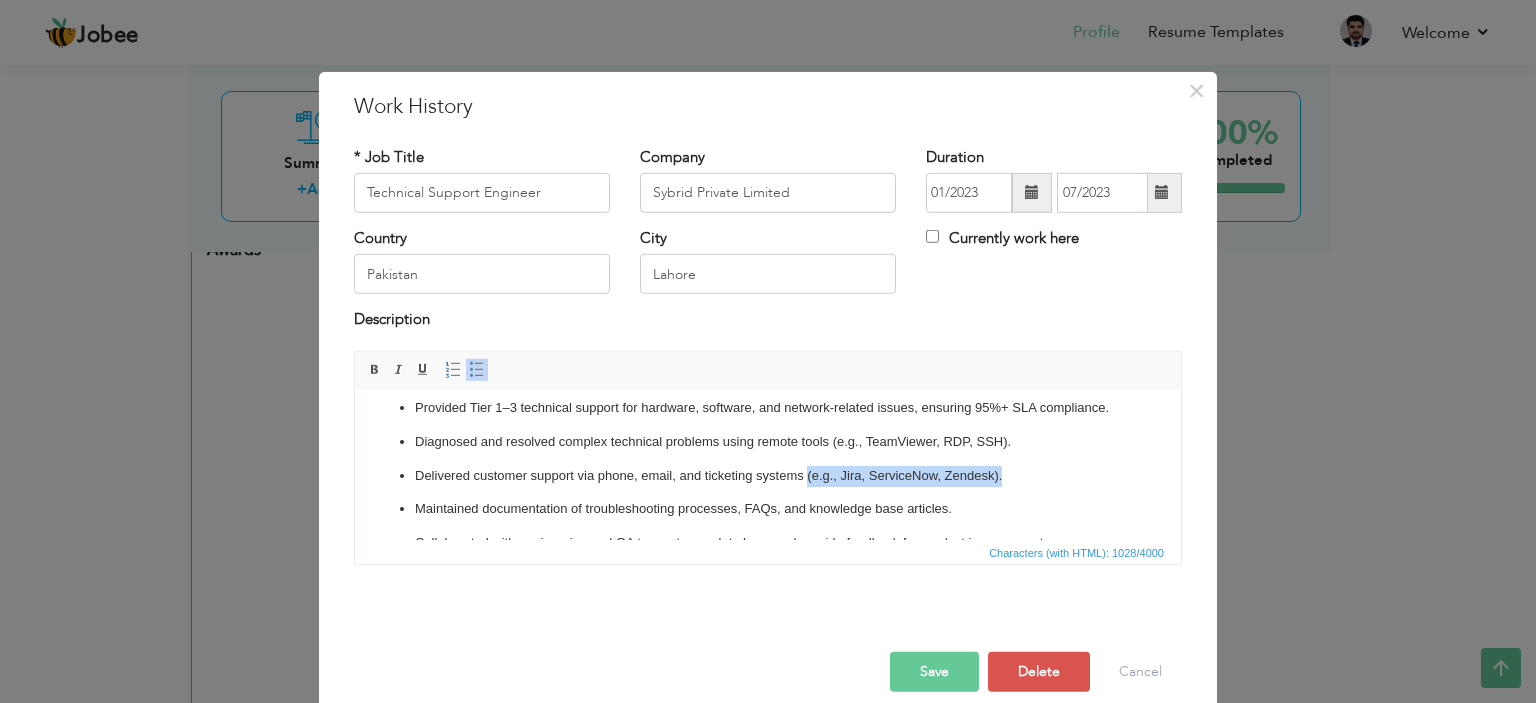 drag, startPoint x: 807, startPoint y: 492, endPoint x: 1018, endPoint y: 498, distance: 211.0853 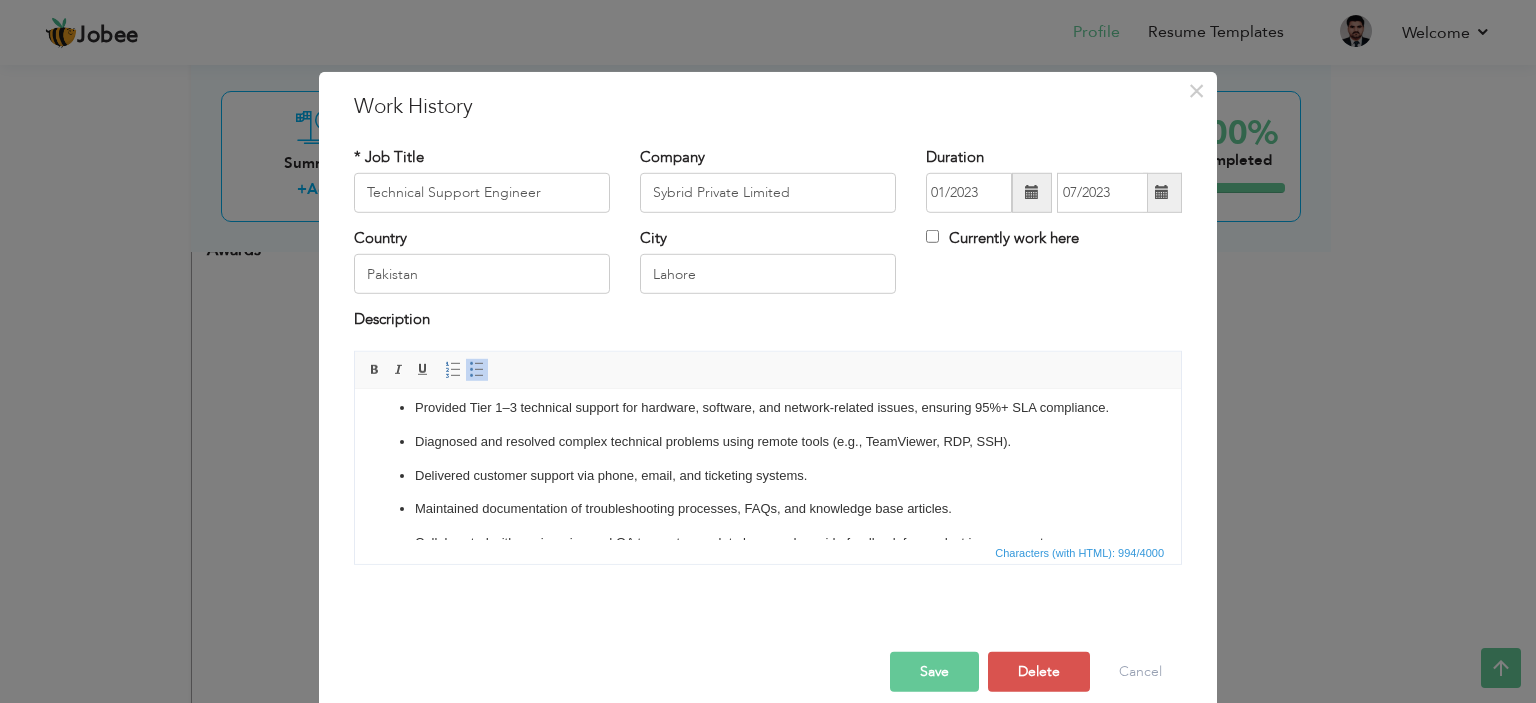 click on "Diagnosed and resolved complex technical problems using remote tools (e.g., TeamViewer, RDP, SSH)." at bounding box center (768, 441) 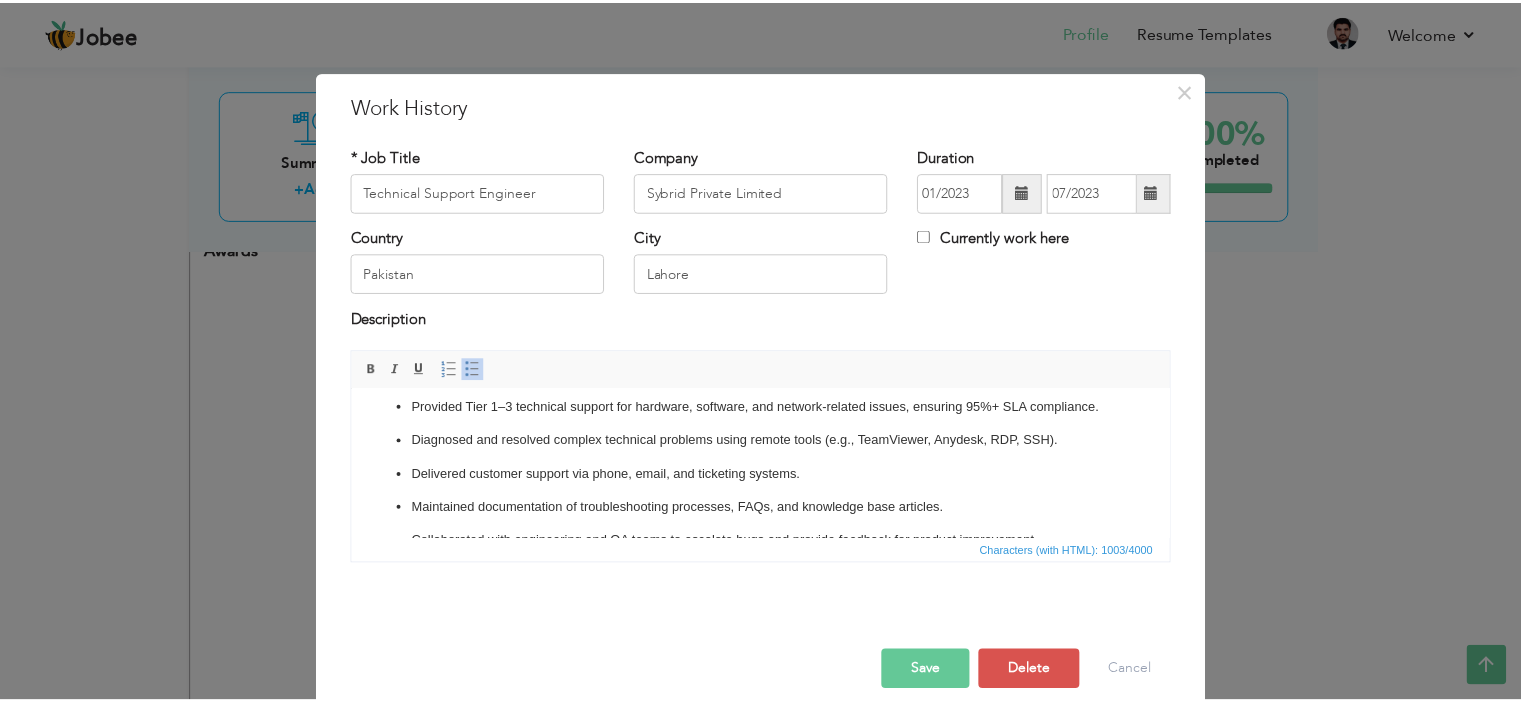 scroll, scrollTop: 0, scrollLeft: 0, axis: both 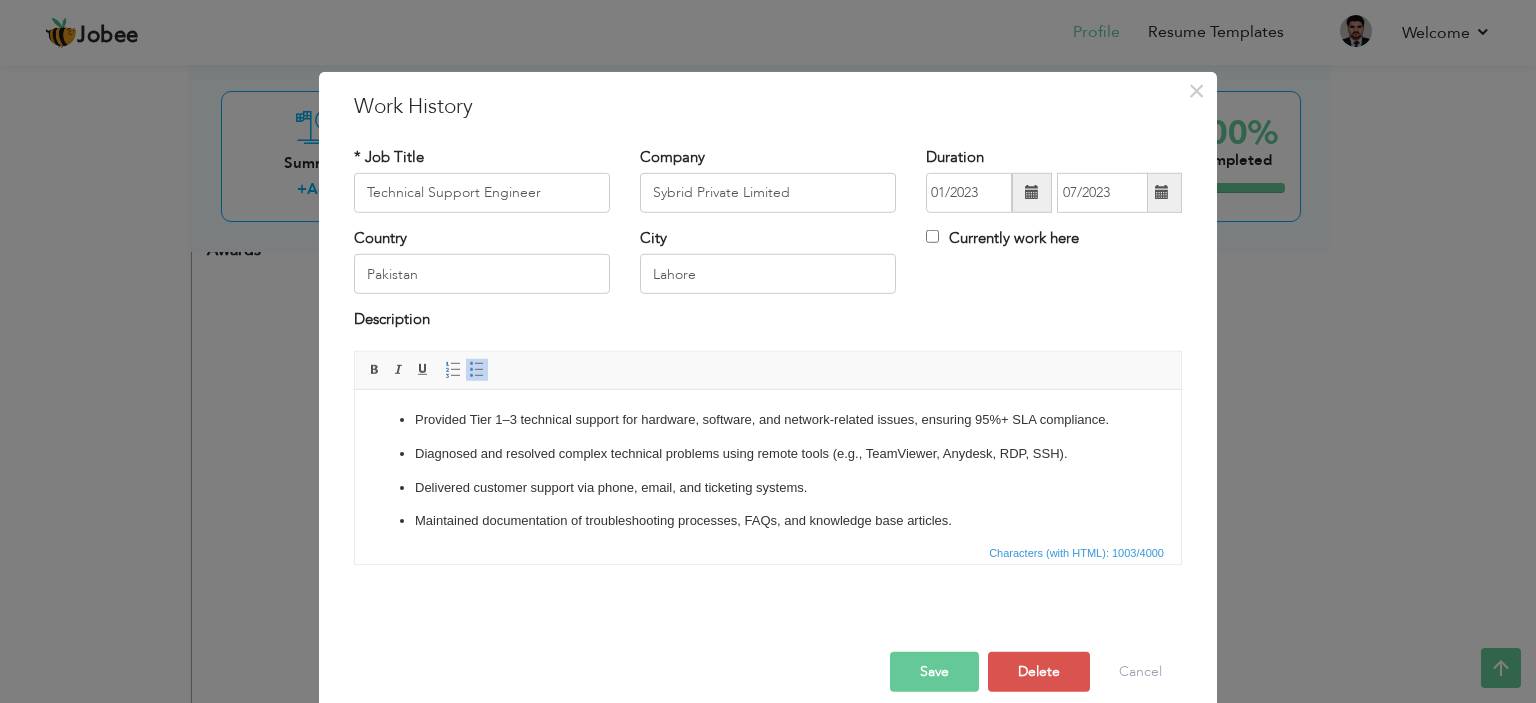 click on "Save" at bounding box center [934, 672] 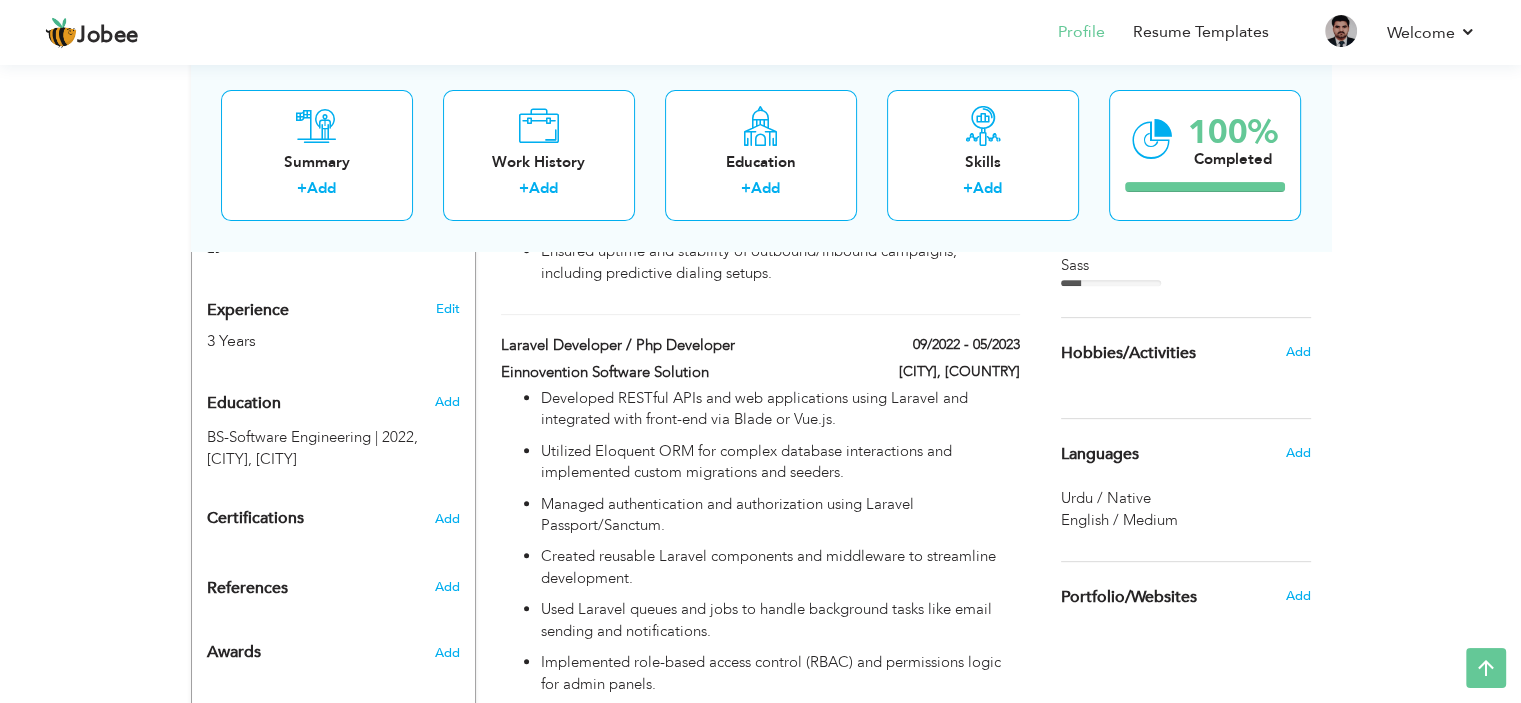scroll, scrollTop: 720, scrollLeft: 0, axis: vertical 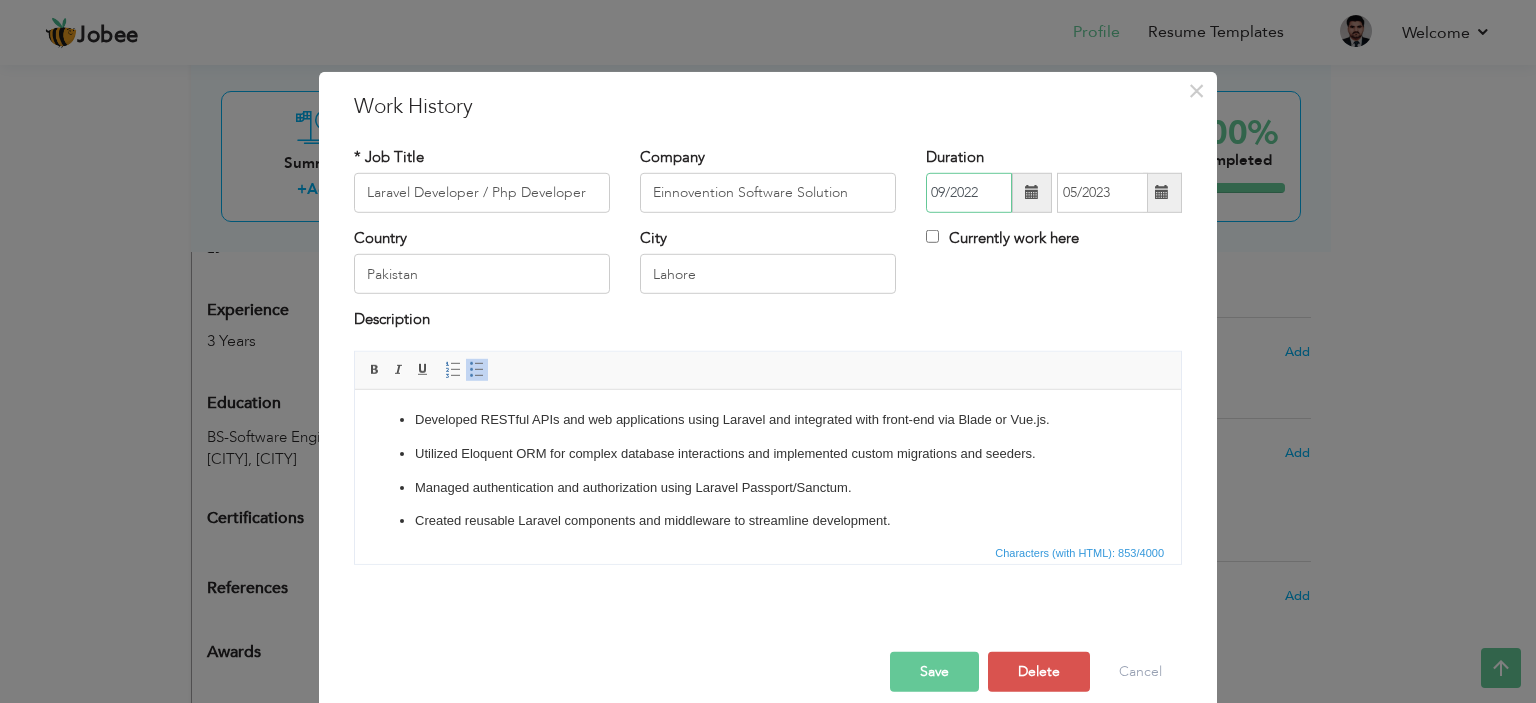 click on "09/2022" at bounding box center (969, 193) 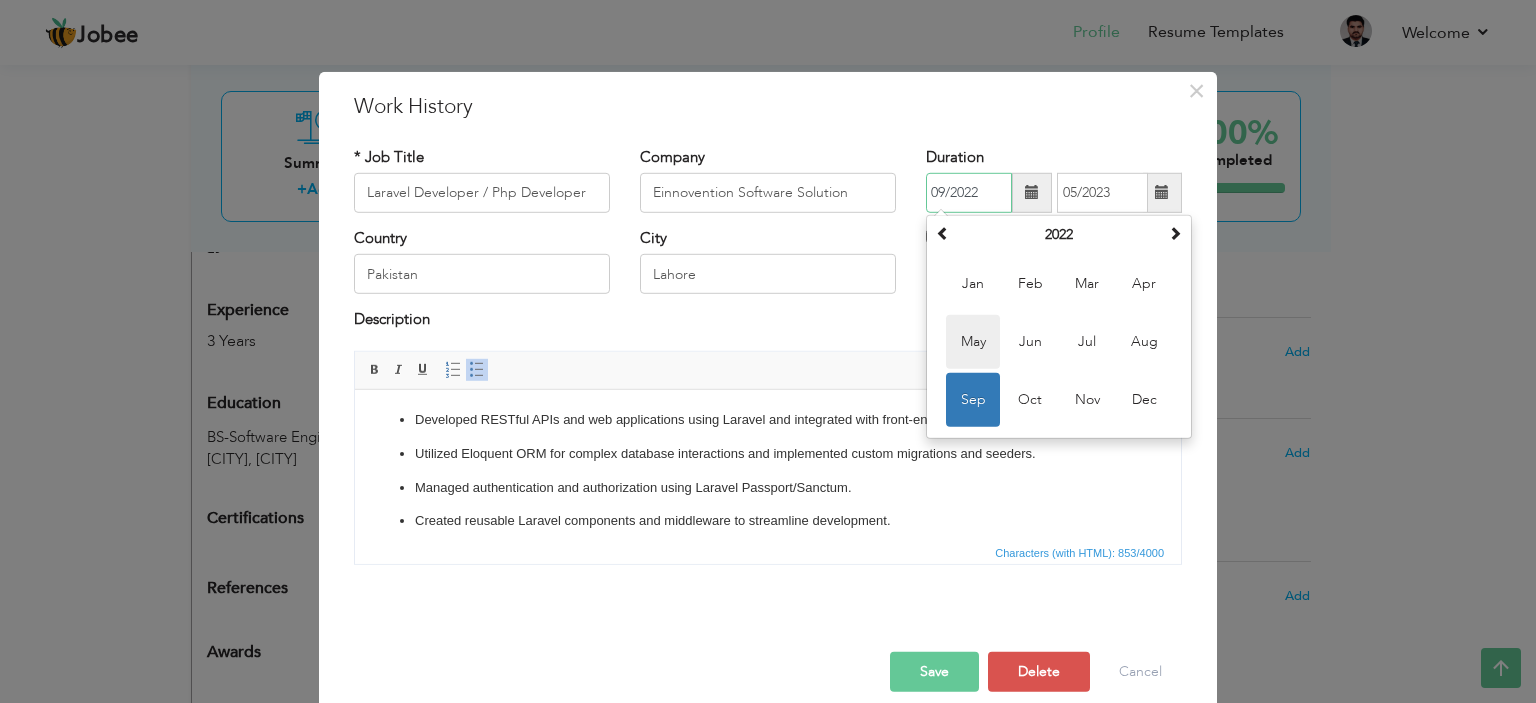 click on "May" at bounding box center (973, 342) 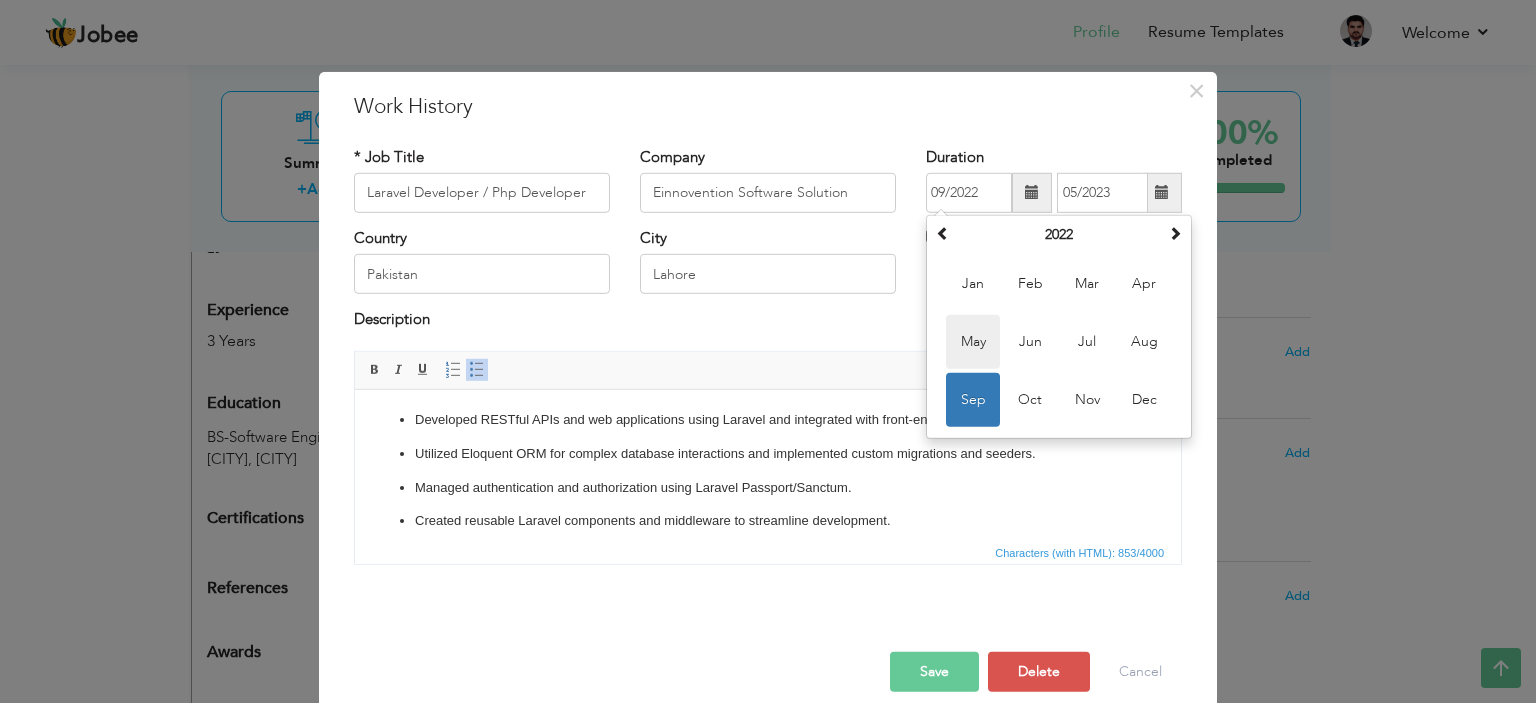 type on "05/2022" 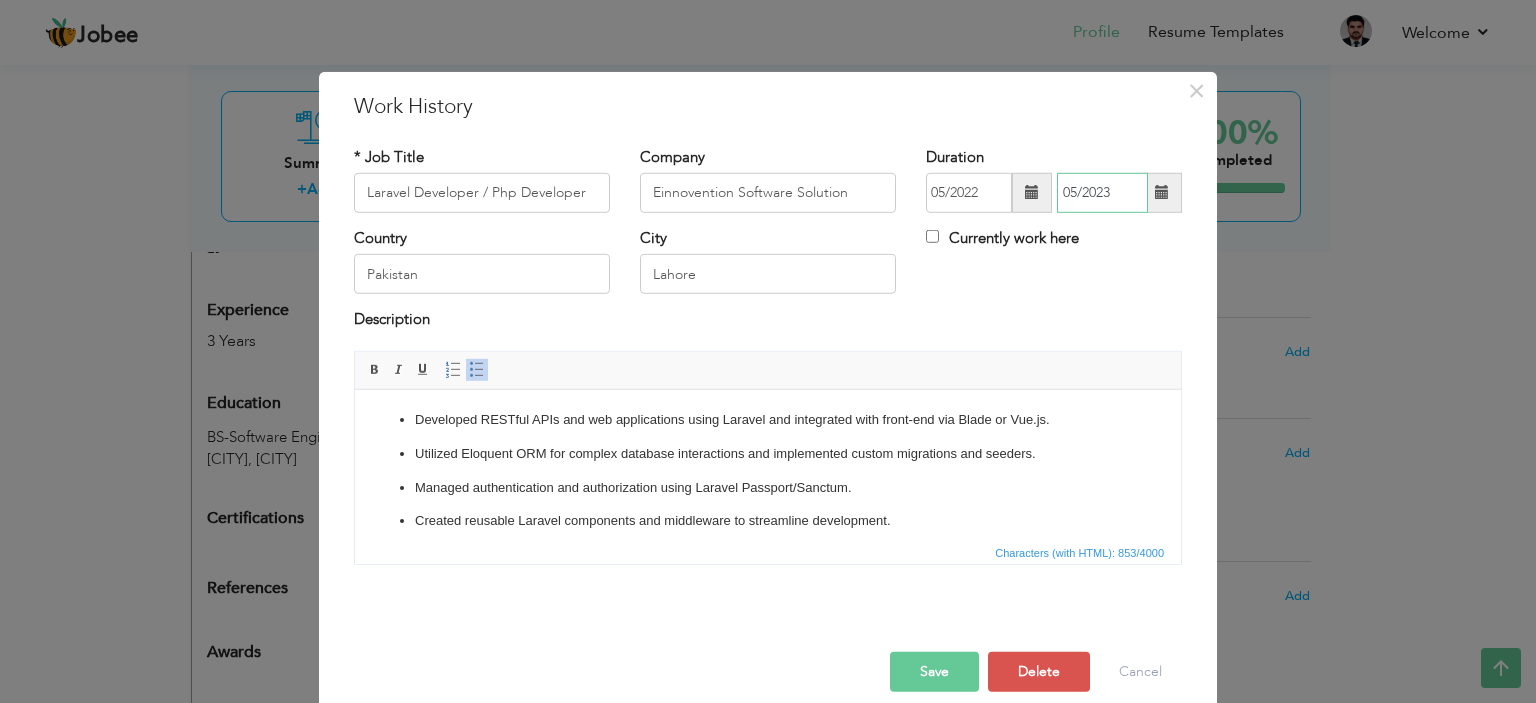 click on "05/2023" at bounding box center (1102, 193) 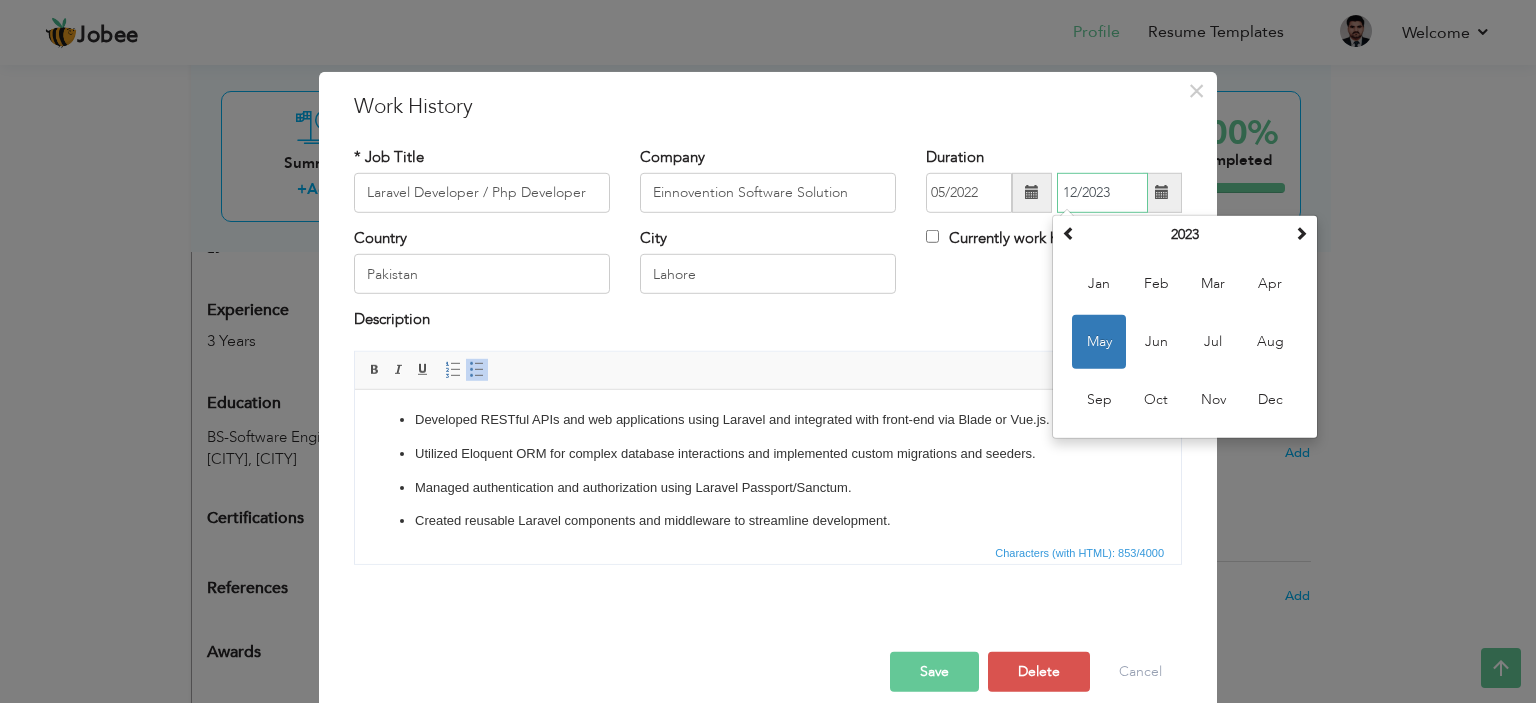 click on "12/2023" at bounding box center (1102, 193) 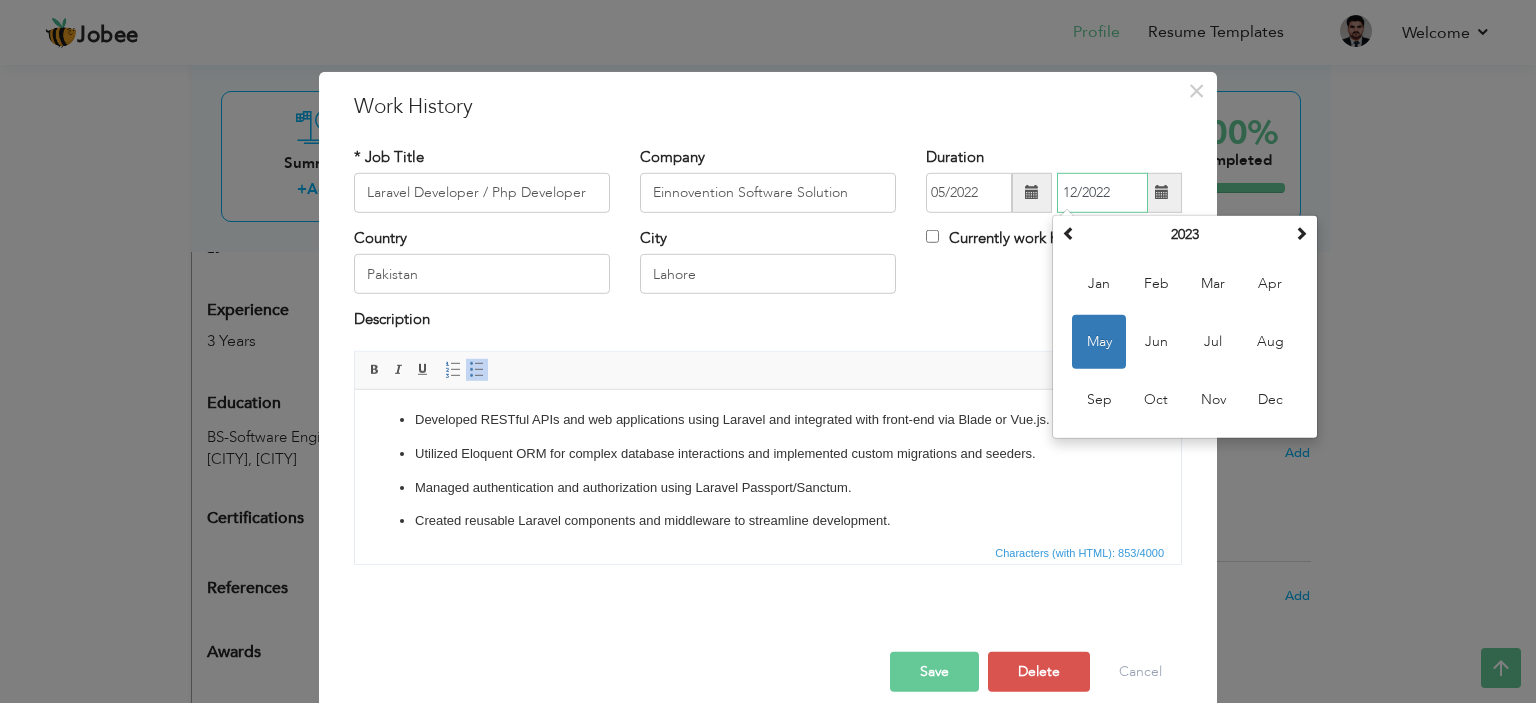 type on "12/2022" 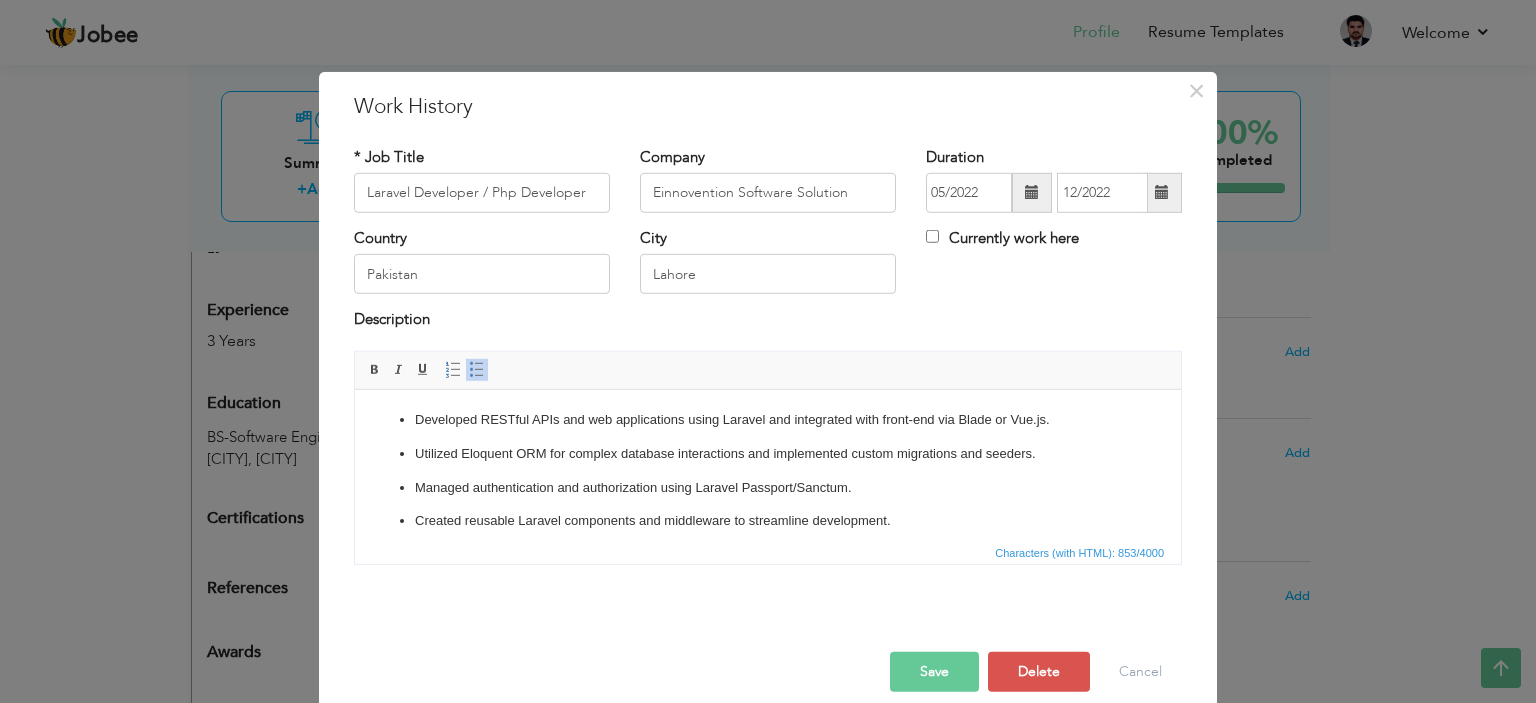 click on "Description" at bounding box center (768, 322) 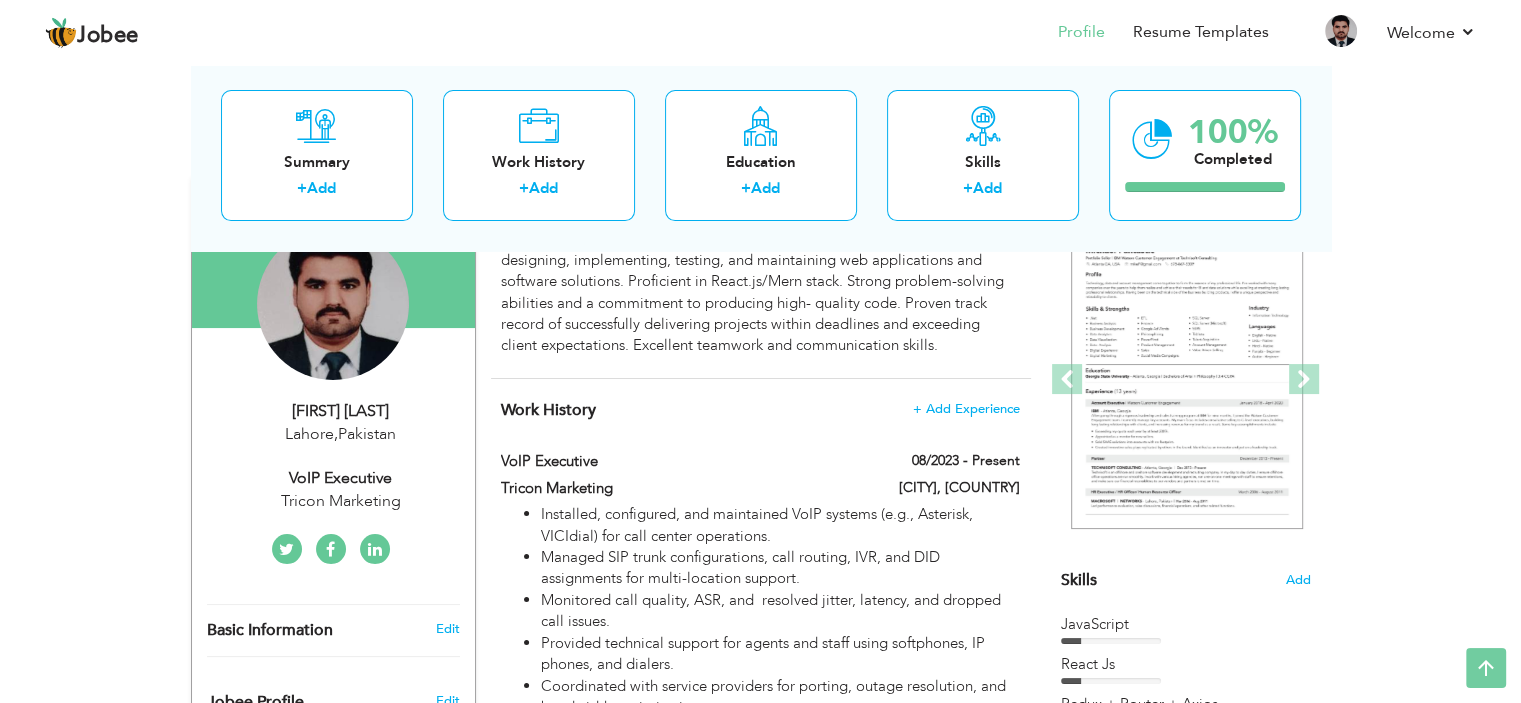 scroll, scrollTop: 0, scrollLeft: 0, axis: both 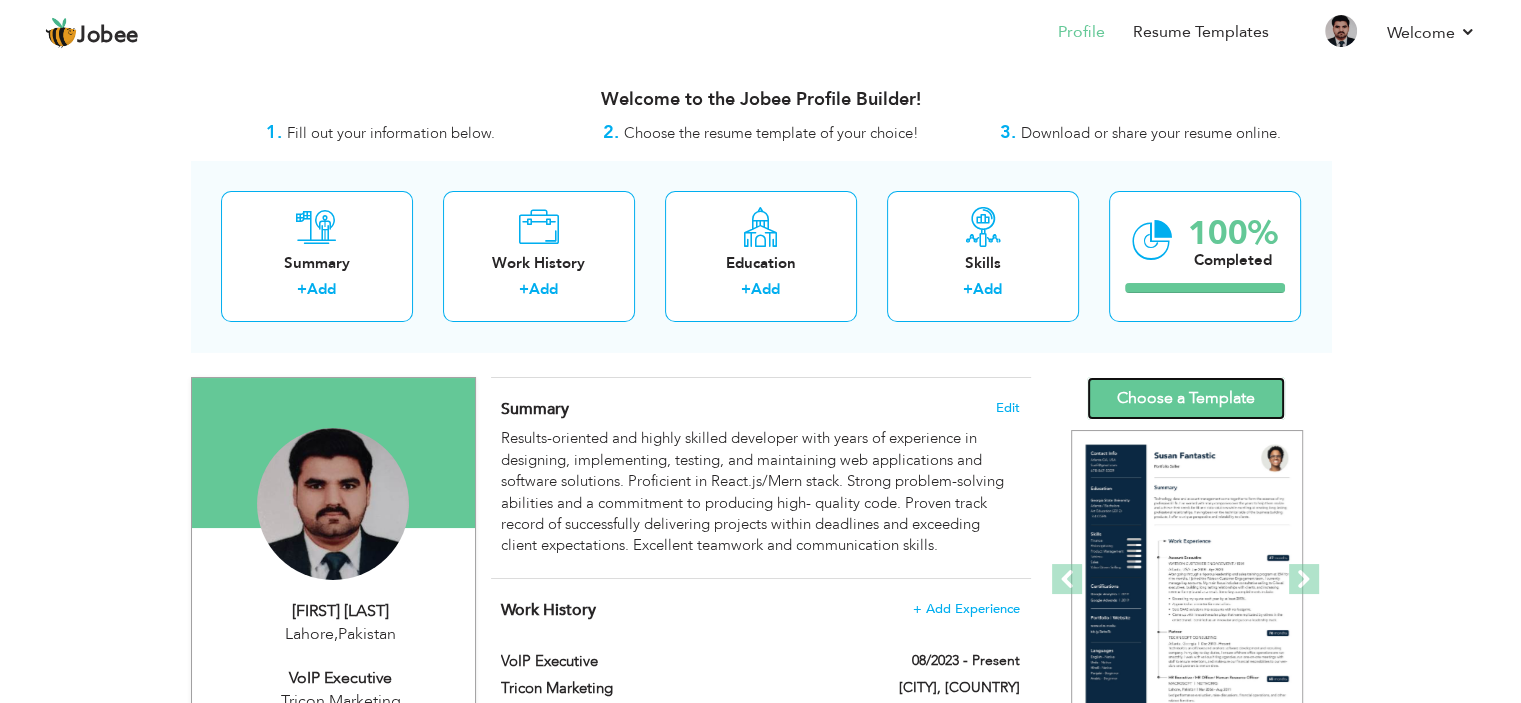 click on "Choose a Template" at bounding box center [1186, 398] 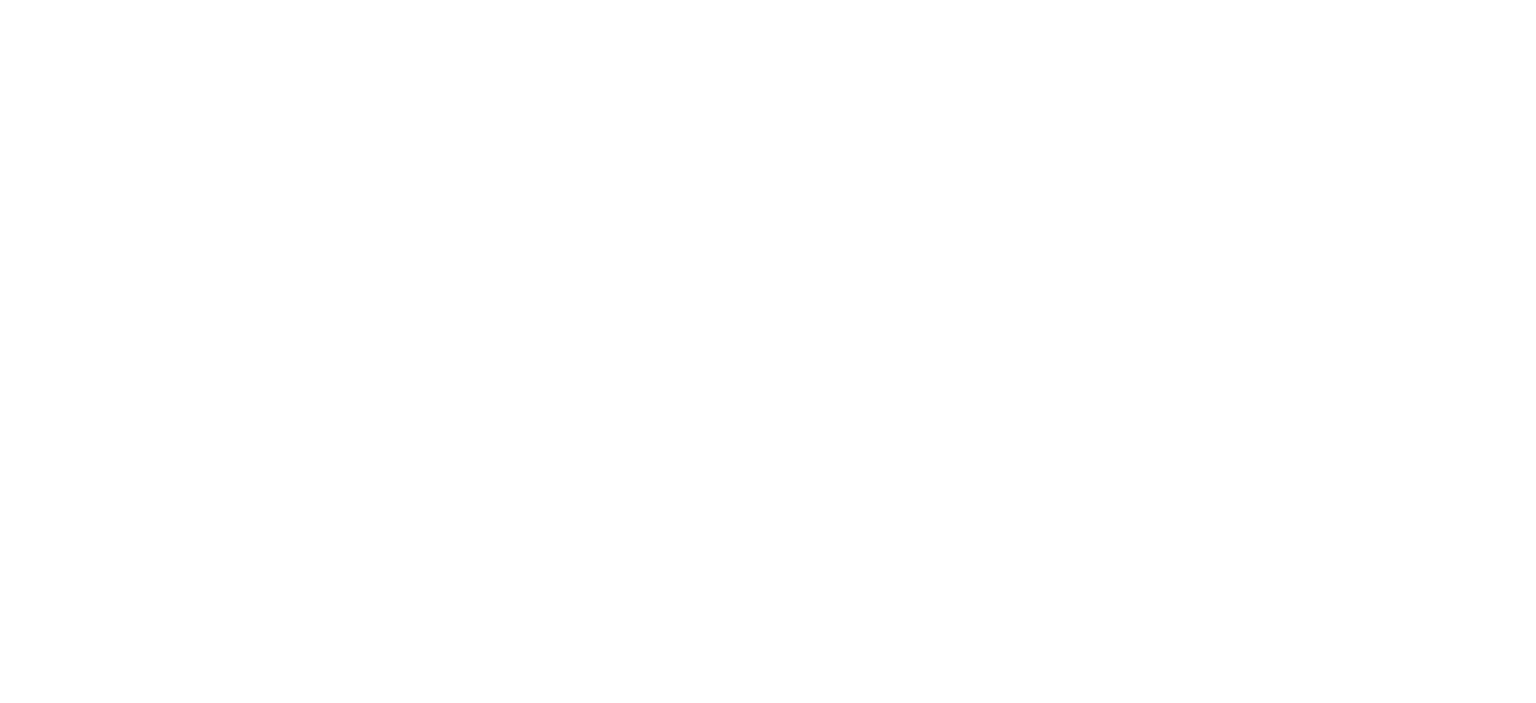 scroll, scrollTop: 0, scrollLeft: 0, axis: both 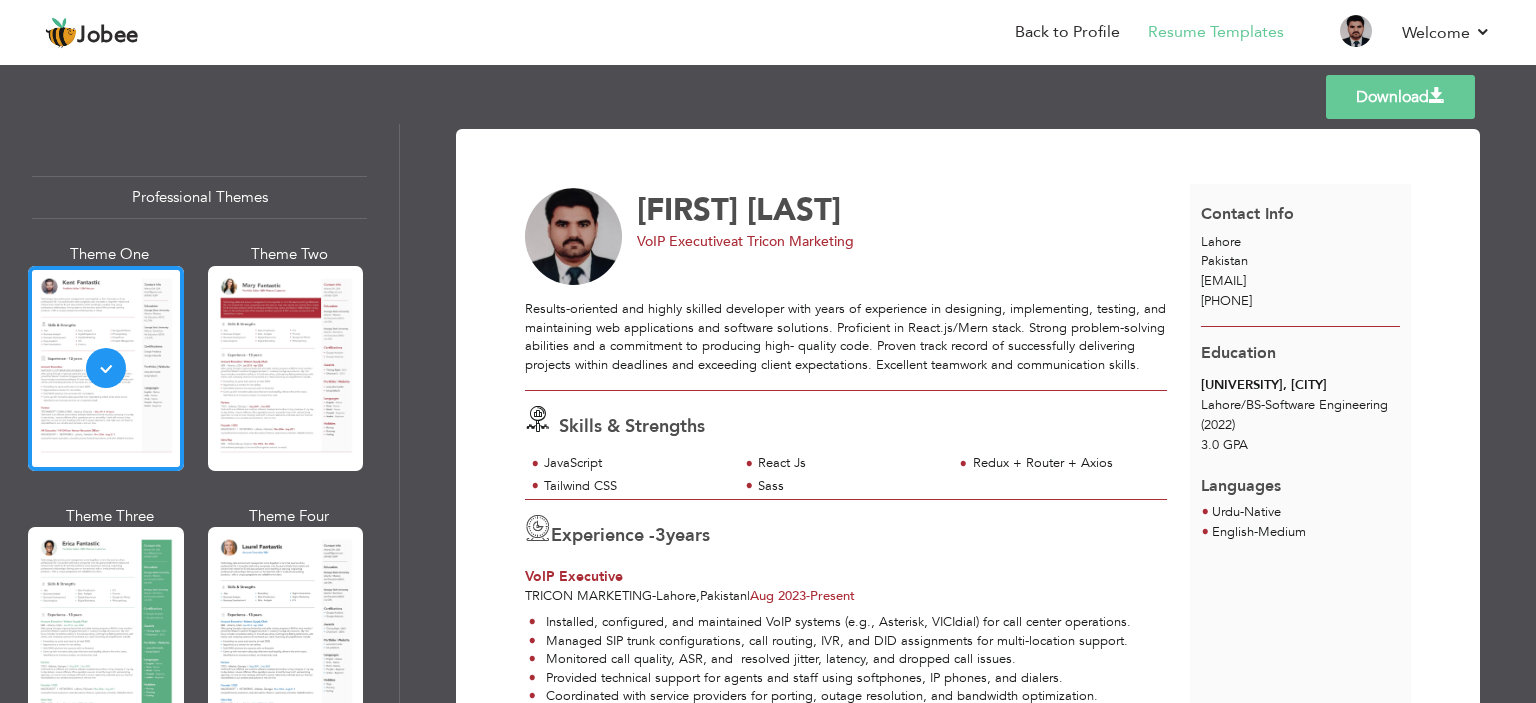 click on "Download" at bounding box center (1400, 97) 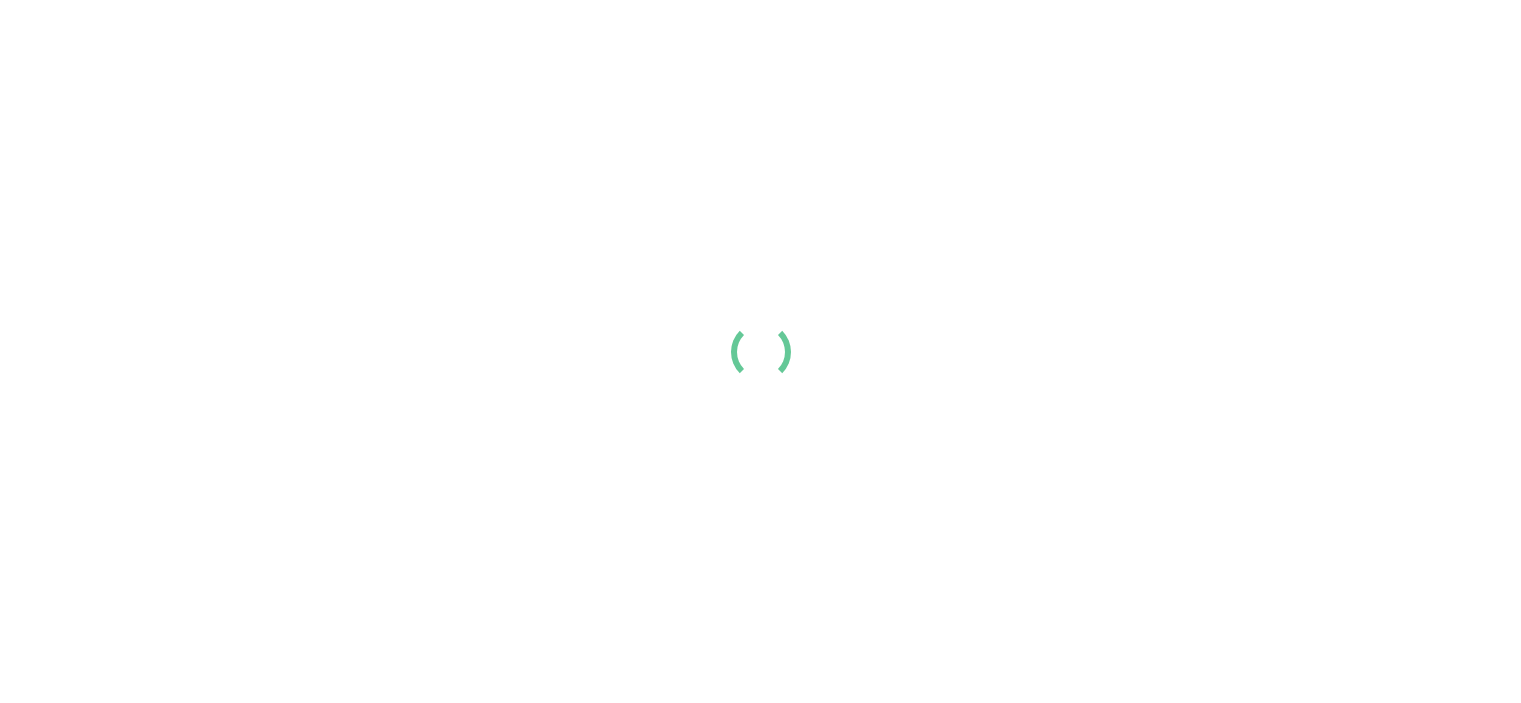 scroll, scrollTop: 0, scrollLeft: 0, axis: both 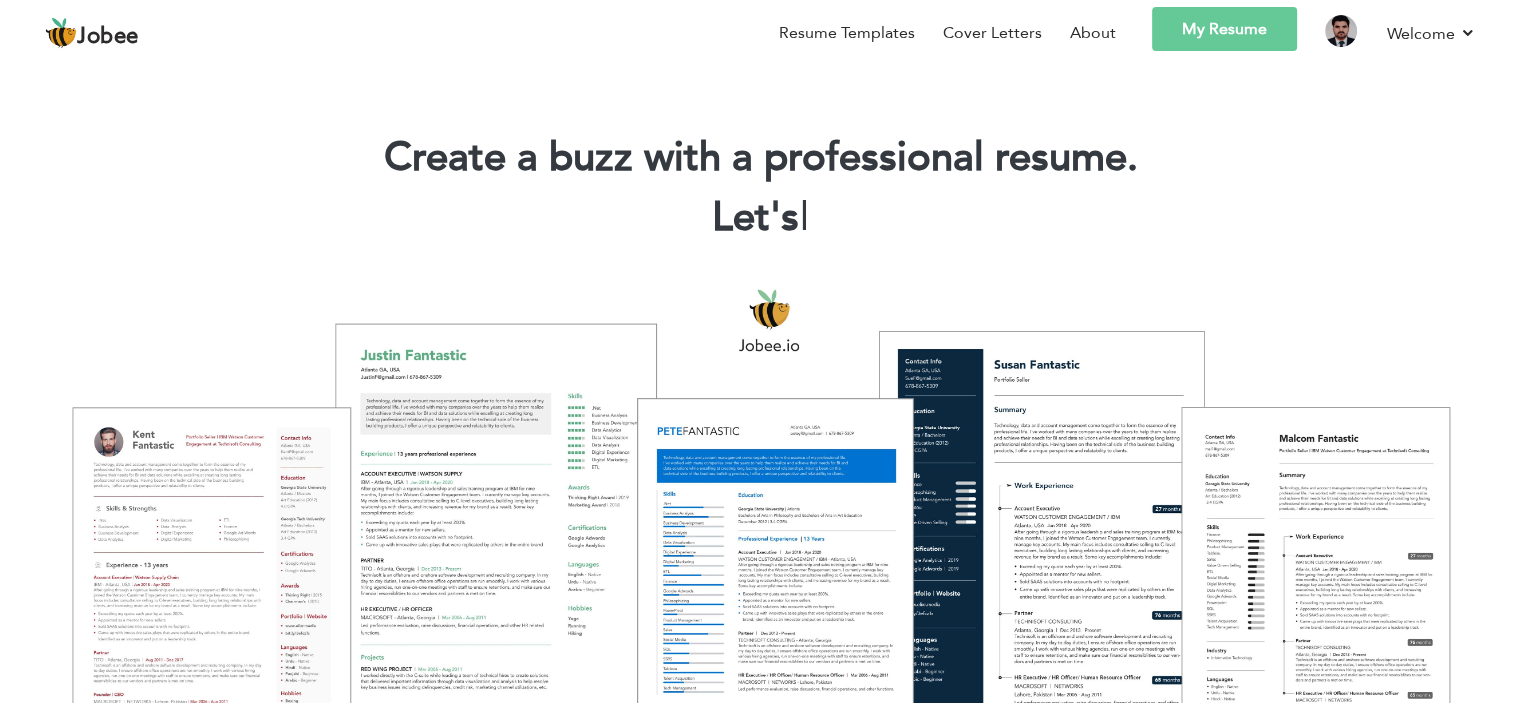 click on "My Resume" at bounding box center [1224, 29] 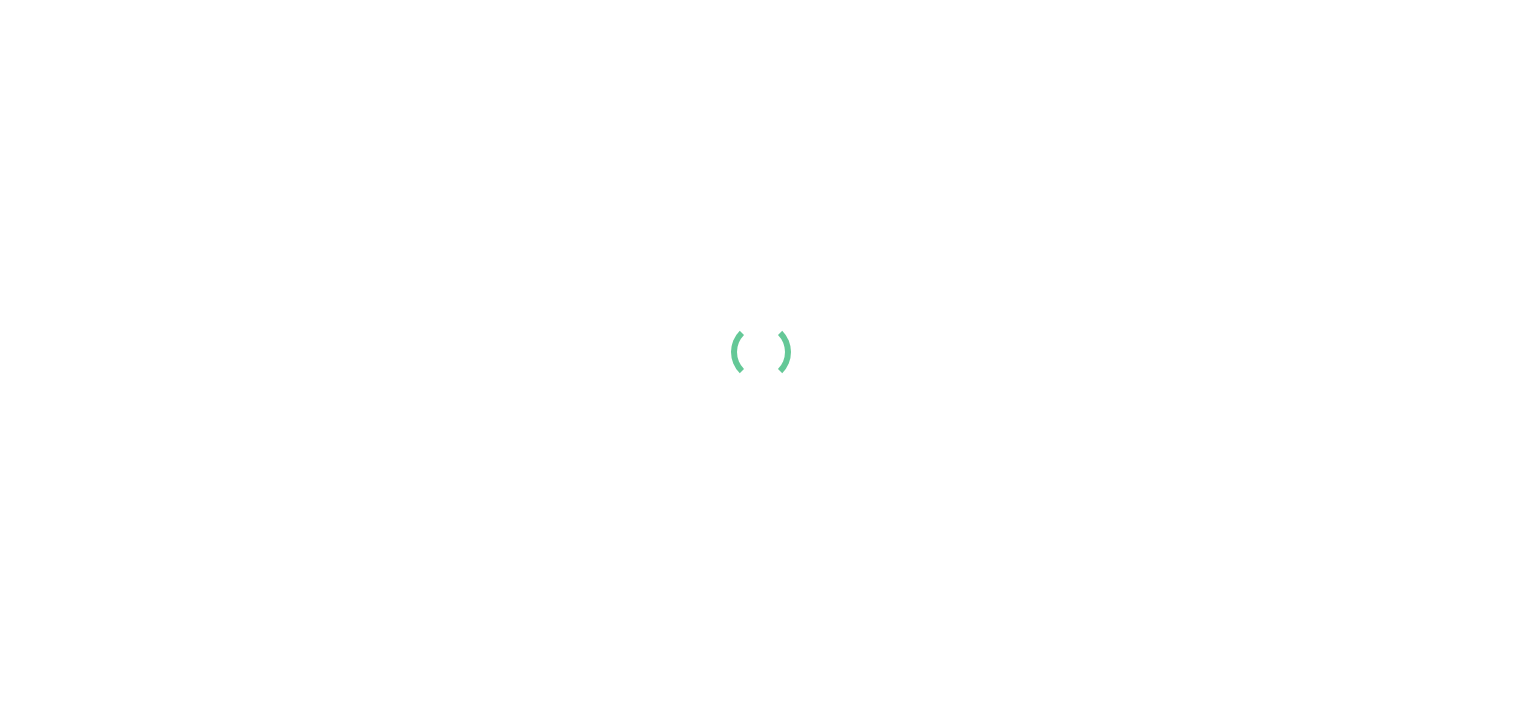 scroll, scrollTop: 0, scrollLeft: 0, axis: both 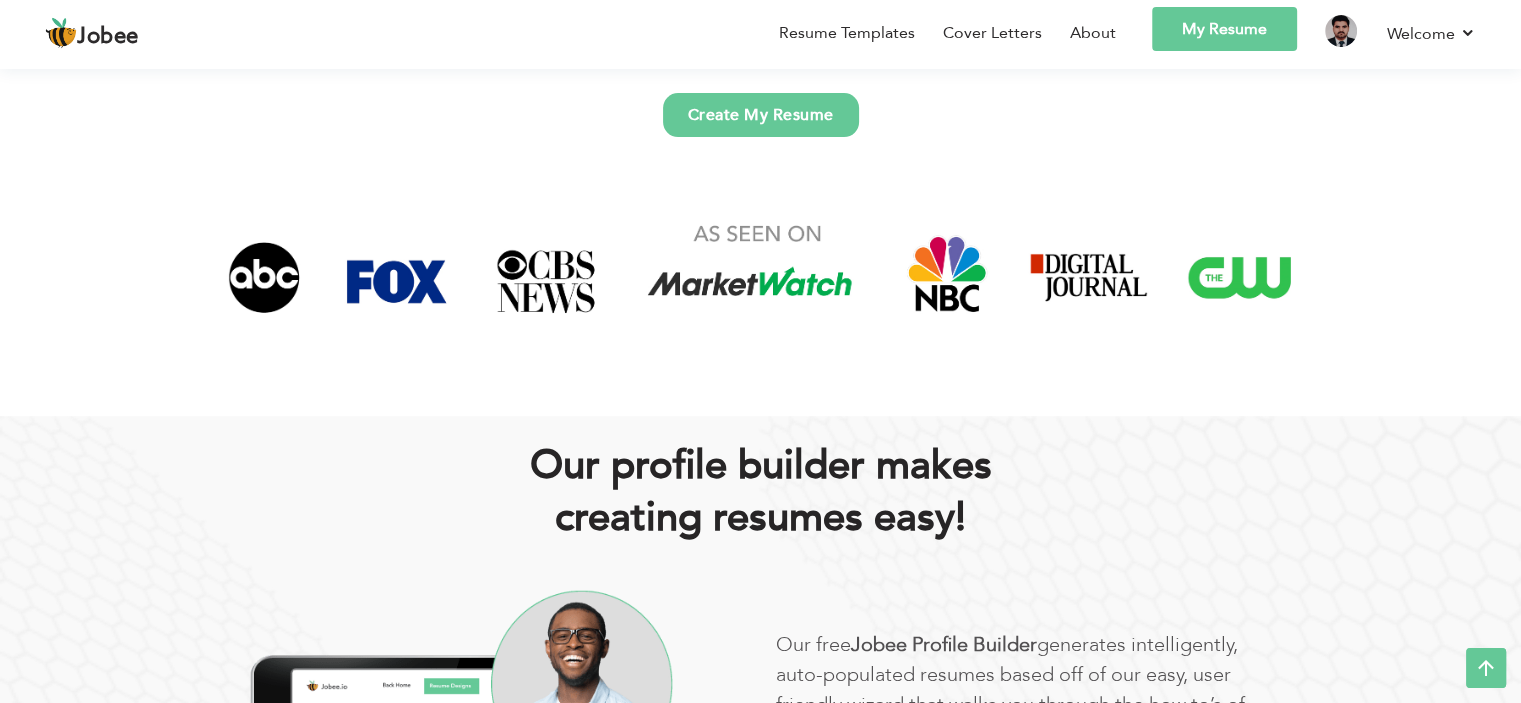 click on "Create My Resume" at bounding box center (761, 115) 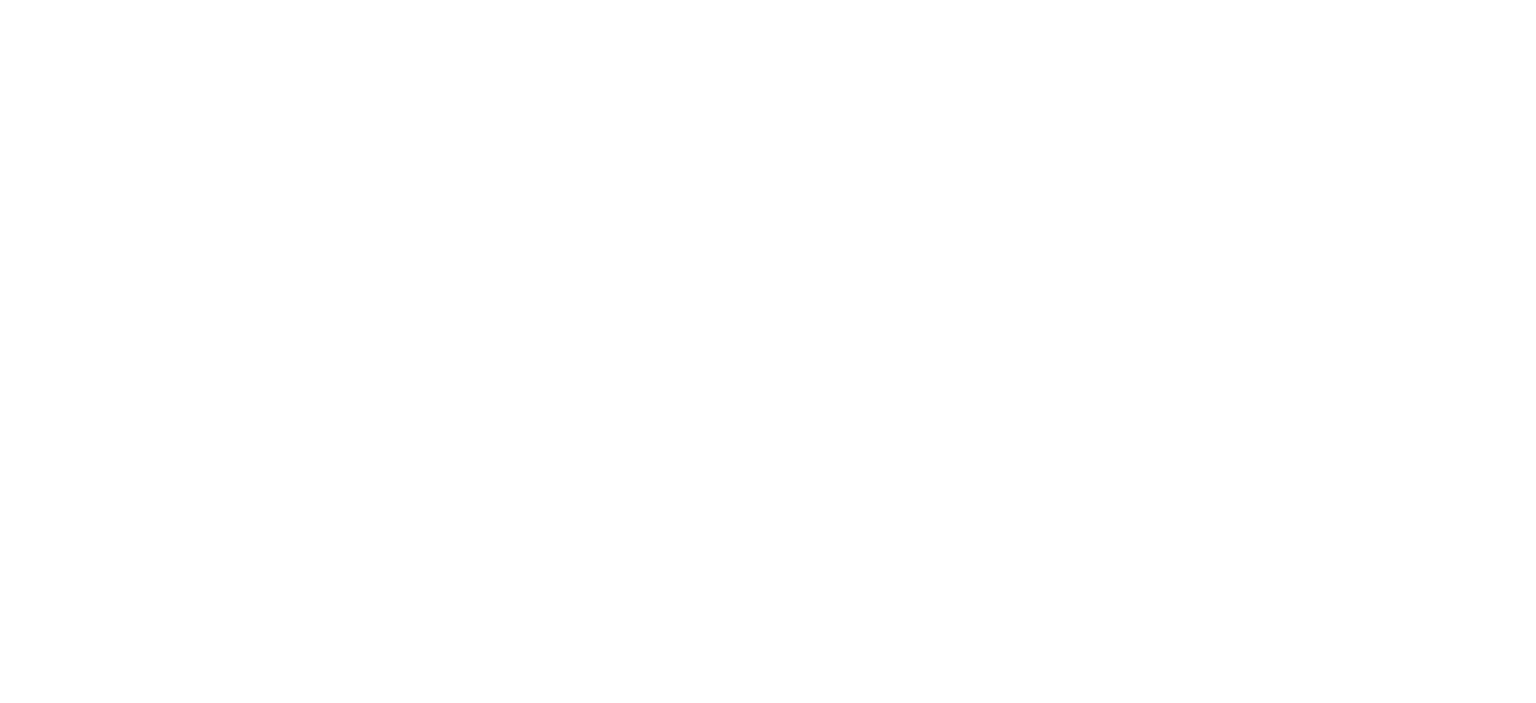 scroll, scrollTop: 0, scrollLeft: 0, axis: both 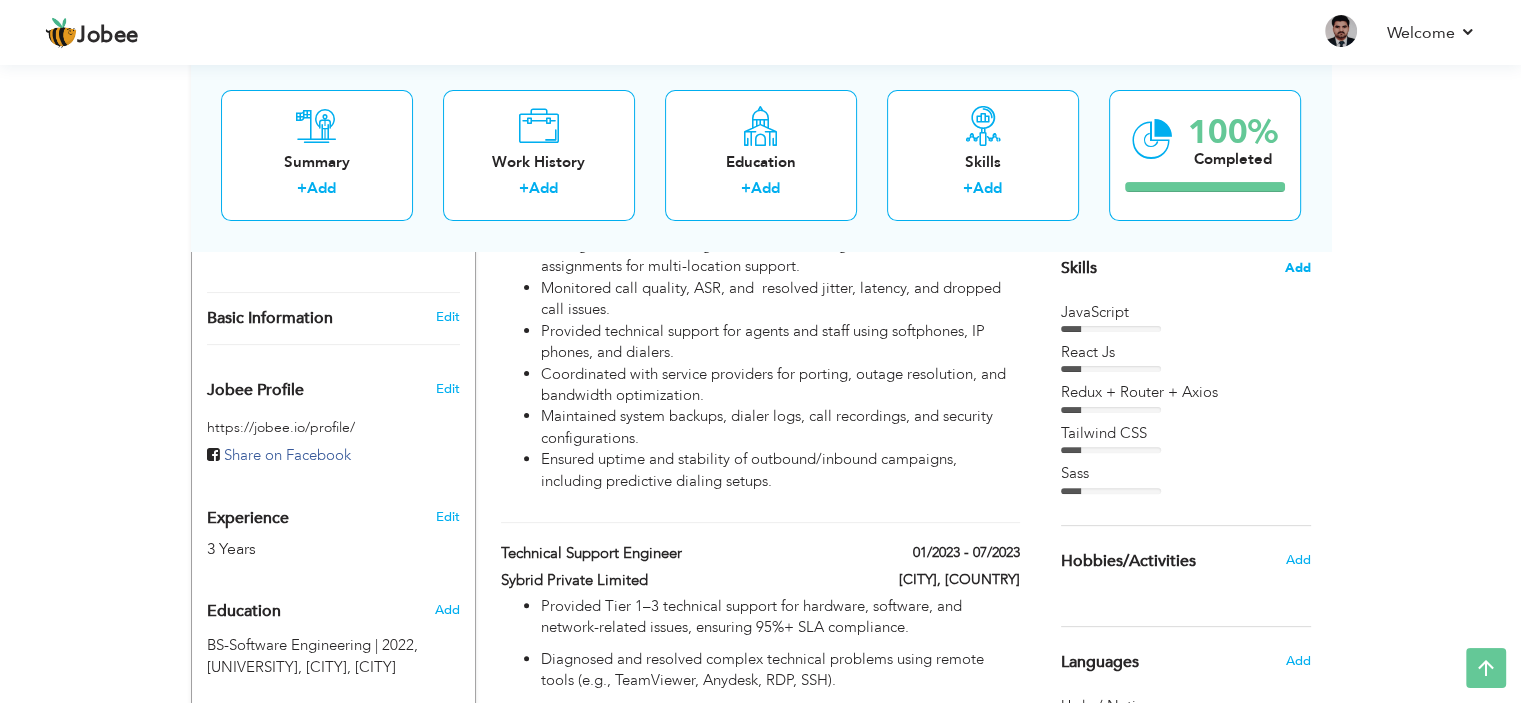 click on "Add" at bounding box center [1298, 268] 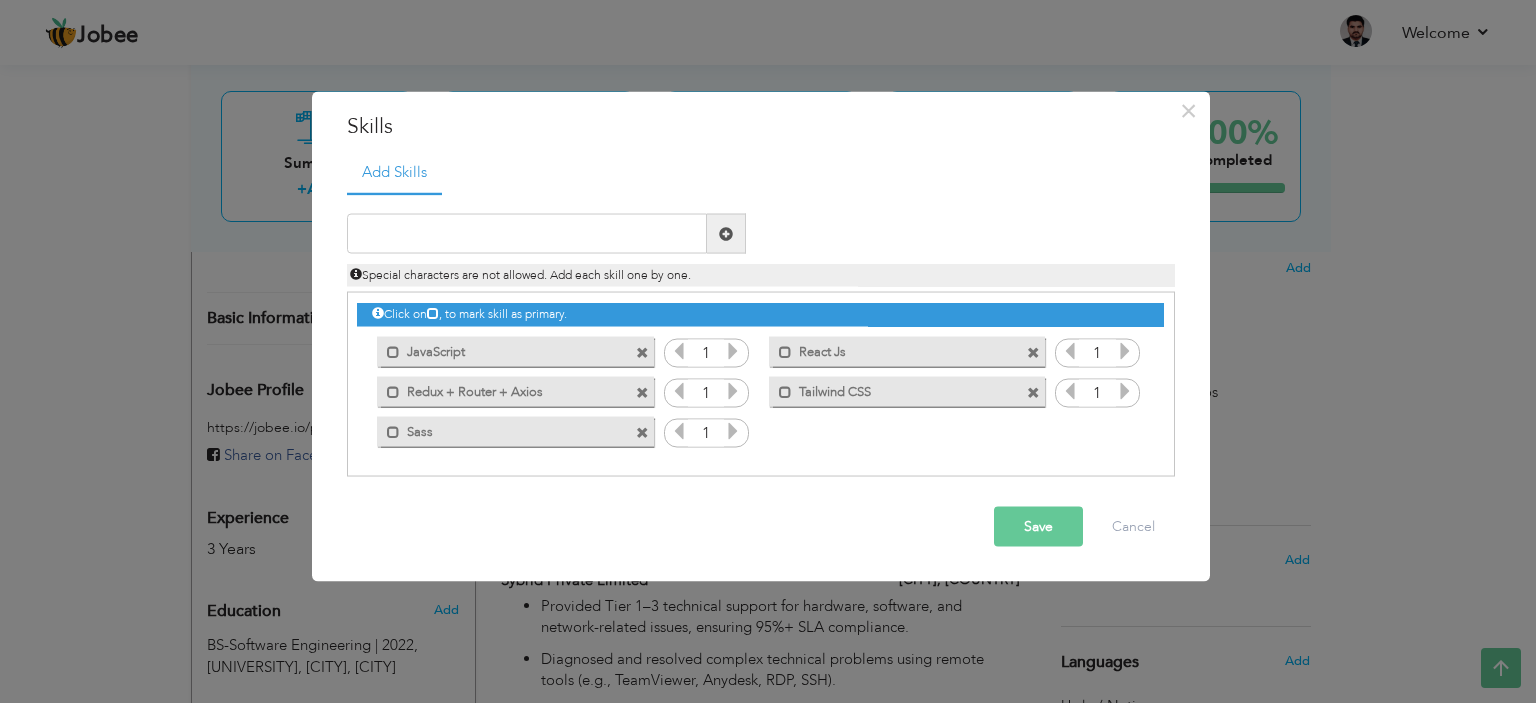 click at bounding box center [1033, 352] 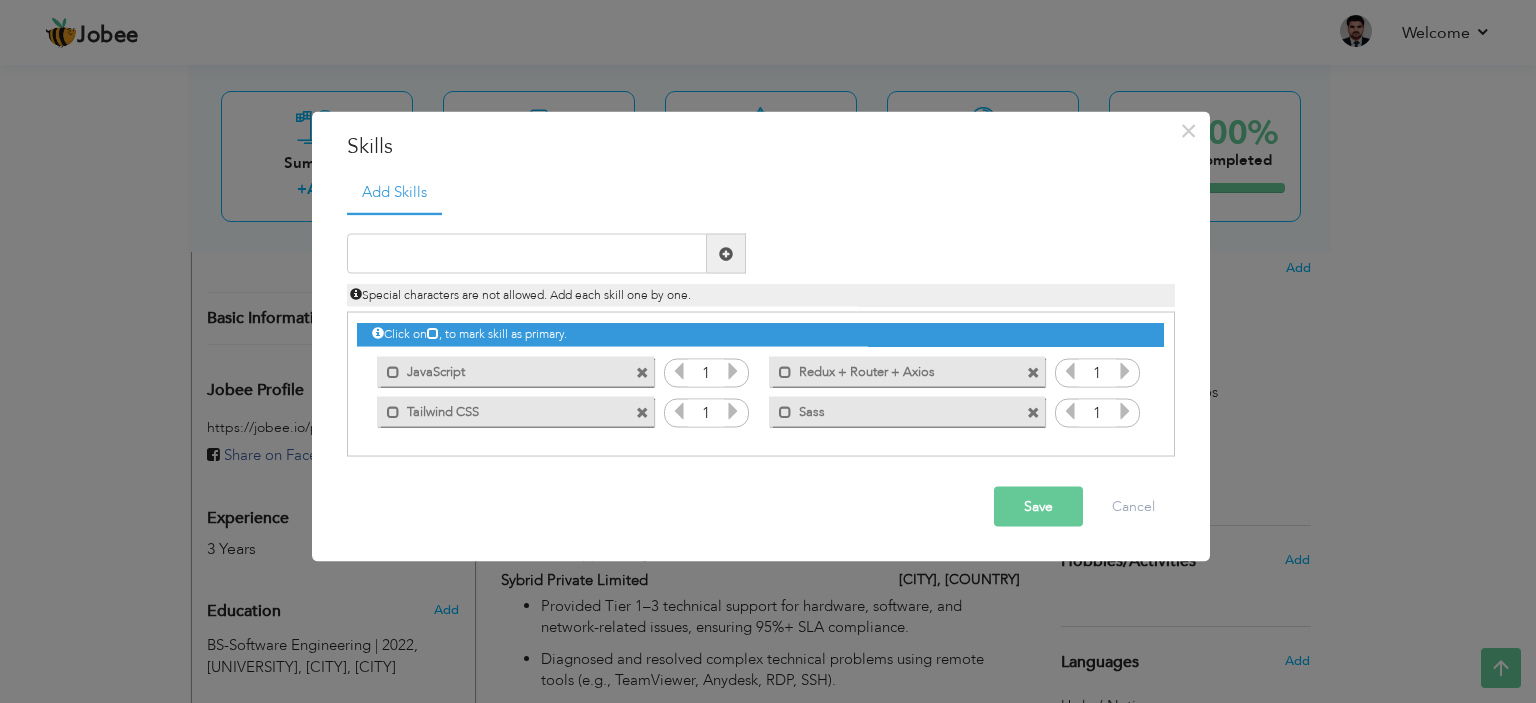 click at bounding box center [1033, 372] 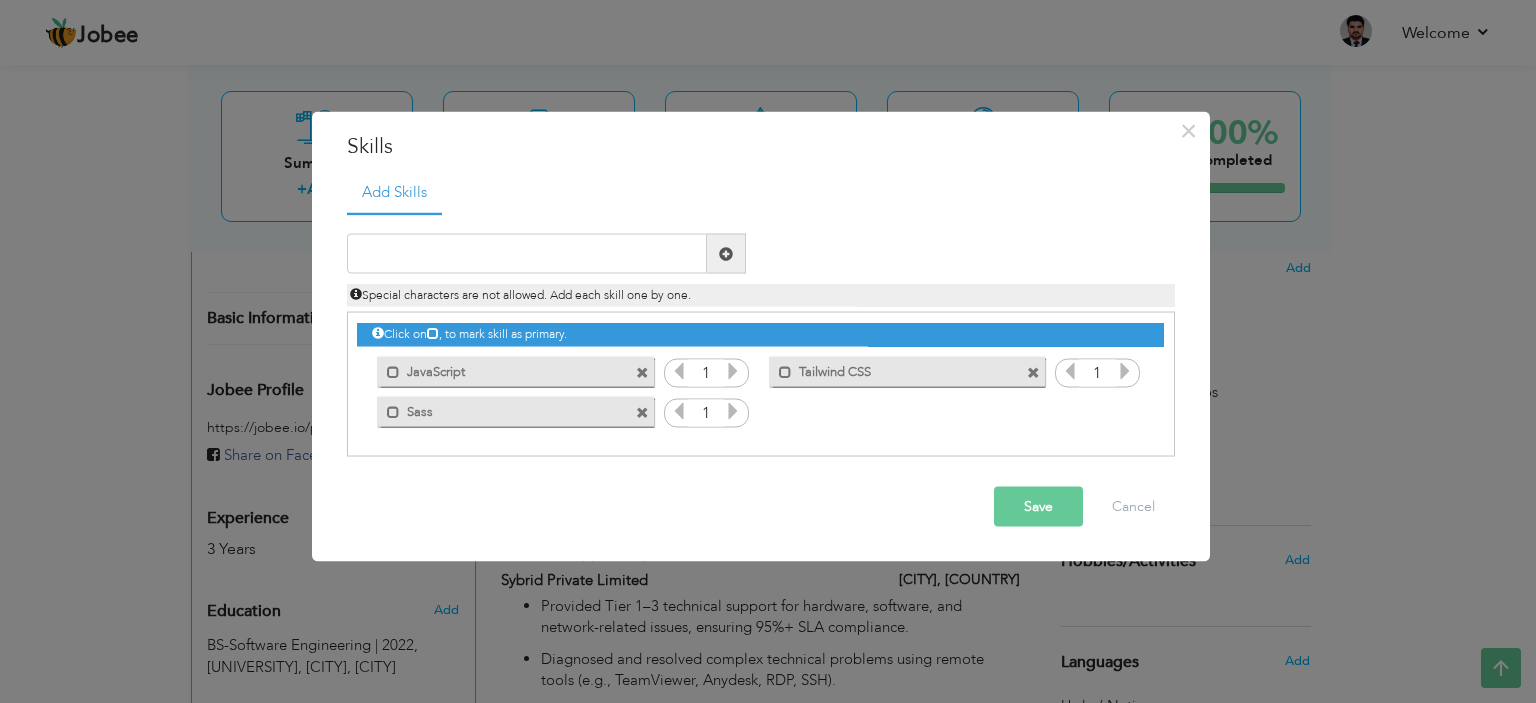click at bounding box center (1033, 372) 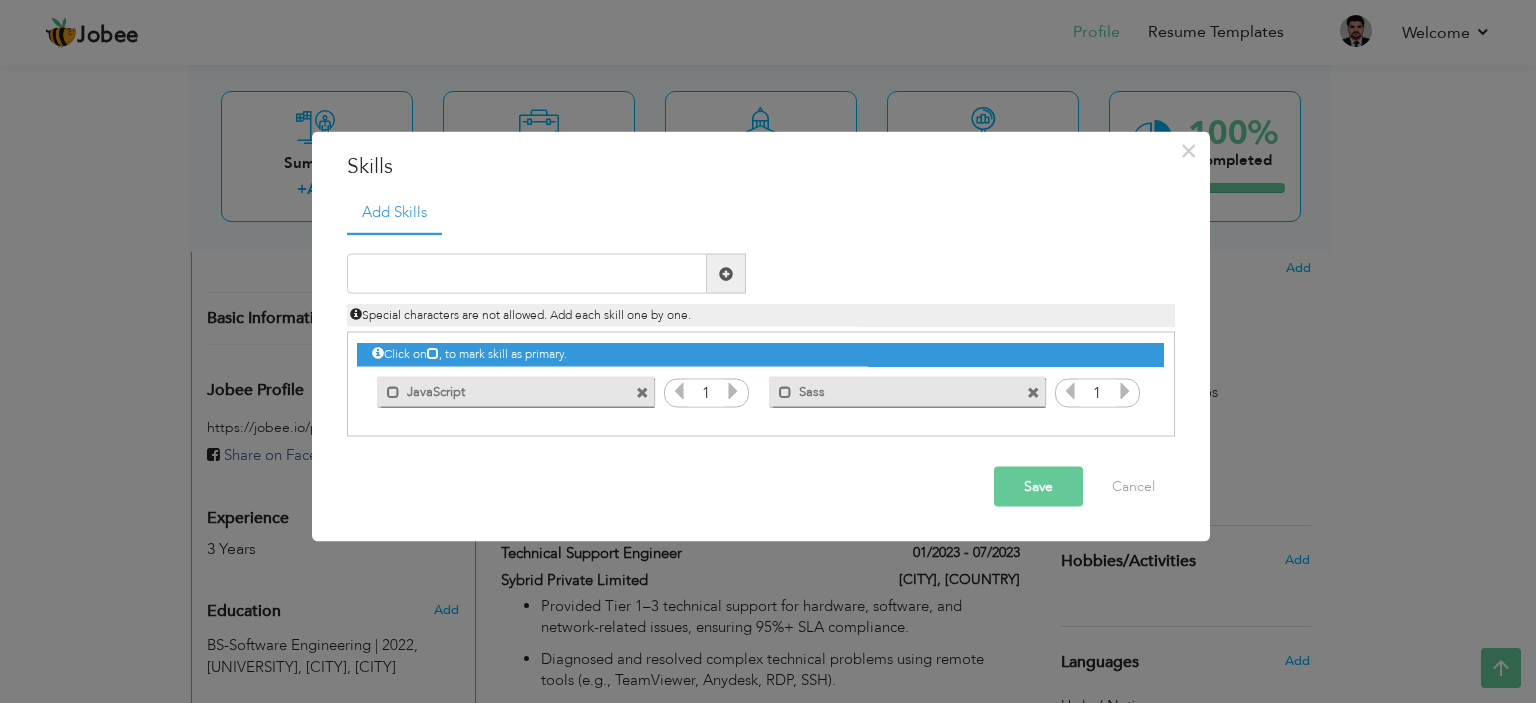 click at bounding box center (642, 392) 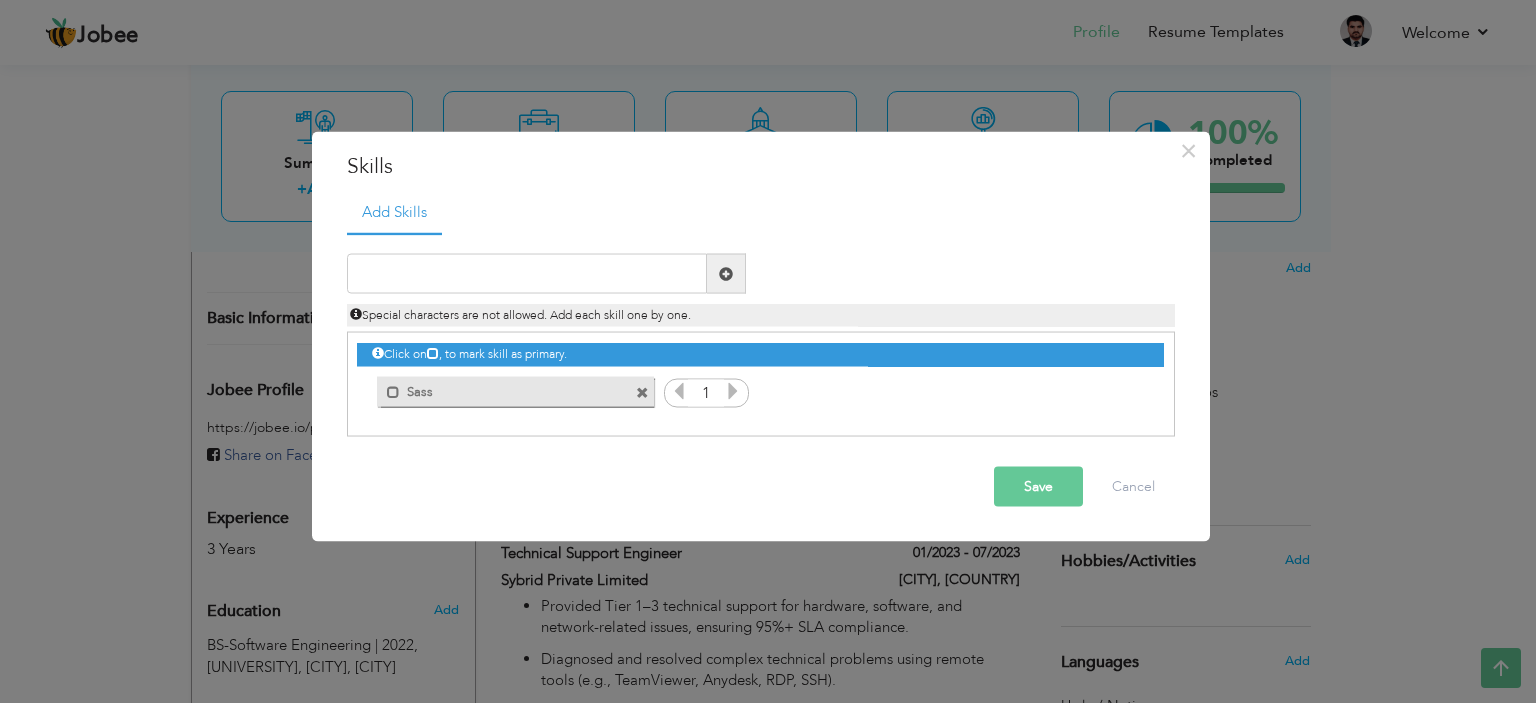 click at bounding box center (642, 392) 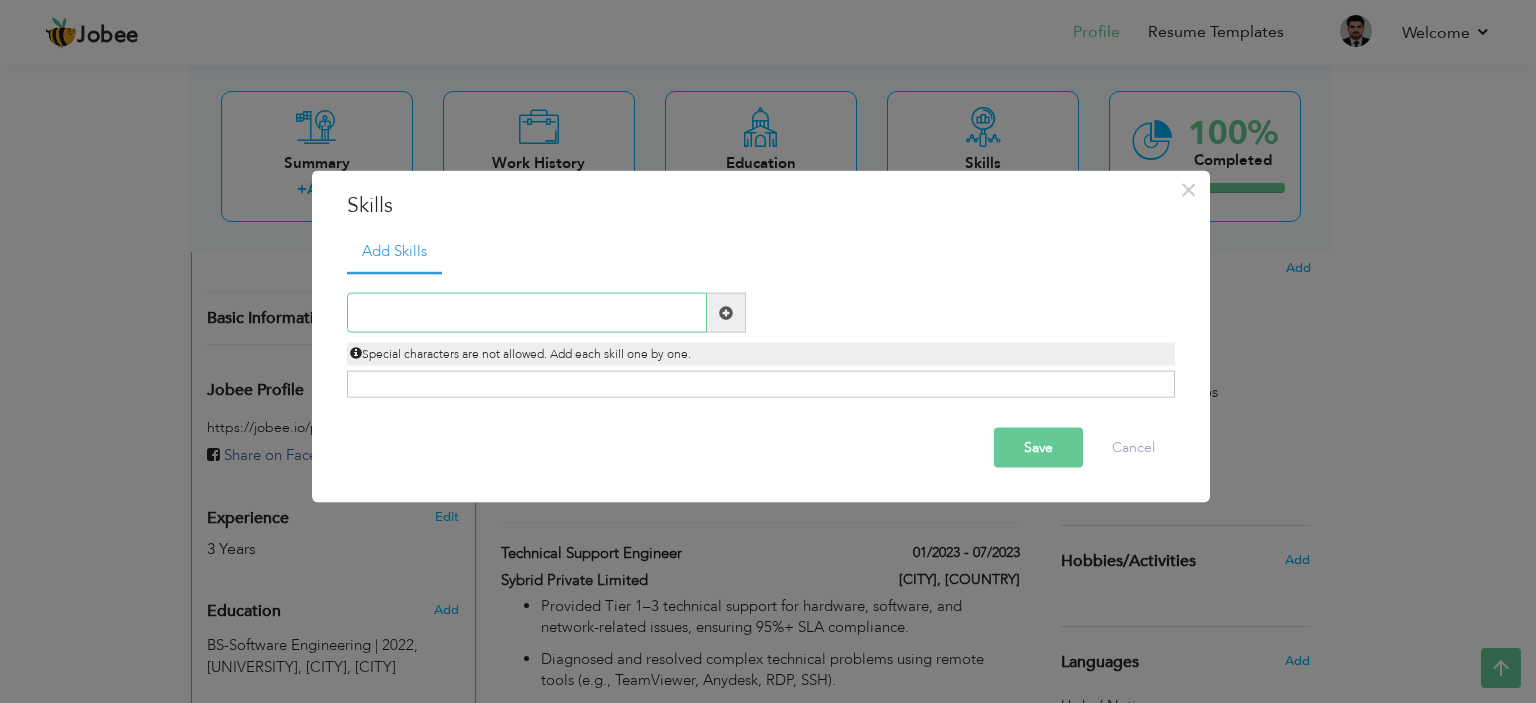 click at bounding box center (527, 313) 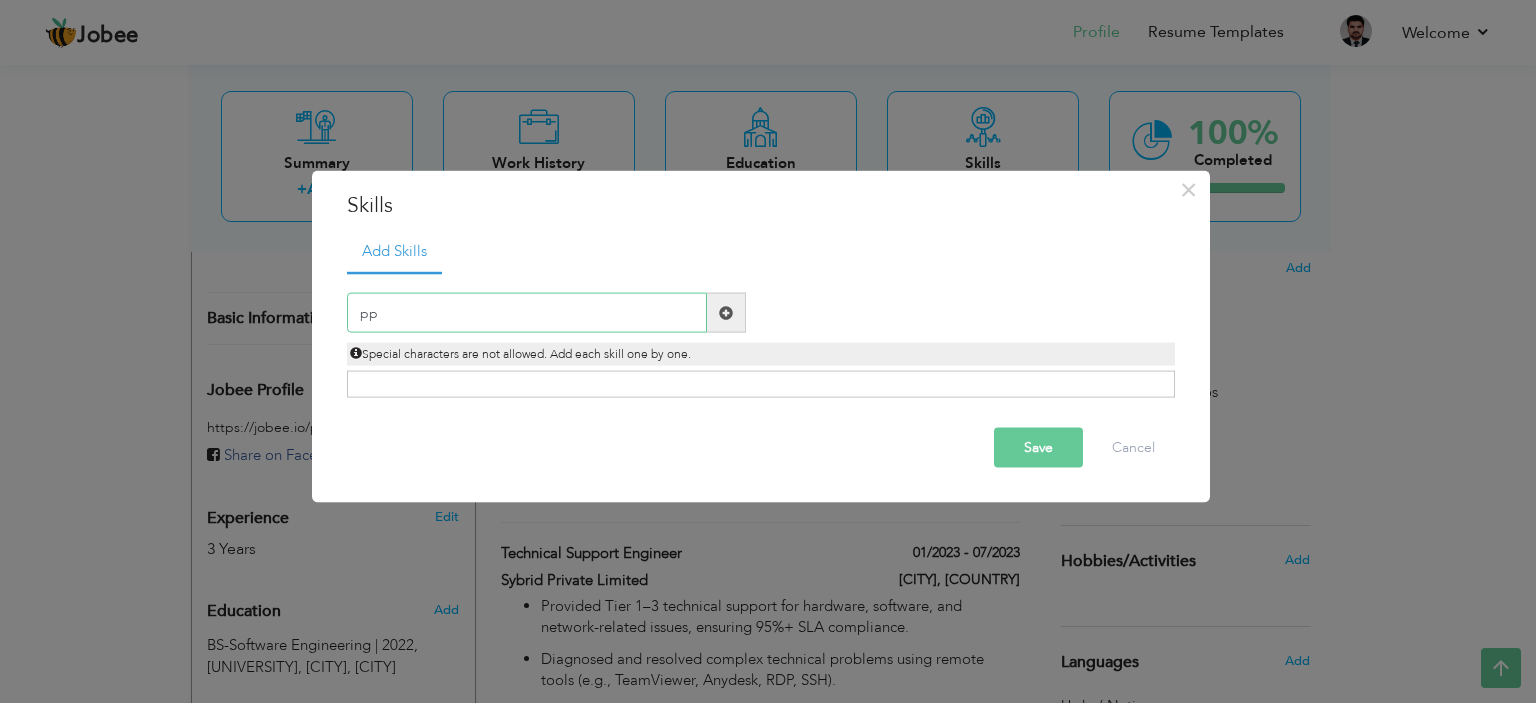 type on "p" 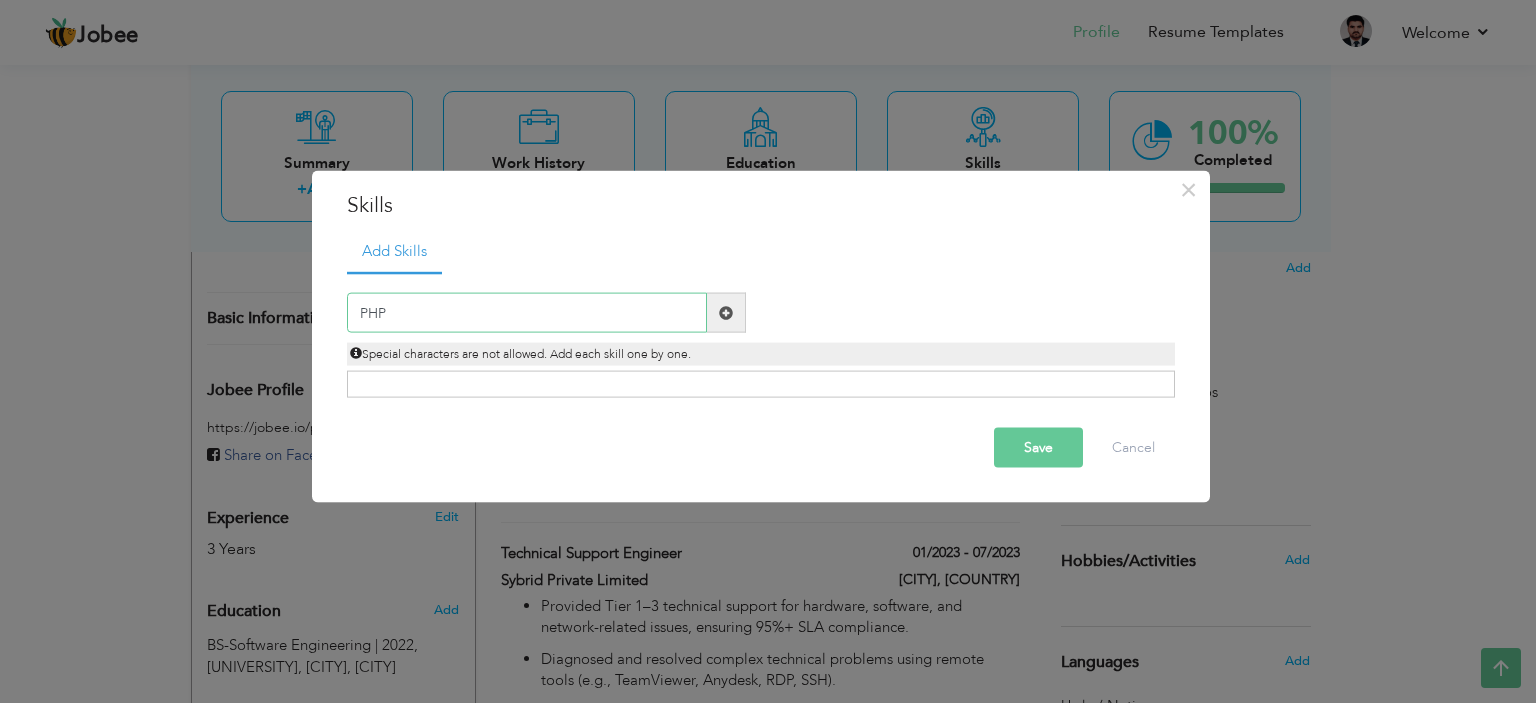 click on "PHP" at bounding box center [527, 313] 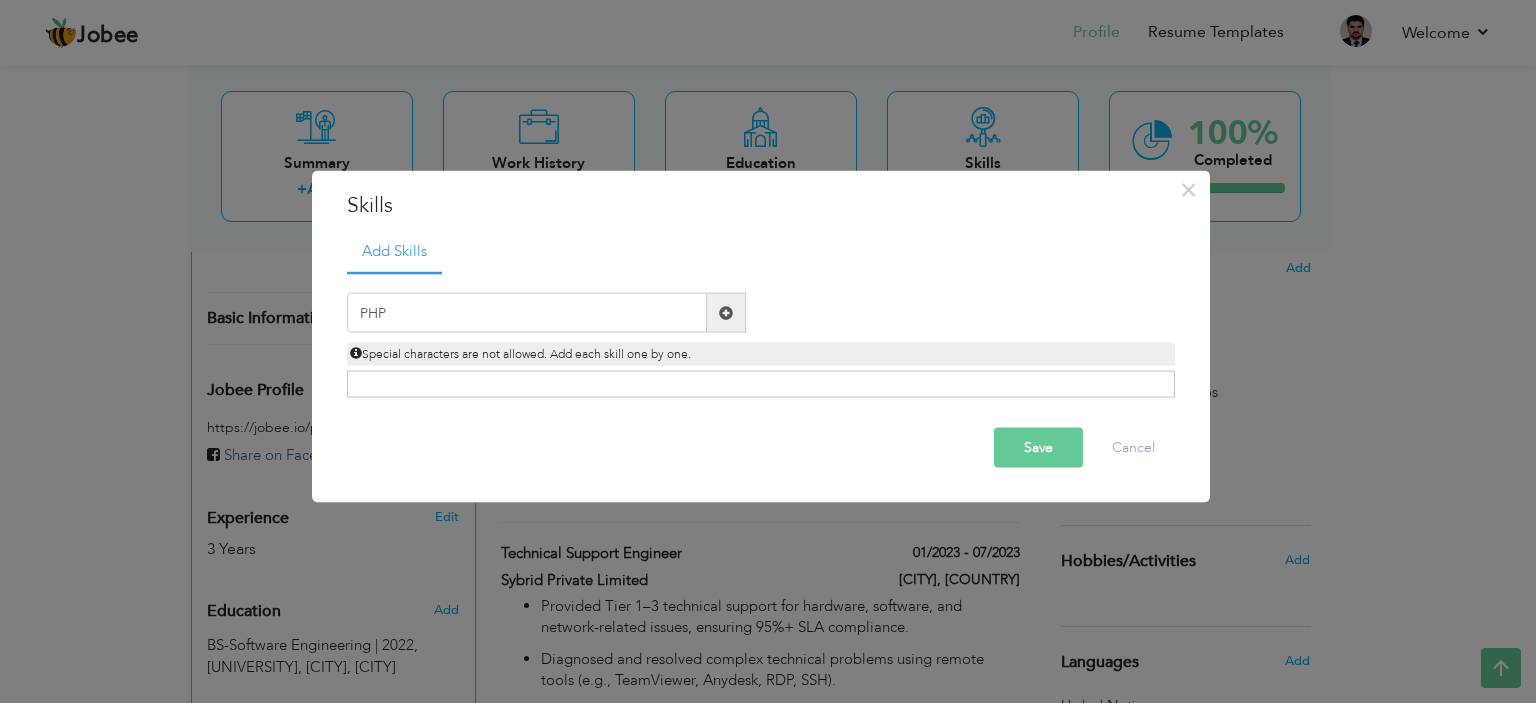 click at bounding box center (726, 312) 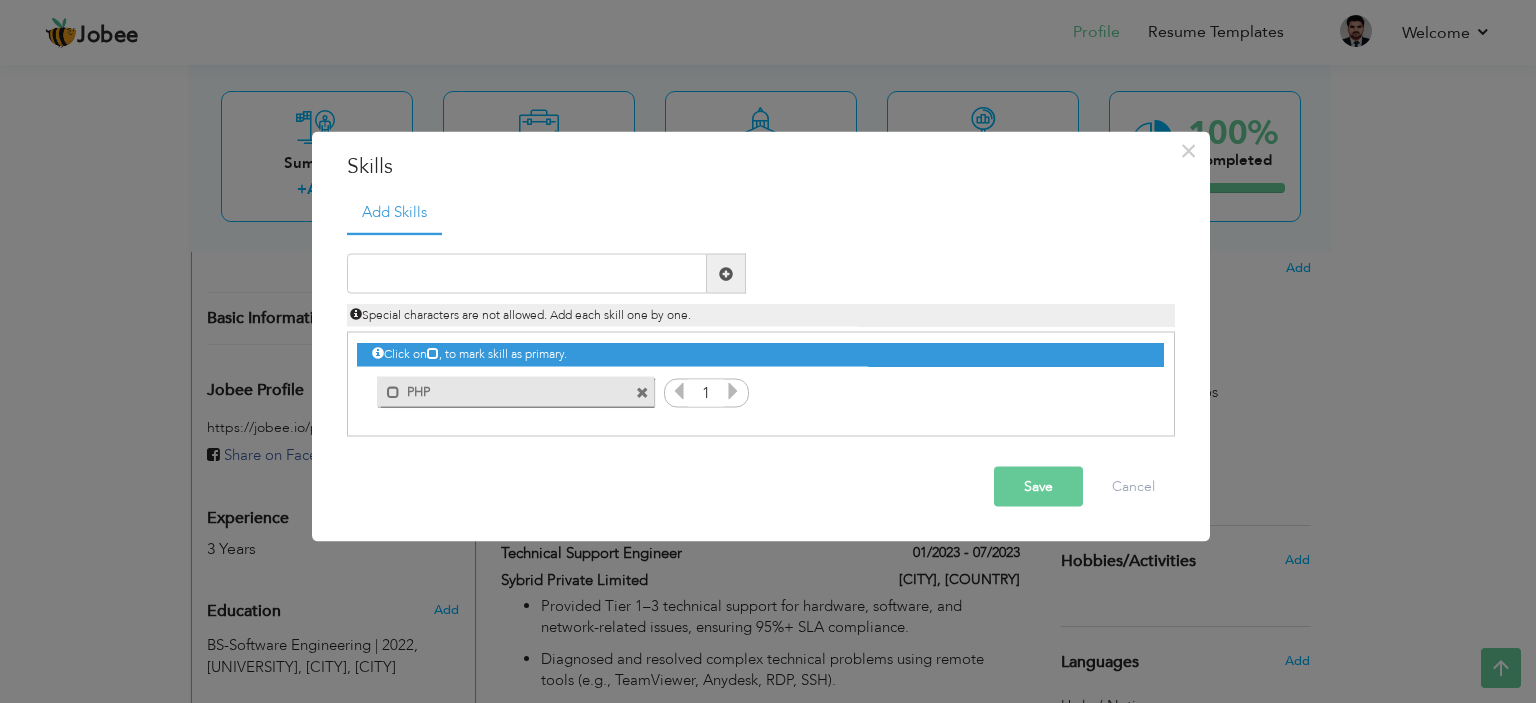 click at bounding box center (733, 391) 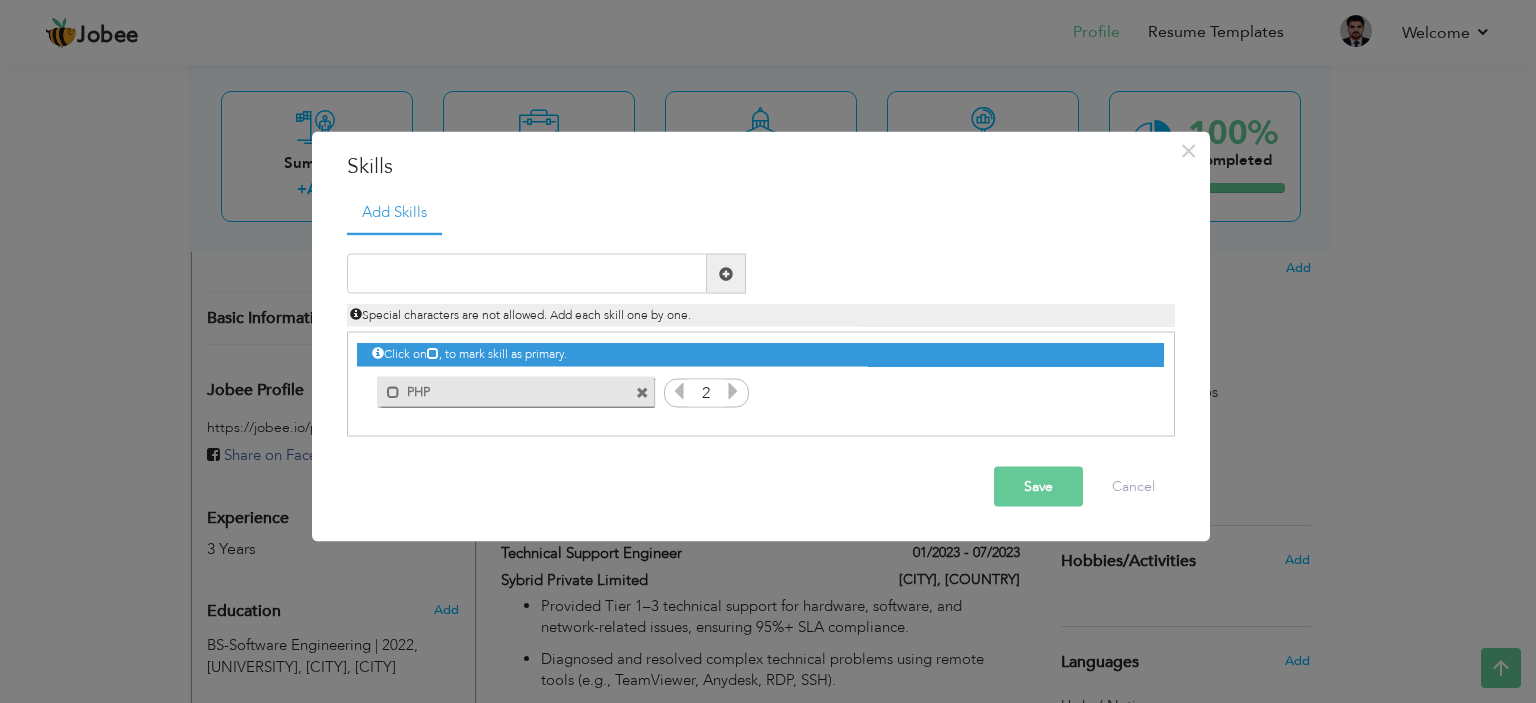 click at bounding box center [733, 391] 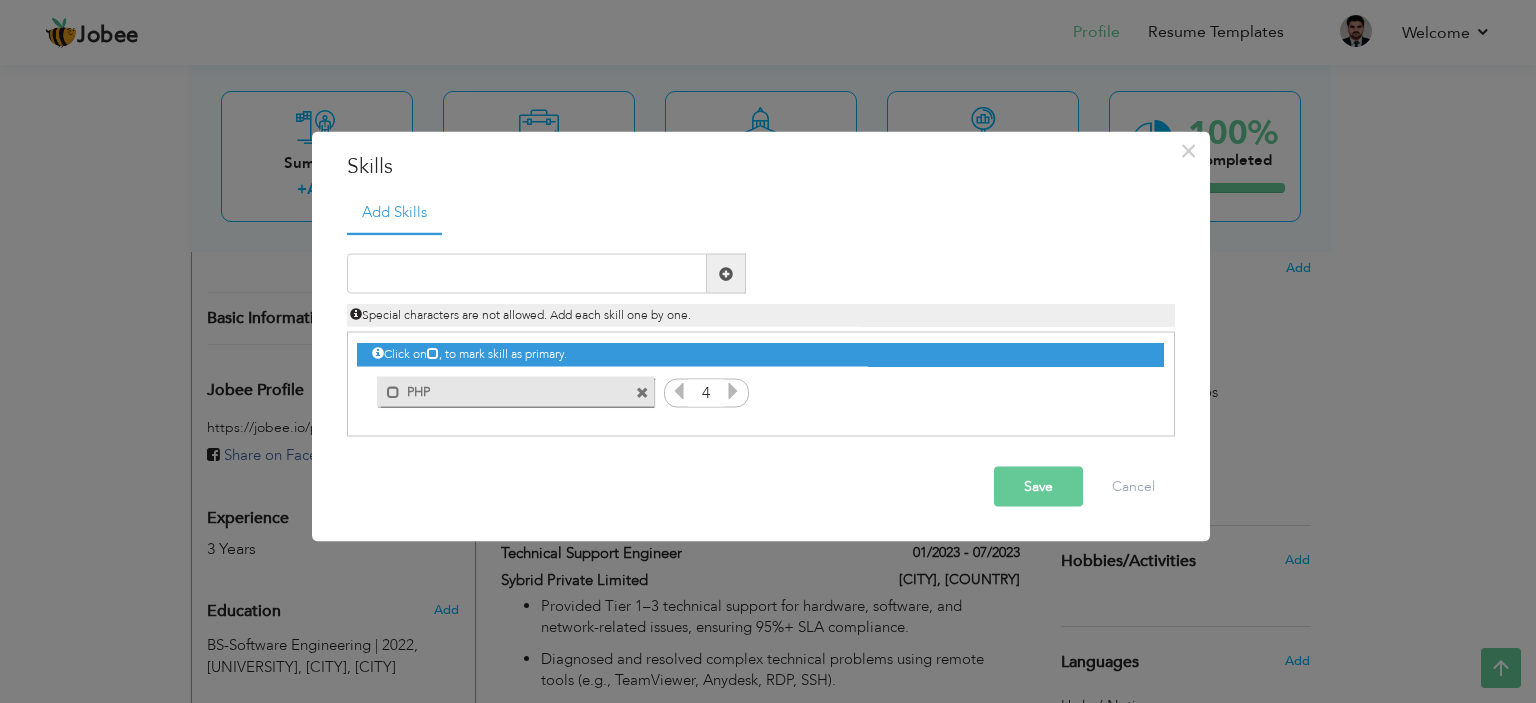 click at bounding box center [733, 391] 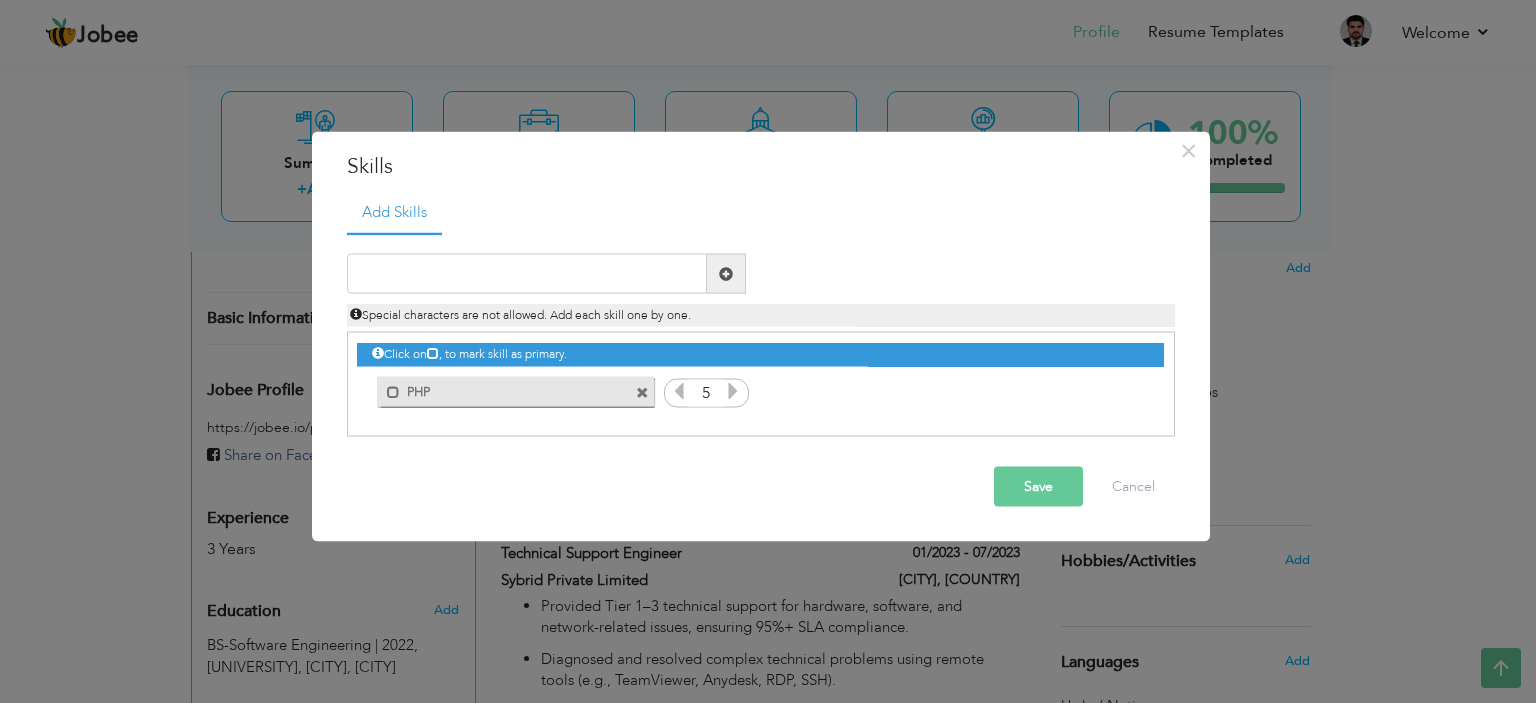 click at bounding box center (733, 391) 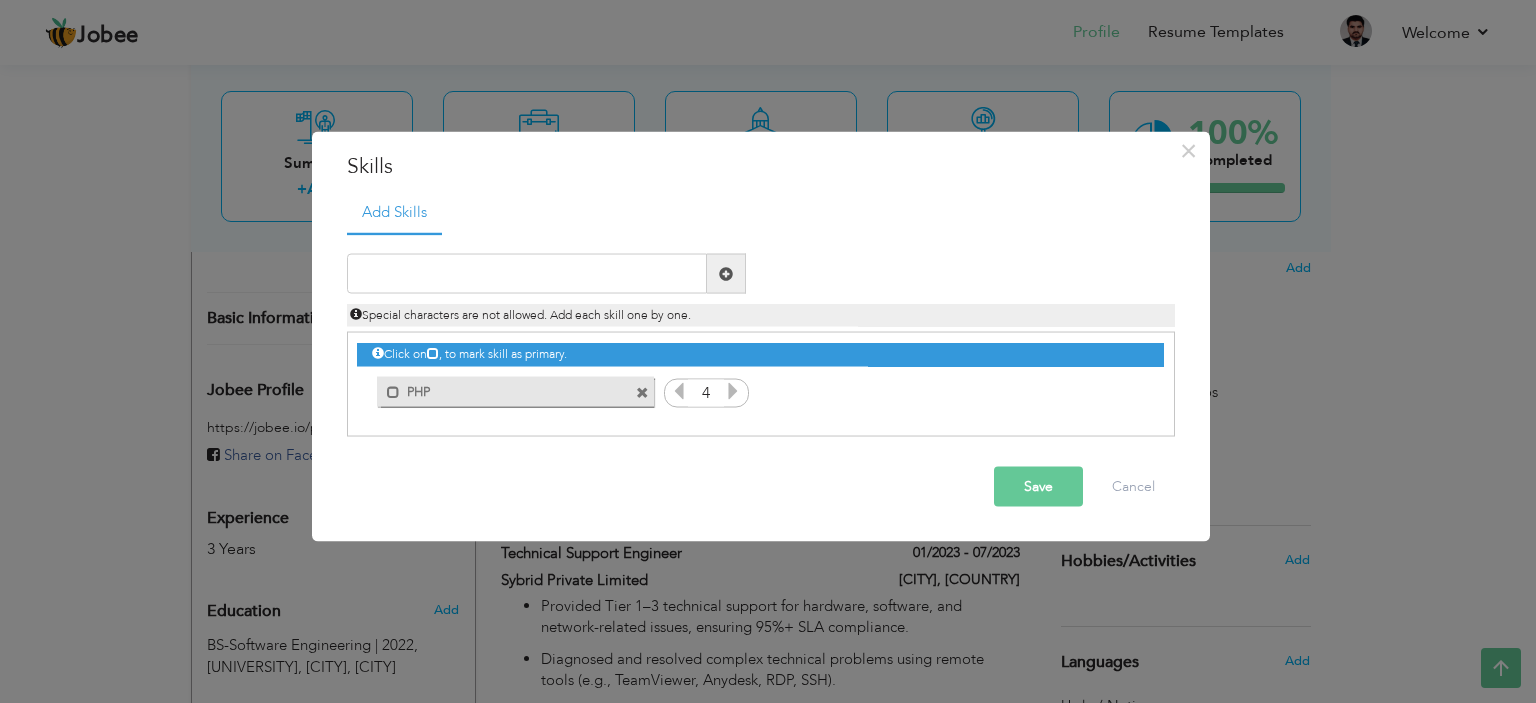 click on "Save" at bounding box center [1038, 487] 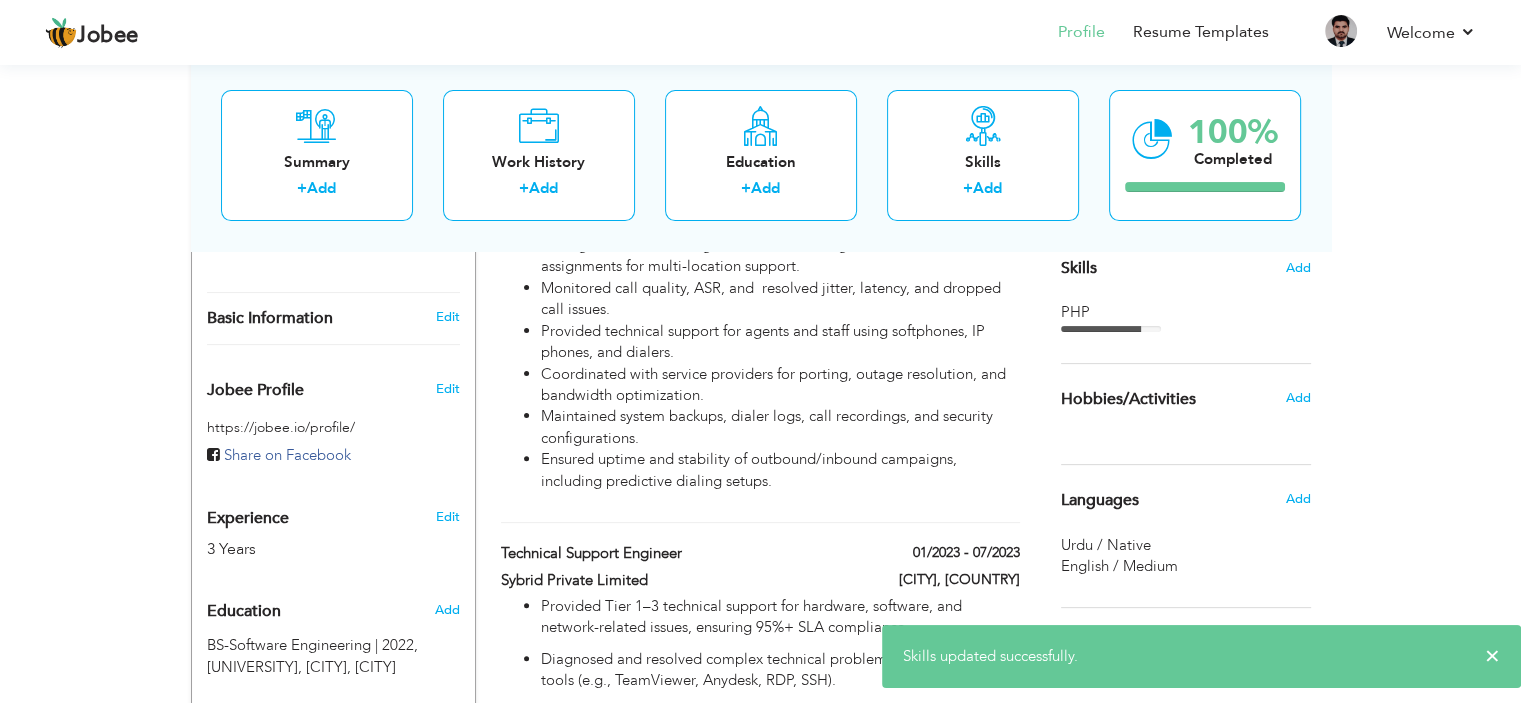click on "PHP" at bounding box center (1186, 312) 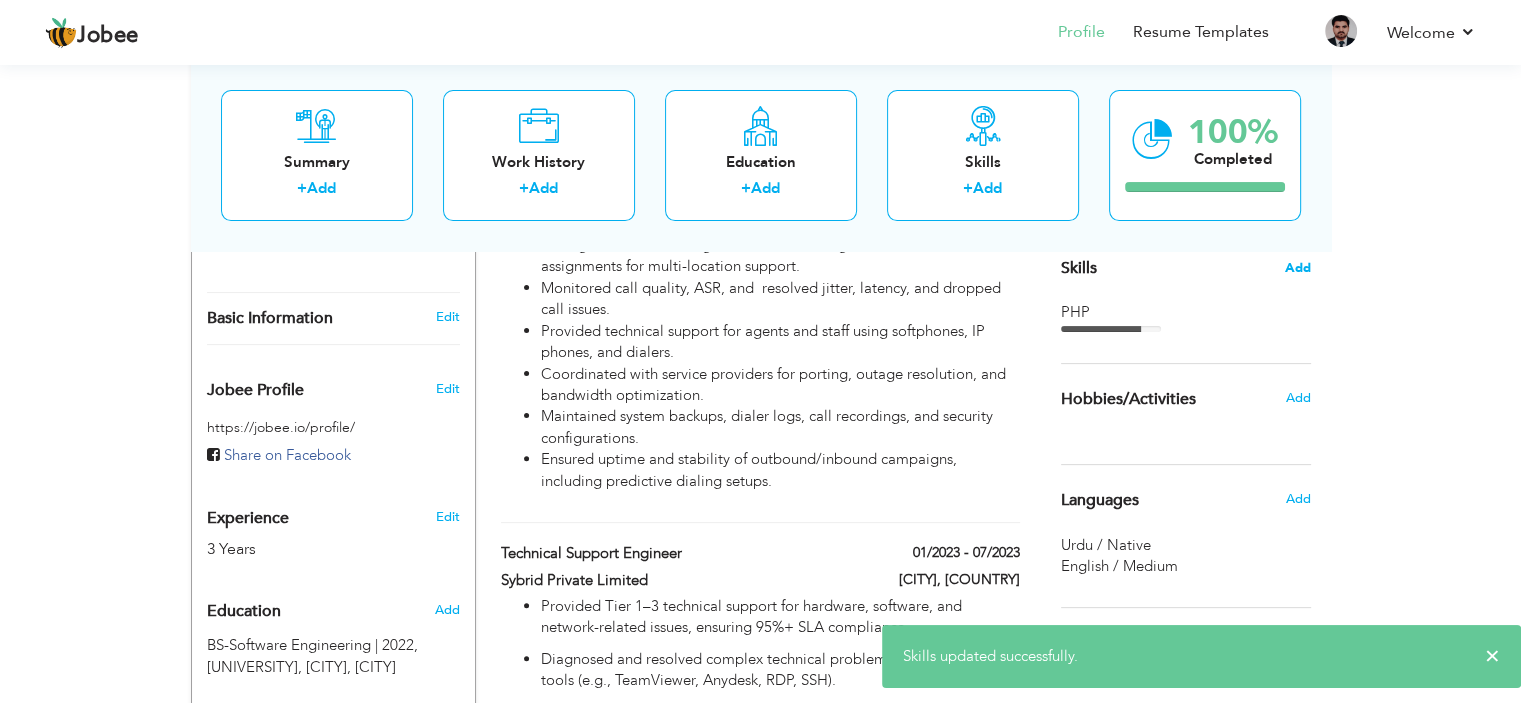 click on "Add" at bounding box center (1298, 268) 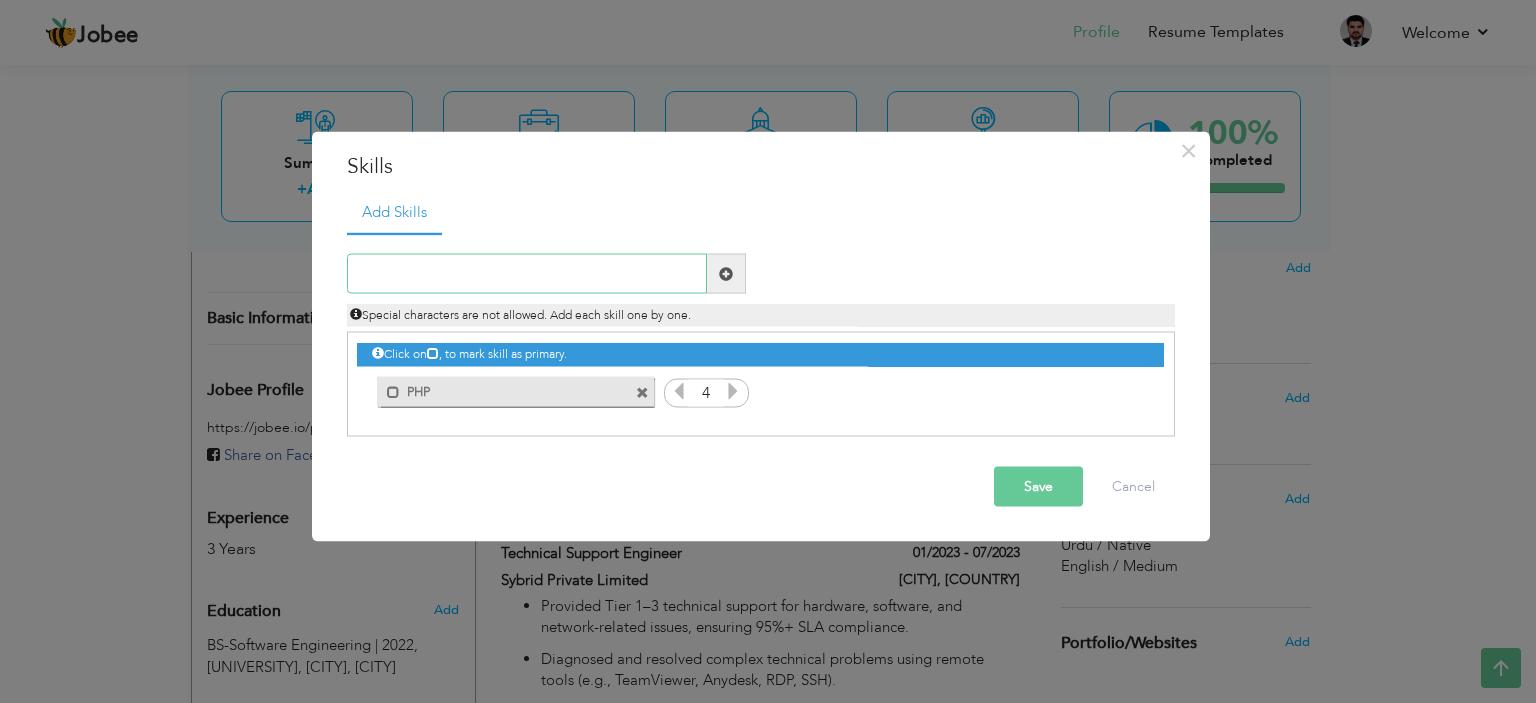 click at bounding box center (527, 274) 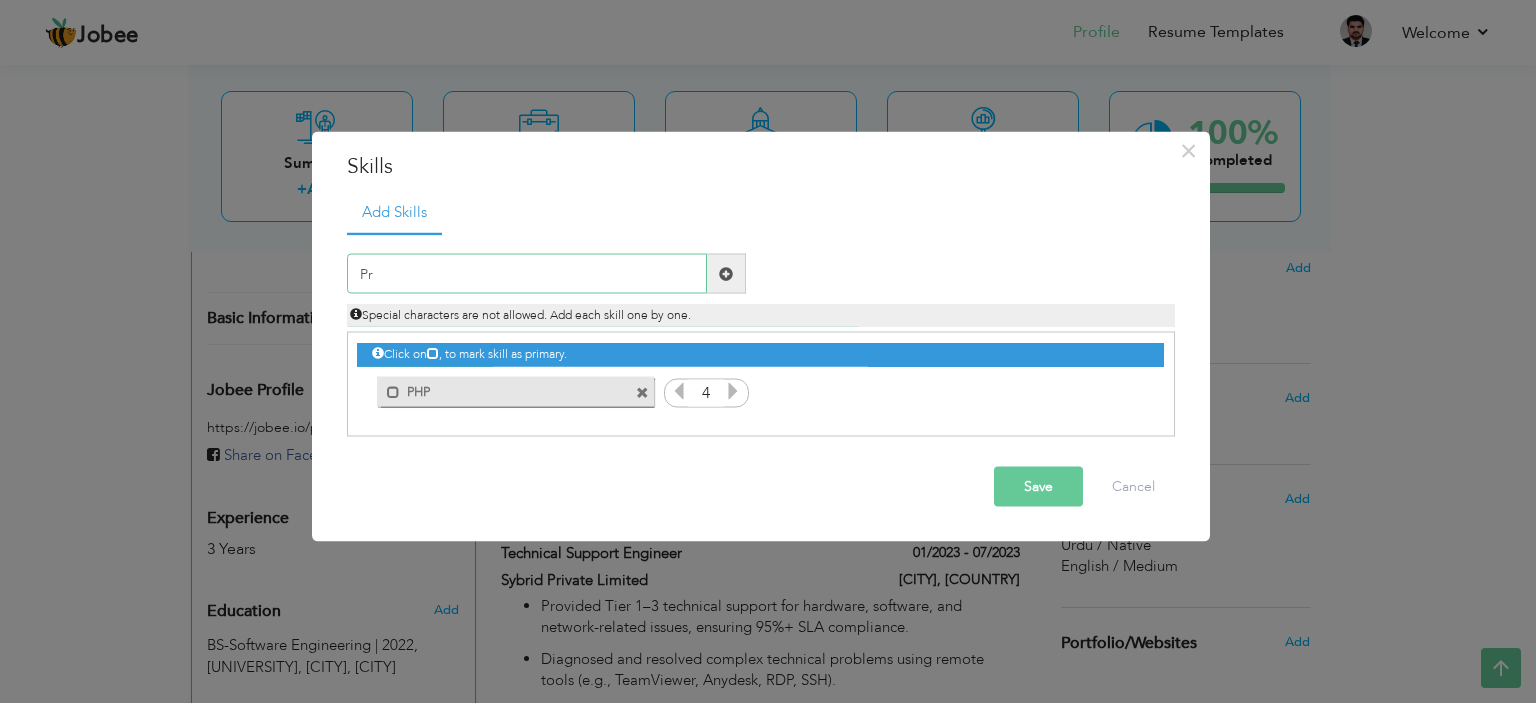 type on "P" 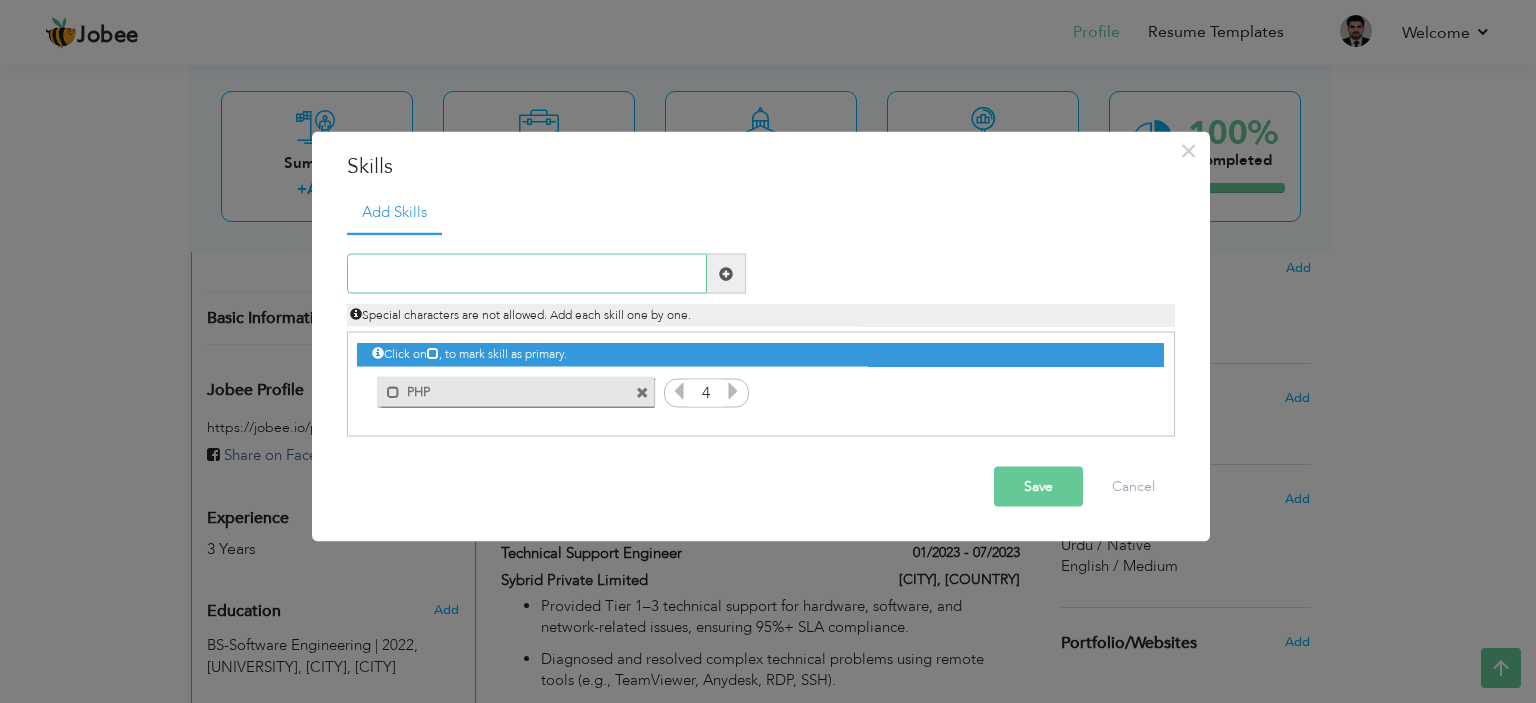 click at bounding box center [527, 274] 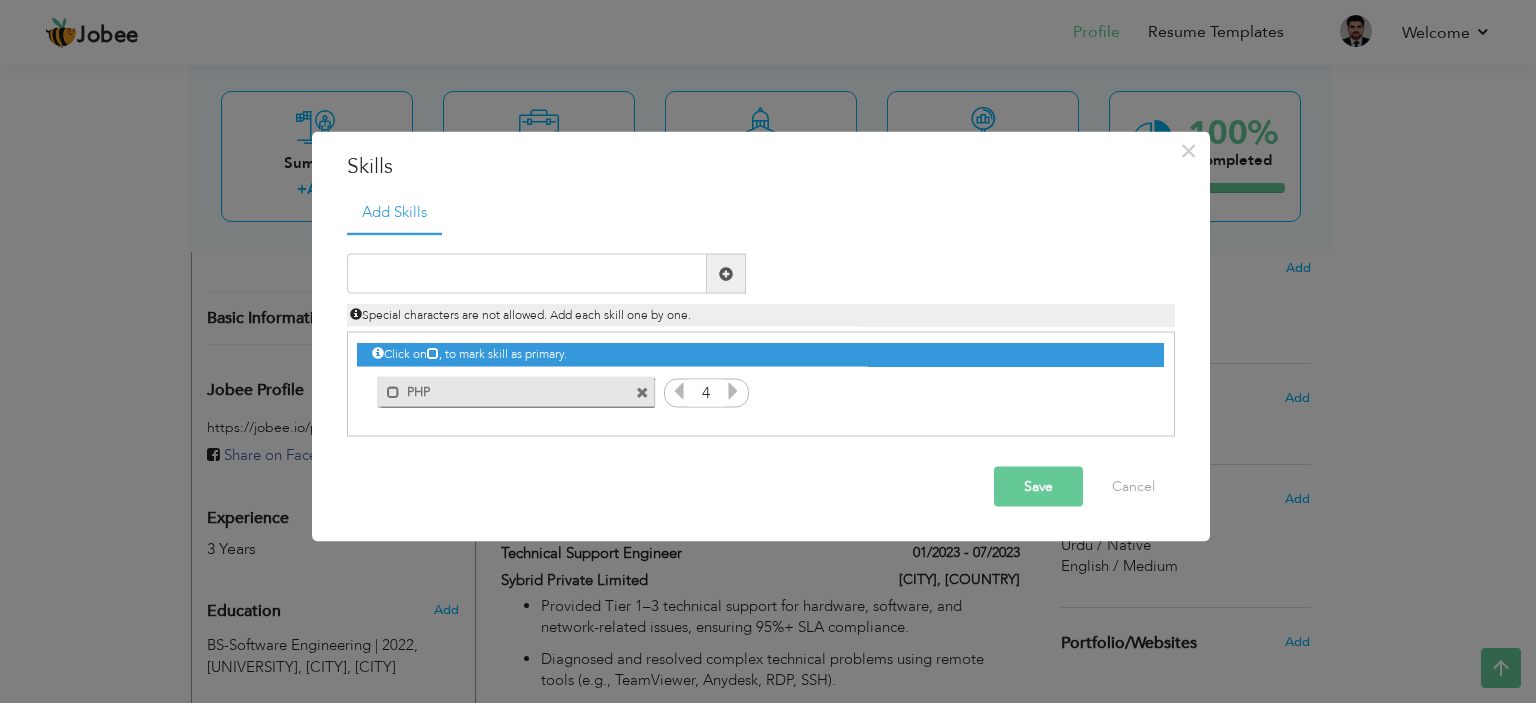 click at bounding box center [726, 273] 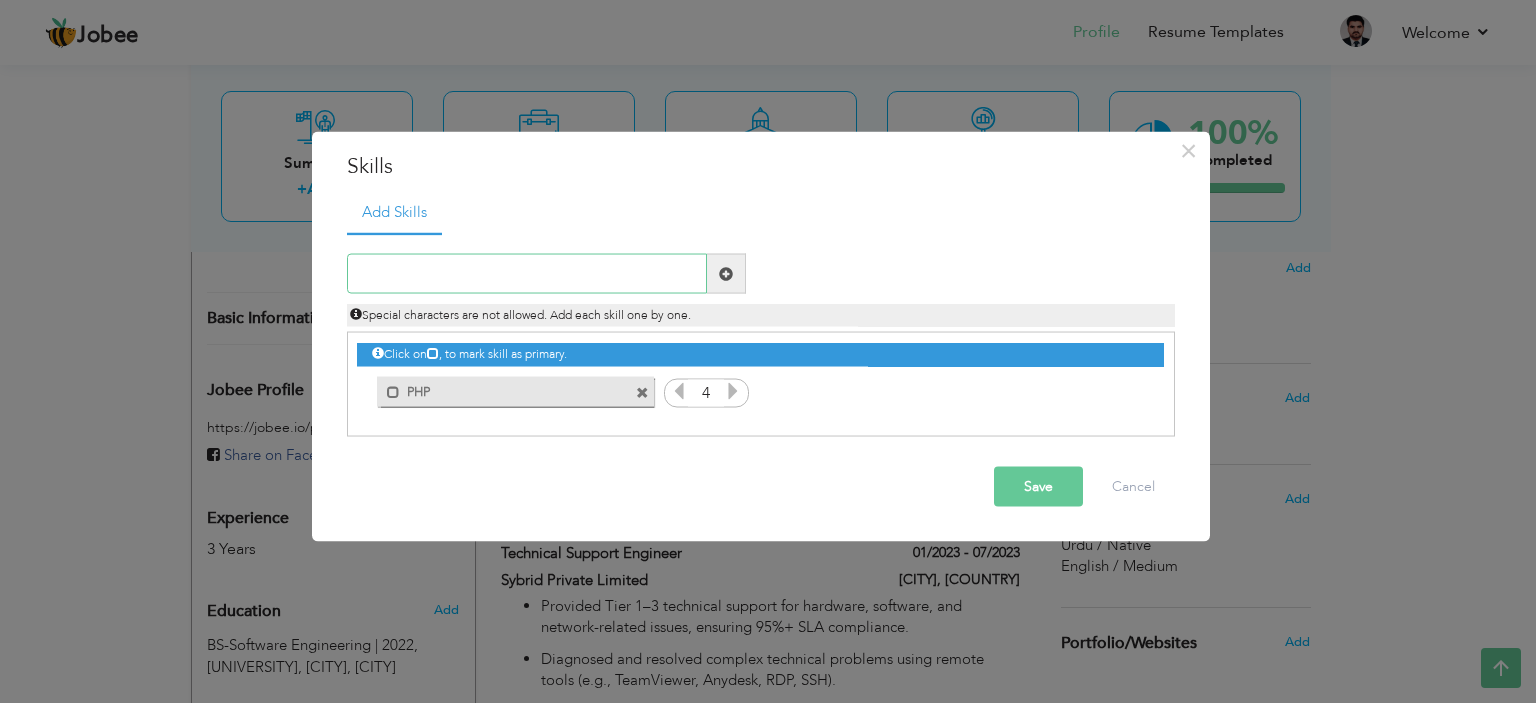 click at bounding box center [527, 274] 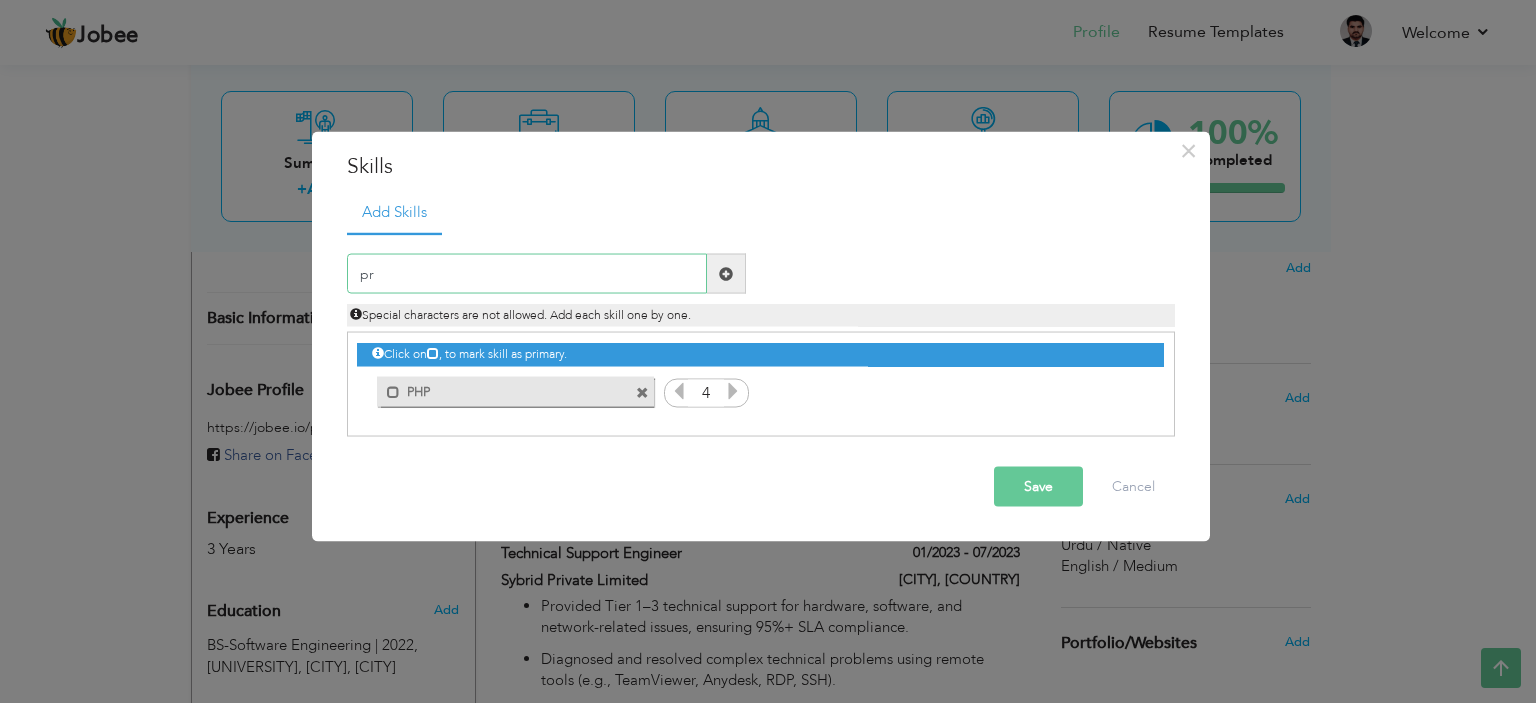 type on "p" 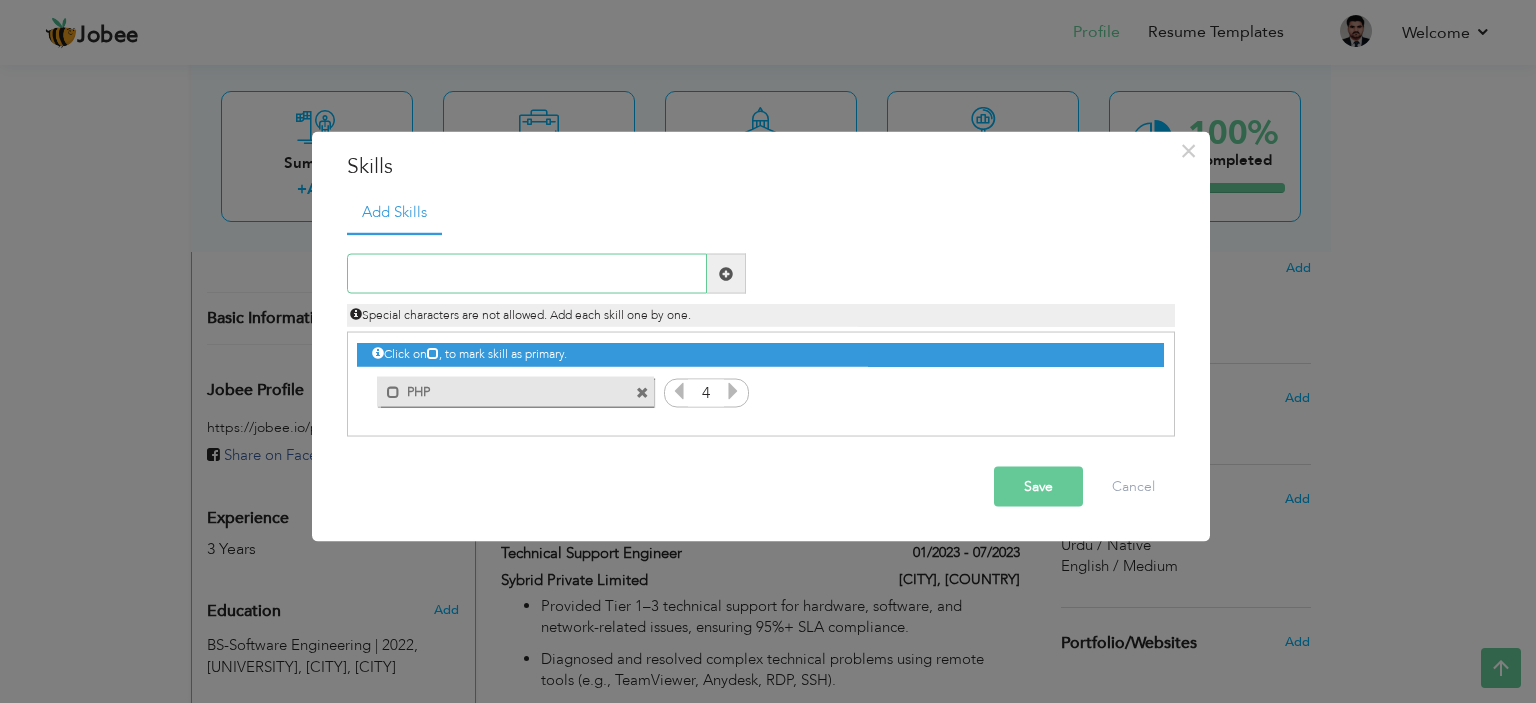 click at bounding box center (527, 274) 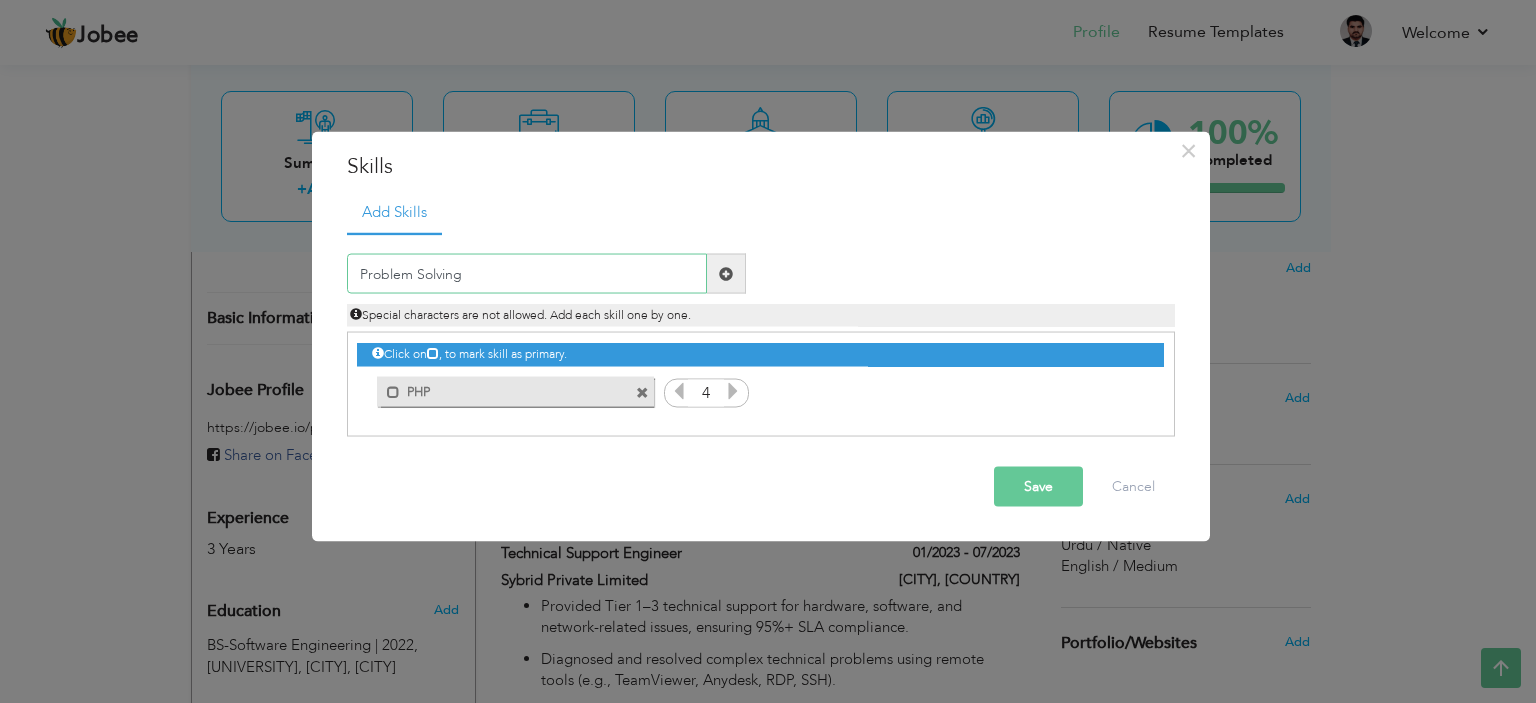 type on "Problem Solving" 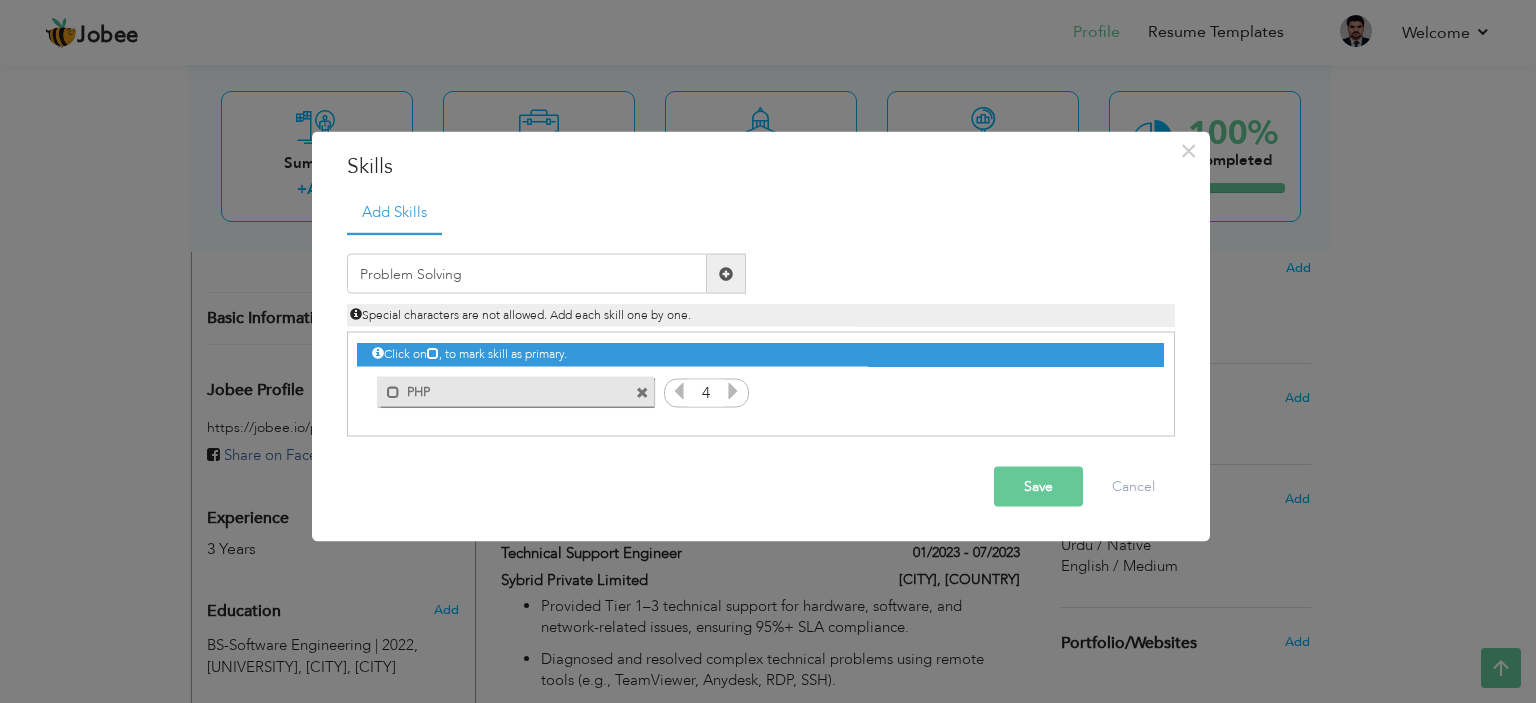 click at bounding box center (726, 274) 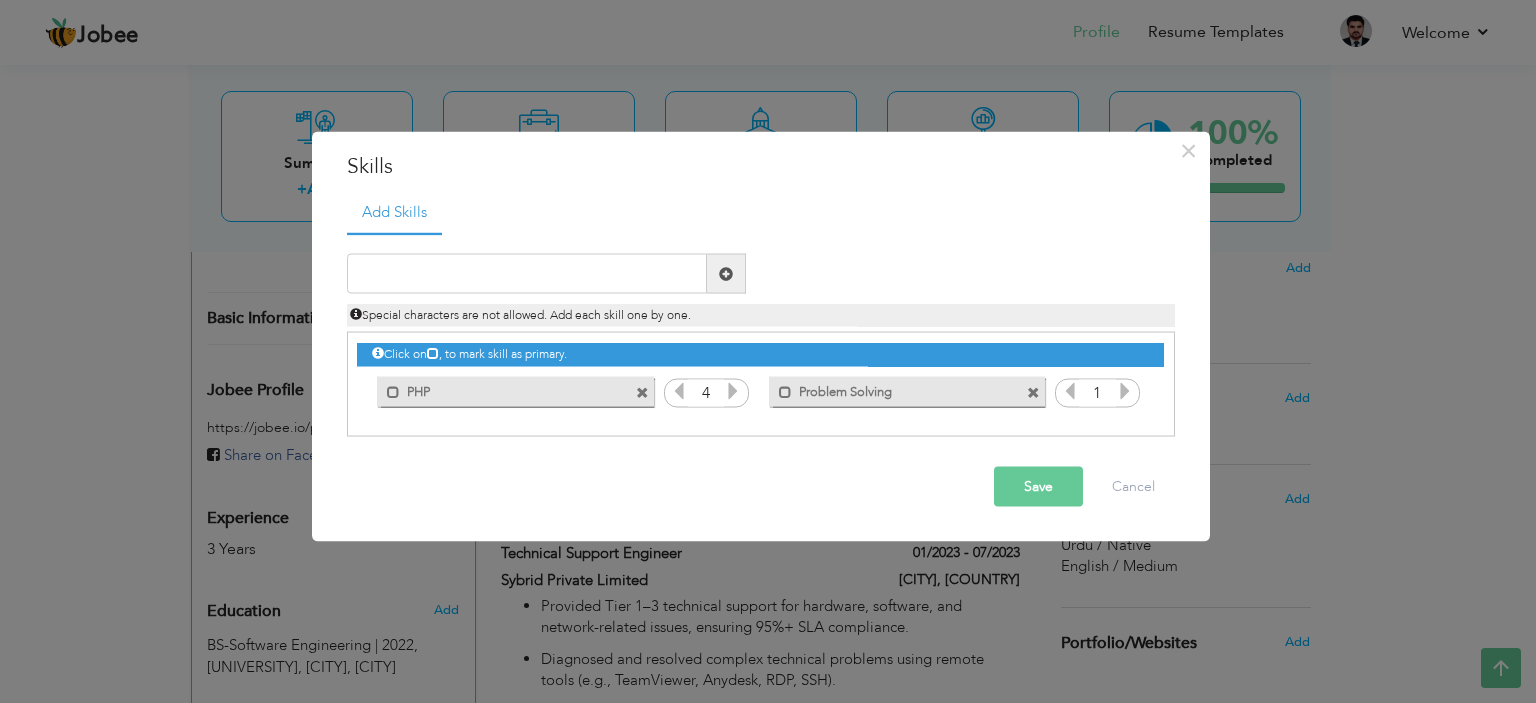 click at bounding box center [1125, 391] 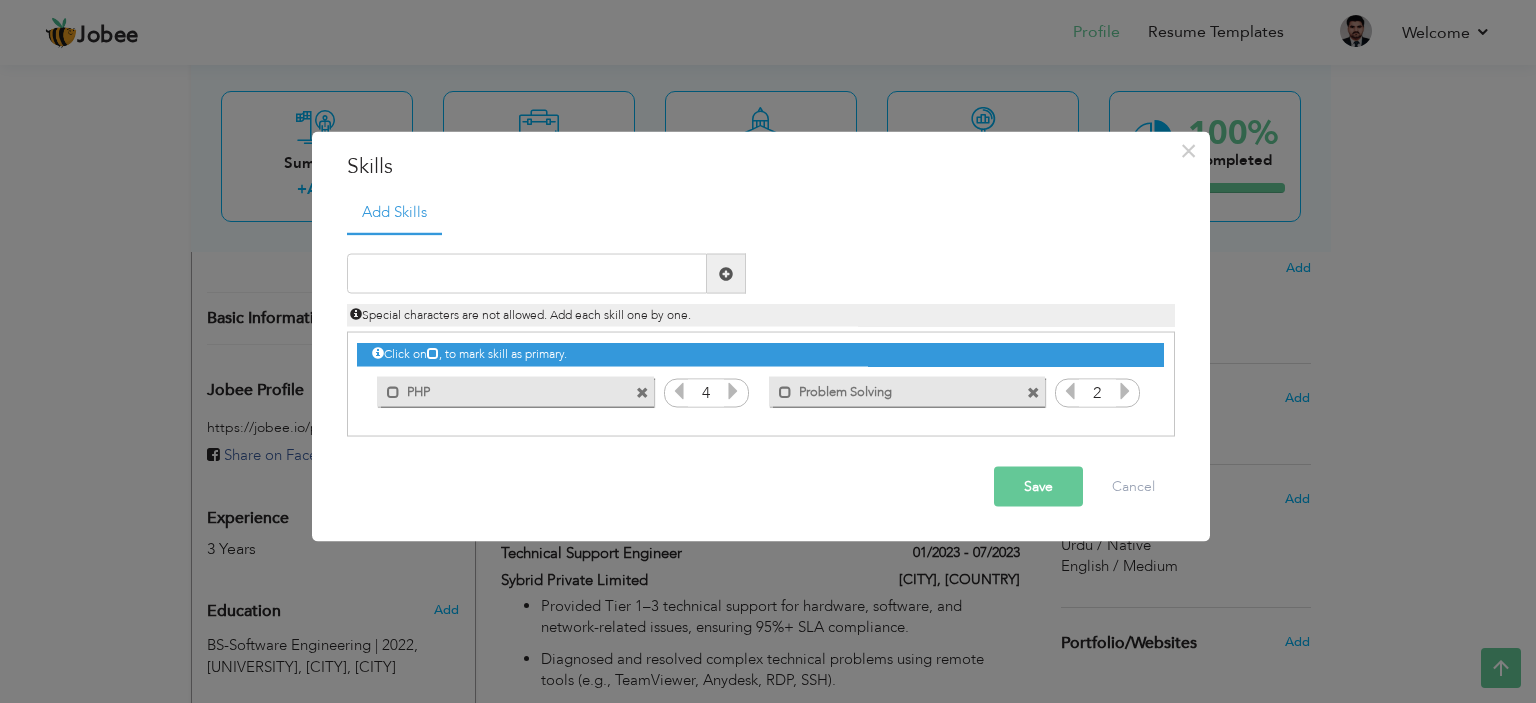 click at bounding box center (1125, 391) 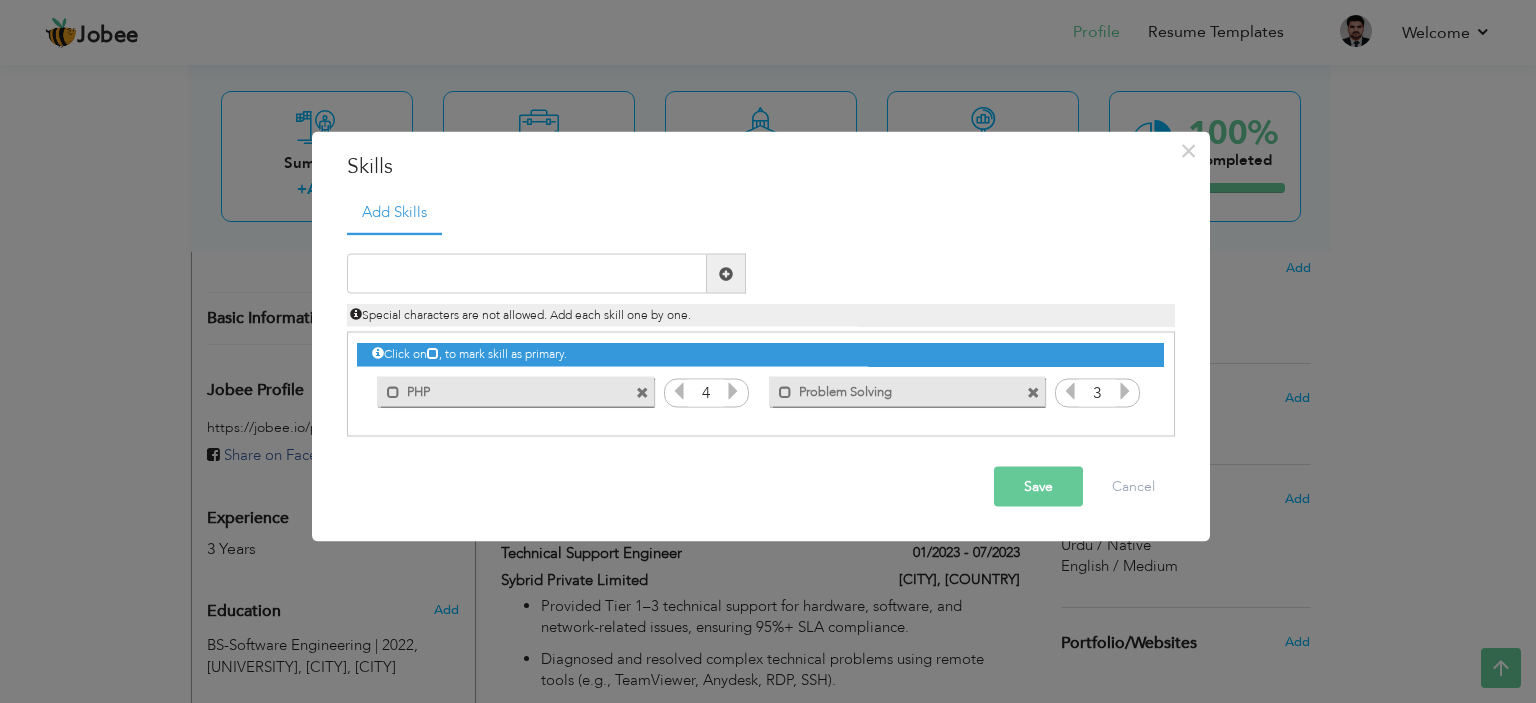 click at bounding box center [1125, 391] 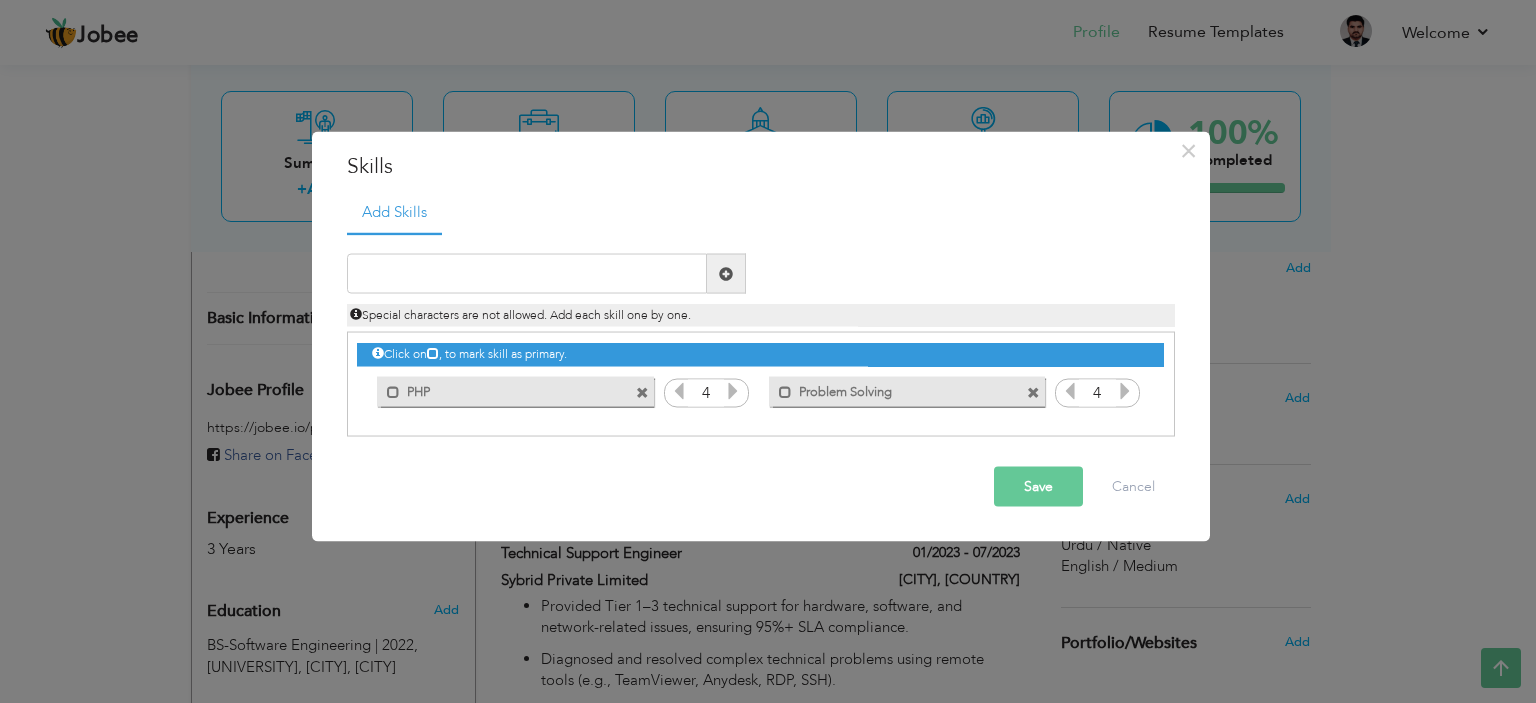 click at bounding box center [1125, 391] 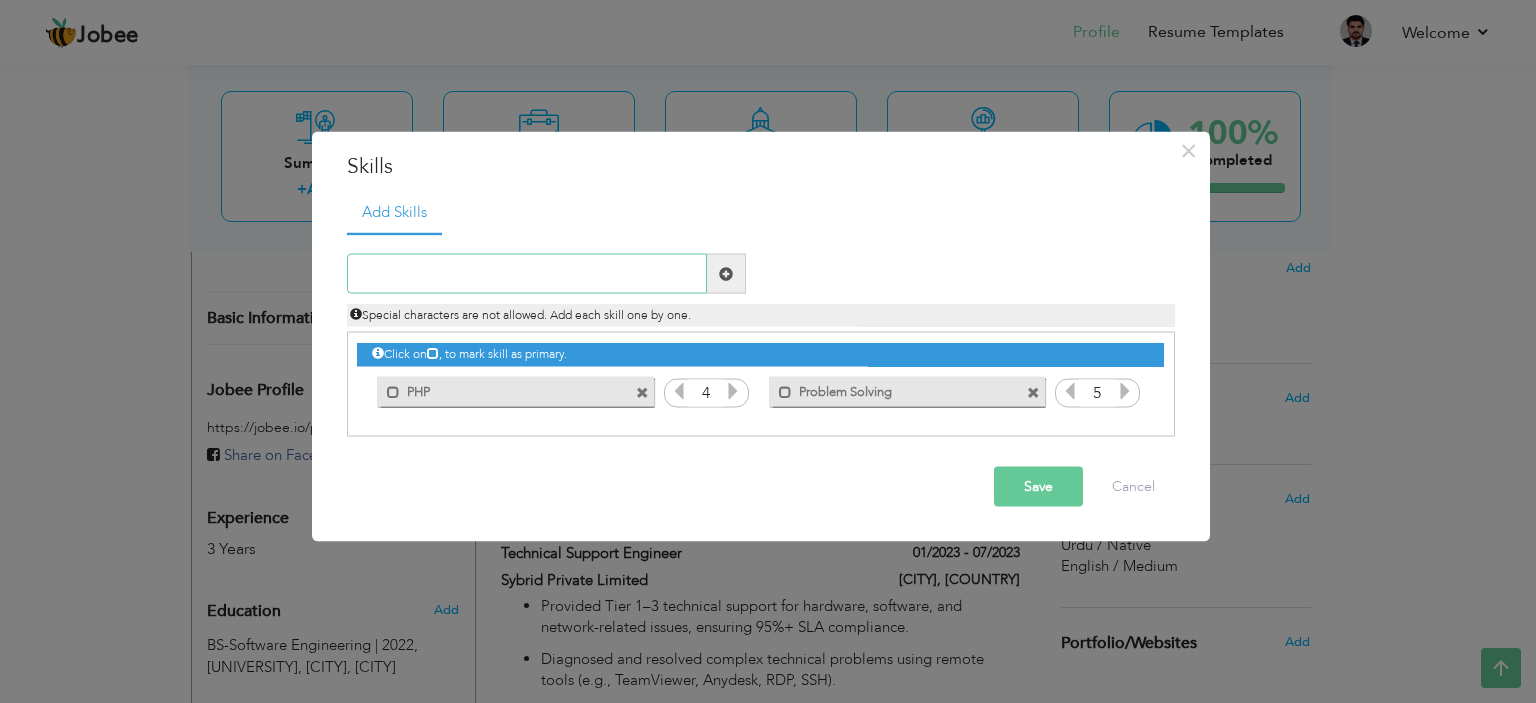 click at bounding box center (527, 274) 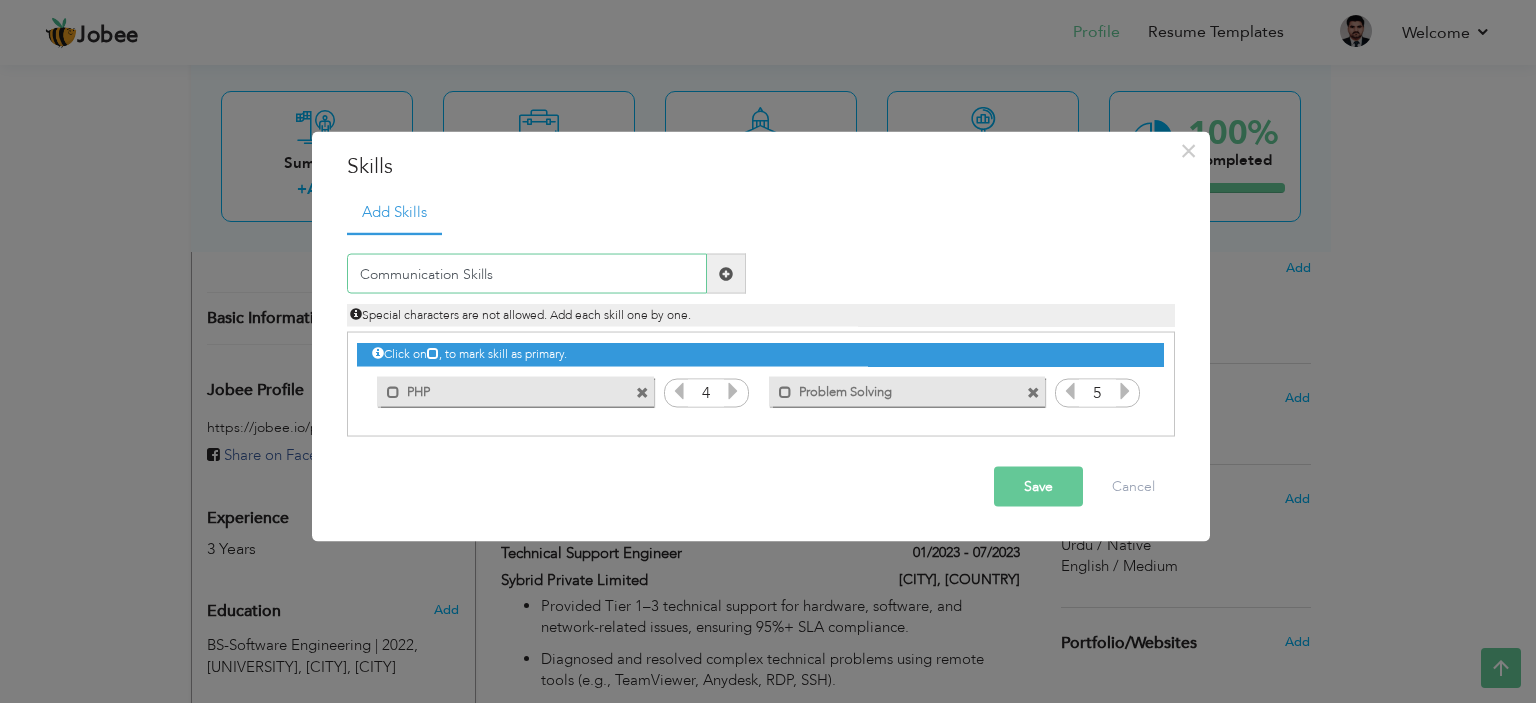 type on "Communication Skills" 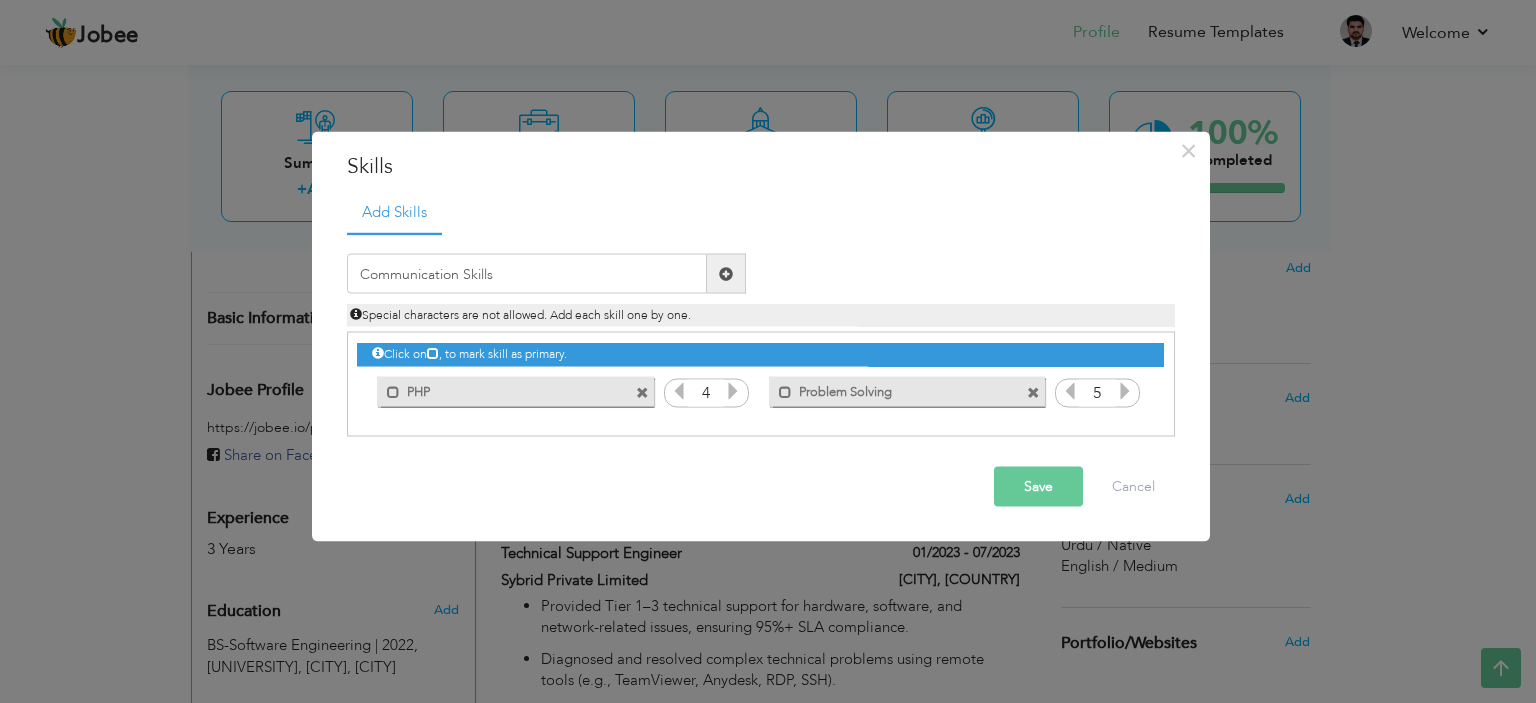 click at bounding box center [726, 273] 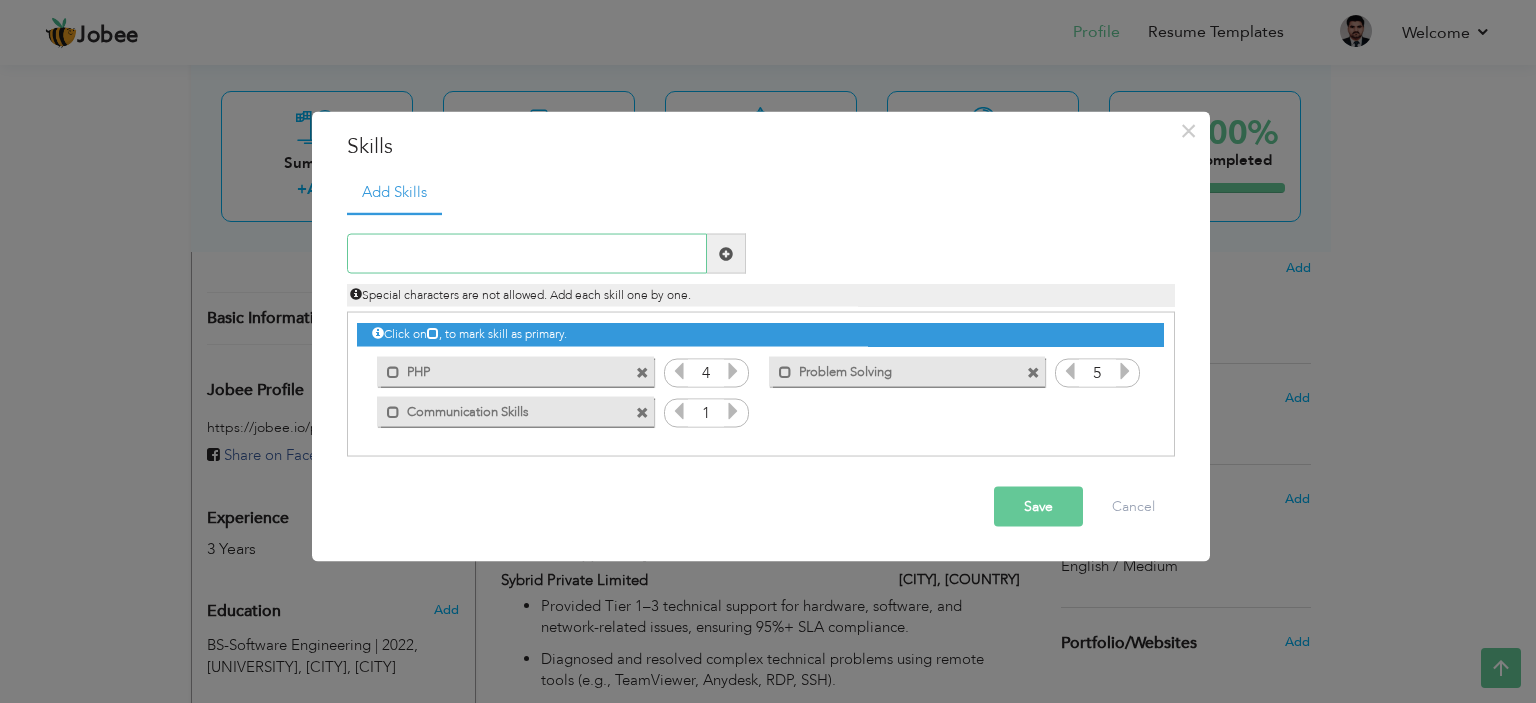 click at bounding box center [527, 254] 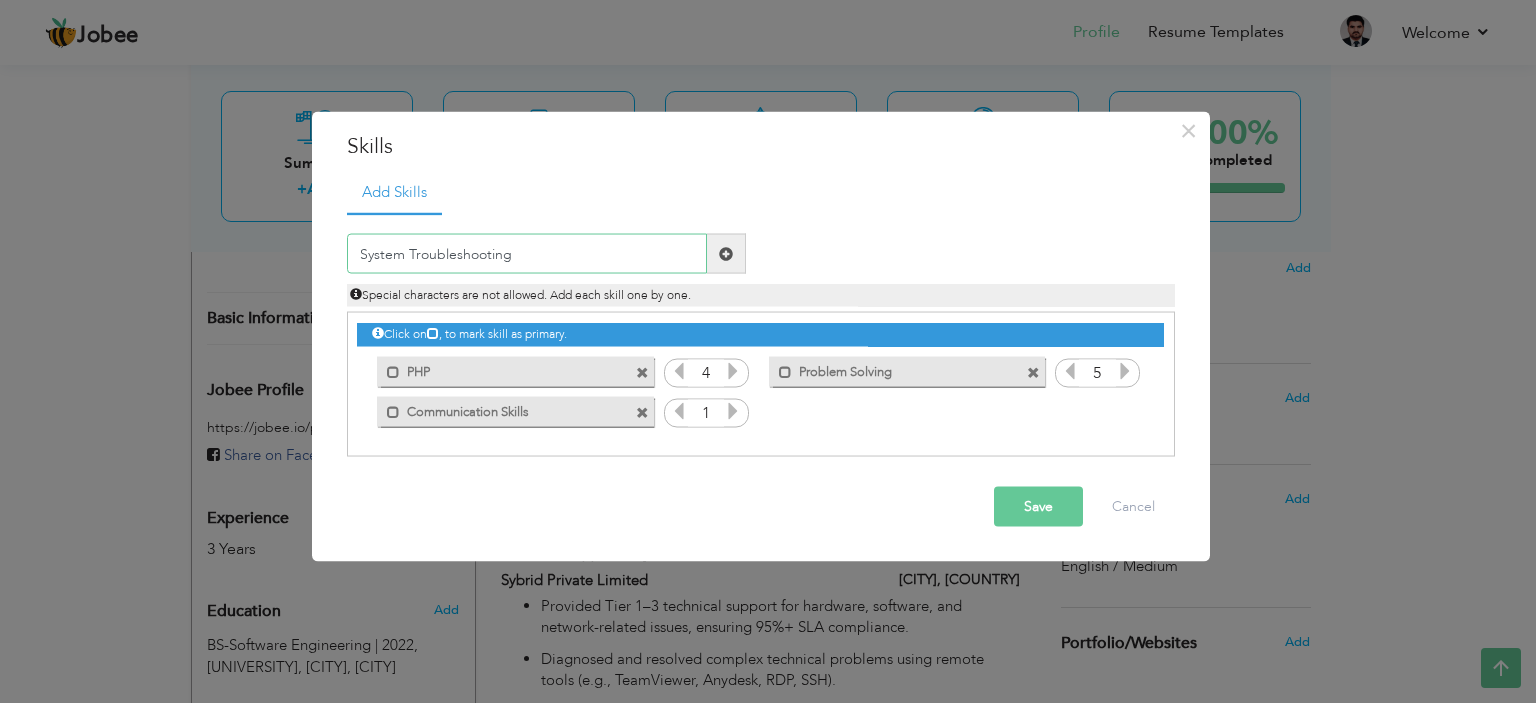 type on "System Troubleshooting" 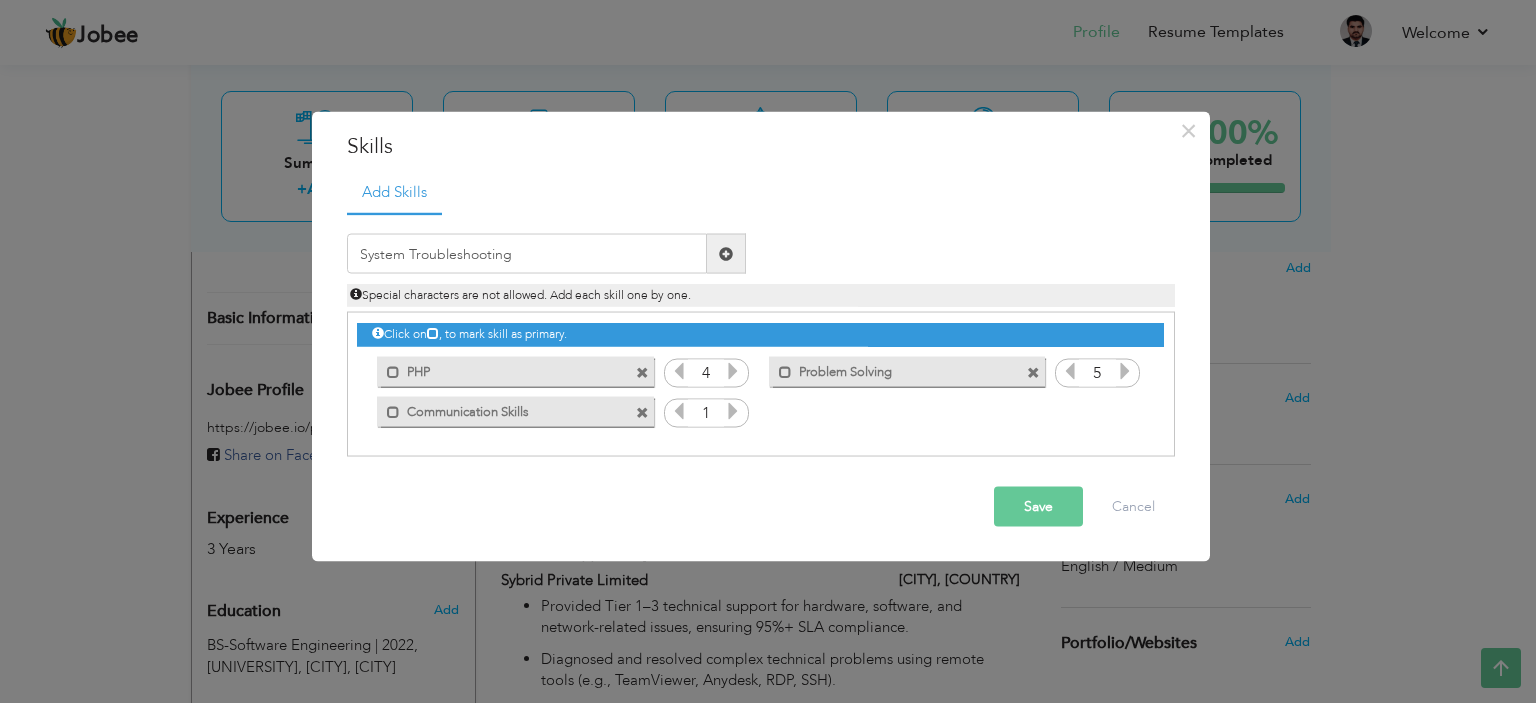 click at bounding box center [726, 253] 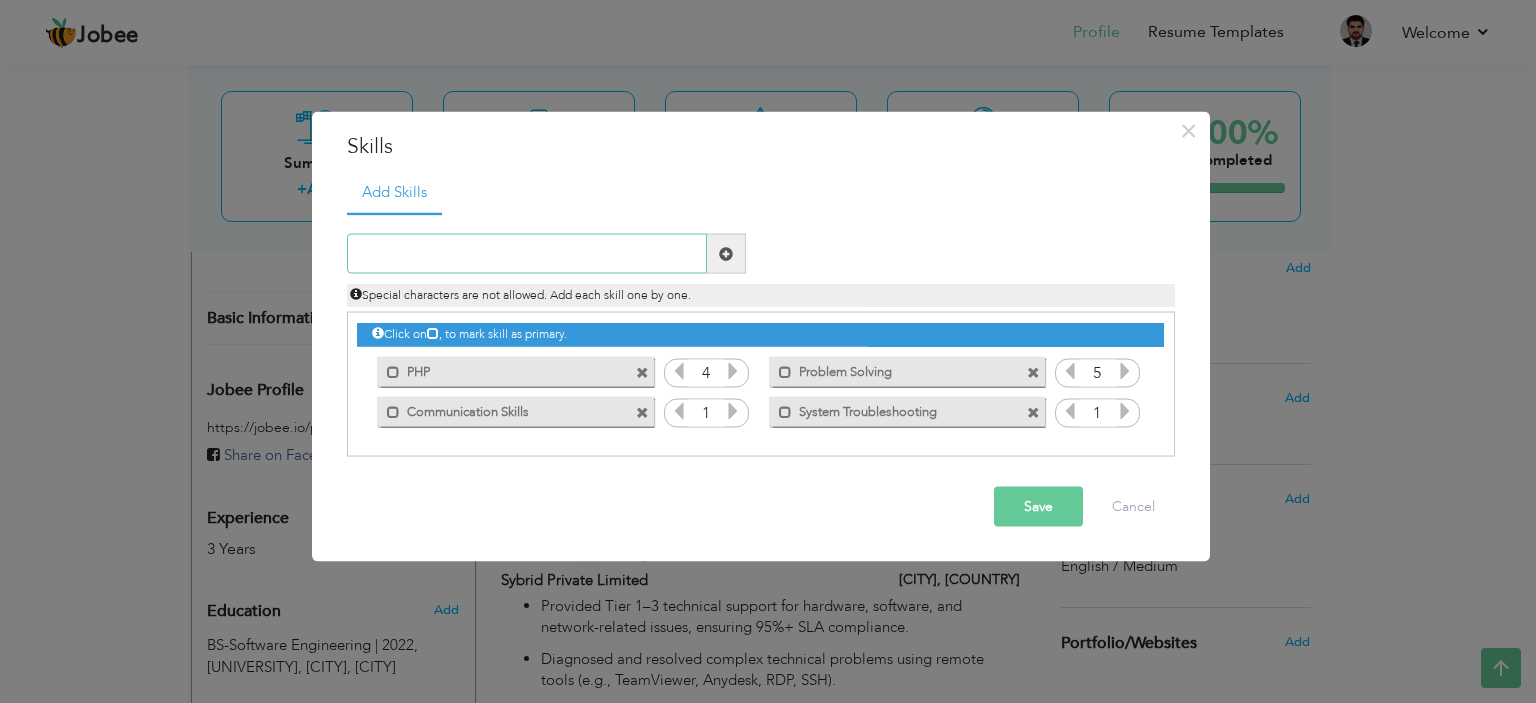 click at bounding box center (527, 254) 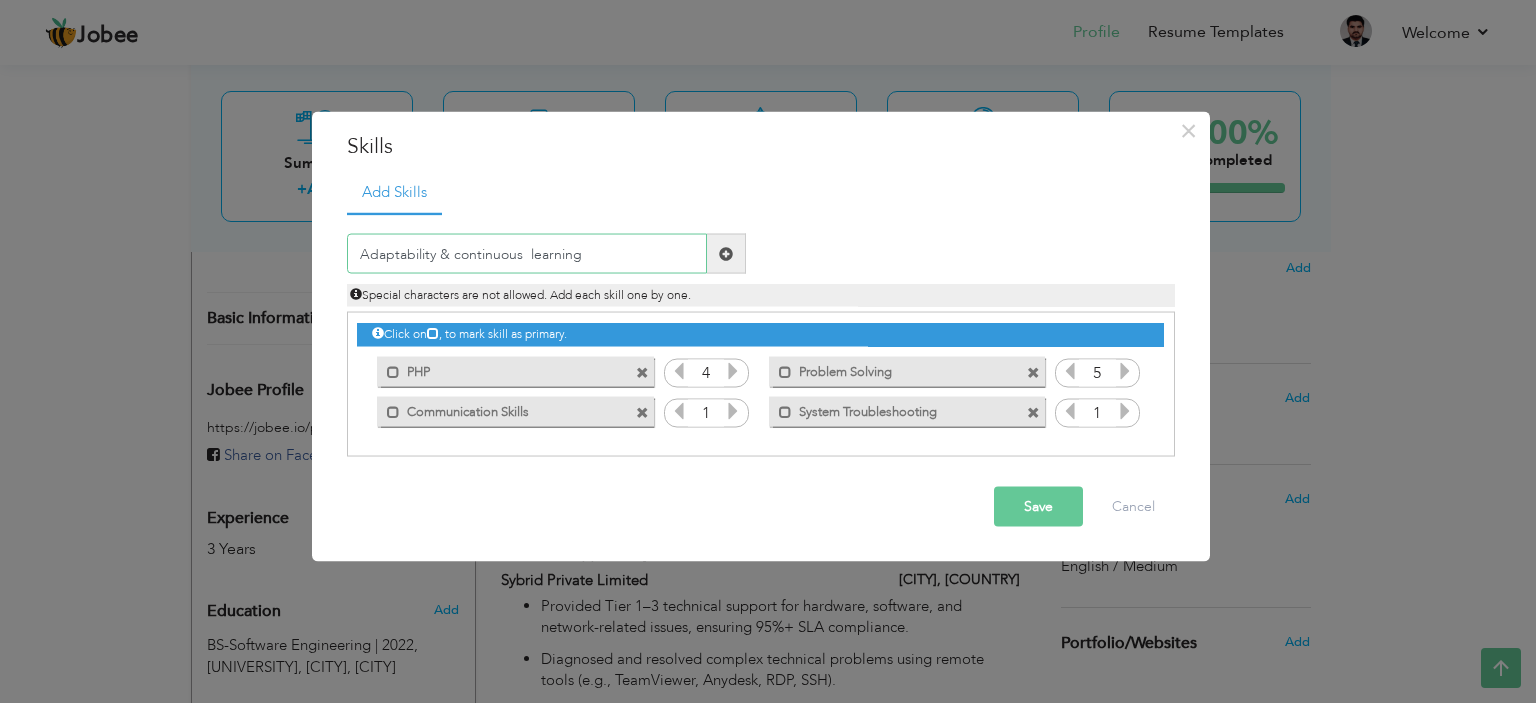 type on "Adaptability & continuous  learning" 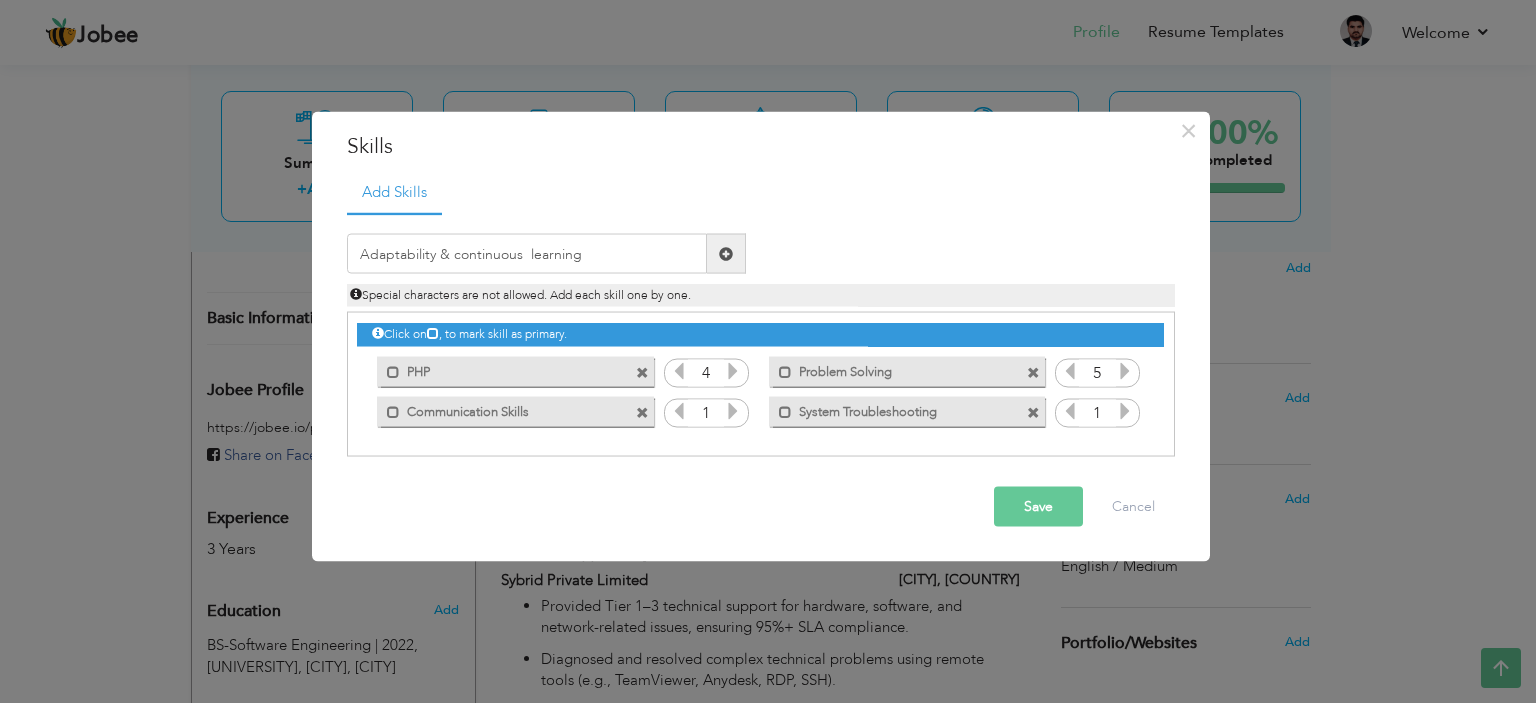 click at bounding box center [726, 253] 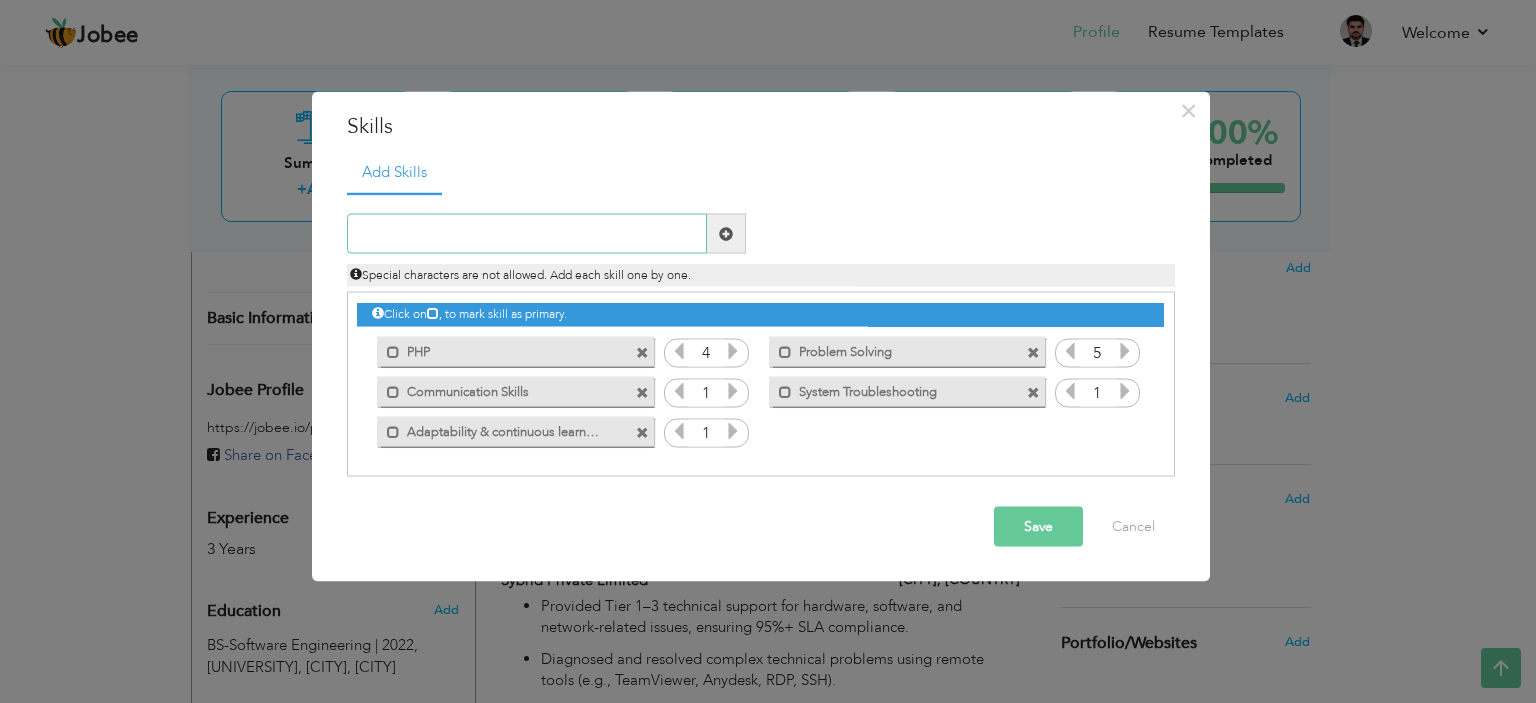 click at bounding box center [527, 234] 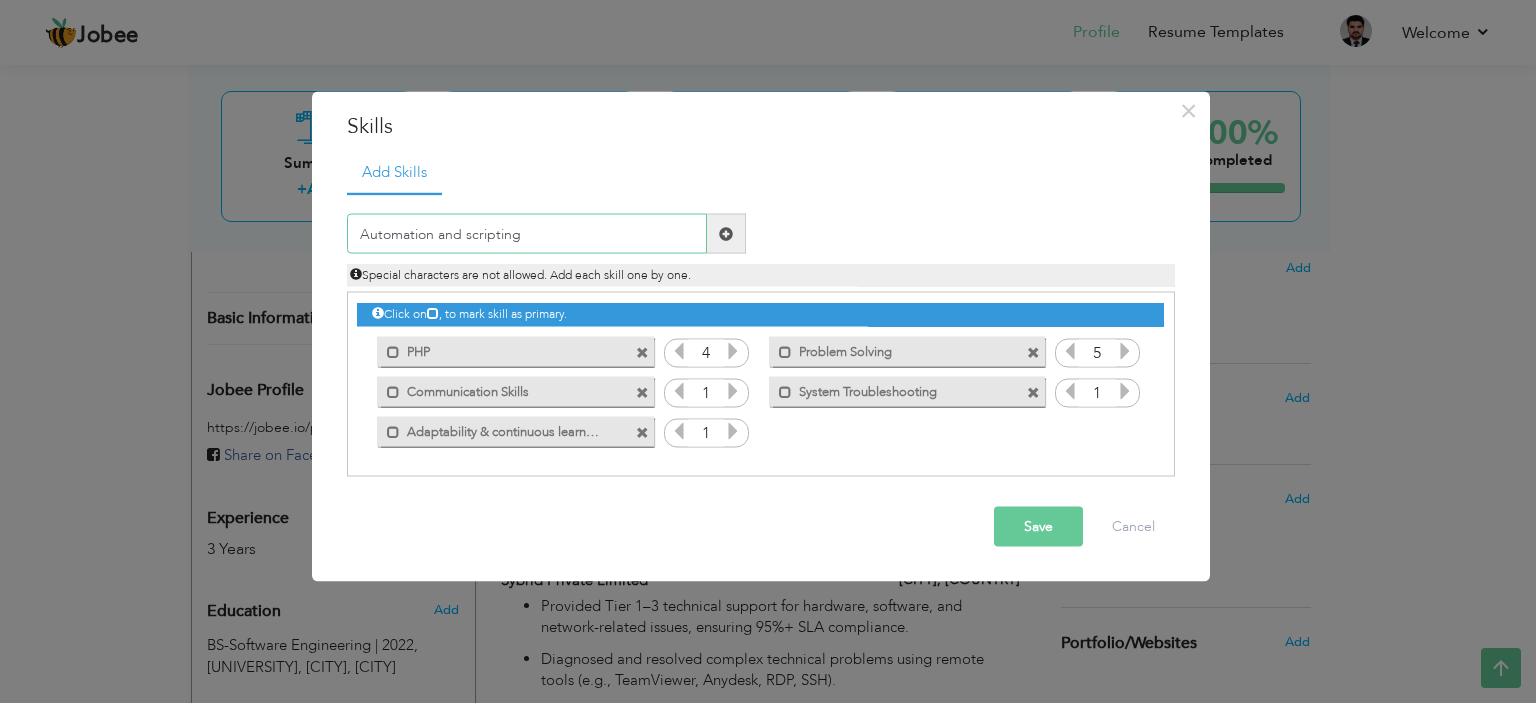 type on "Automation and scripting" 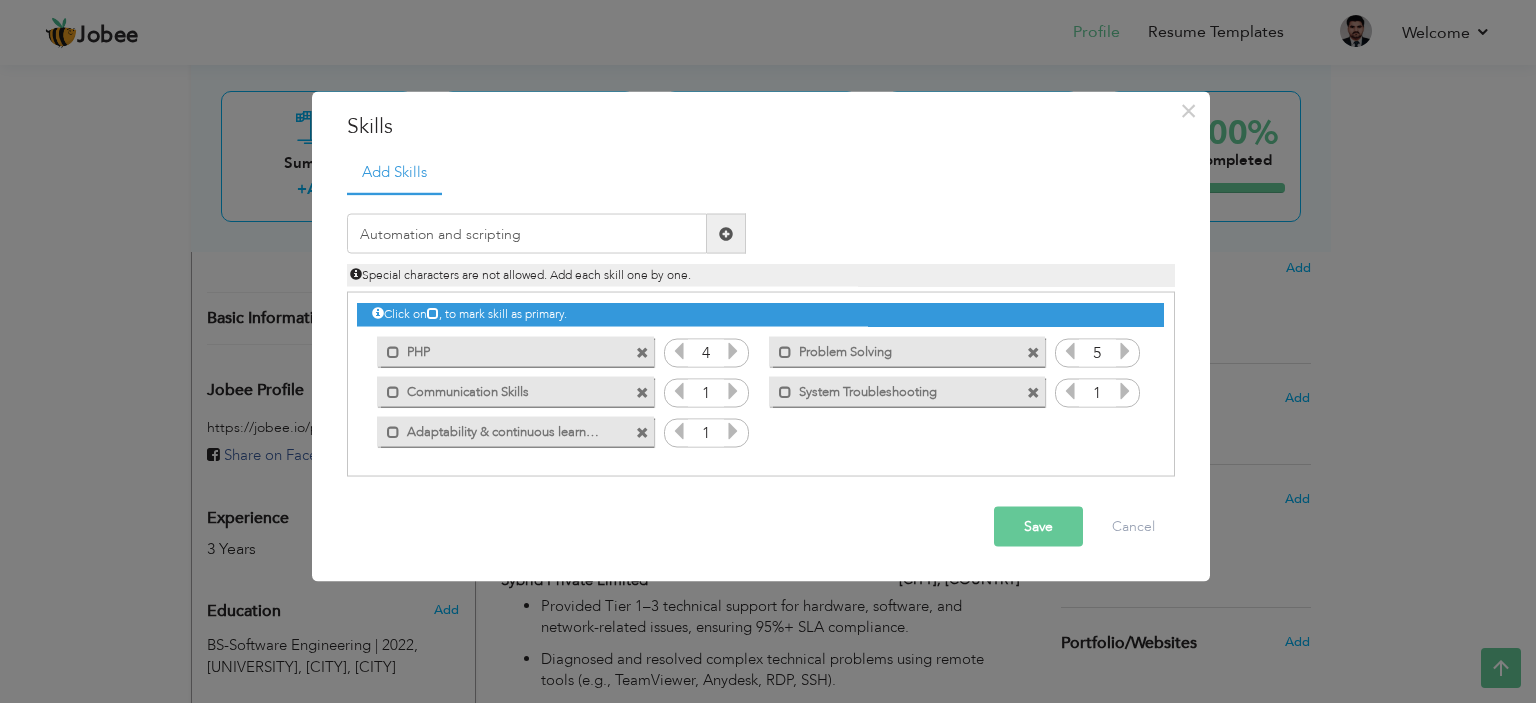 click at bounding box center (726, 234) 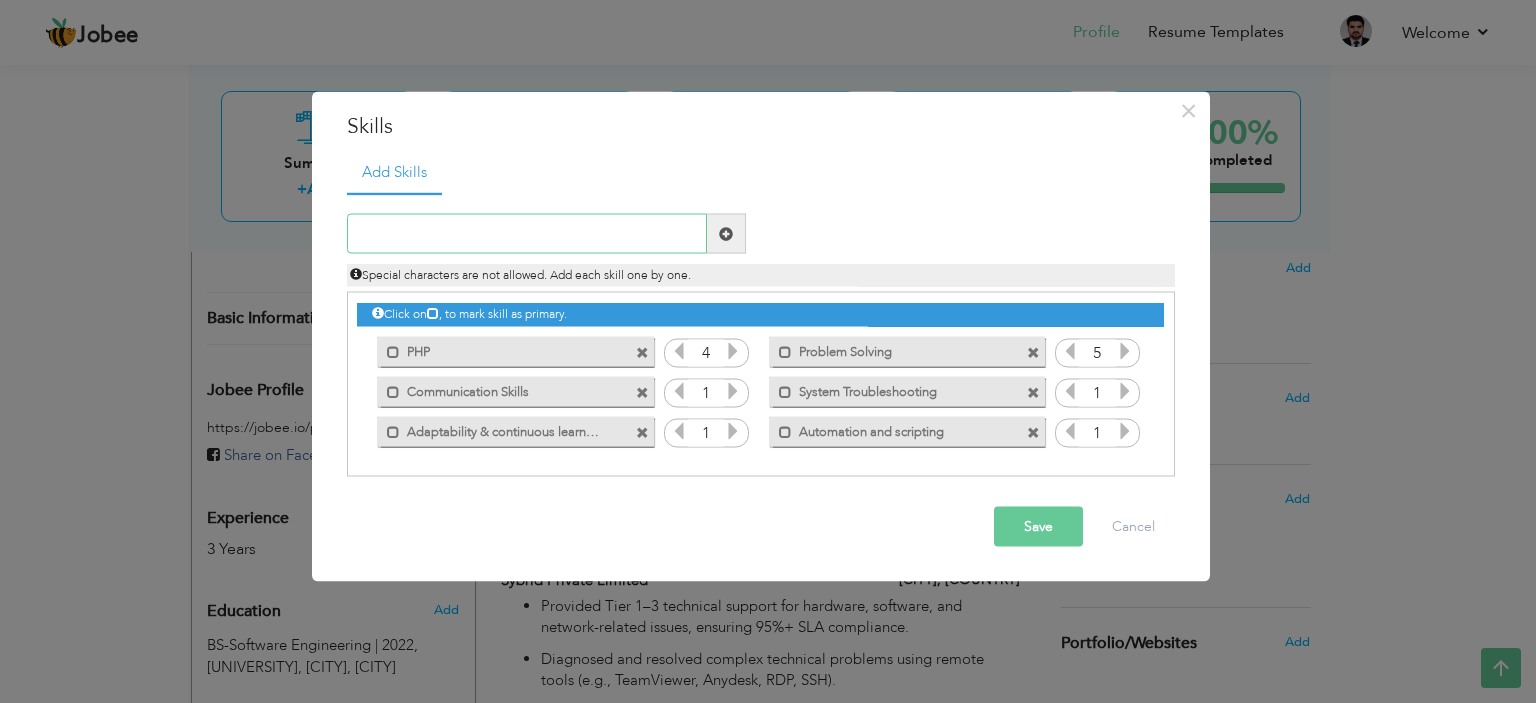 click at bounding box center [527, 234] 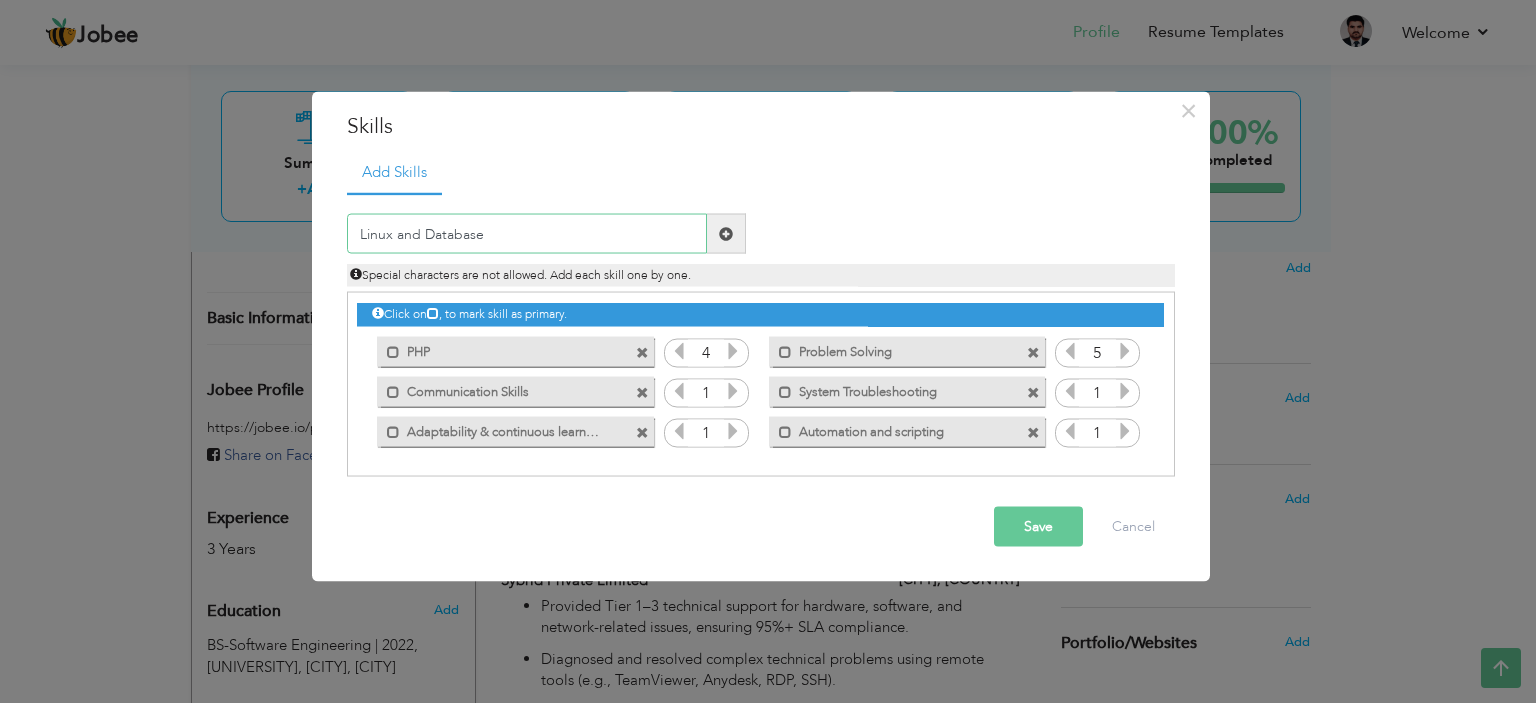 type on "Linux and Database" 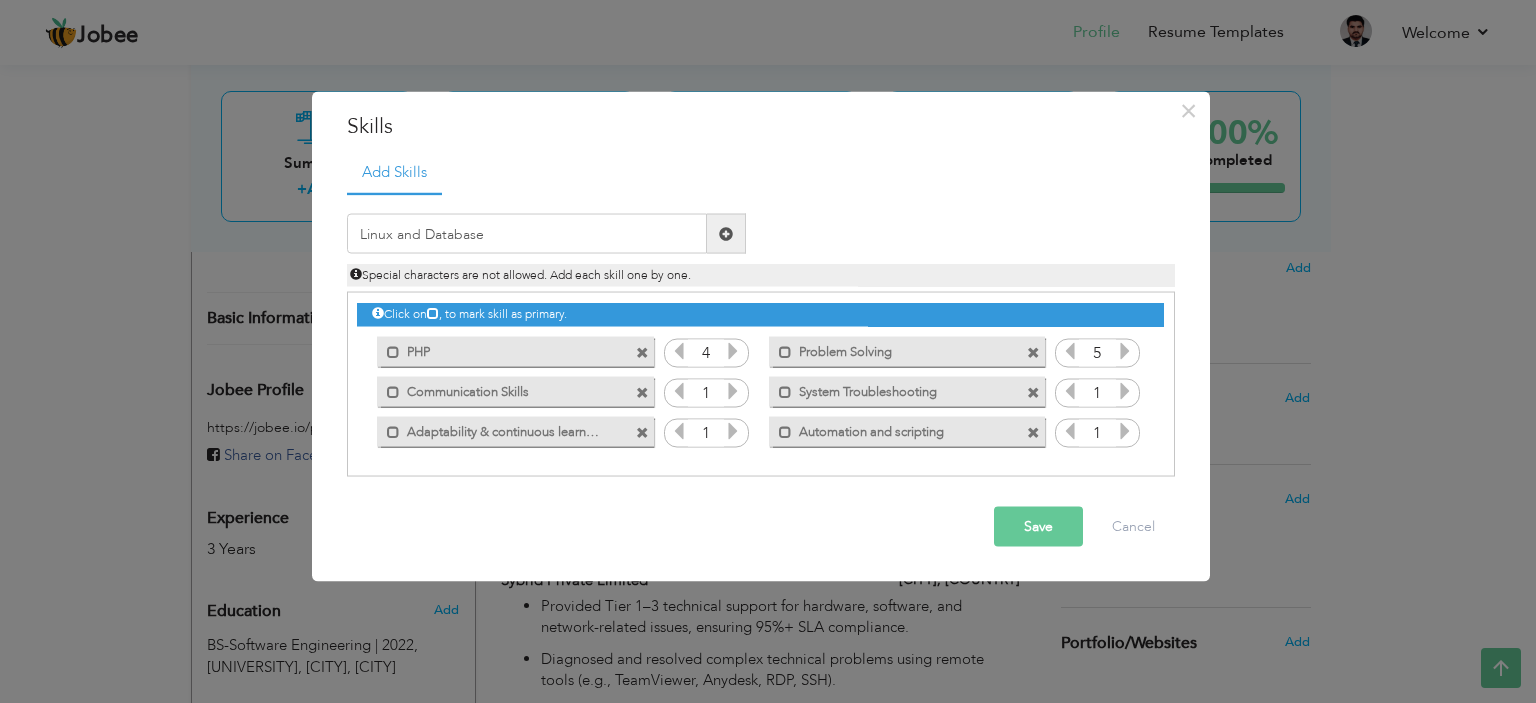 click at bounding box center [726, 234] 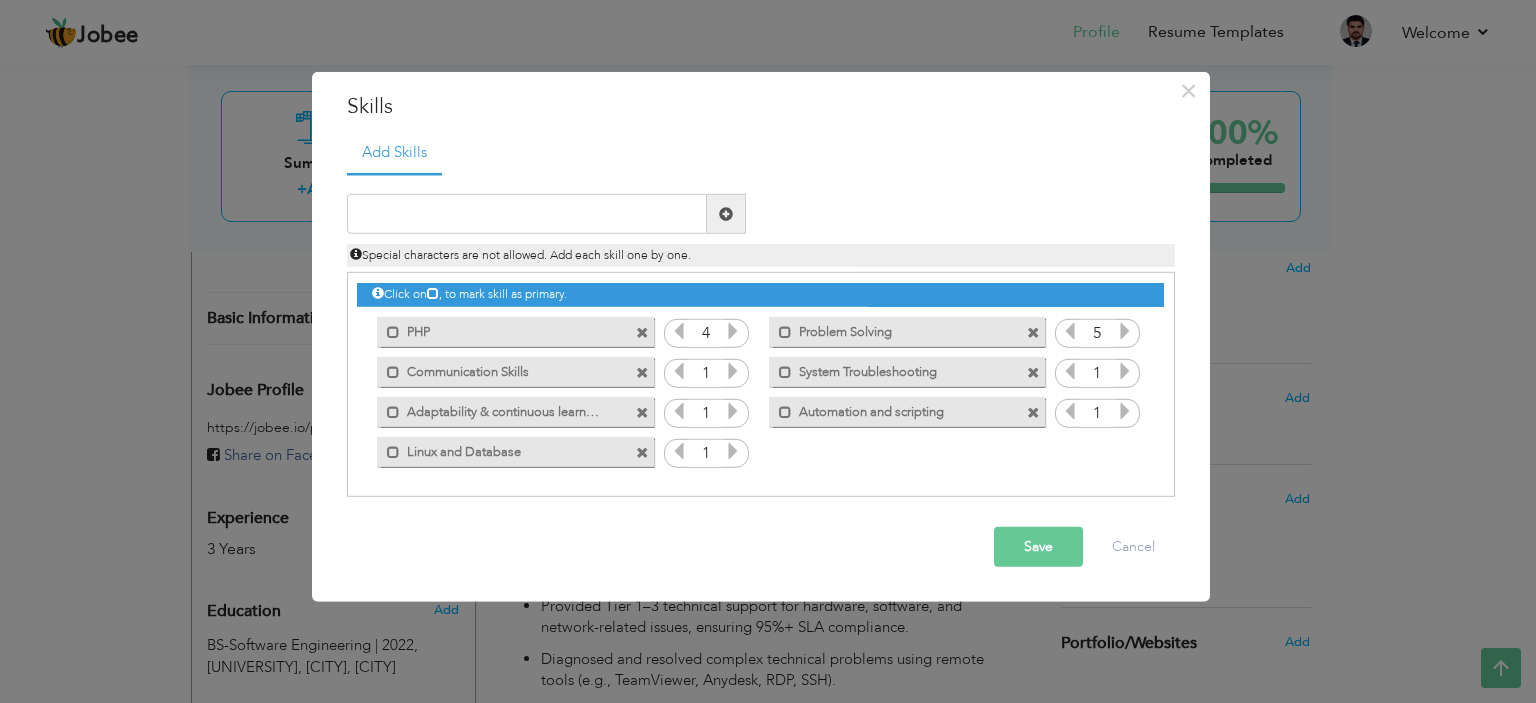 click at bounding box center [733, 371] 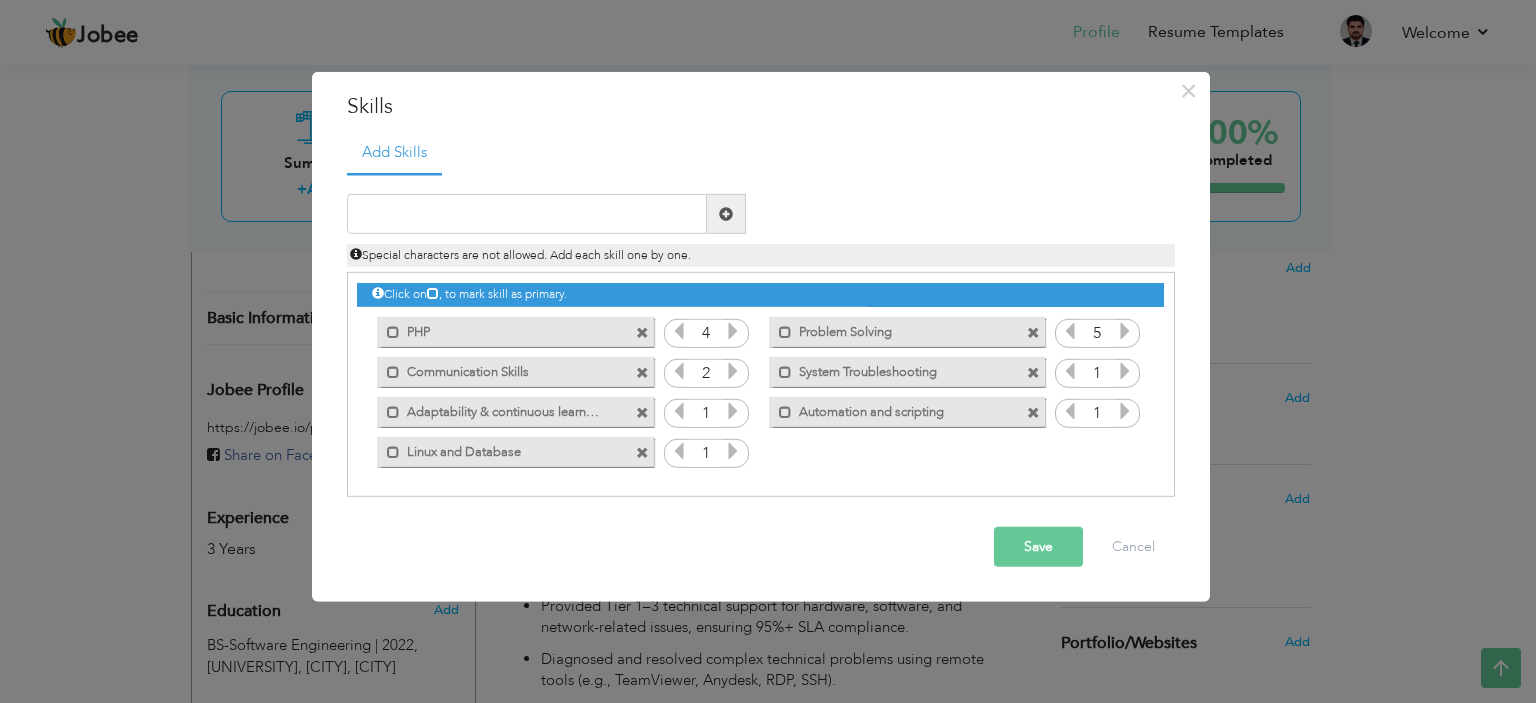 click at bounding box center [733, 371] 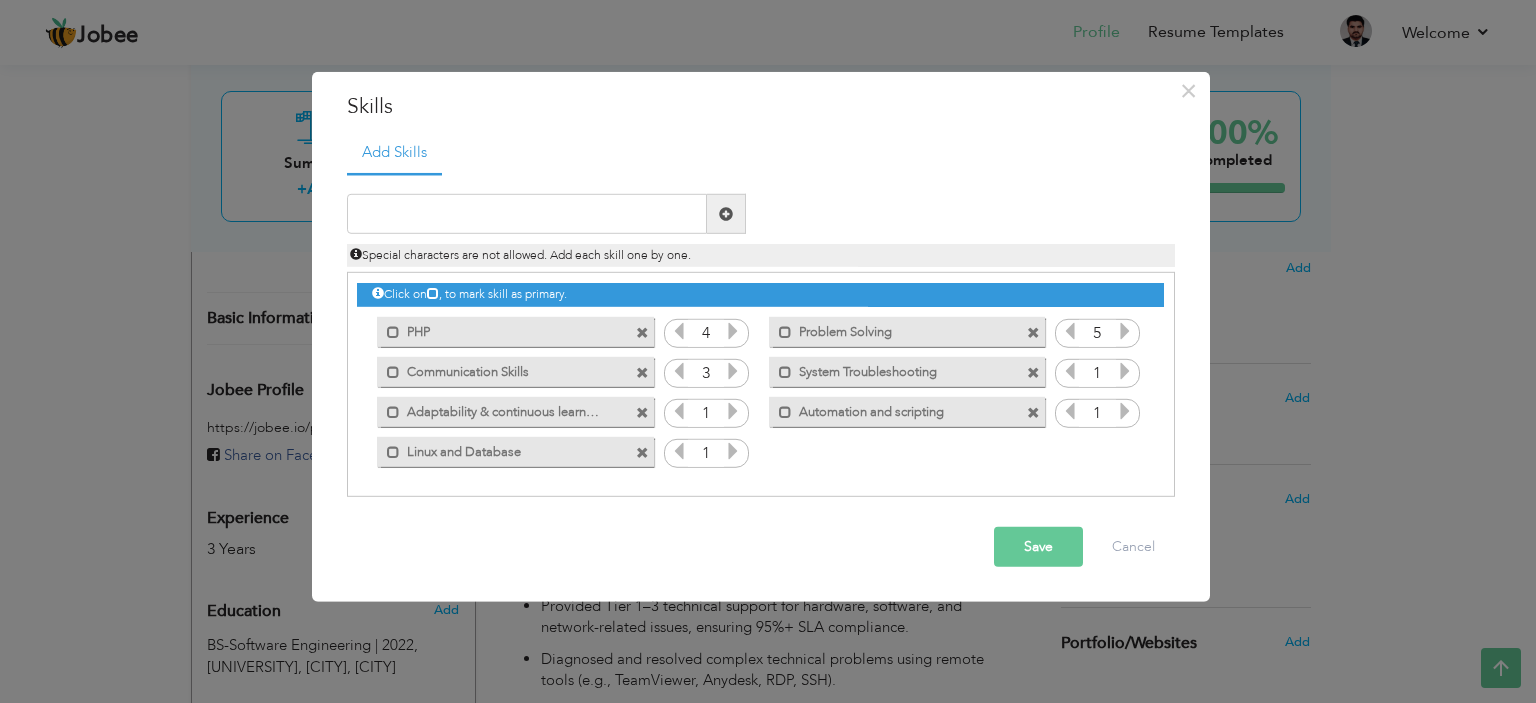 click at bounding box center [733, 371] 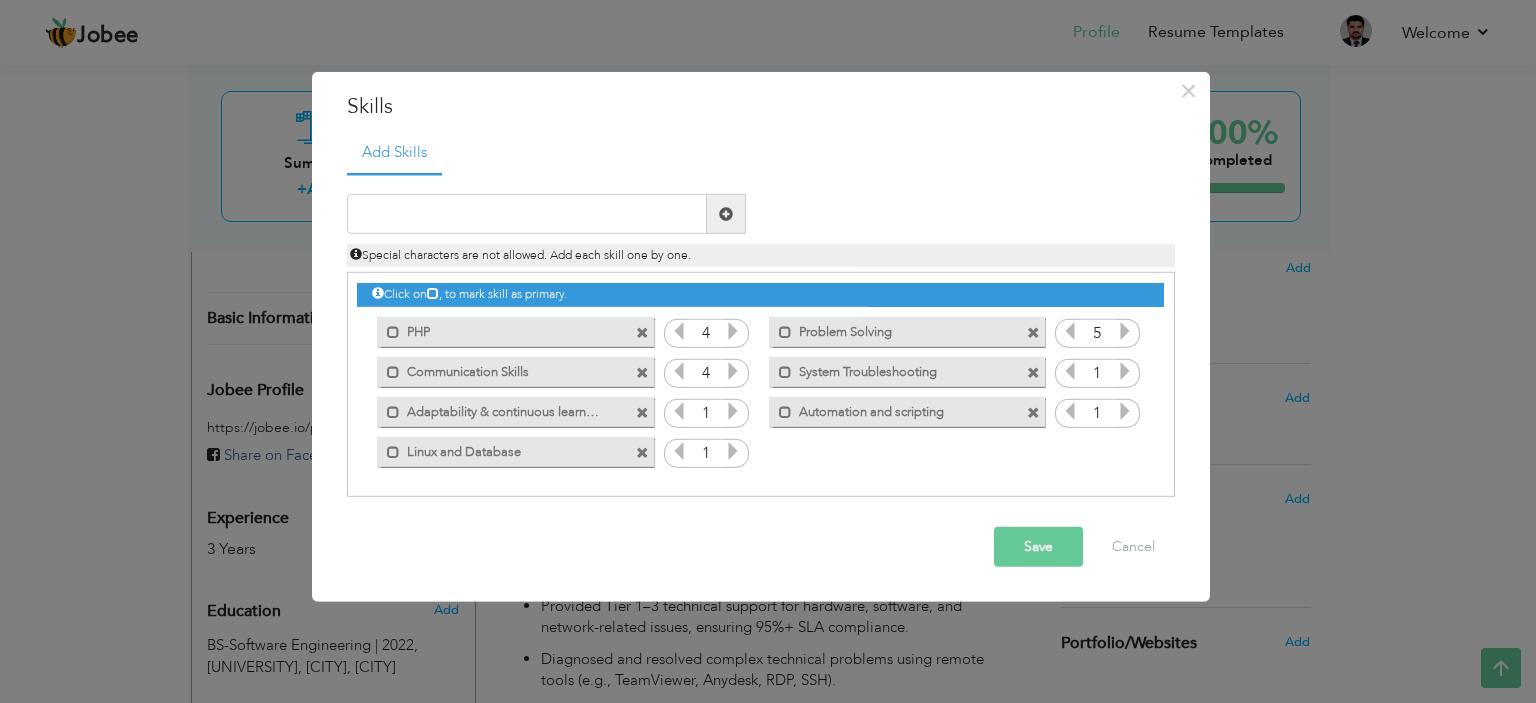 click at bounding box center [733, 371] 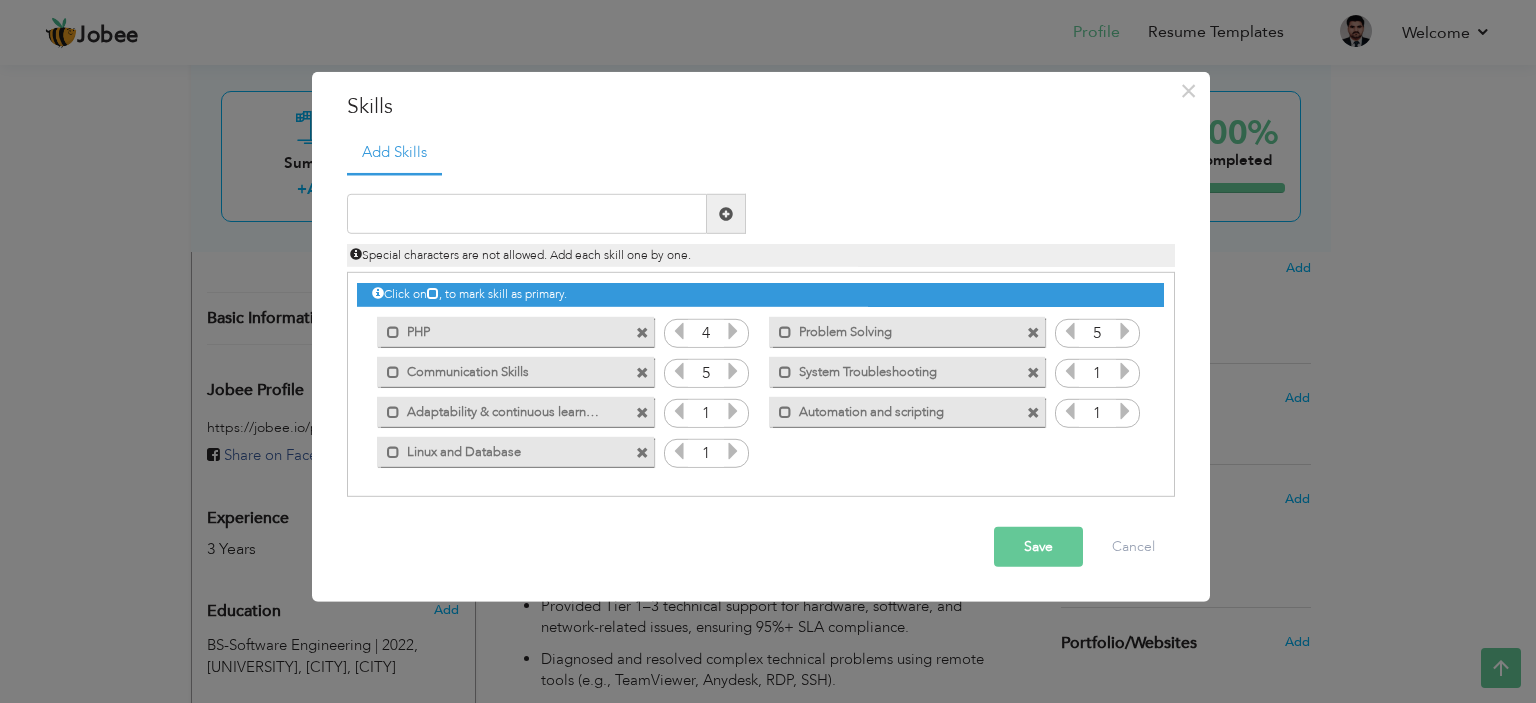 click at bounding box center [733, 411] 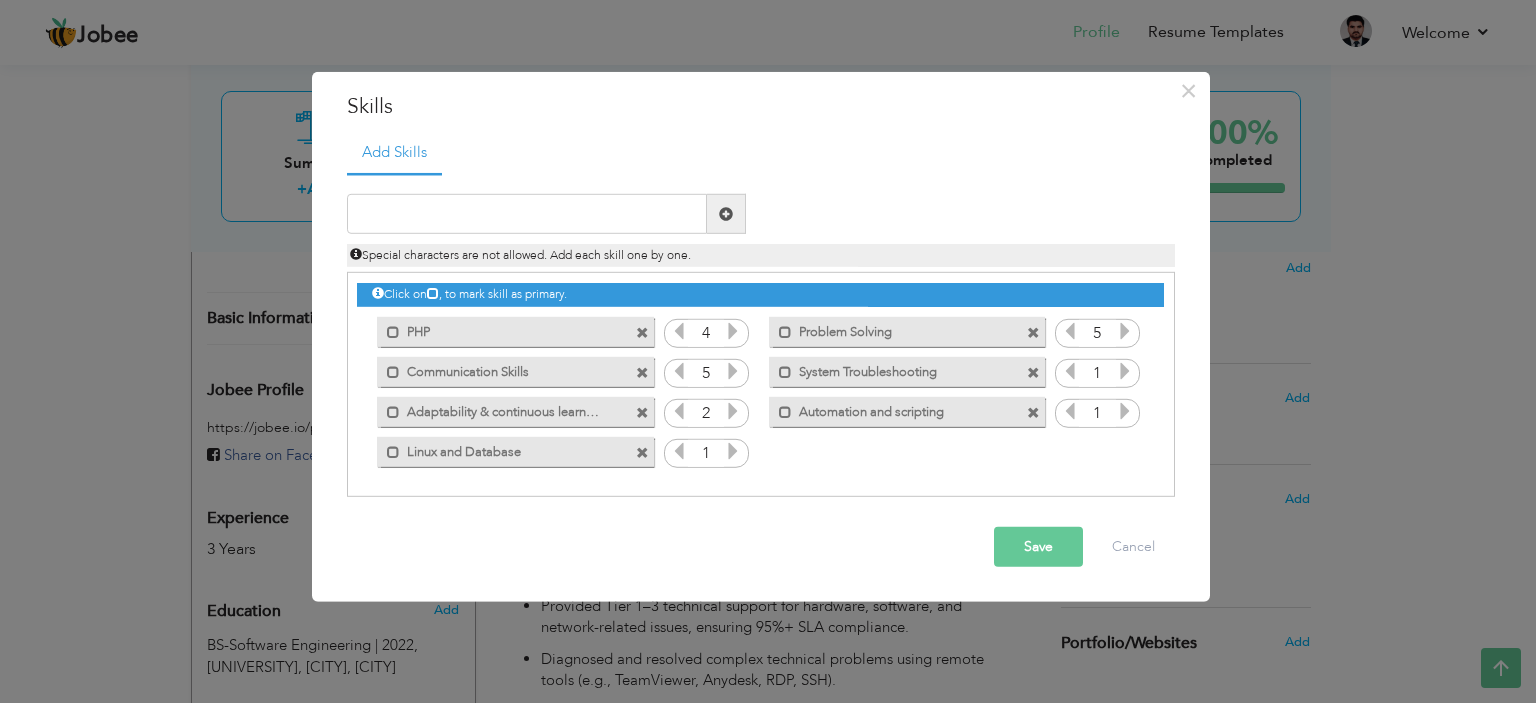 click at bounding box center (733, 411) 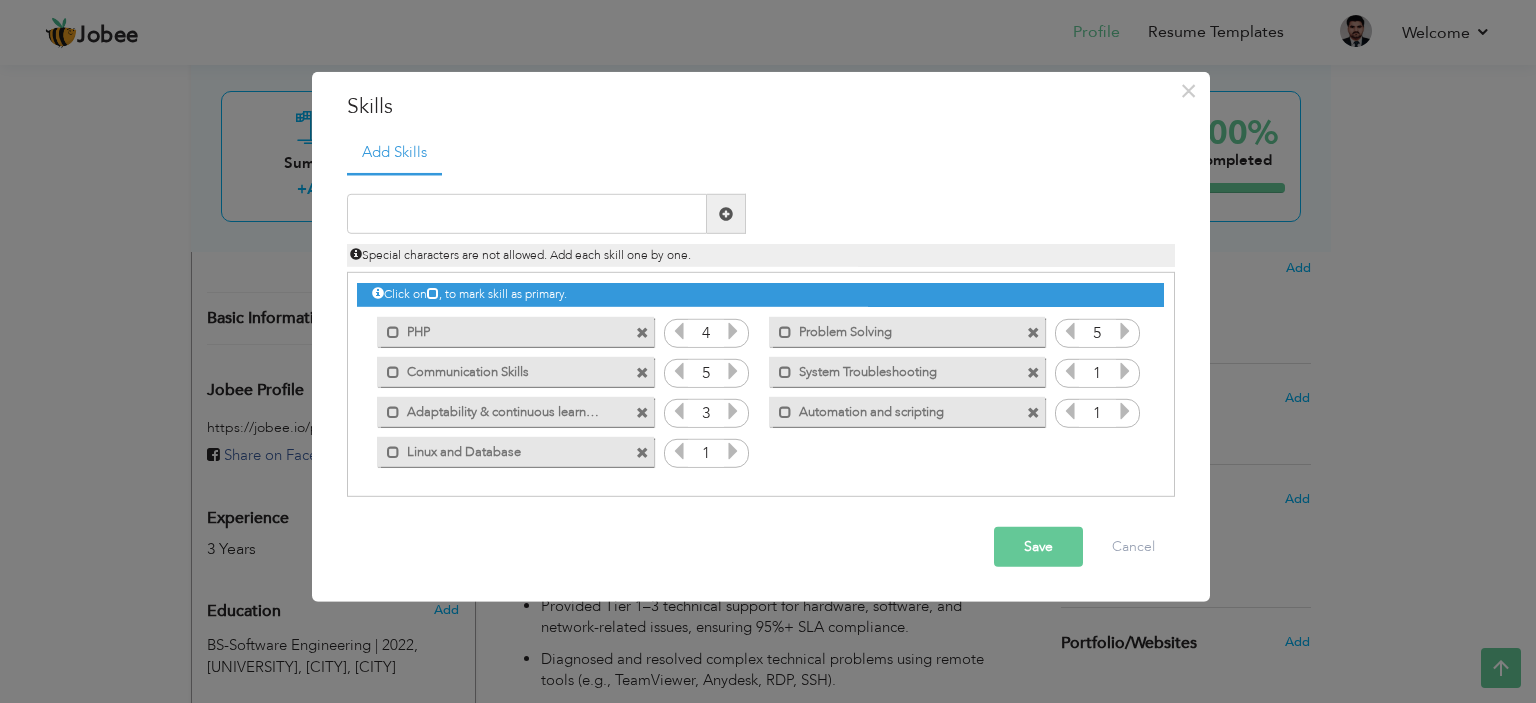 click at bounding box center (733, 411) 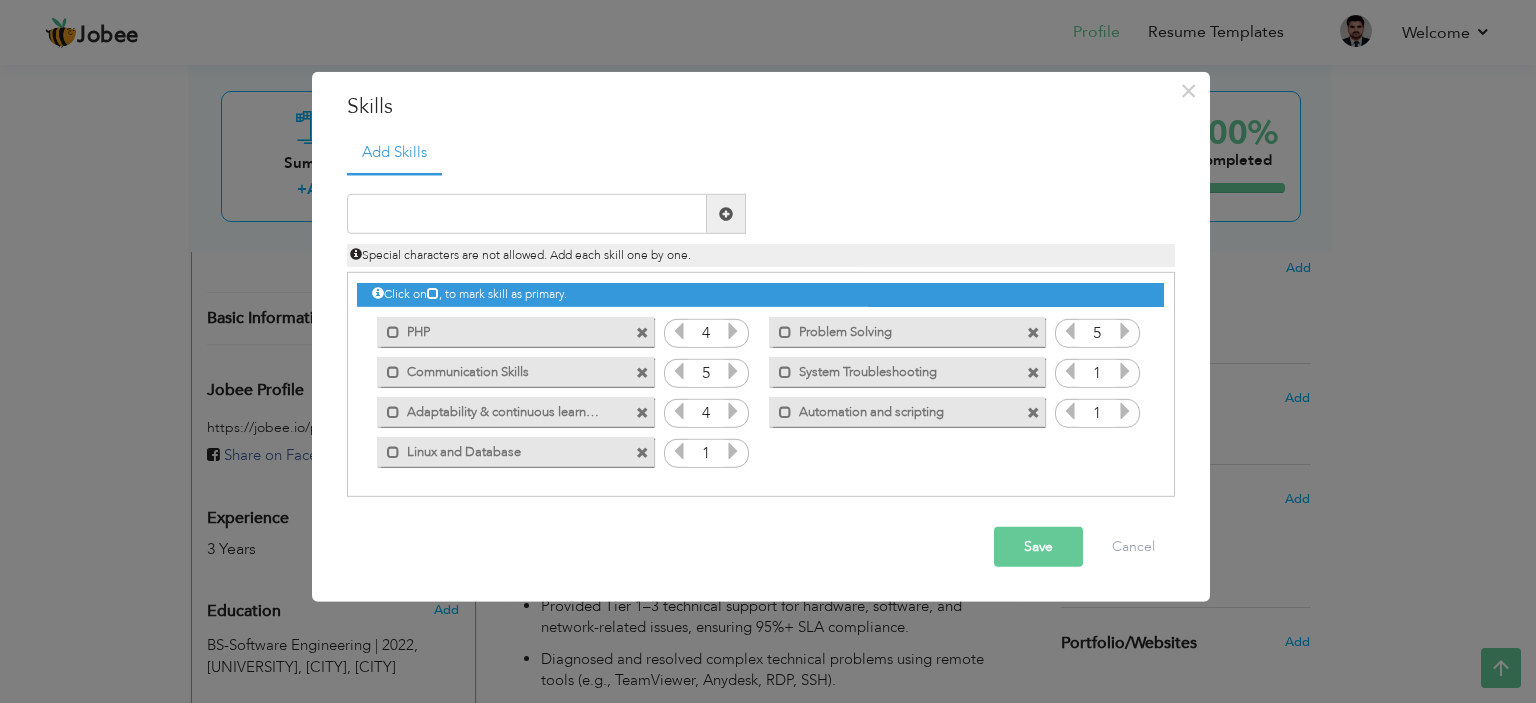 click at bounding box center [733, 411] 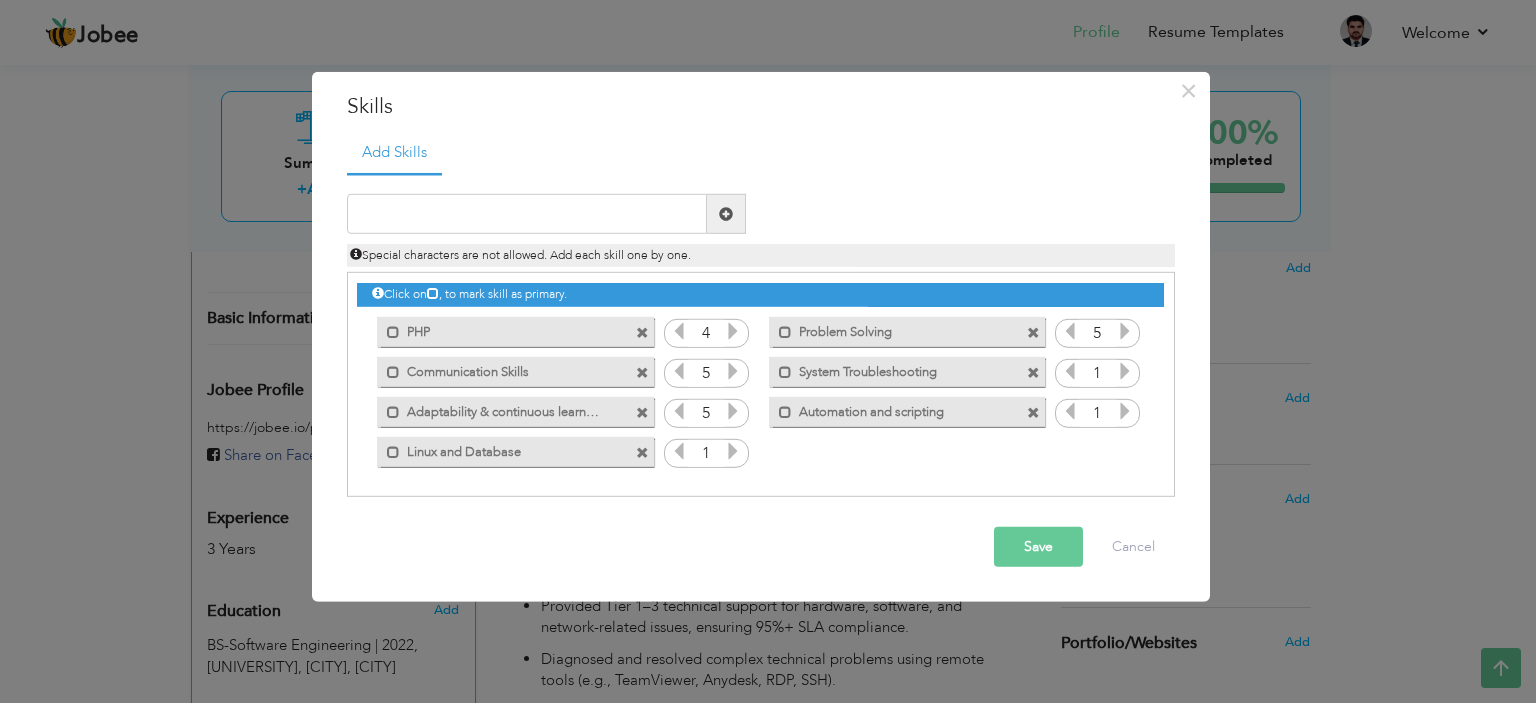 click at bounding box center [733, 411] 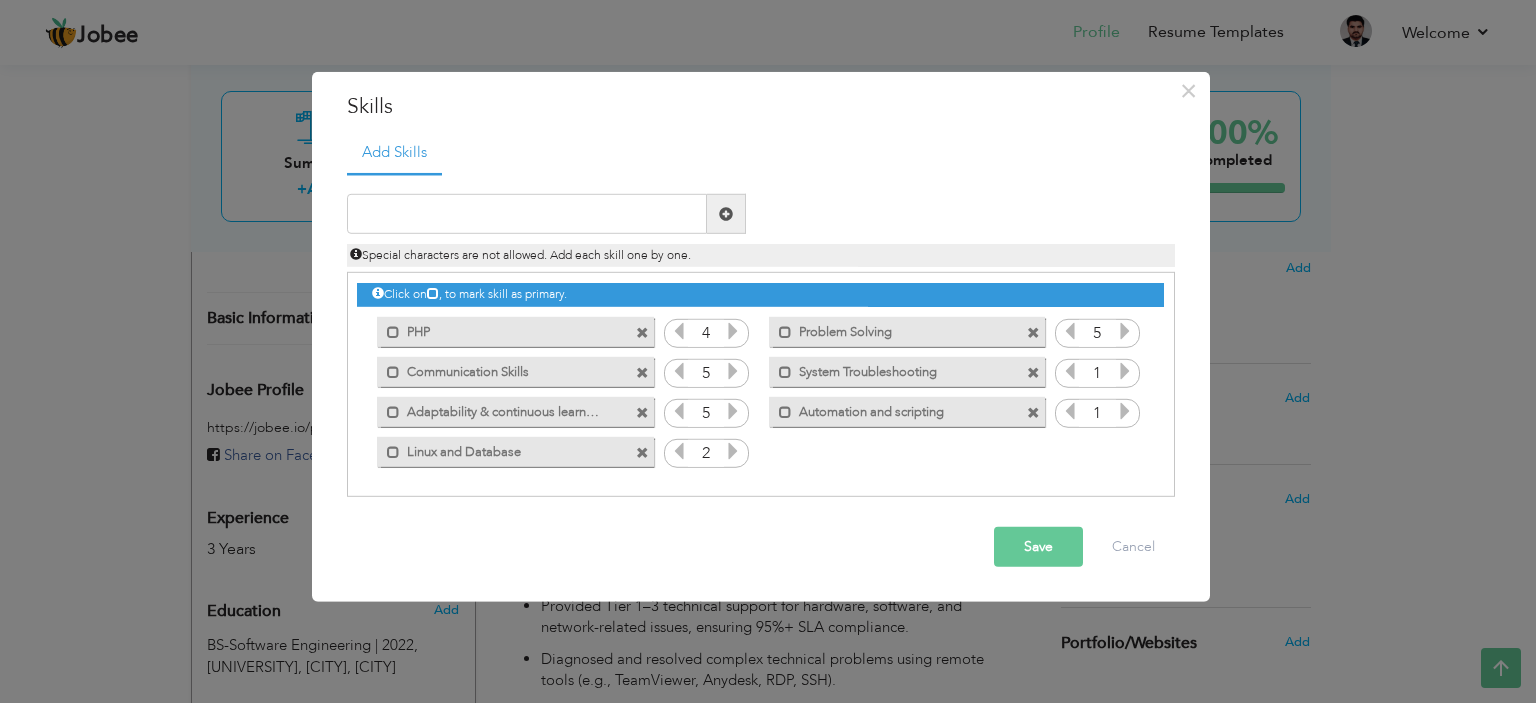 click at bounding box center [733, 451] 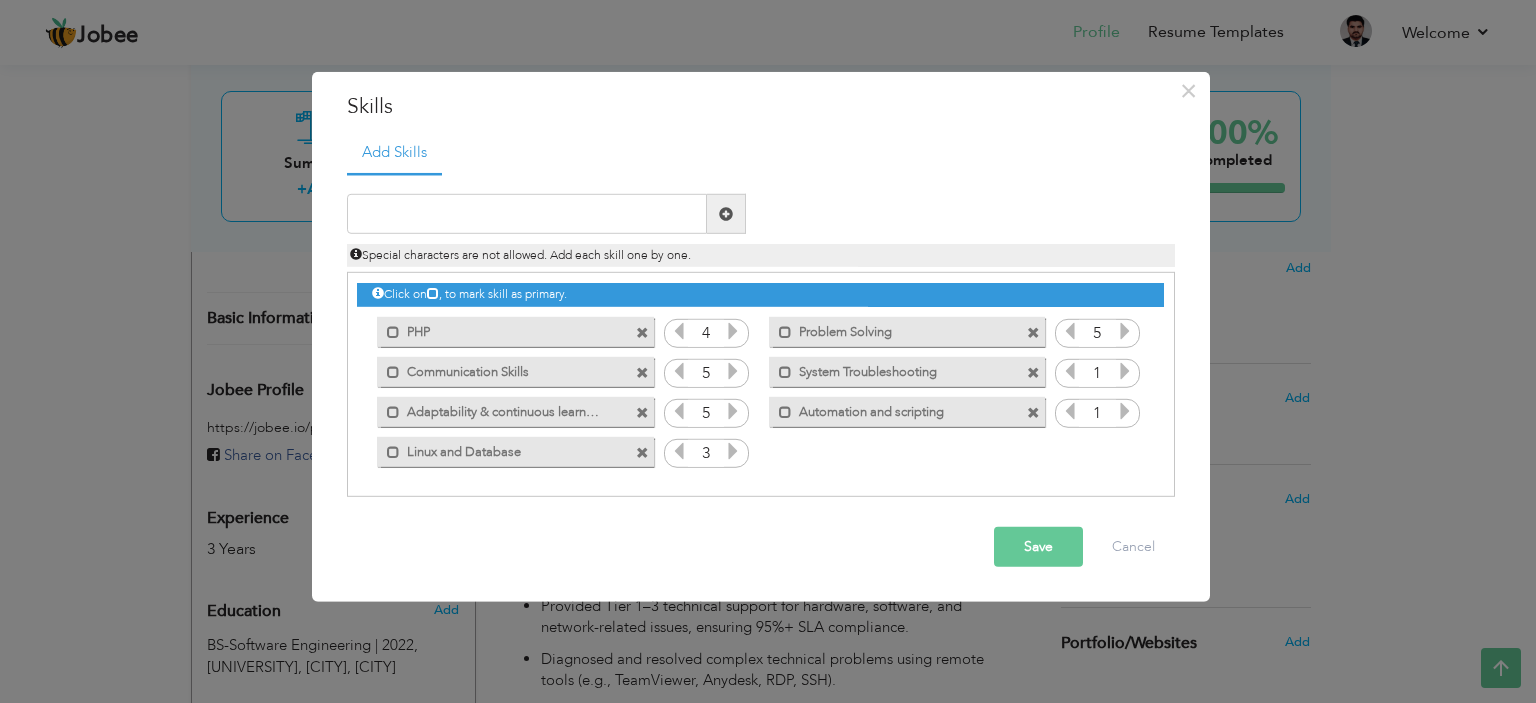 click at bounding box center [733, 451] 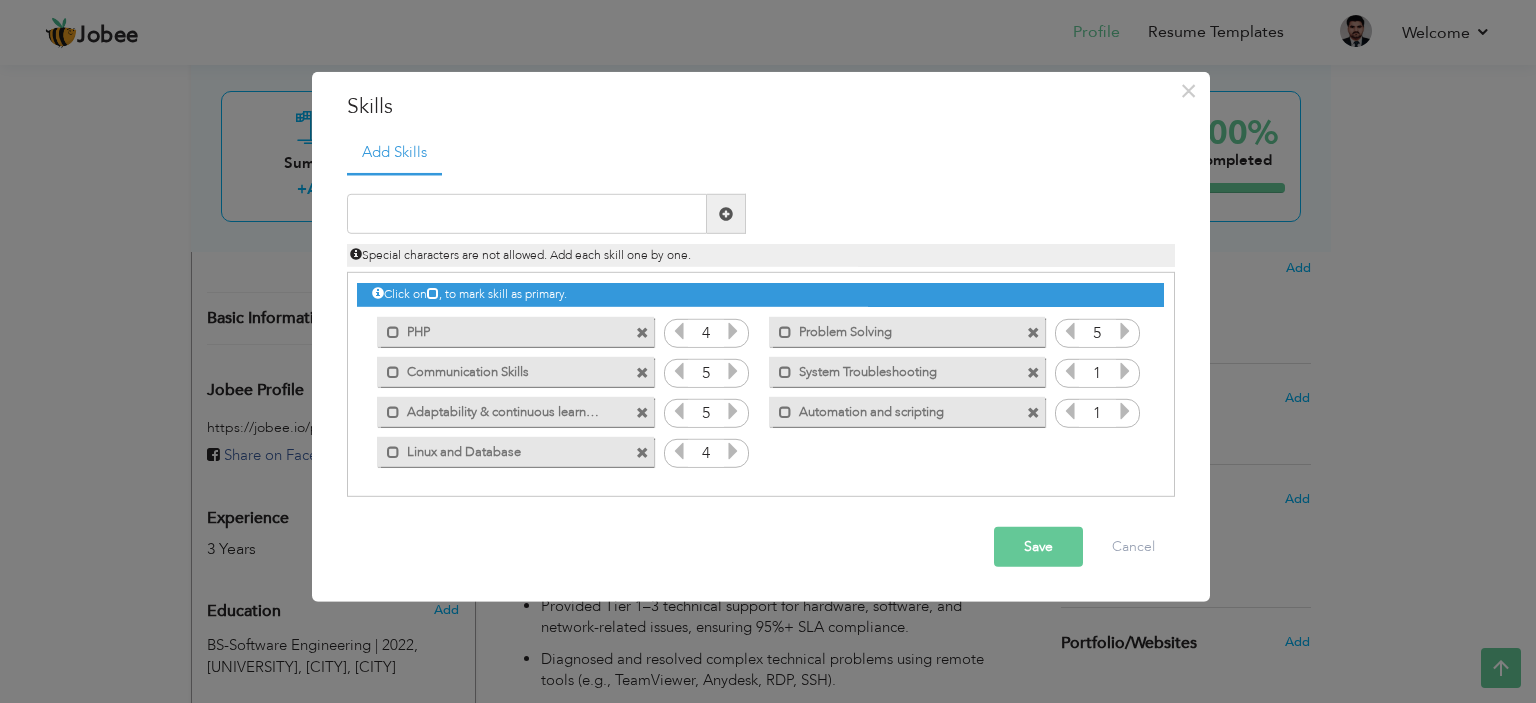 click at bounding box center (1125, 411) 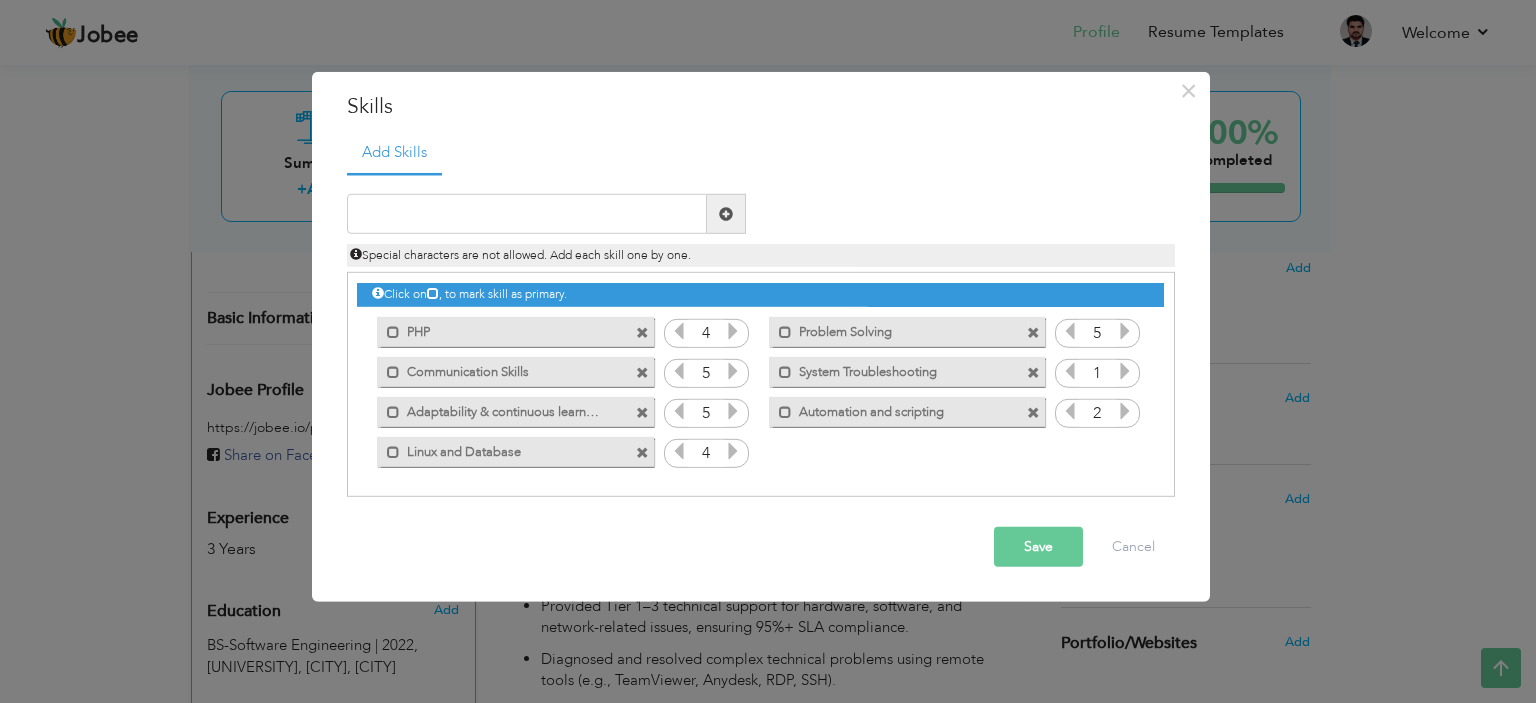 click at bounding box center [1125, 411] 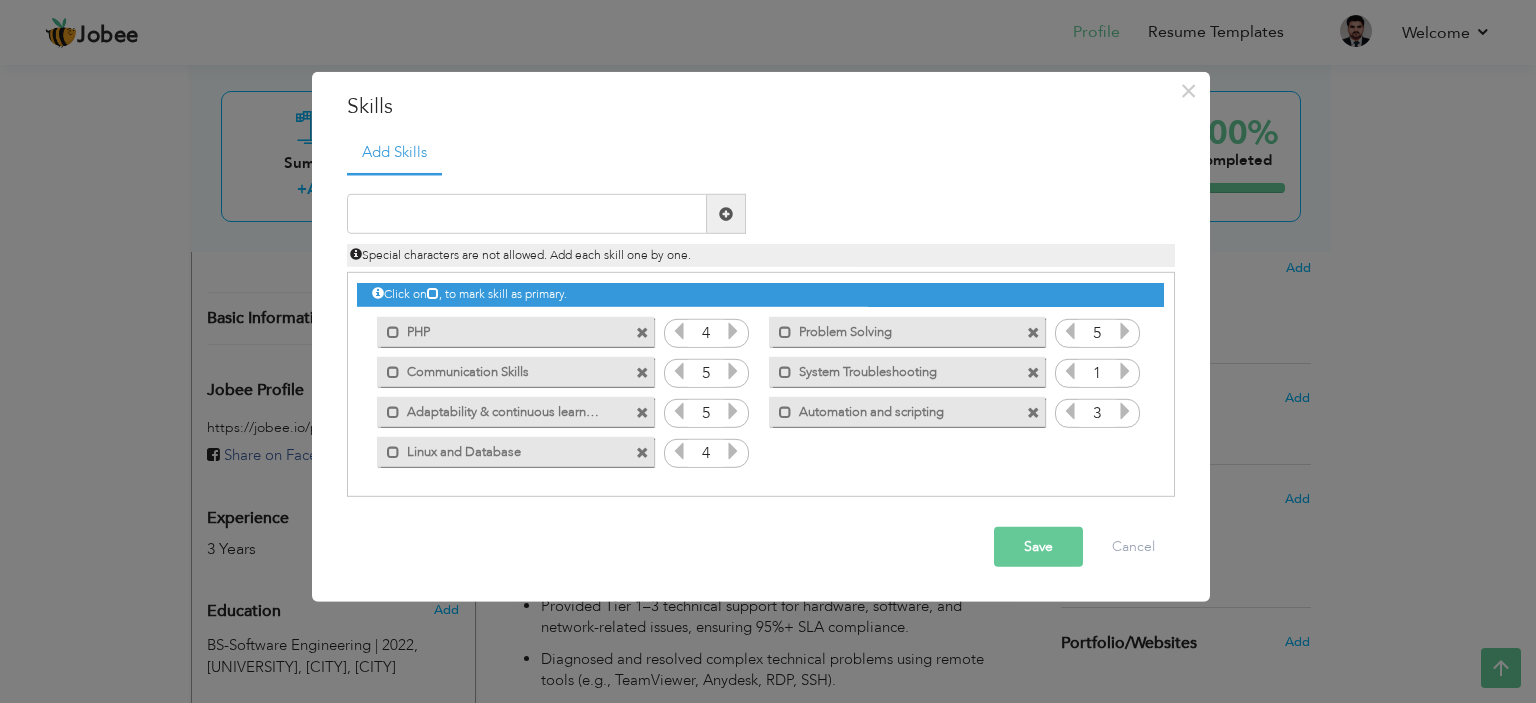 click at bounding box center (1125, 411) 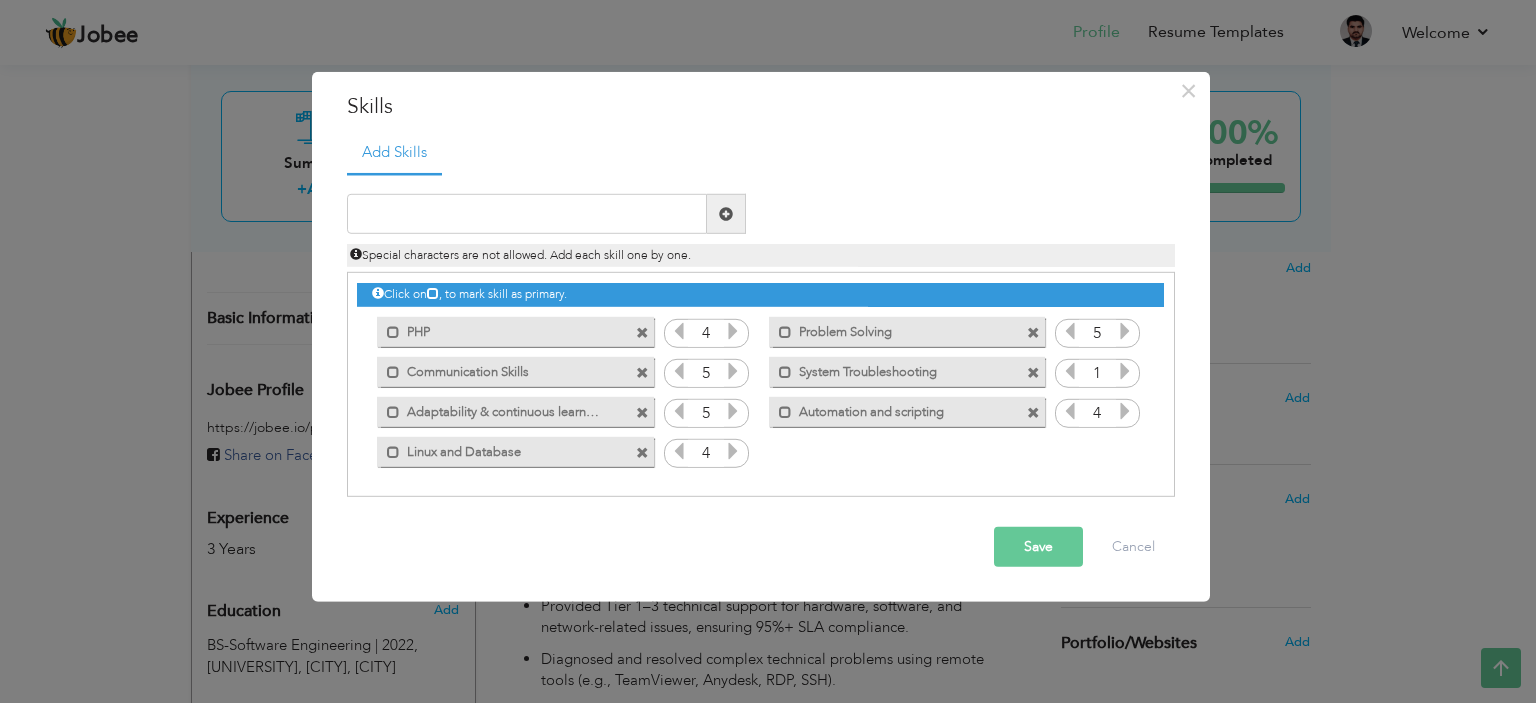 click at bounding box center (1070, 411) 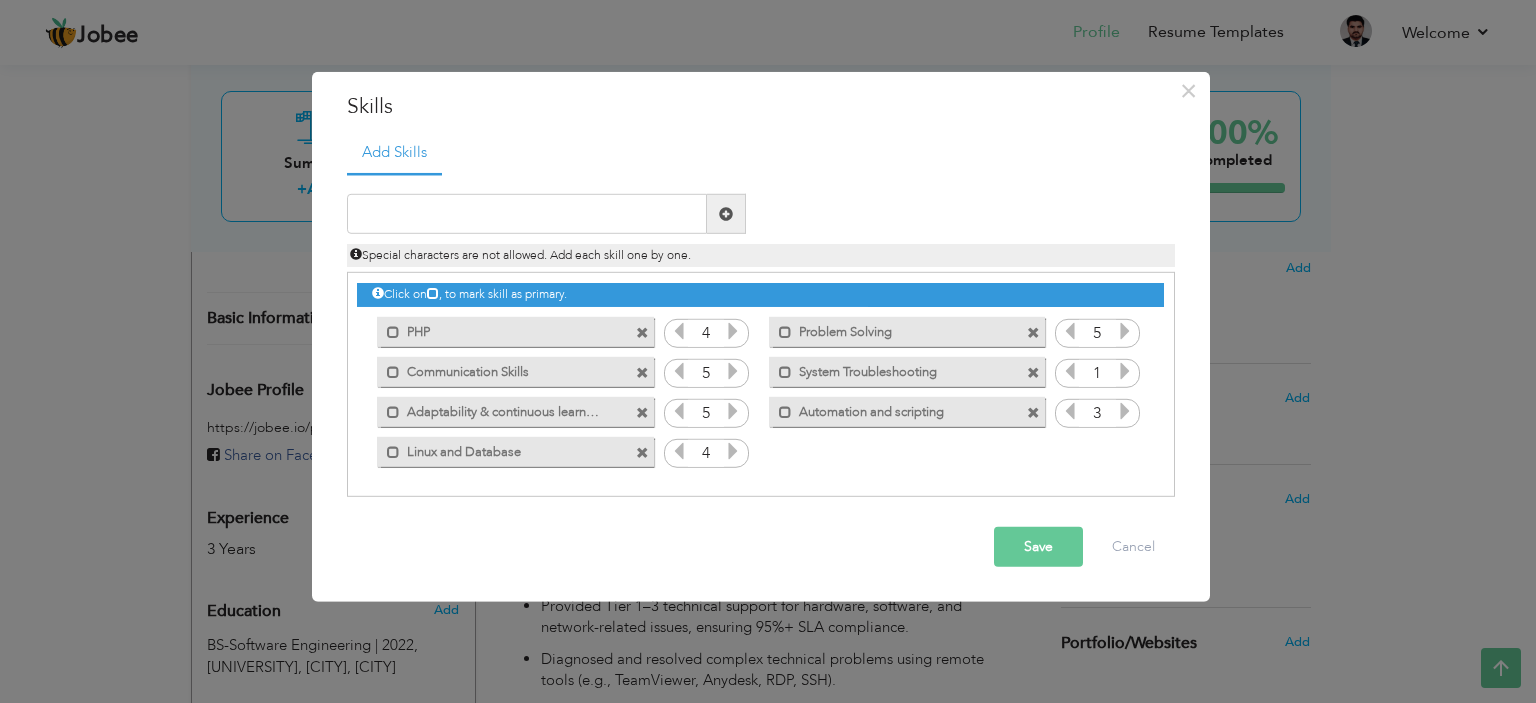click at bounding box center [1125, 371] 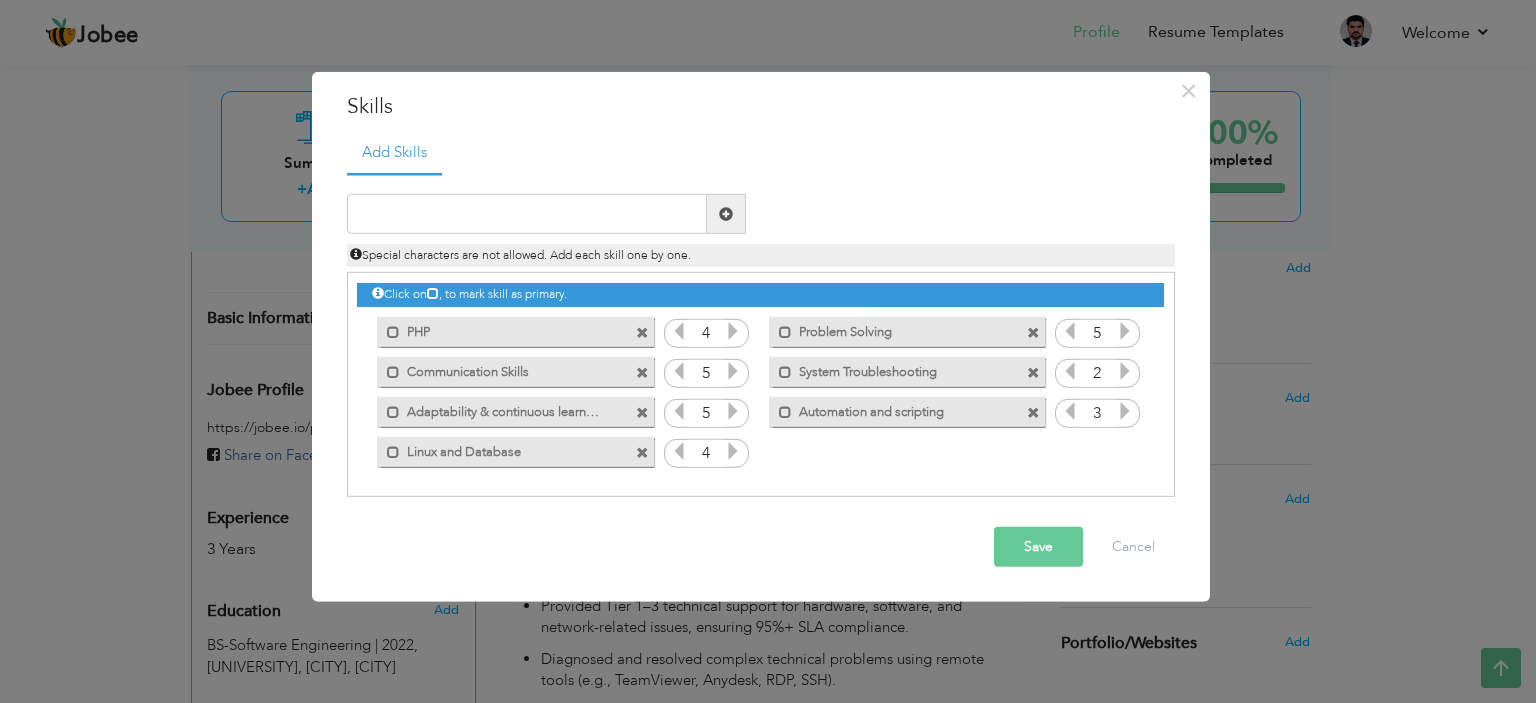 click at bounding box center [1125, 371] 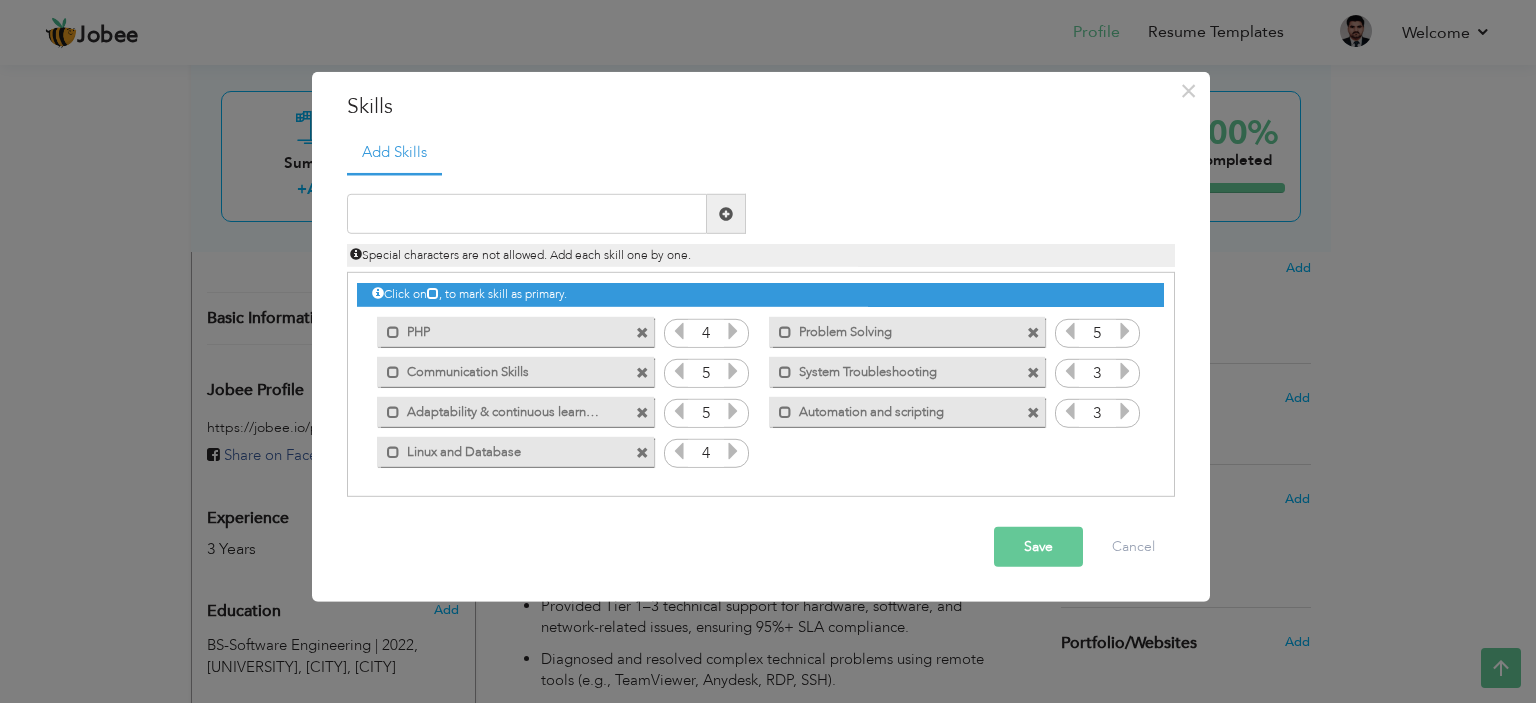 click at bounding box center (1125, 371) 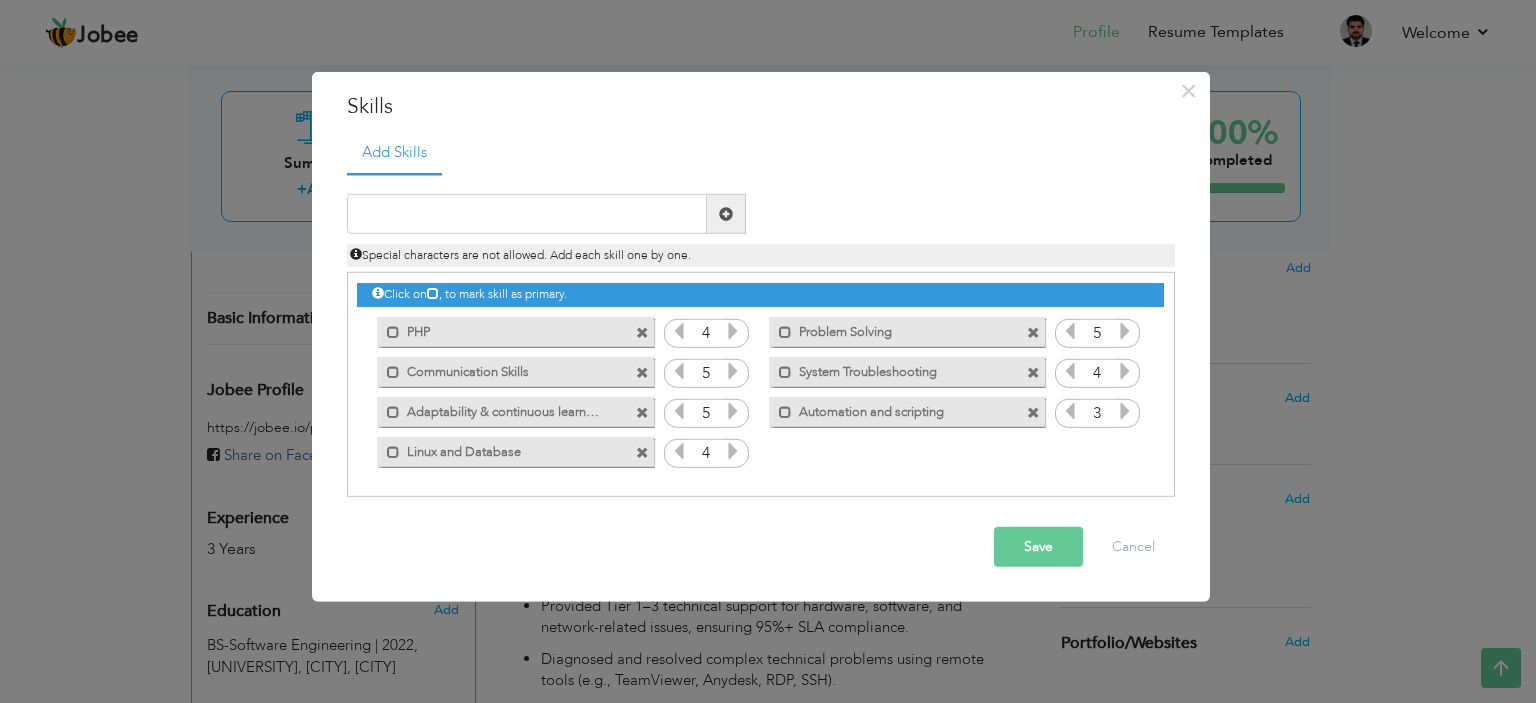 click at bounding box center [1125, 371] 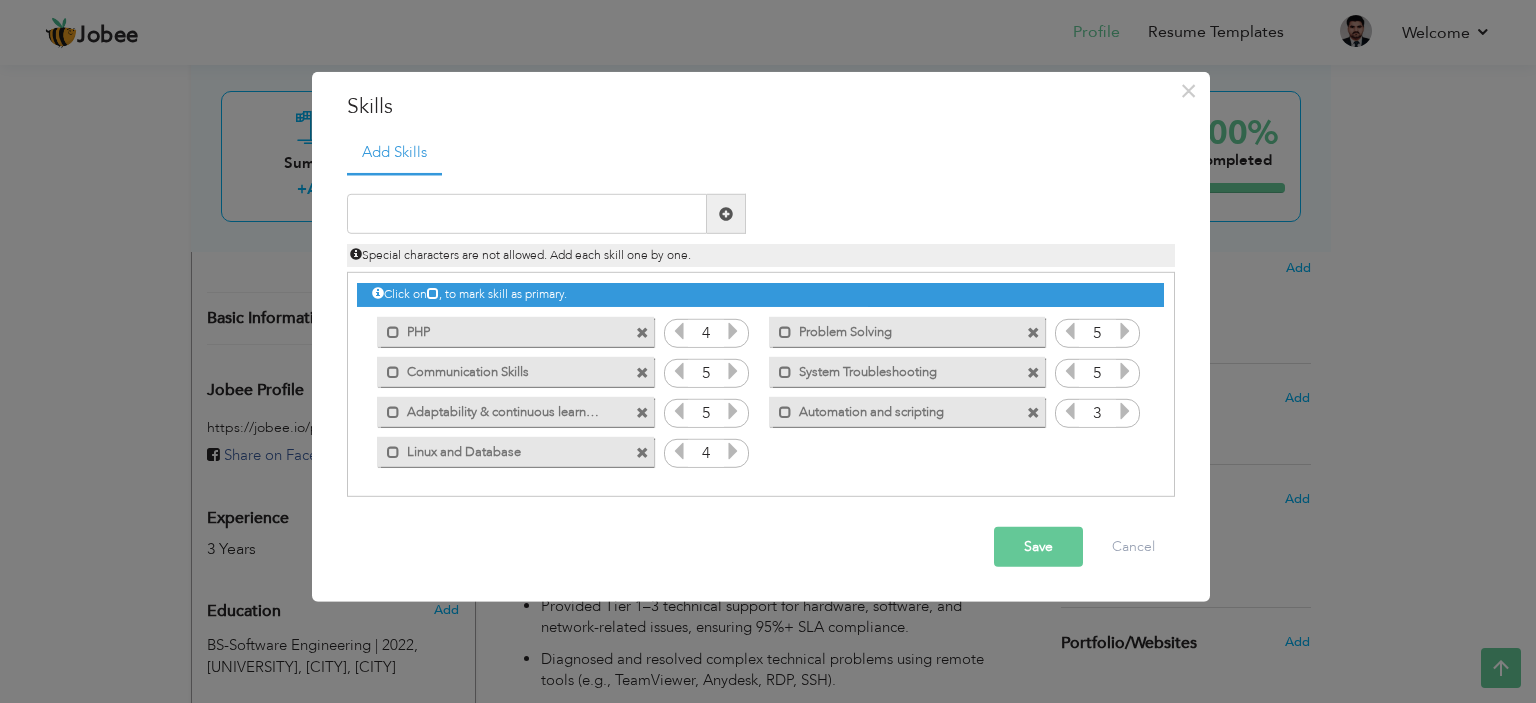 click on "Save" at bounding box center (1038, 547) 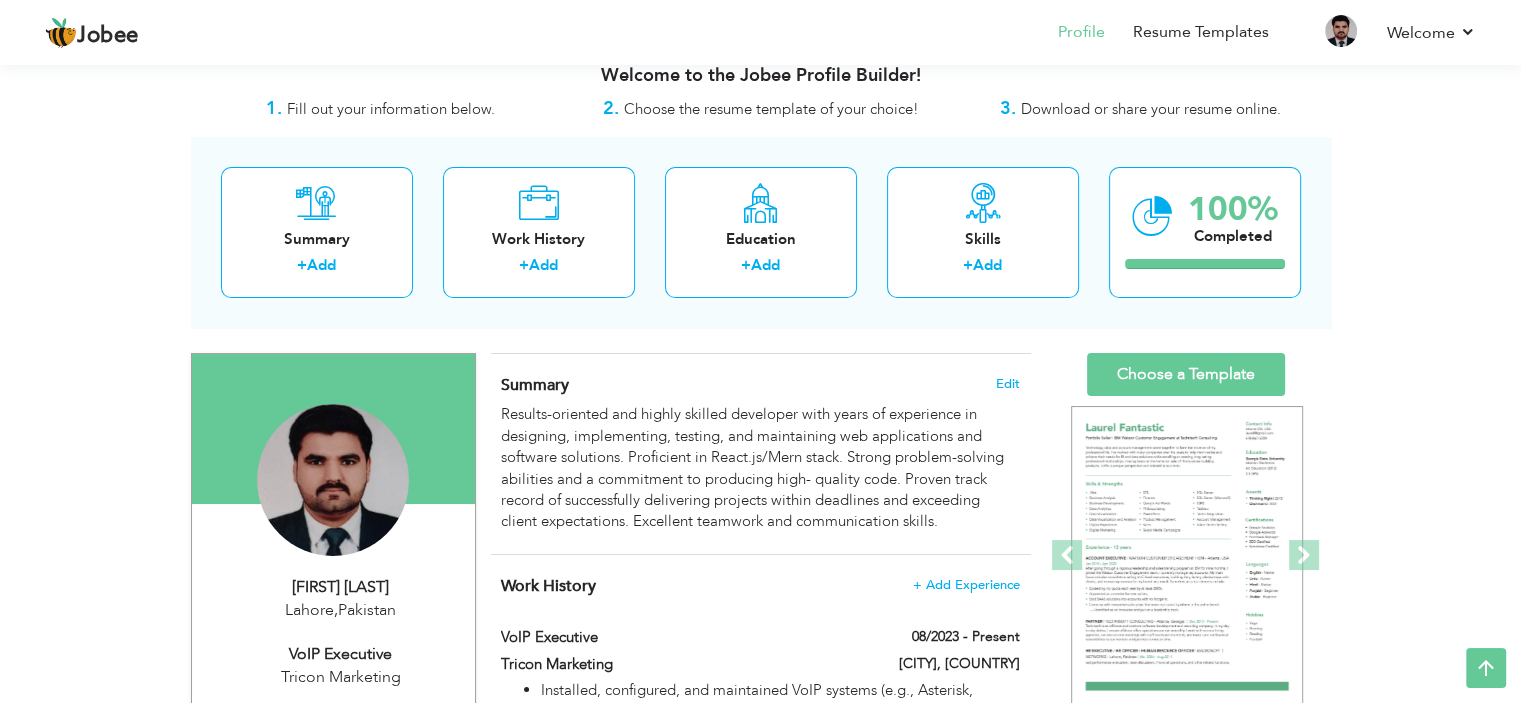scroll, scrollTop: 0, scrollLeft: 0, axis: both 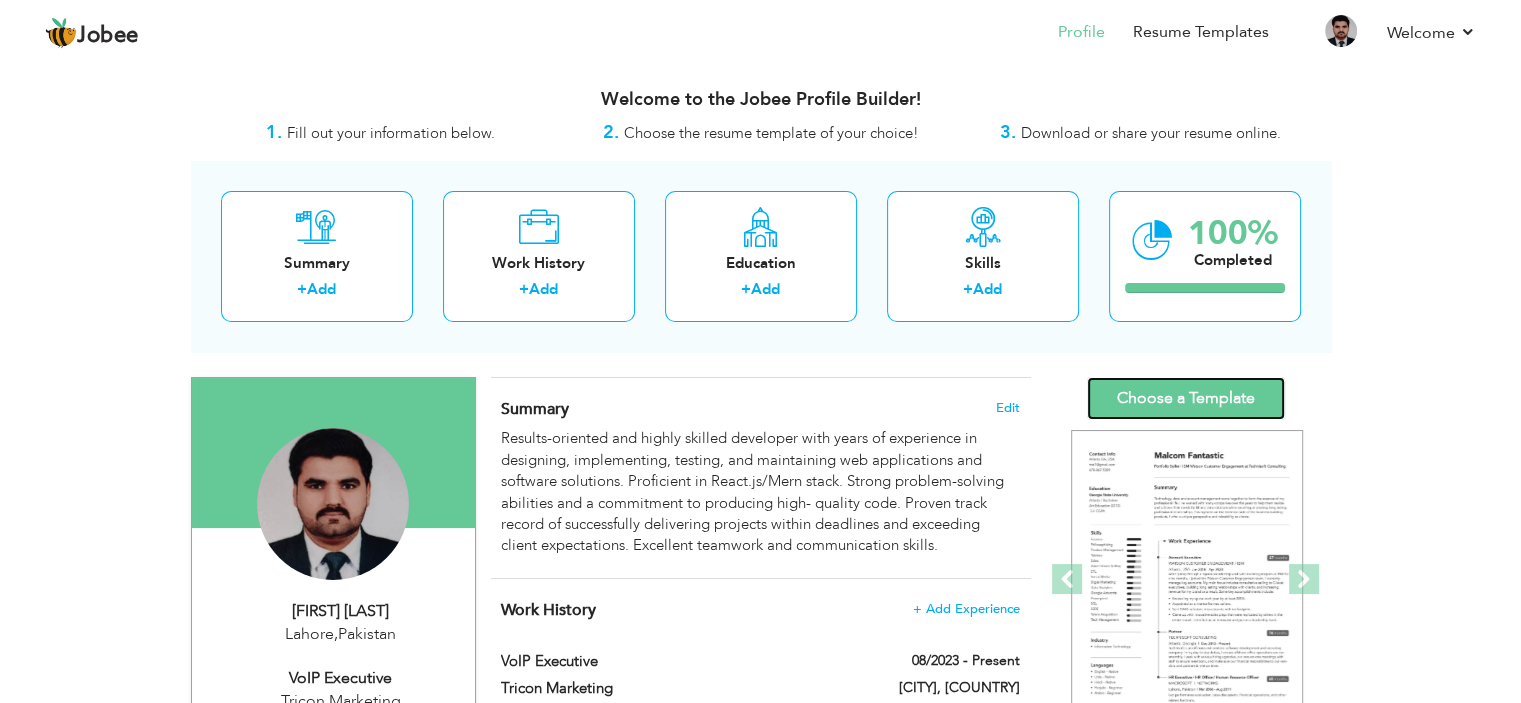 click on "Choose a Template" at bounding box center (1186, 398) 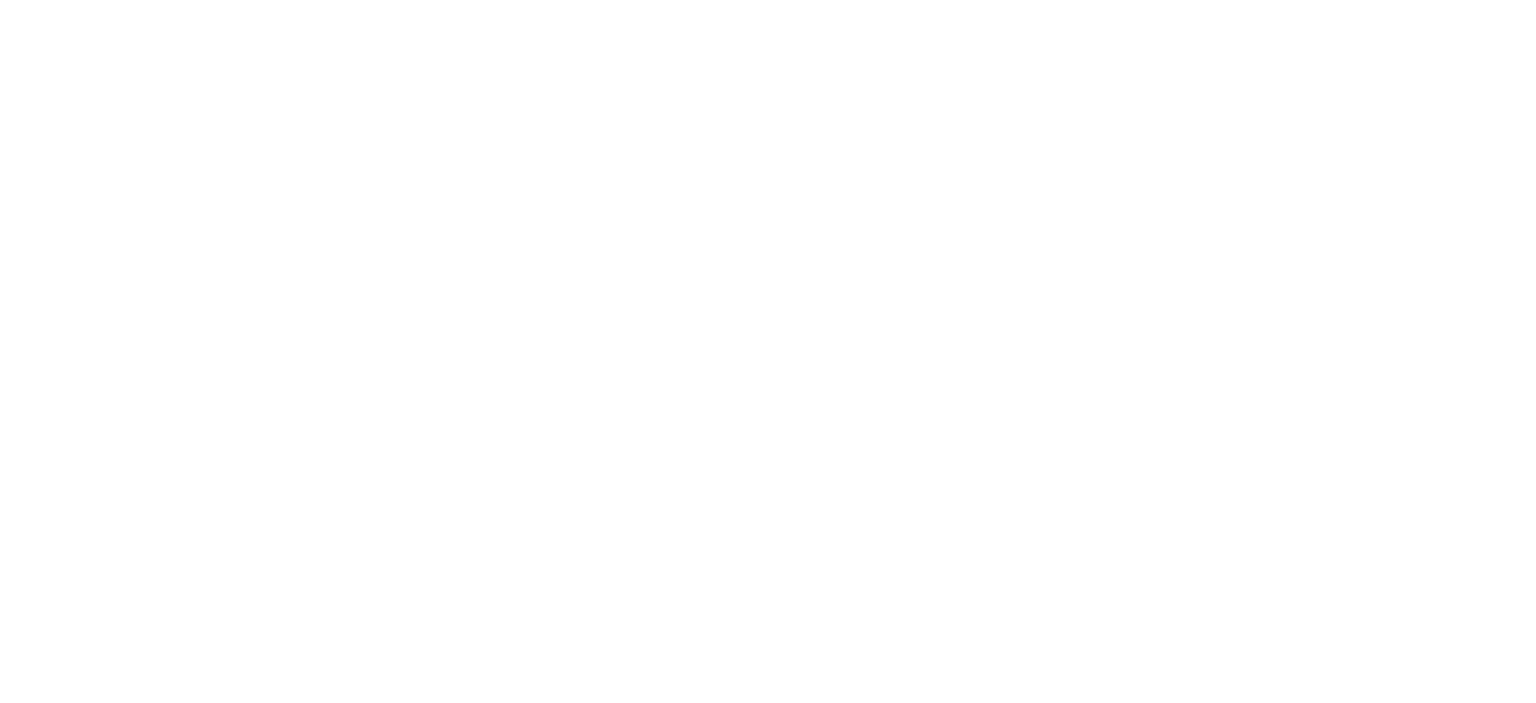scroll, scrollTop: 0, scrollLeft: 0, axis: both 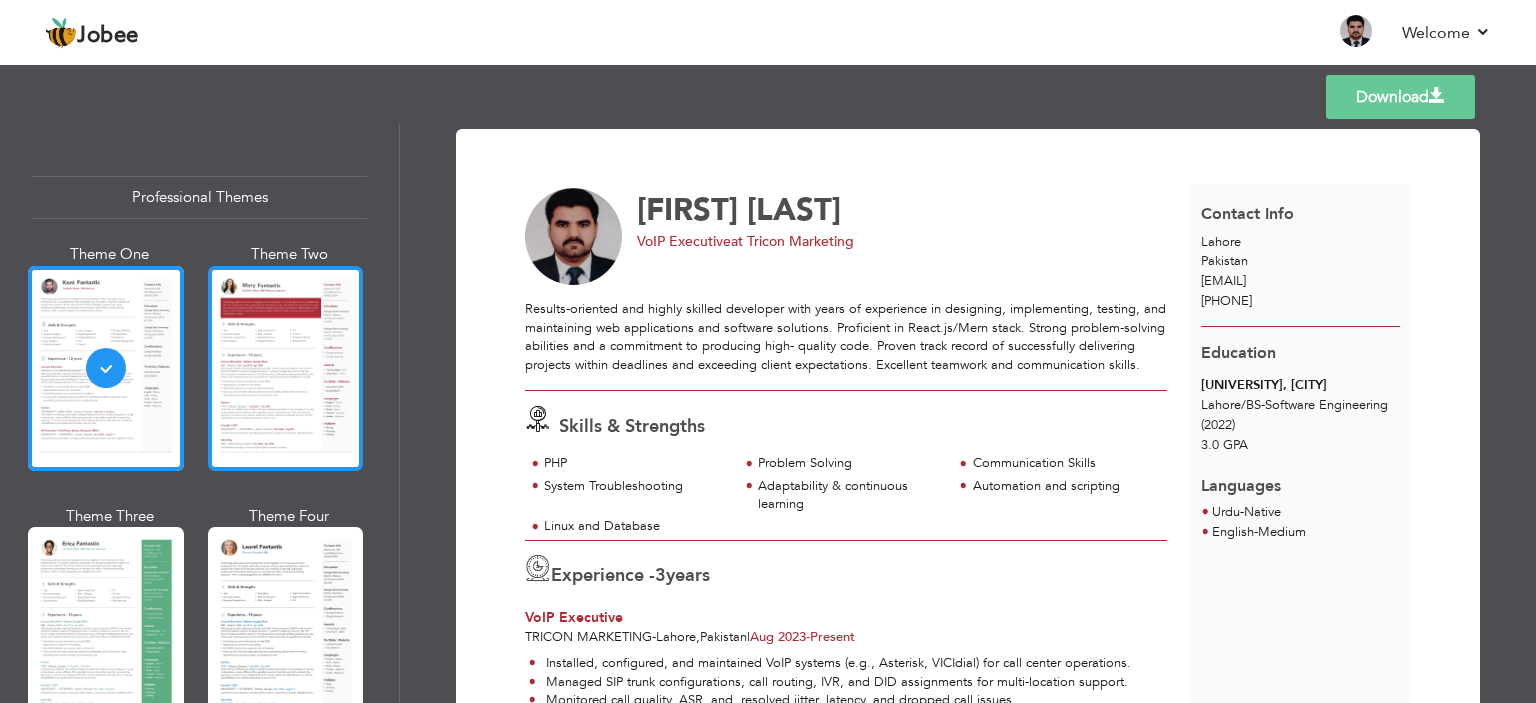 click at bounding box center [286, 368] 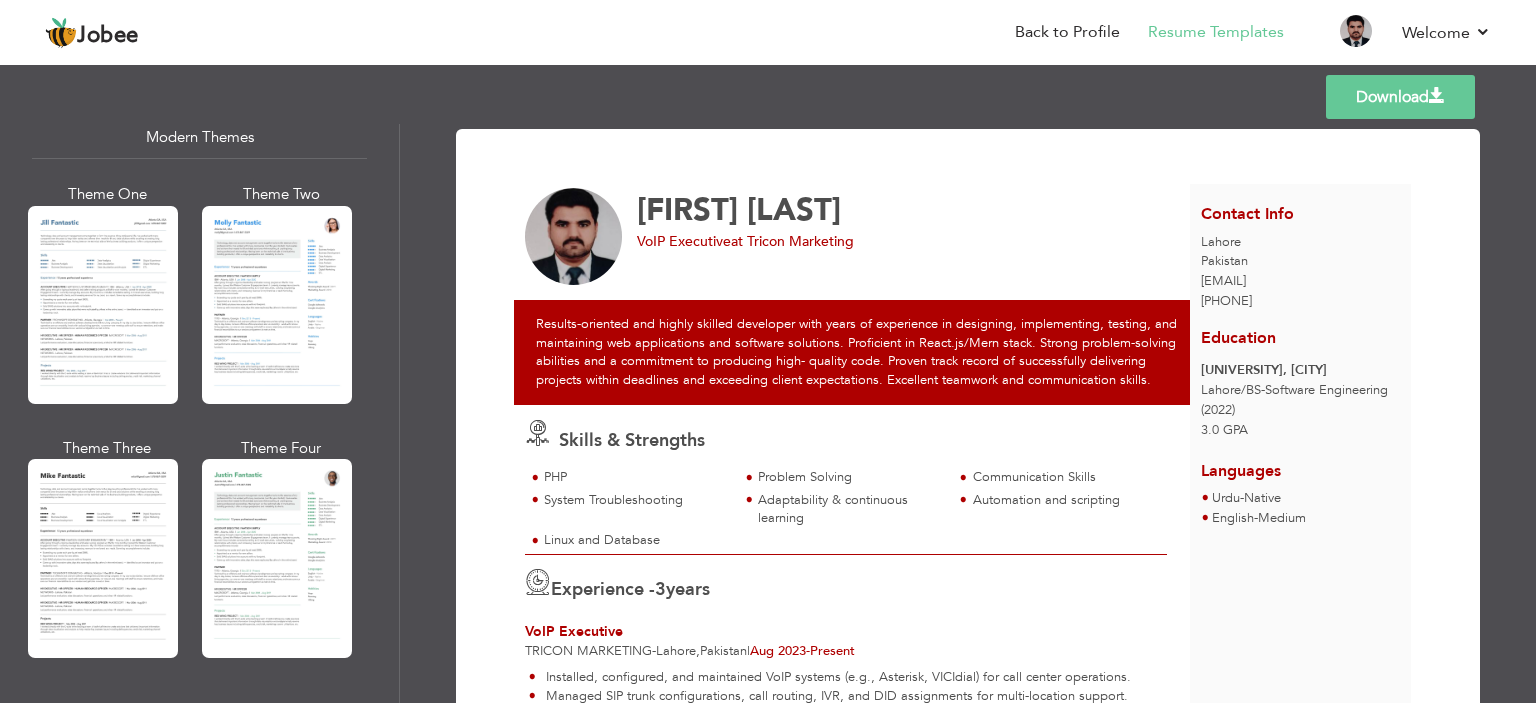 scroll, scrollTop: 934, scrollLeft: 0, axis: vertical 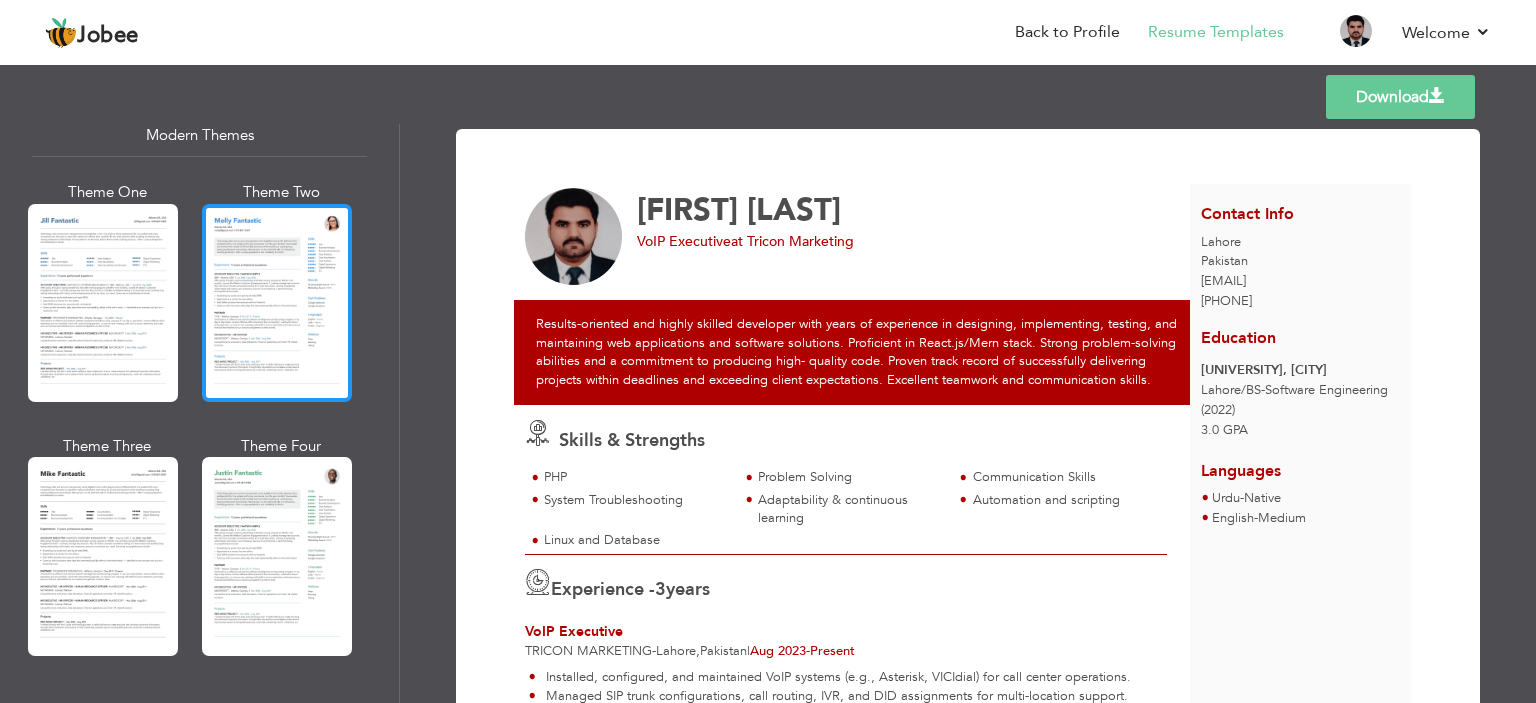 click at bounding box center (277, 303) 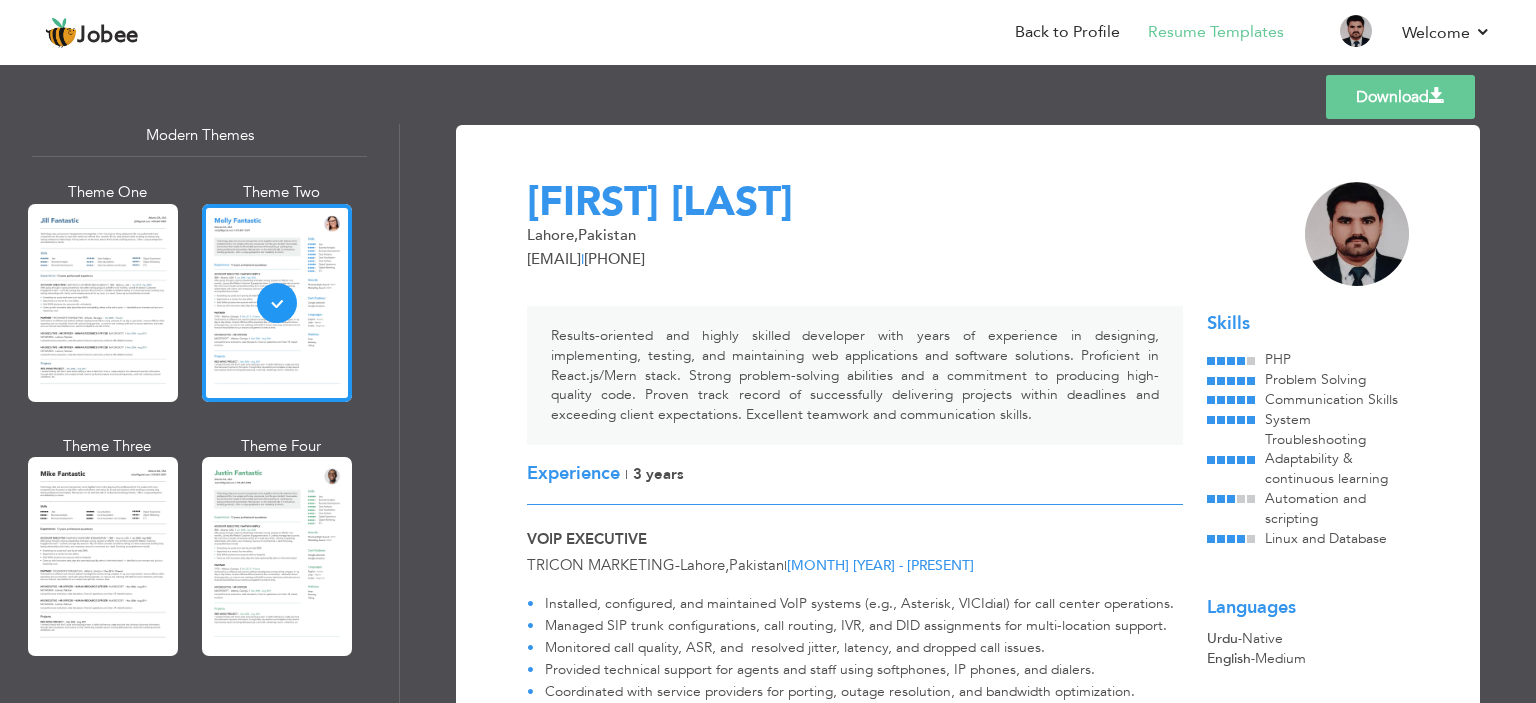 scroll, scrollTop: 0, scrollLeft: 0, axis: both 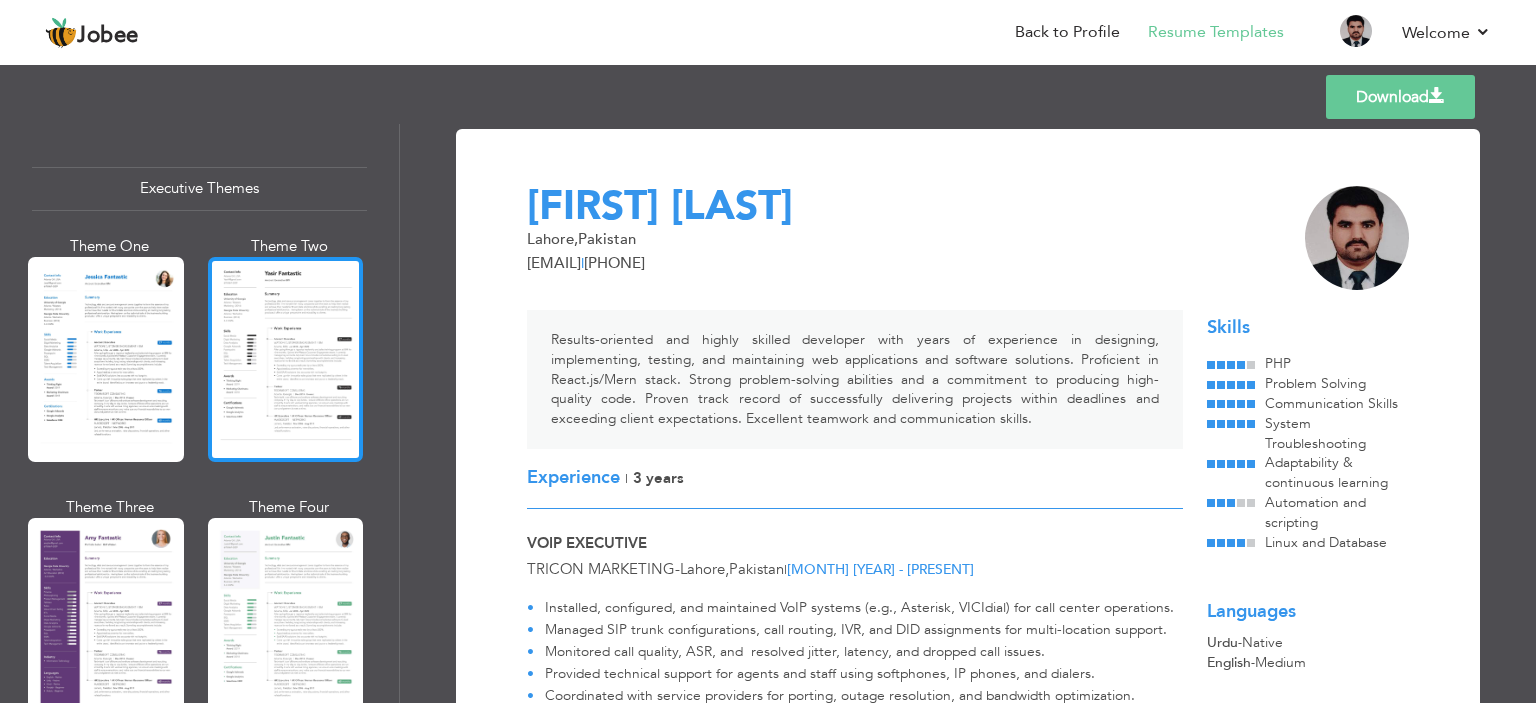 click at bounding box center (286, 359) 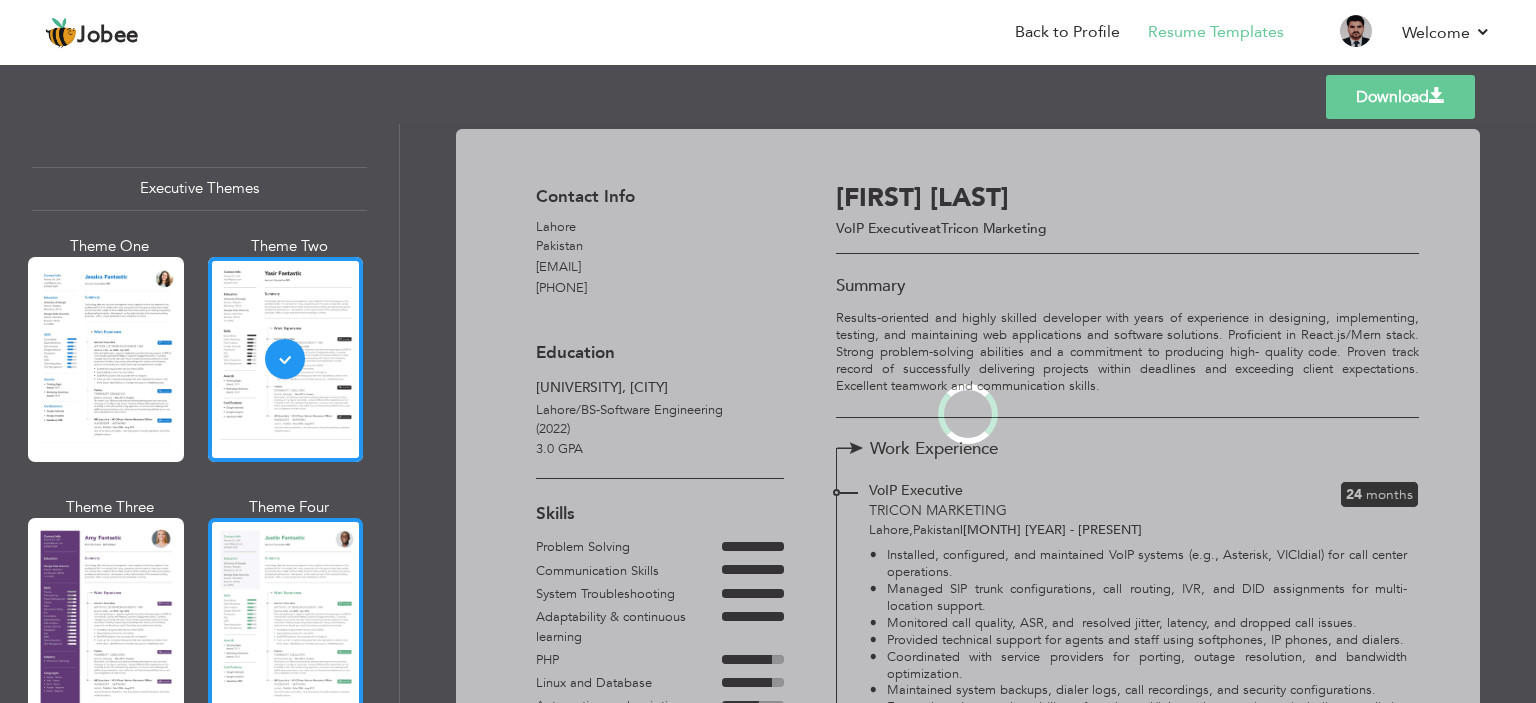 click at bounding box center [286, 620] 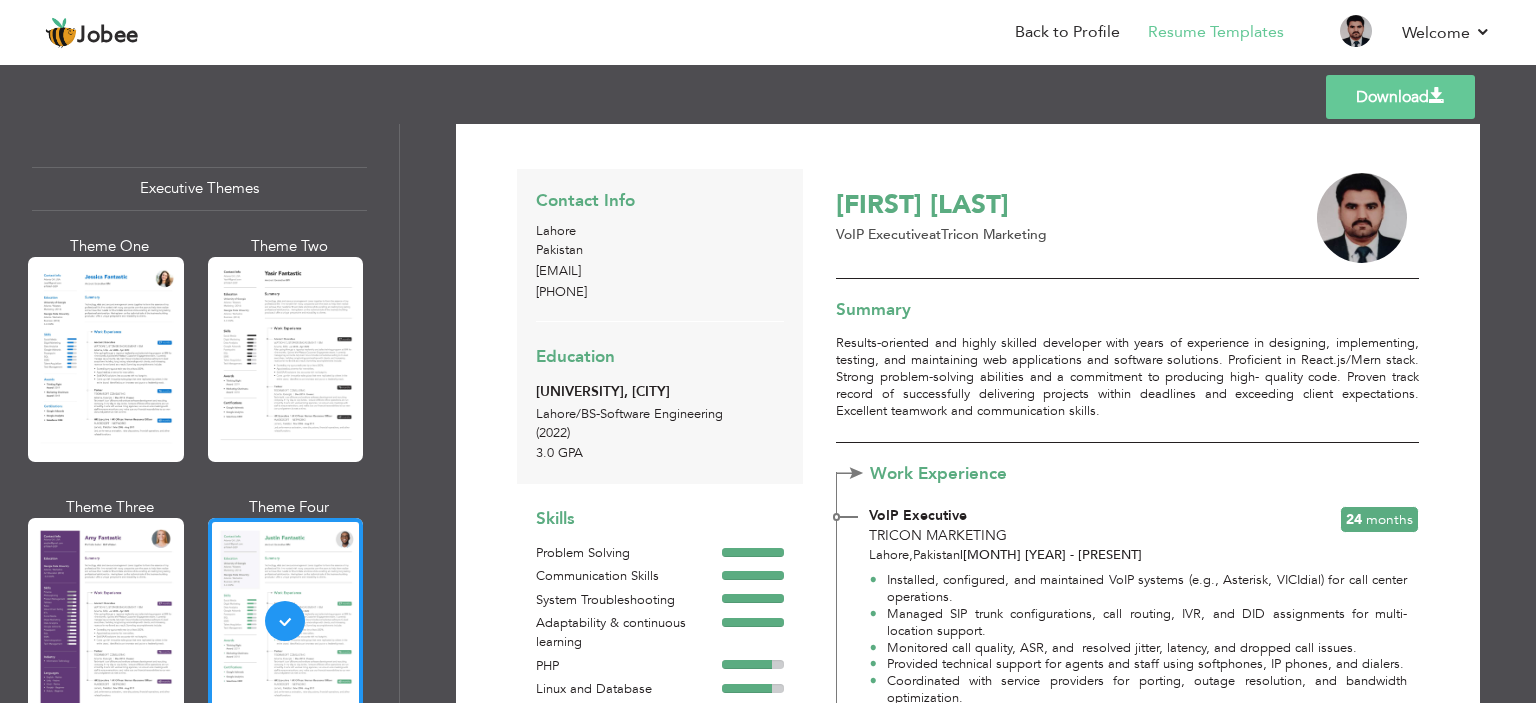 scroll, scrollTop: 0, scrollLeft: 0, axis: both 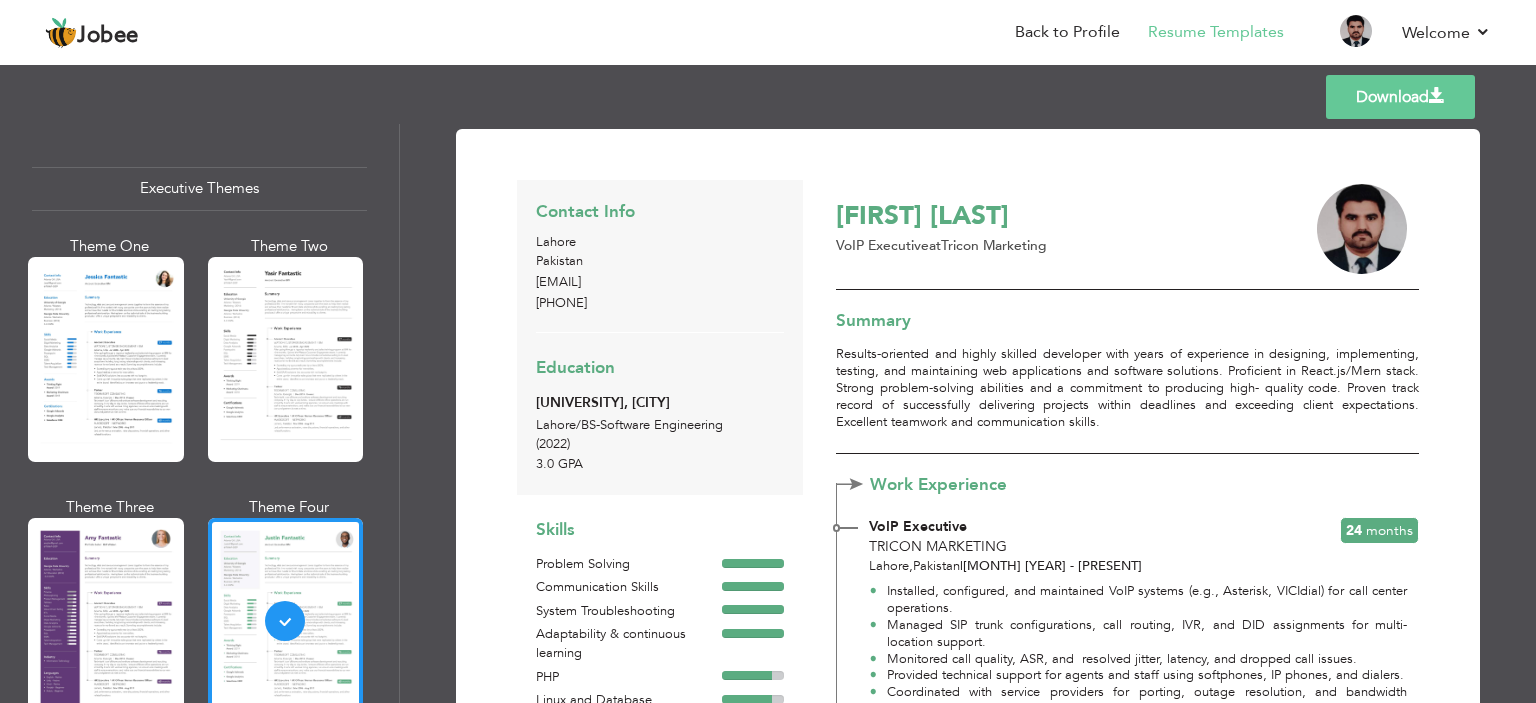click at bounding box center [1437, 96] 